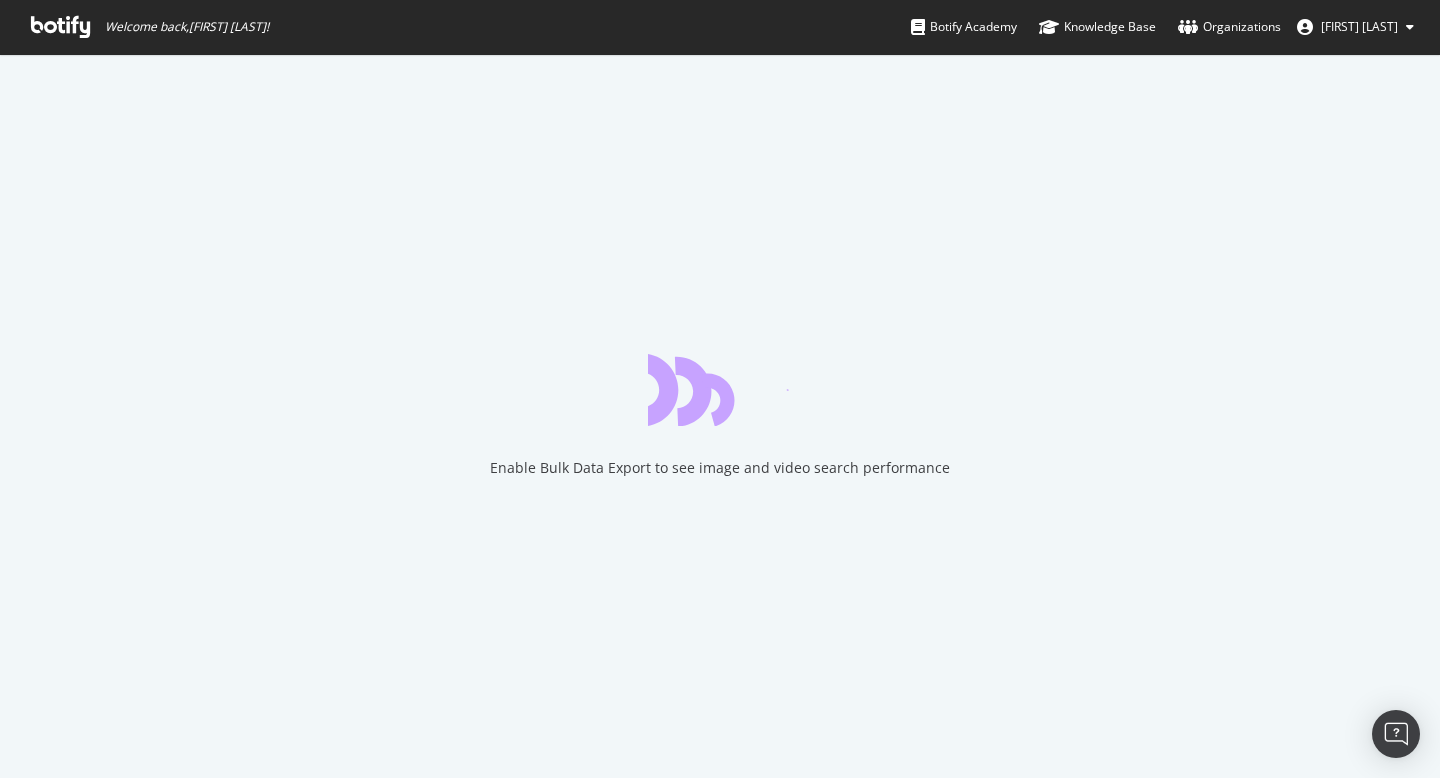scroll, scrollTop: 0, scrollLeft: 0, axis: both 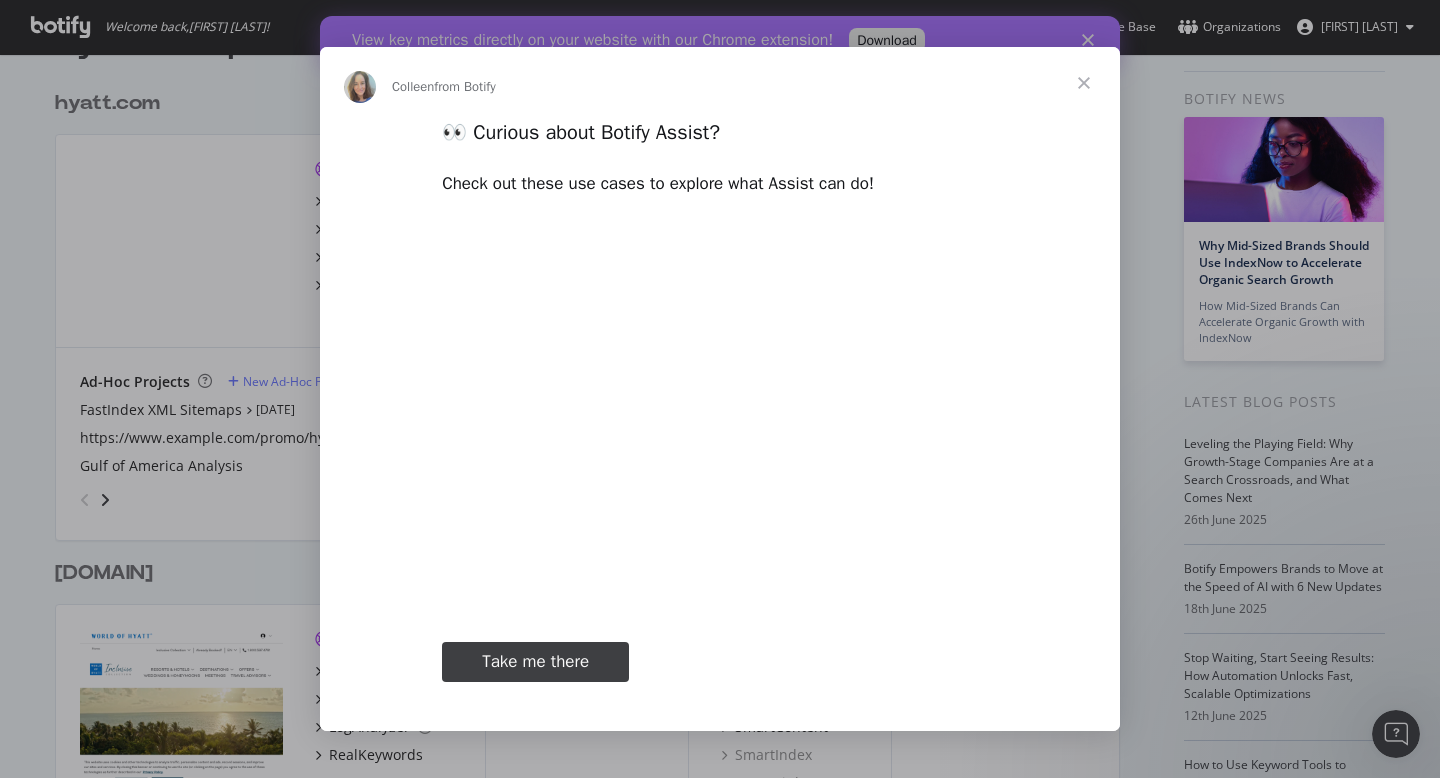type on "978530" 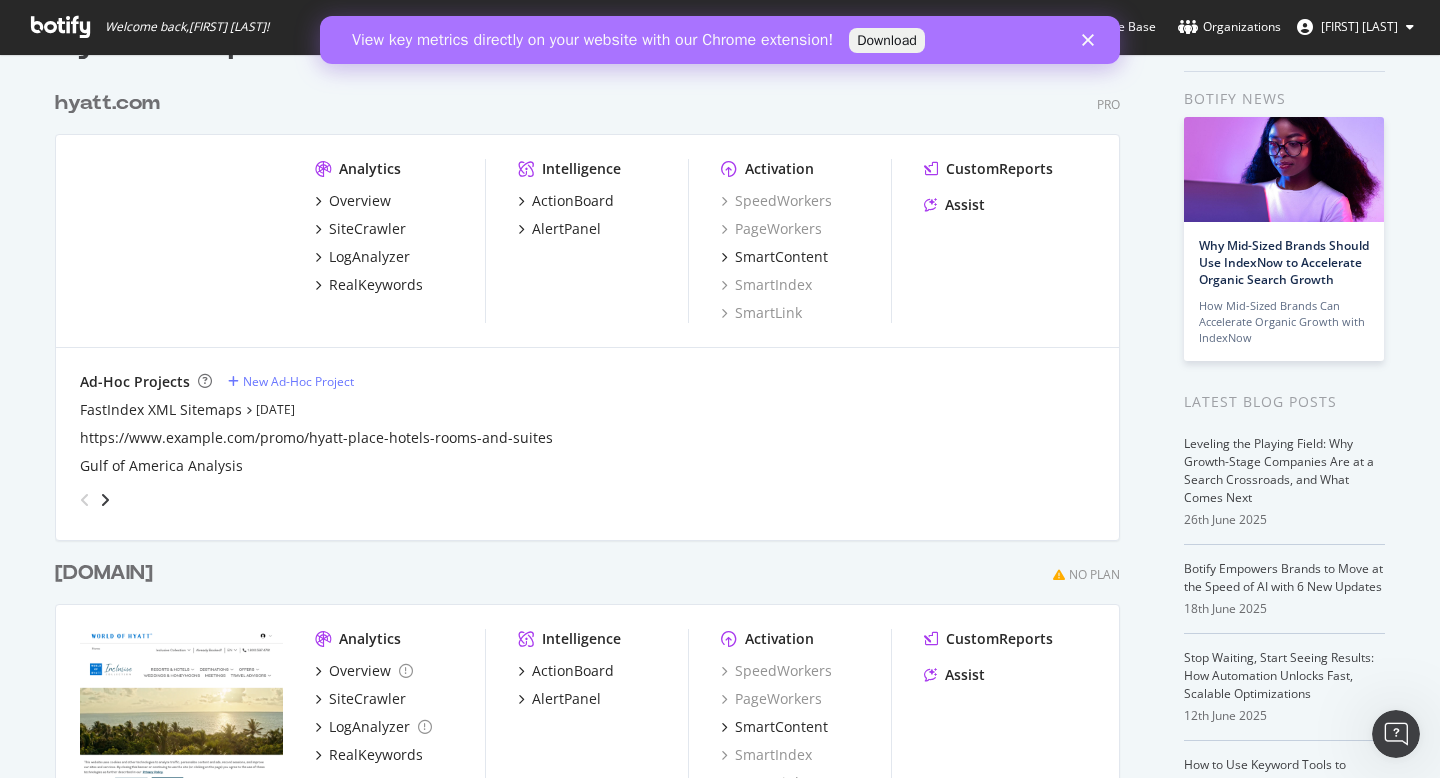 click on "Download" at bounding box center (887, 40) 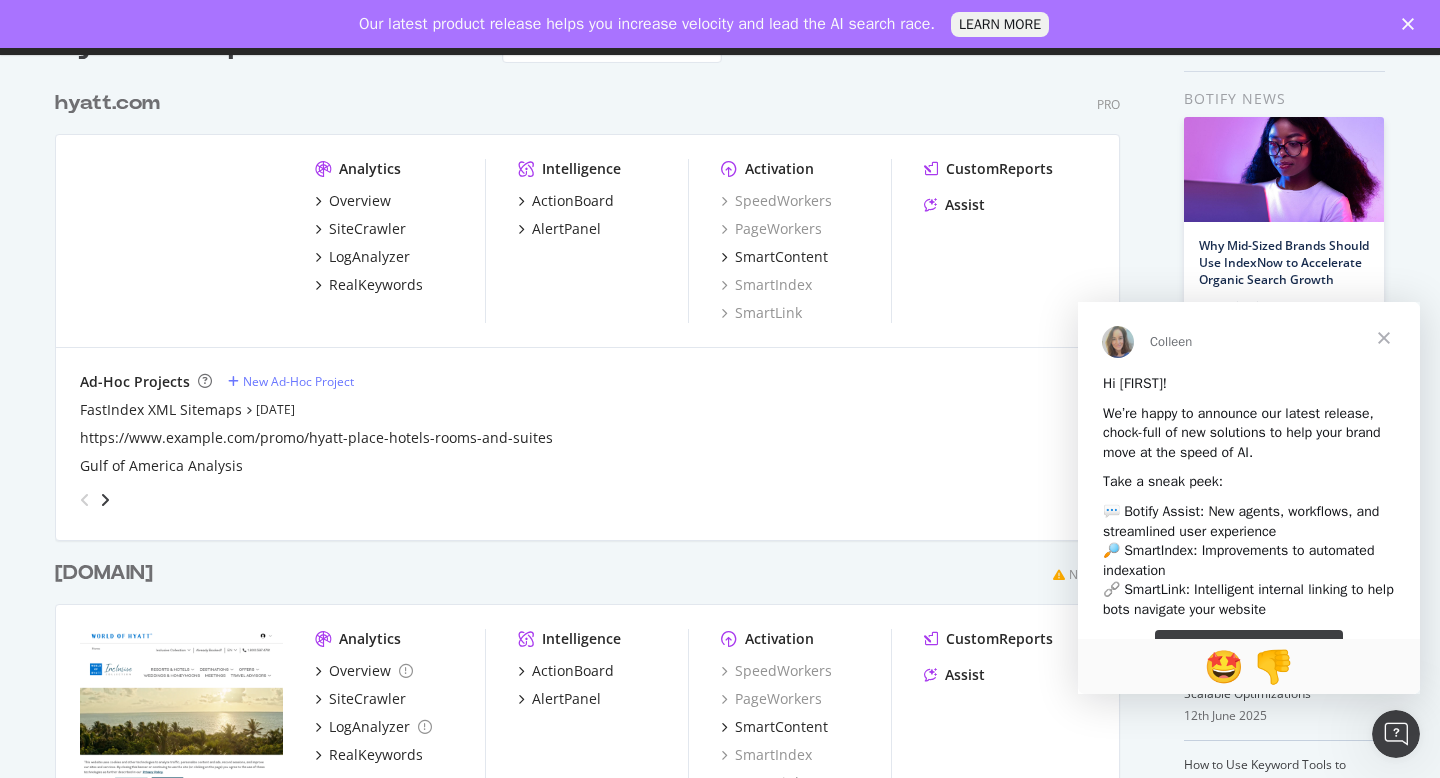 scroll, scrollTop: 0, scrollLeft: 0, axis: both 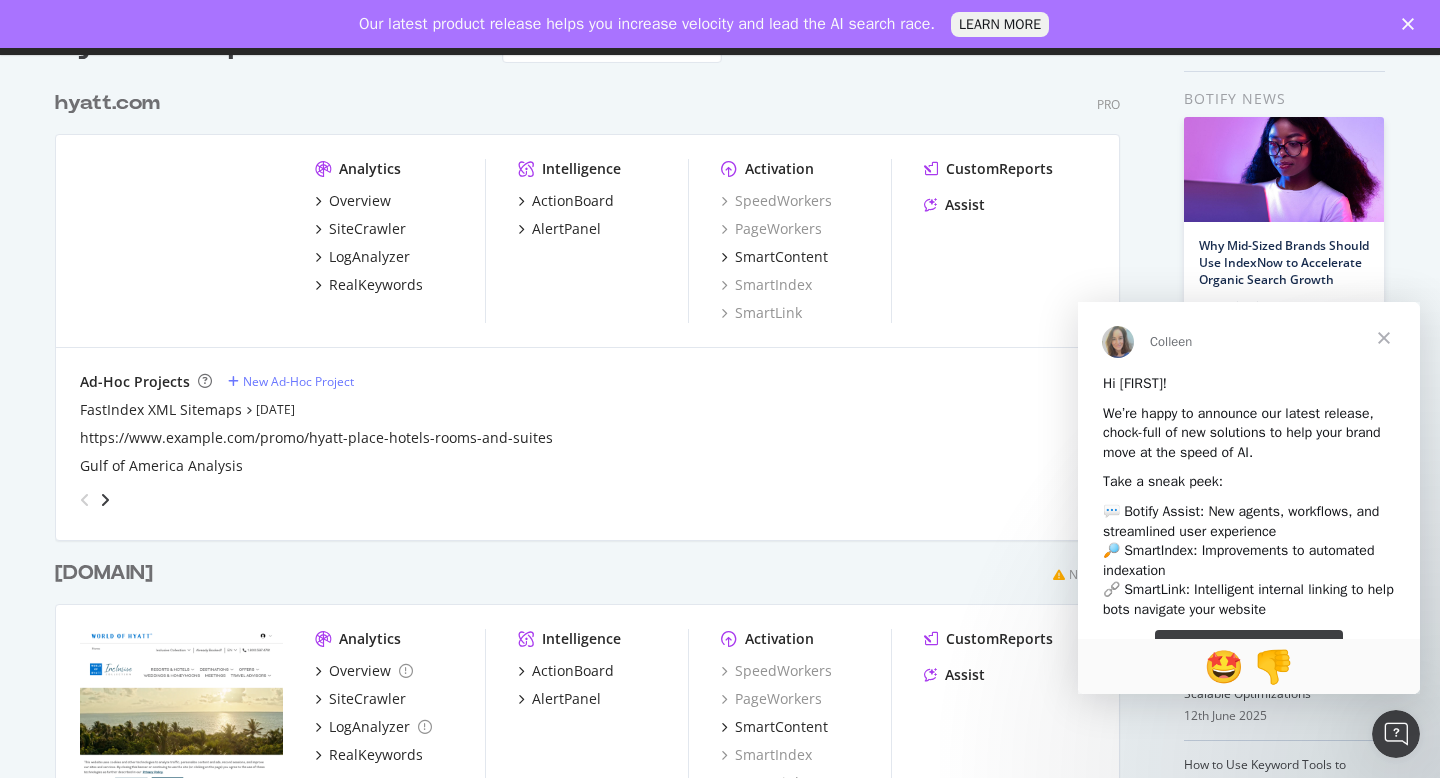 click at bounding box center [1384, 338] 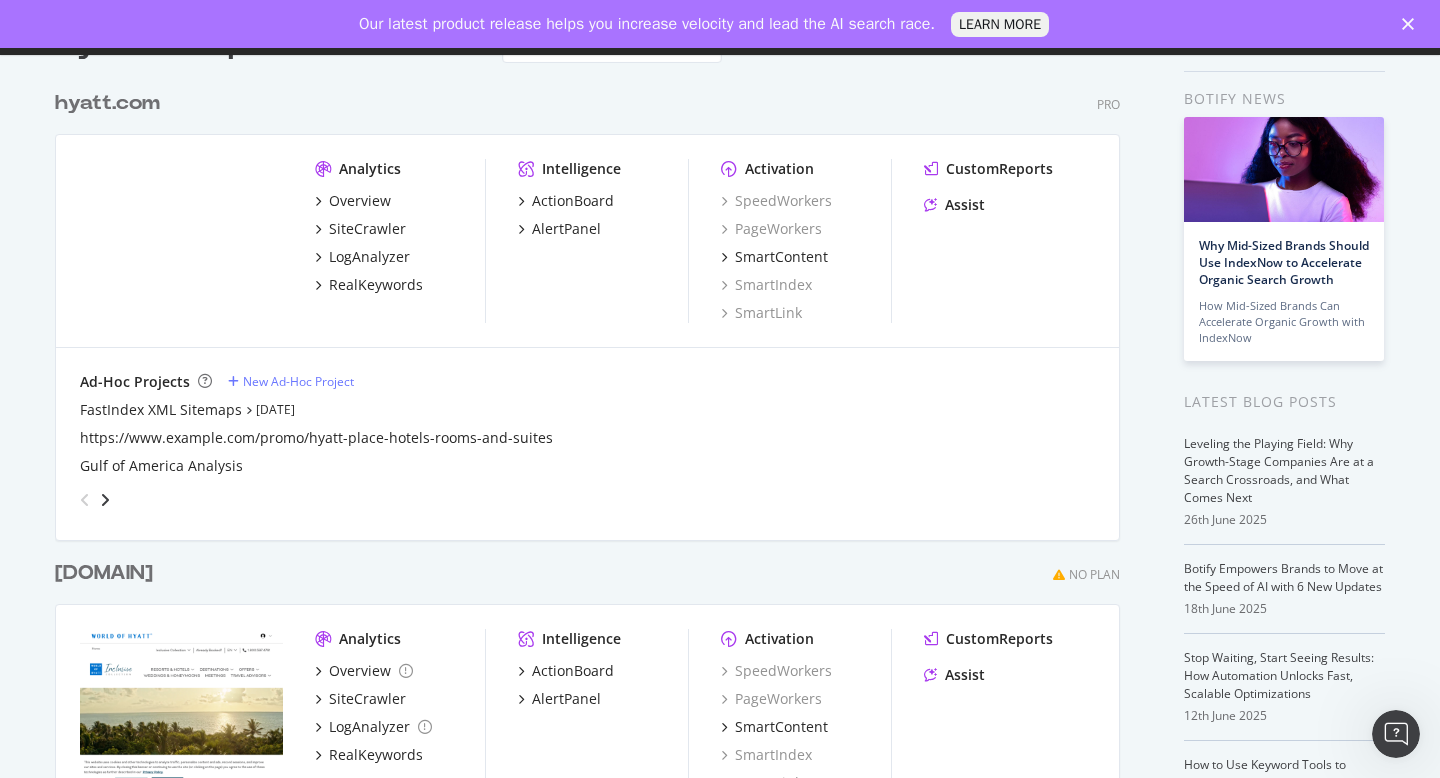 click 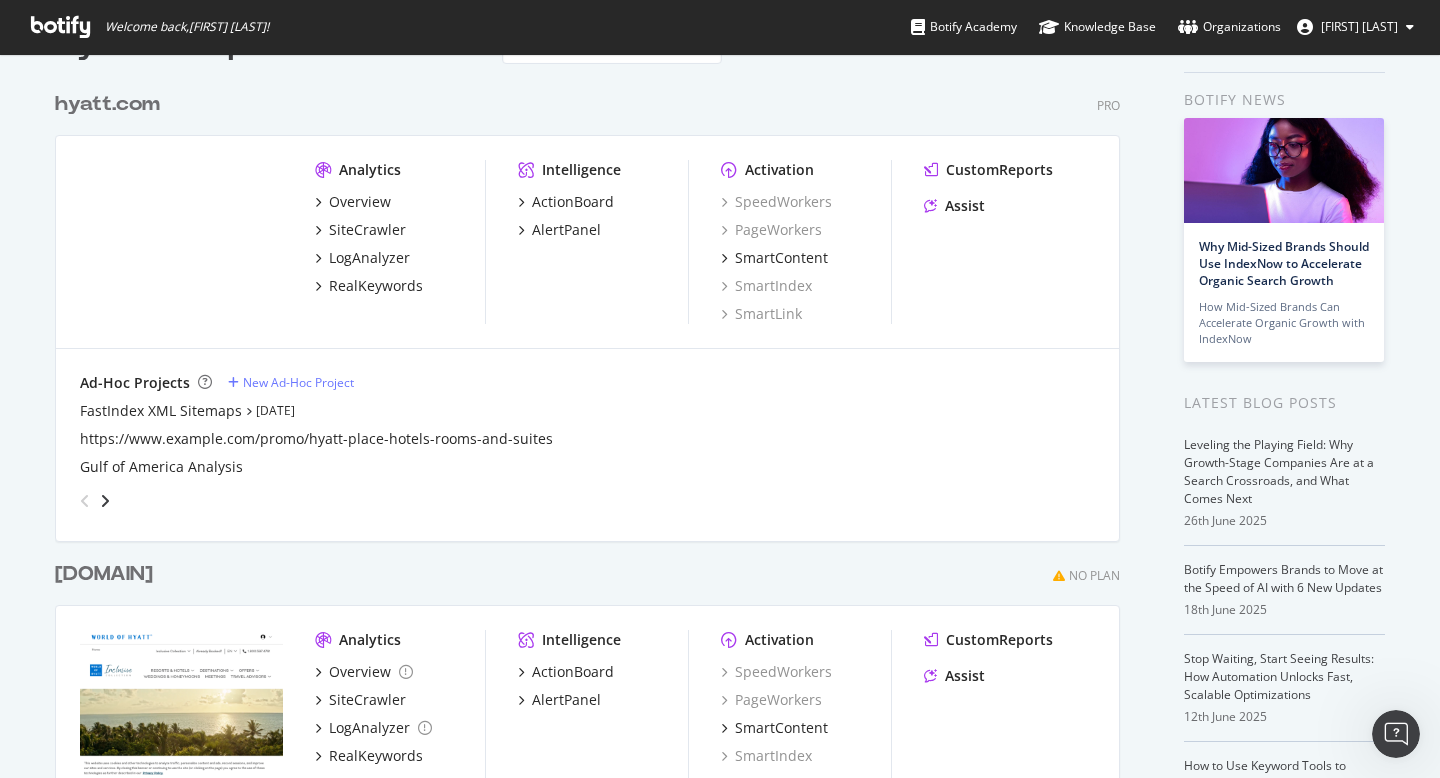 scroll, scrollTop: 0, scrollLeft: 0, axis: both 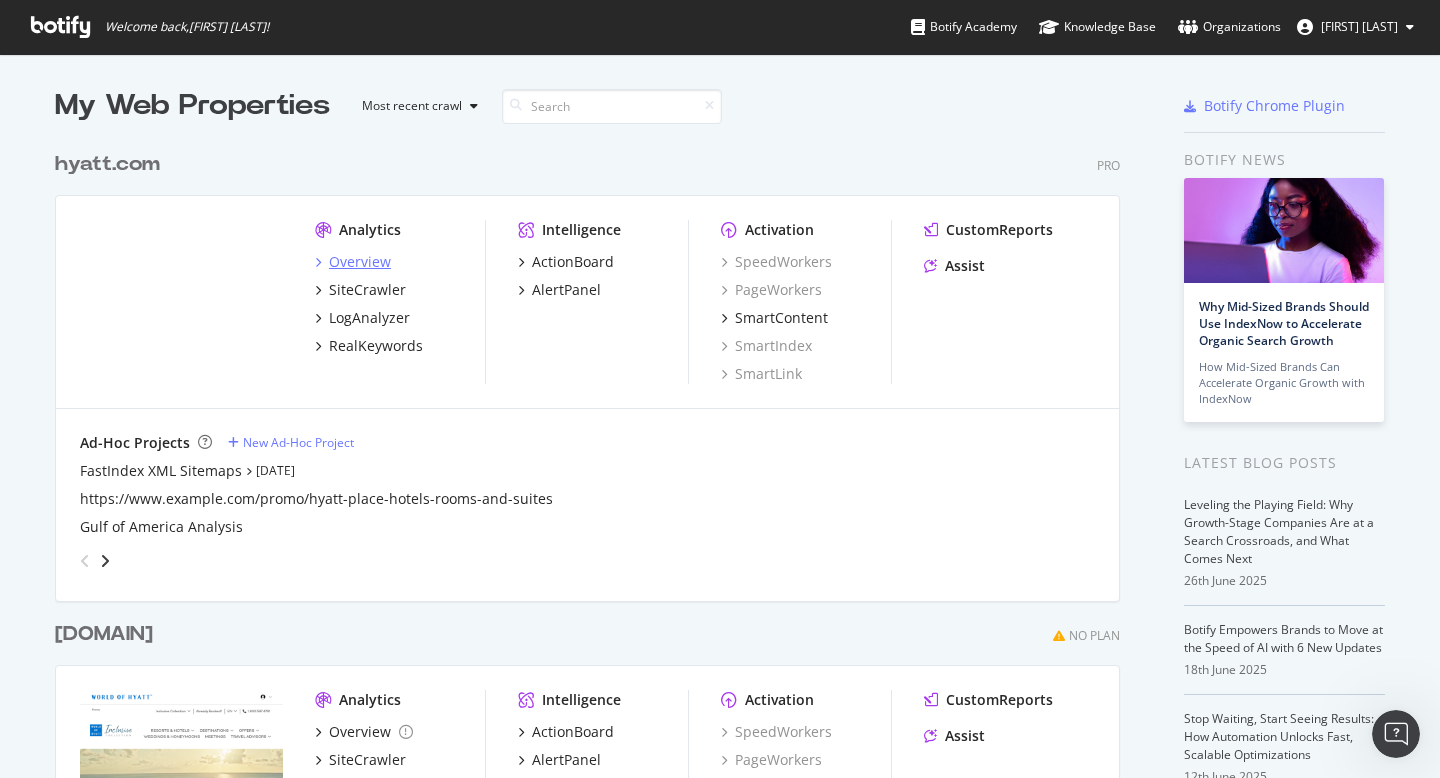 click on "Overview" at bounding box center (360, 262) 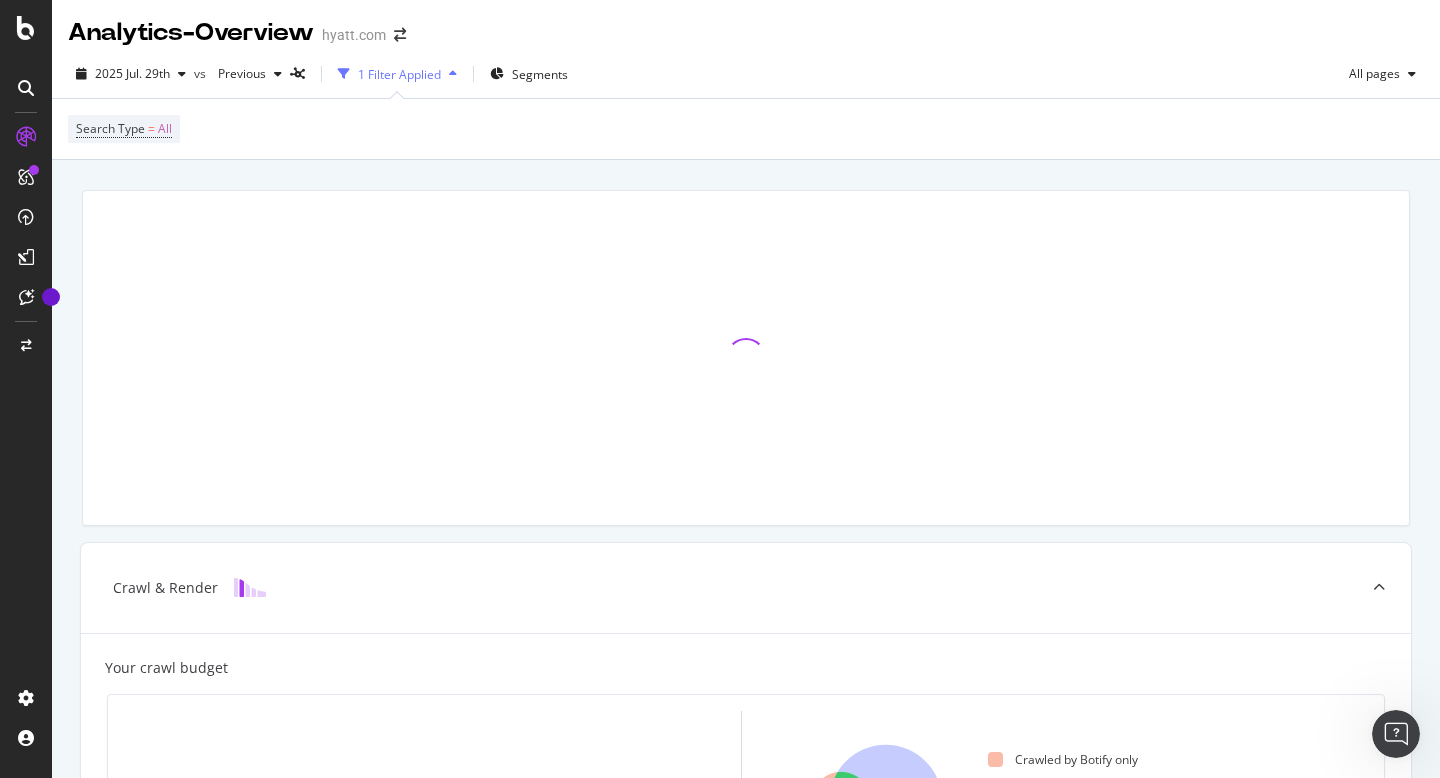 click at bounding box center [453, 74] 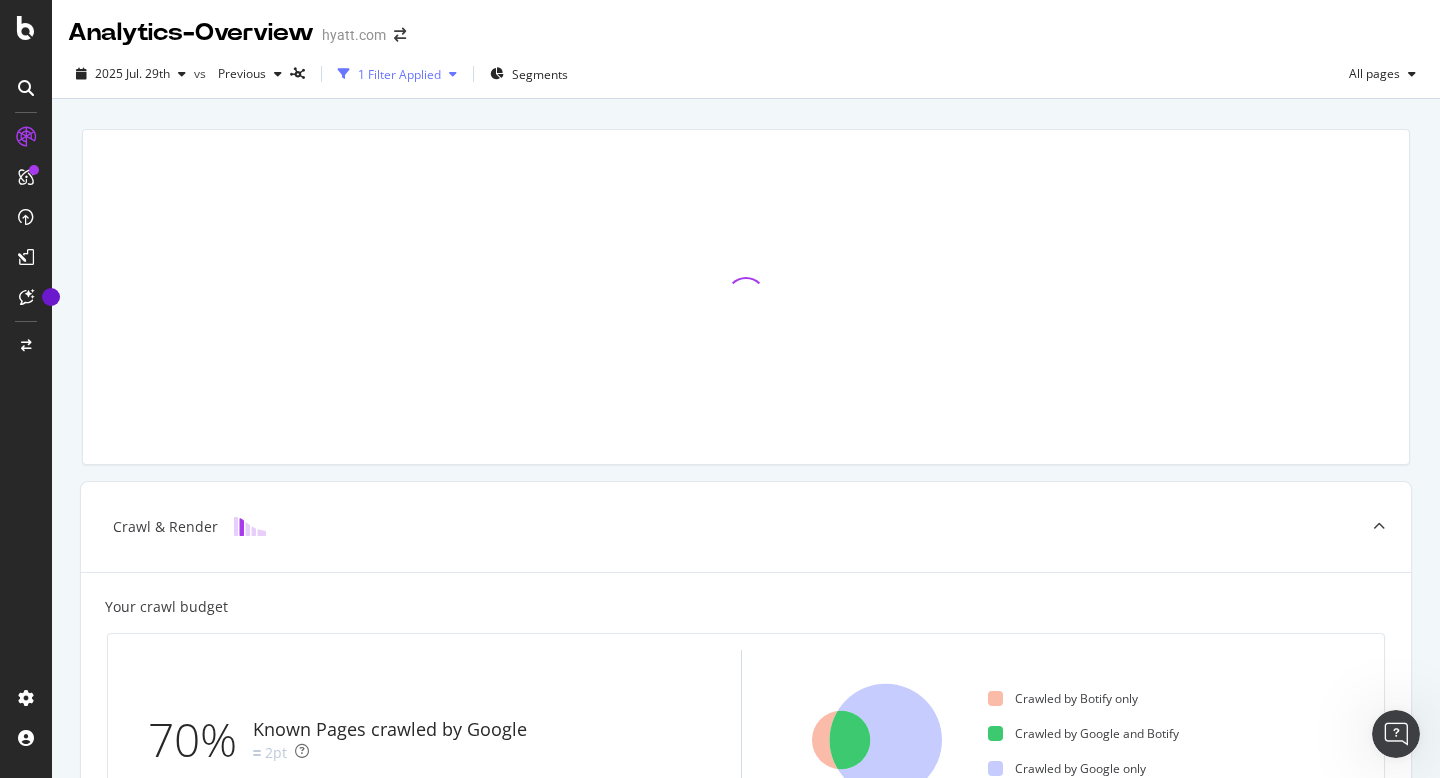 click at bounding box center (453, 74) 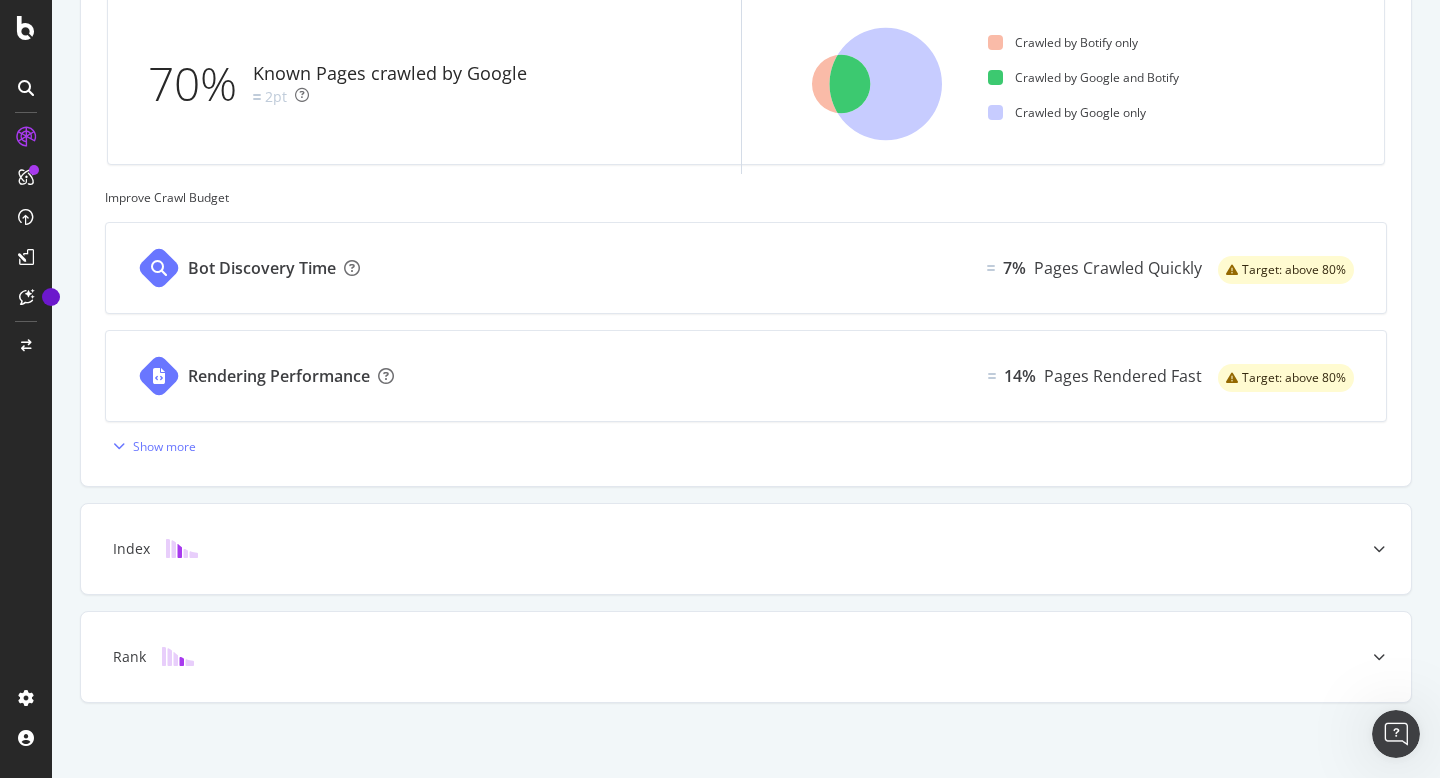 scroll, scrollTop: 729, scrollLeft: 0, axis: vertical 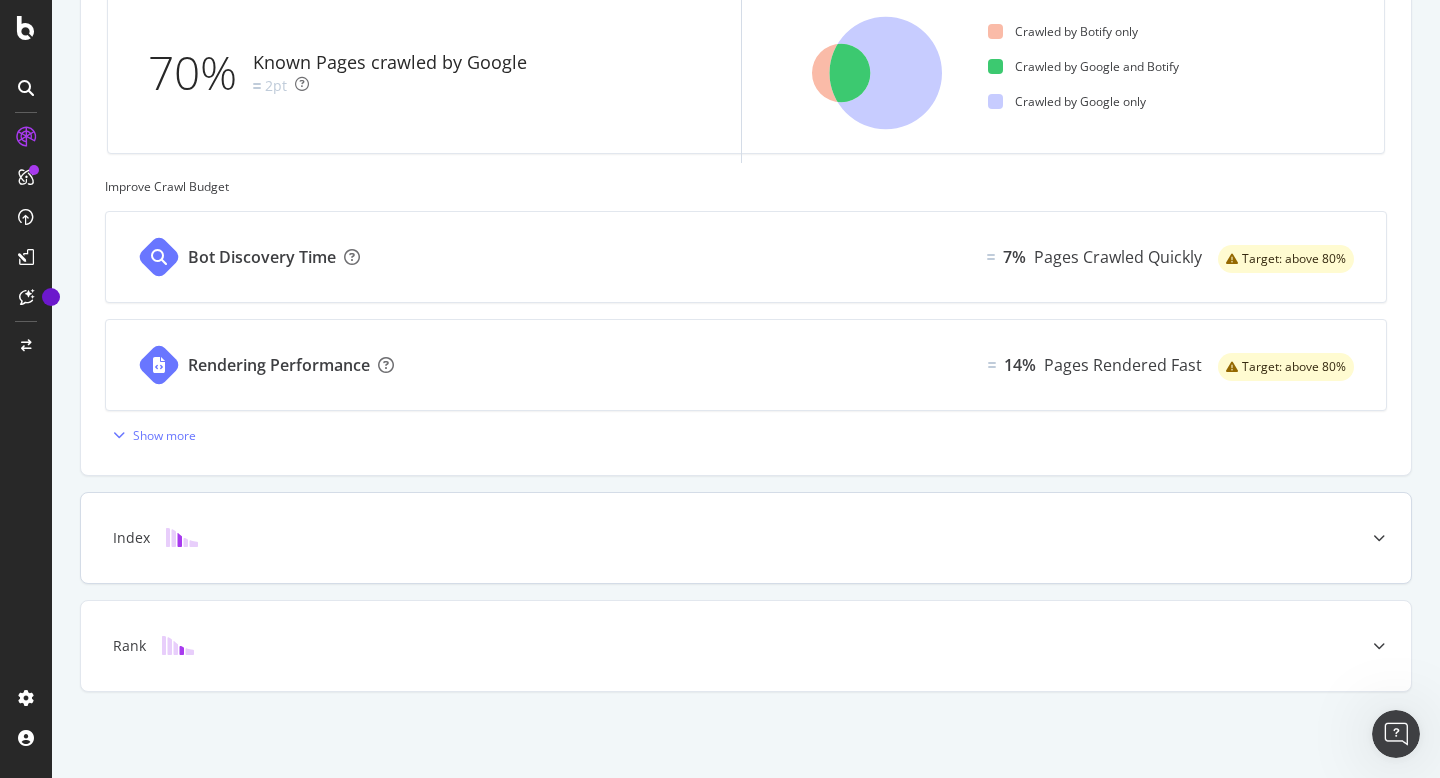click on "Index" at bounding box center (746, 538) 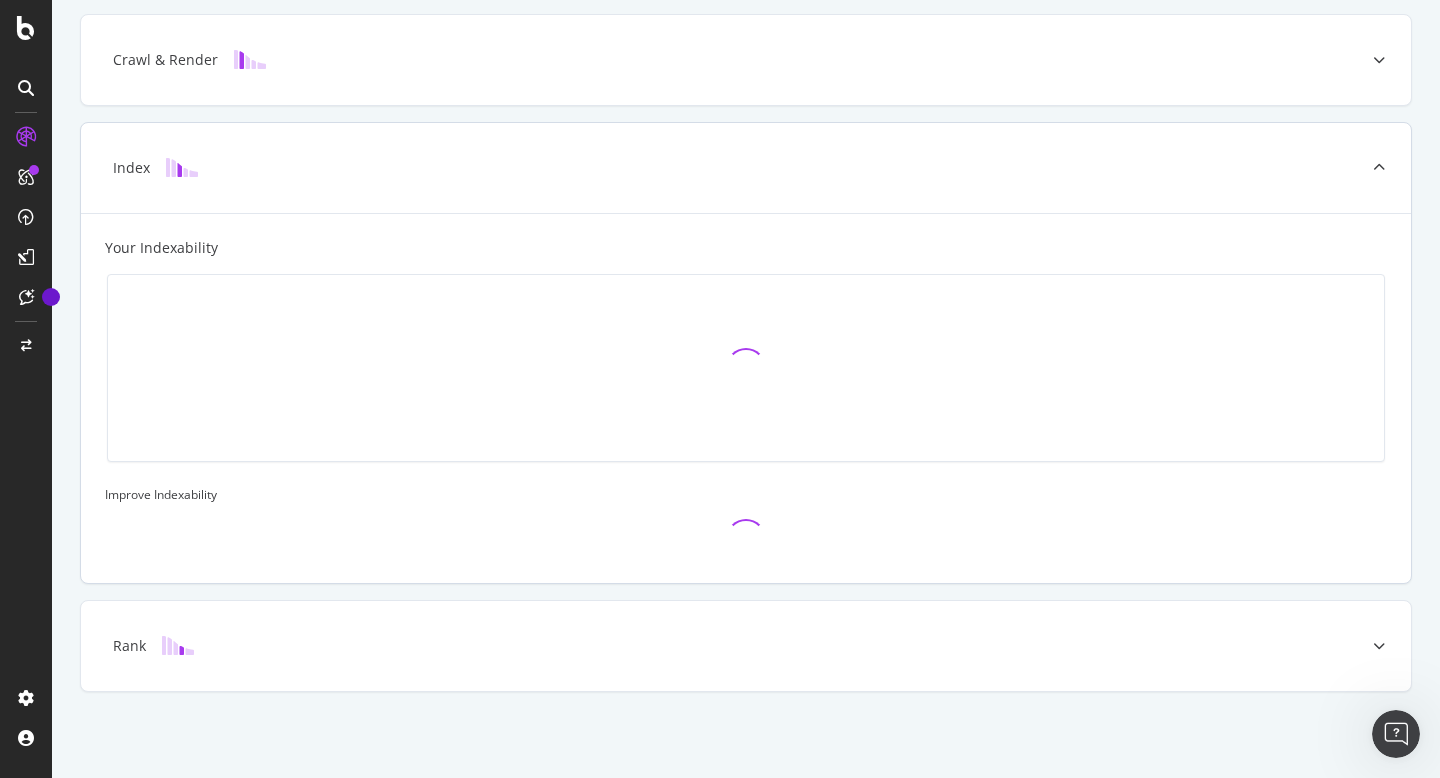 scroll, scrollTop: 529, scrollLeft: 0, axis: vertical 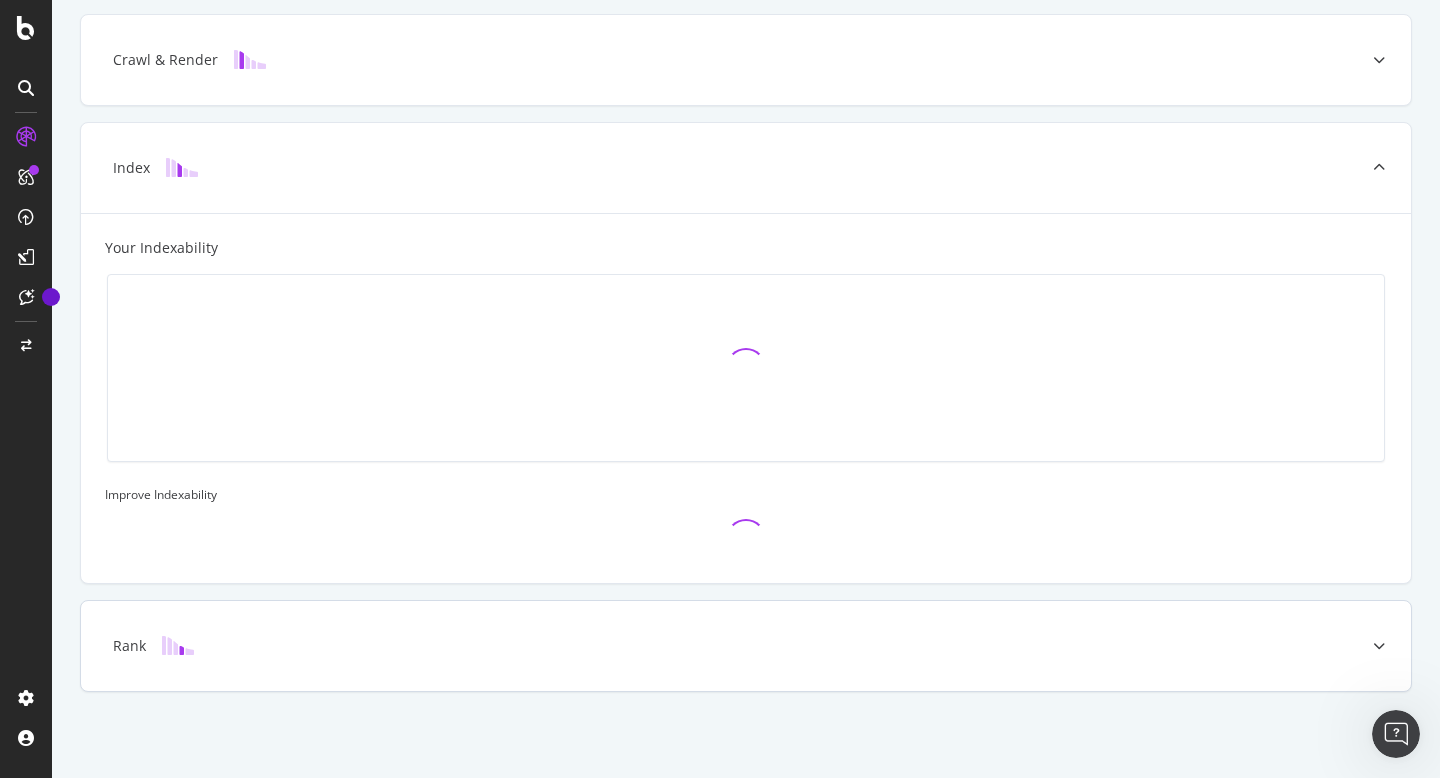 click on "Rank" at bounding box center [746, 646] 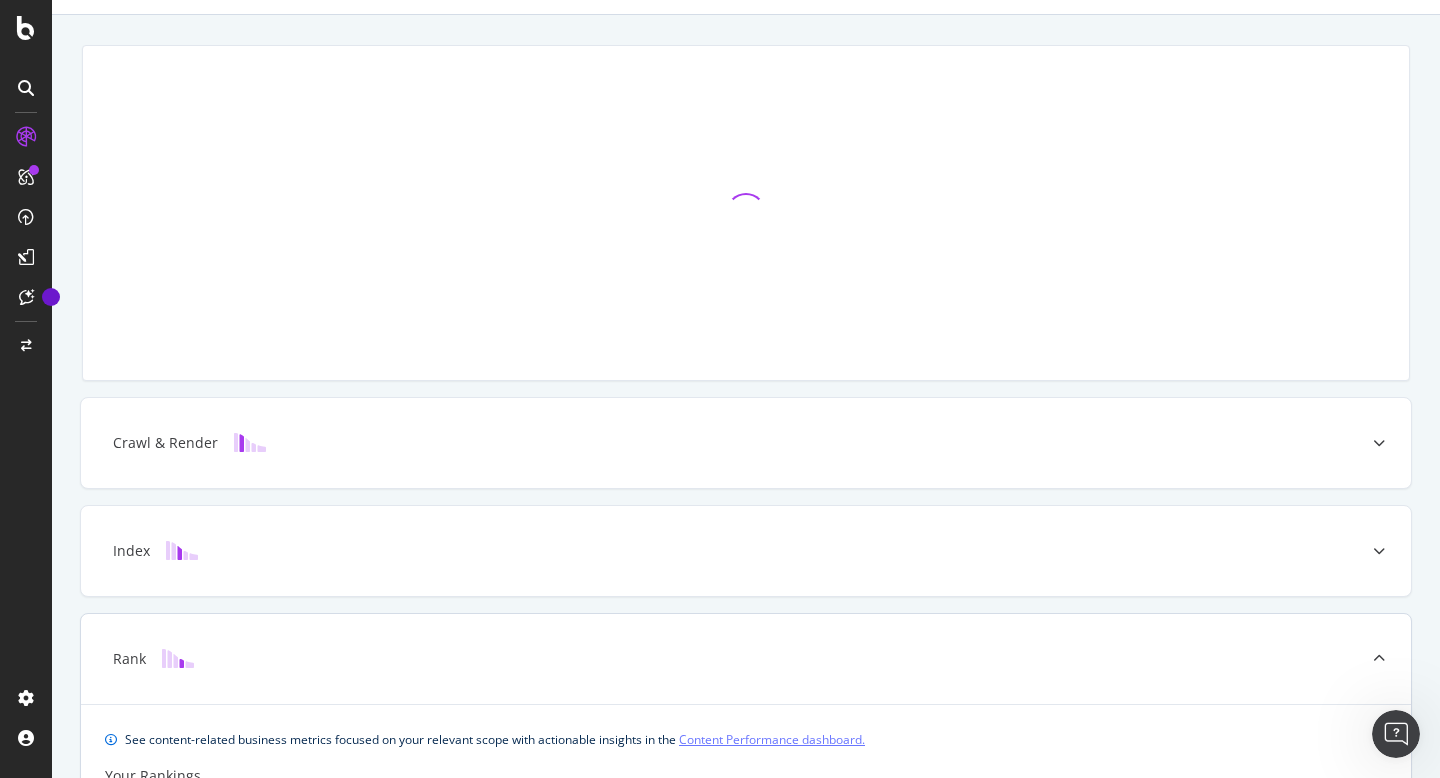 scroll, scrollTop: 0, scrollLeft: 0, axis: both 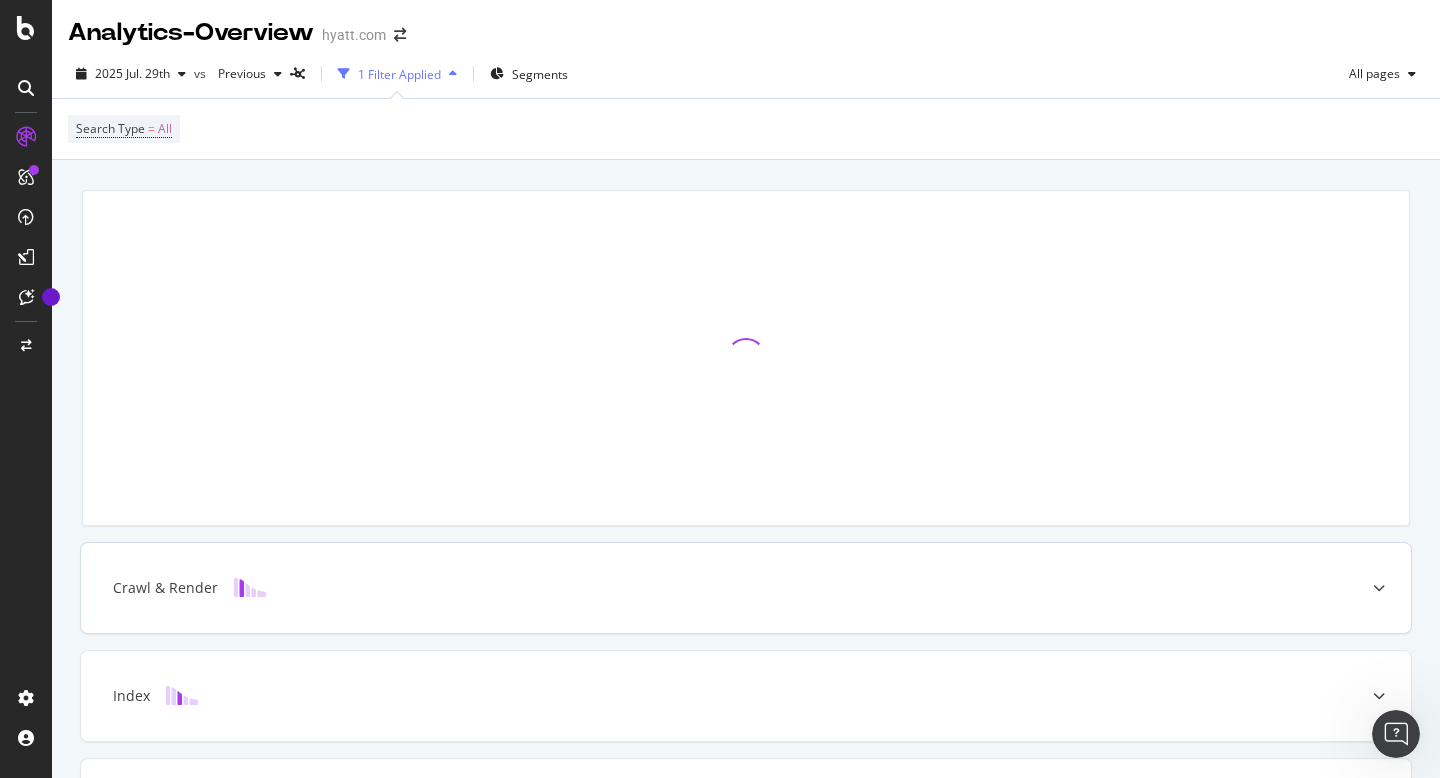 click on "Crawl & Render" at bounding box center [746, 588] 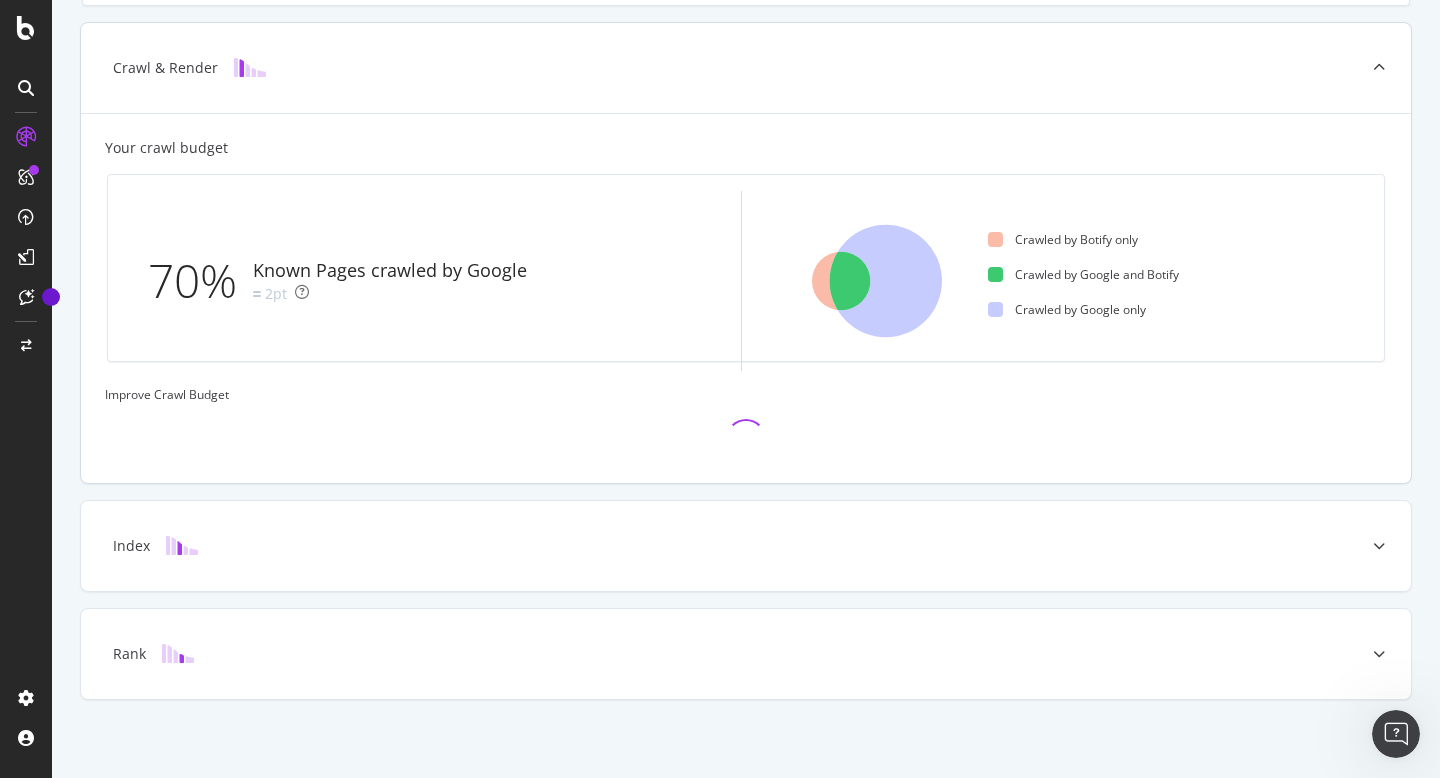 scroll, scrollTop: 529, scrollLeft: 0, axis: vertical 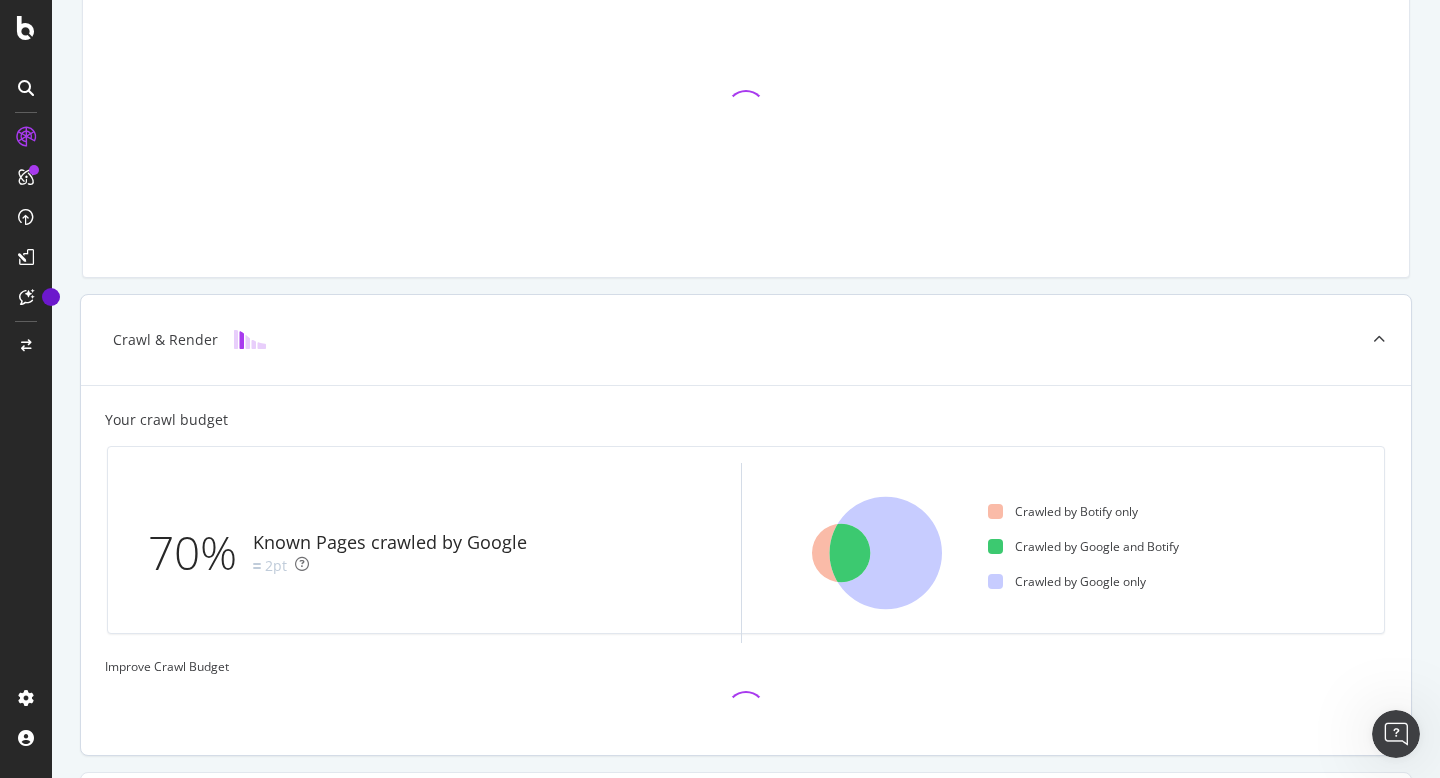 click on "Crawl & Render" at bounding box center (746, 340) 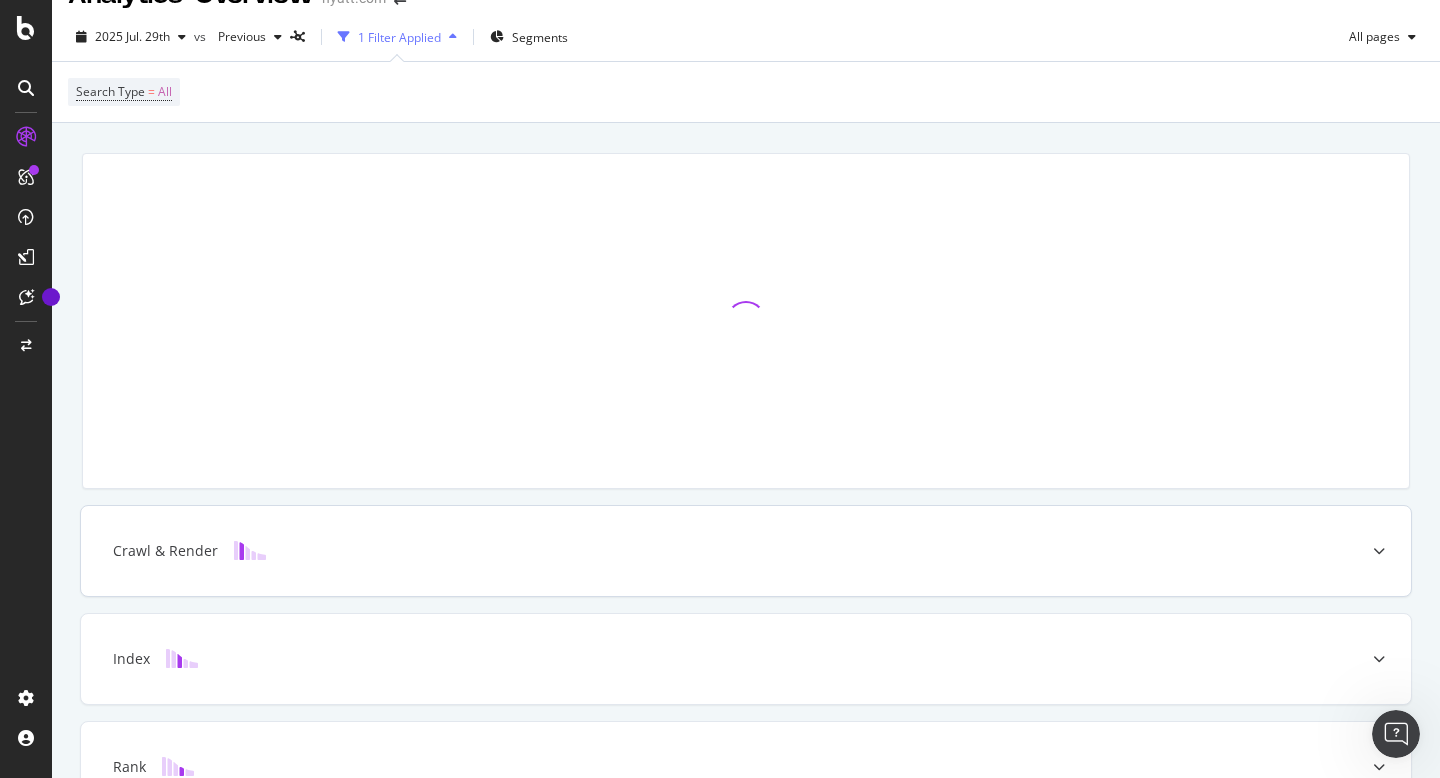 scroll, scrollTop: 0, scrollLeft: 0, axis: both 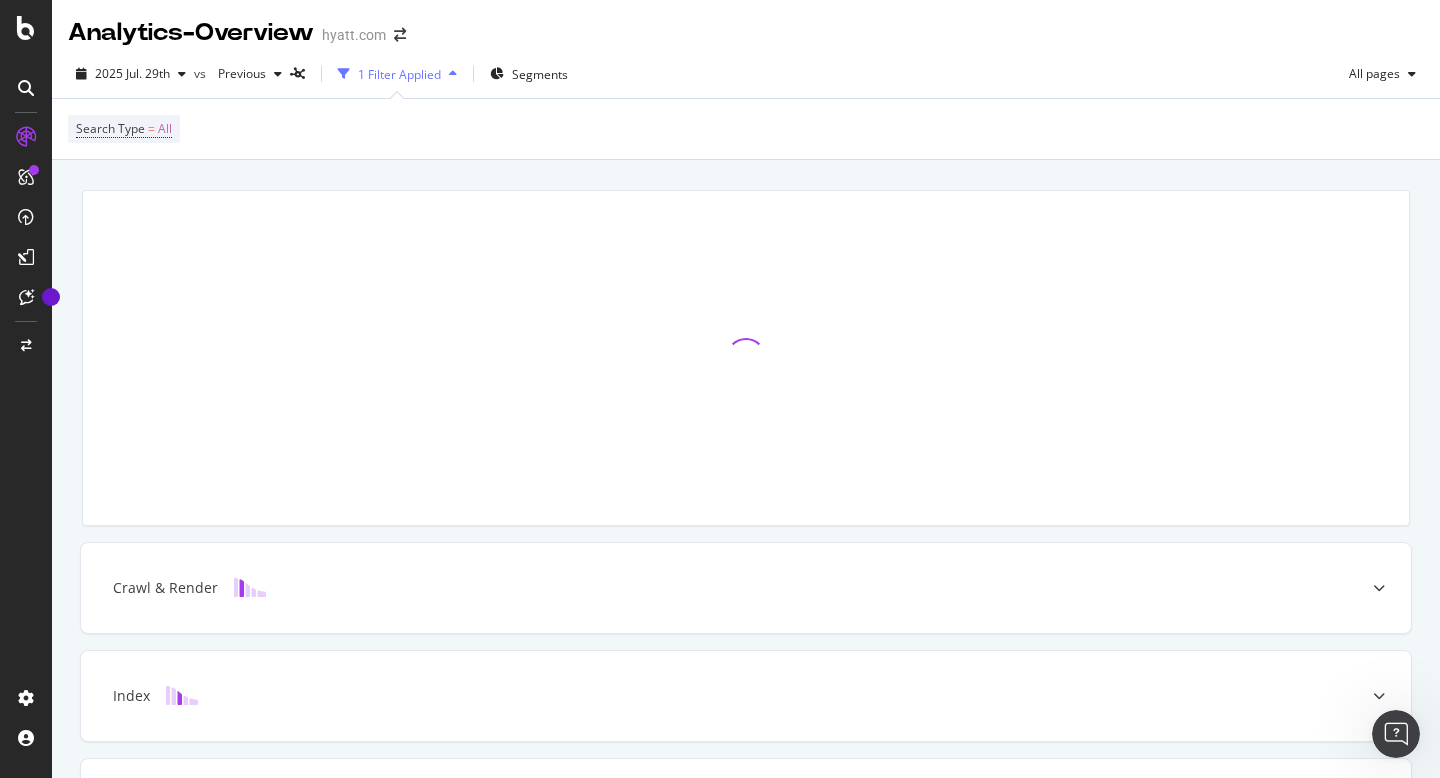 click at bounding box center (453, 74) 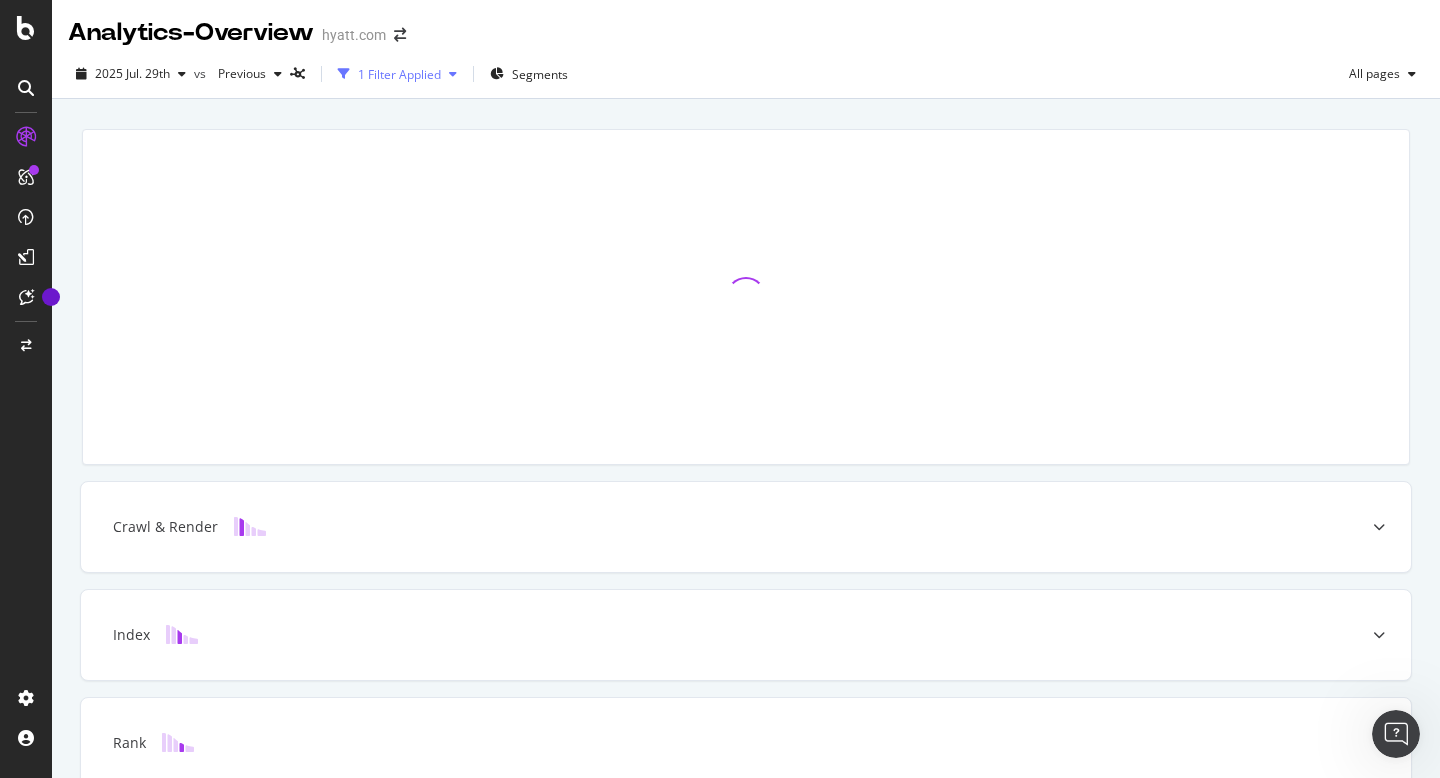 click at bounding box center [453, 74] 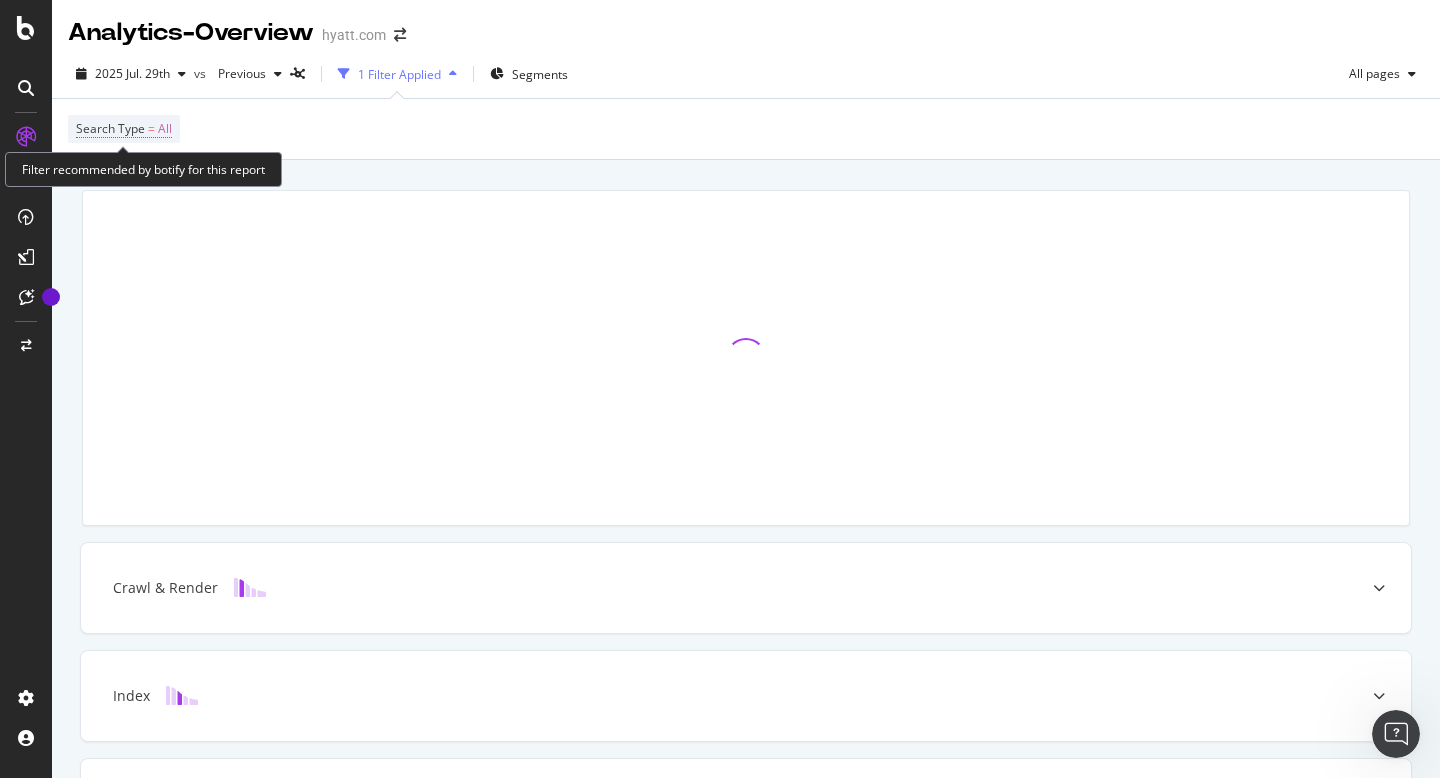 click on "Search Type" at bounding box center (110, 128) 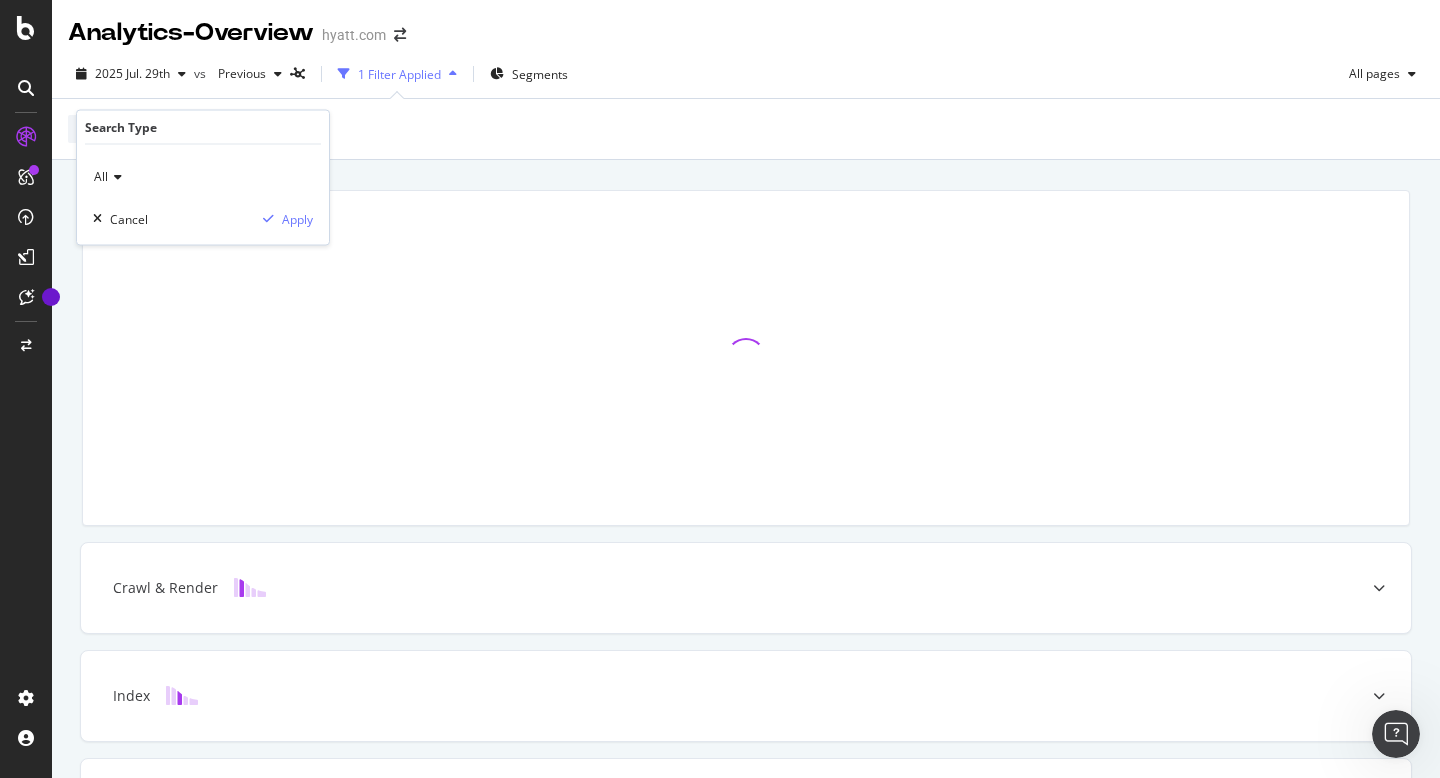 click at bounding box center (115, 177) 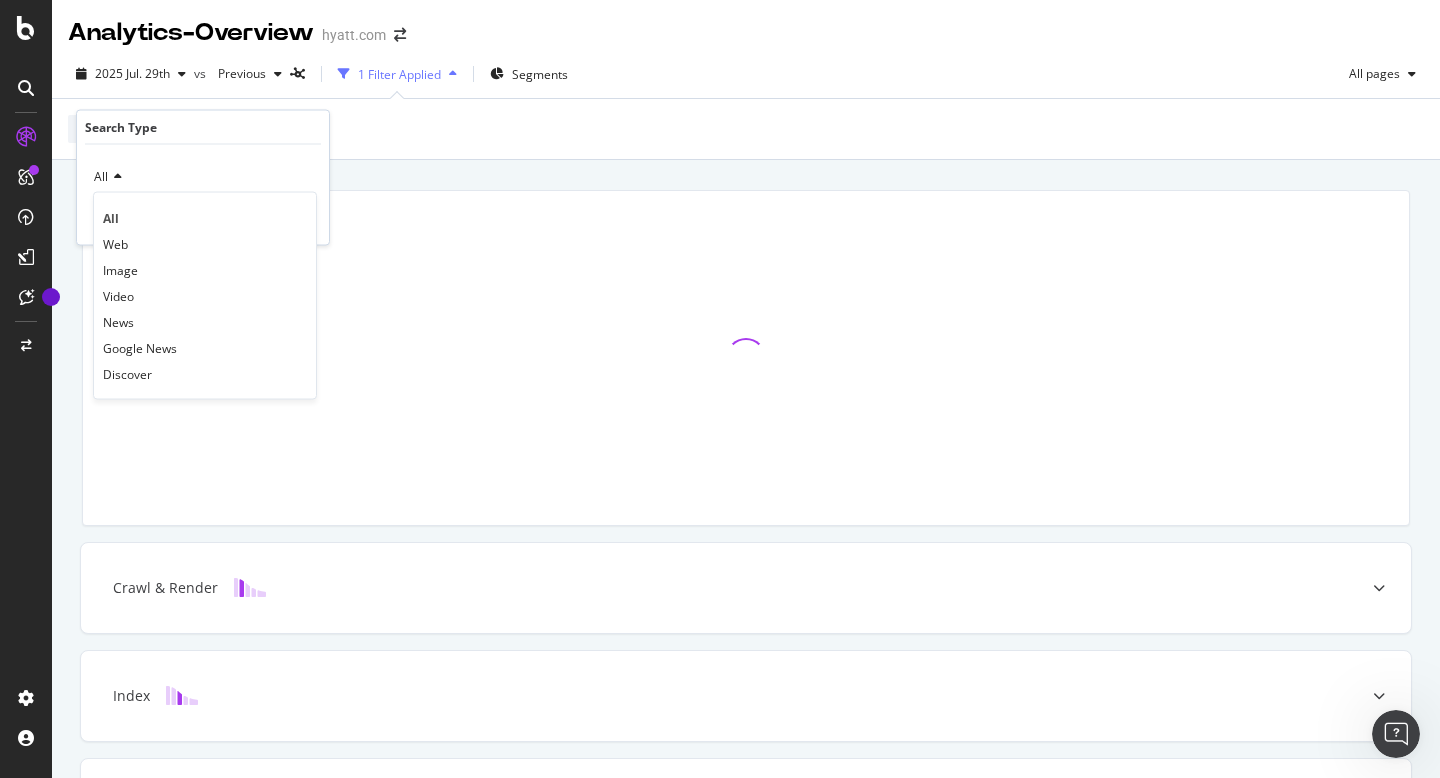 click on "Search Type   =     All" at bounding box center (746, 129) 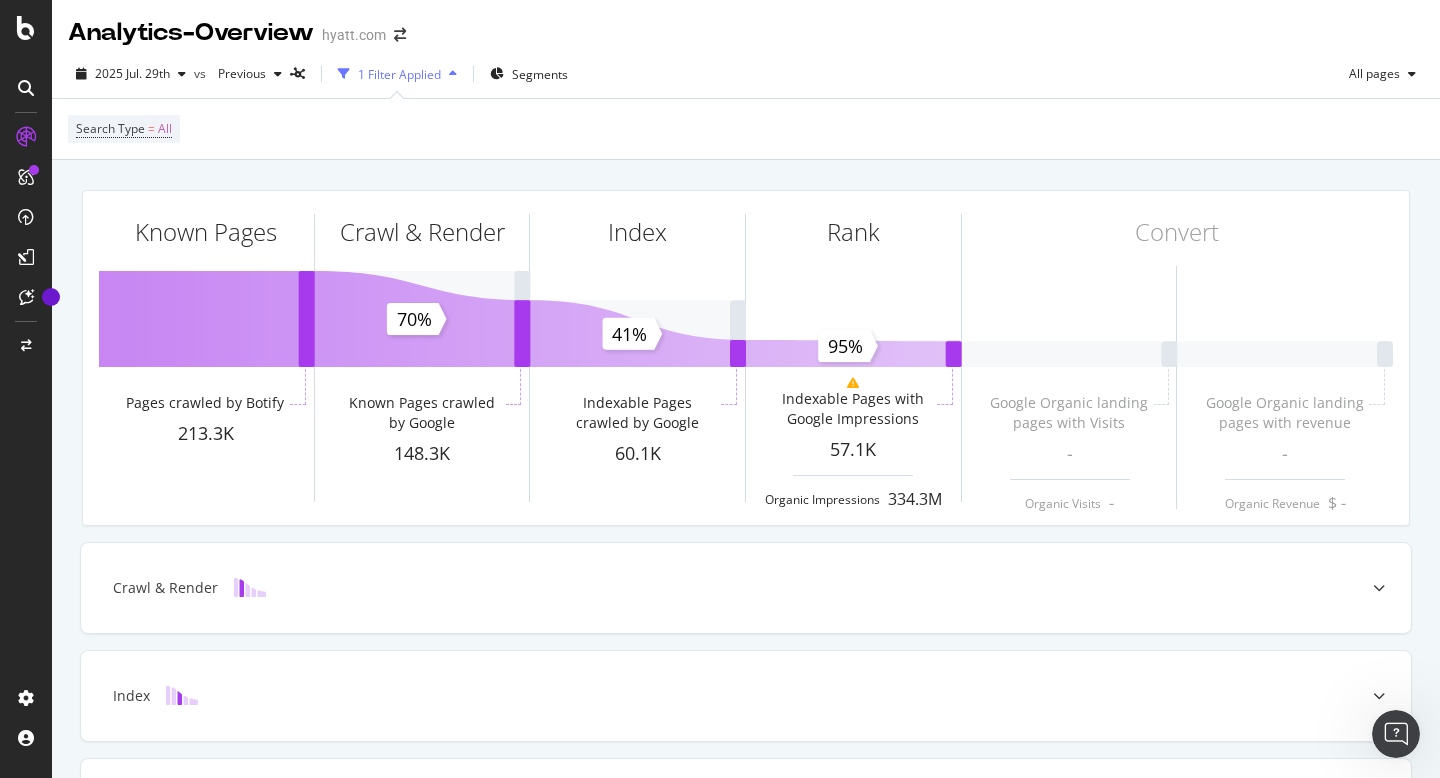 click on "2025 Jul. 29th vs Previous 1 Filter Applied Segments All pages Search Type   =     All" at bounding box center (746, 105) 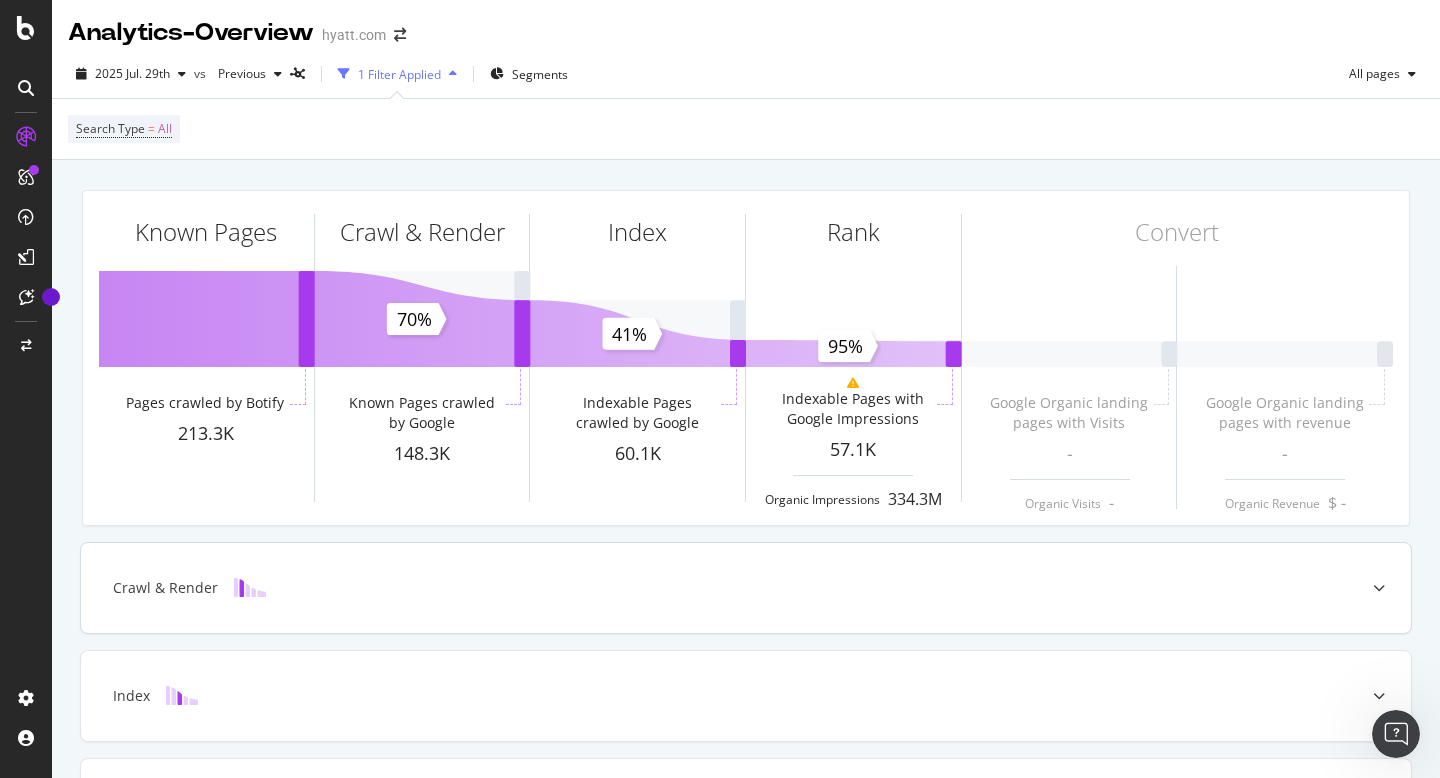 click on "Crawl & Render" at bounding box center (746, 588) 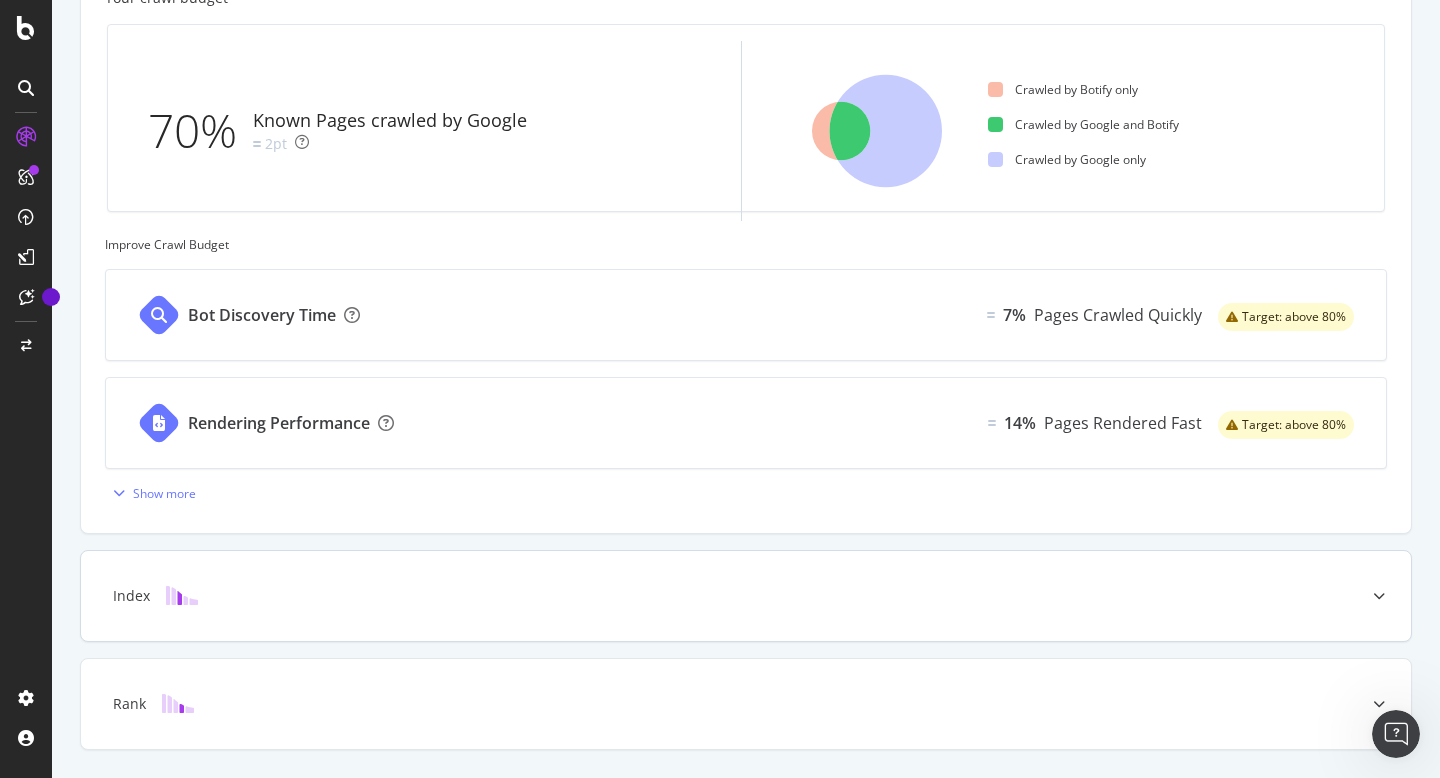 scroll, scrollTop: 709, scrollLeft: 0, axis: vertical 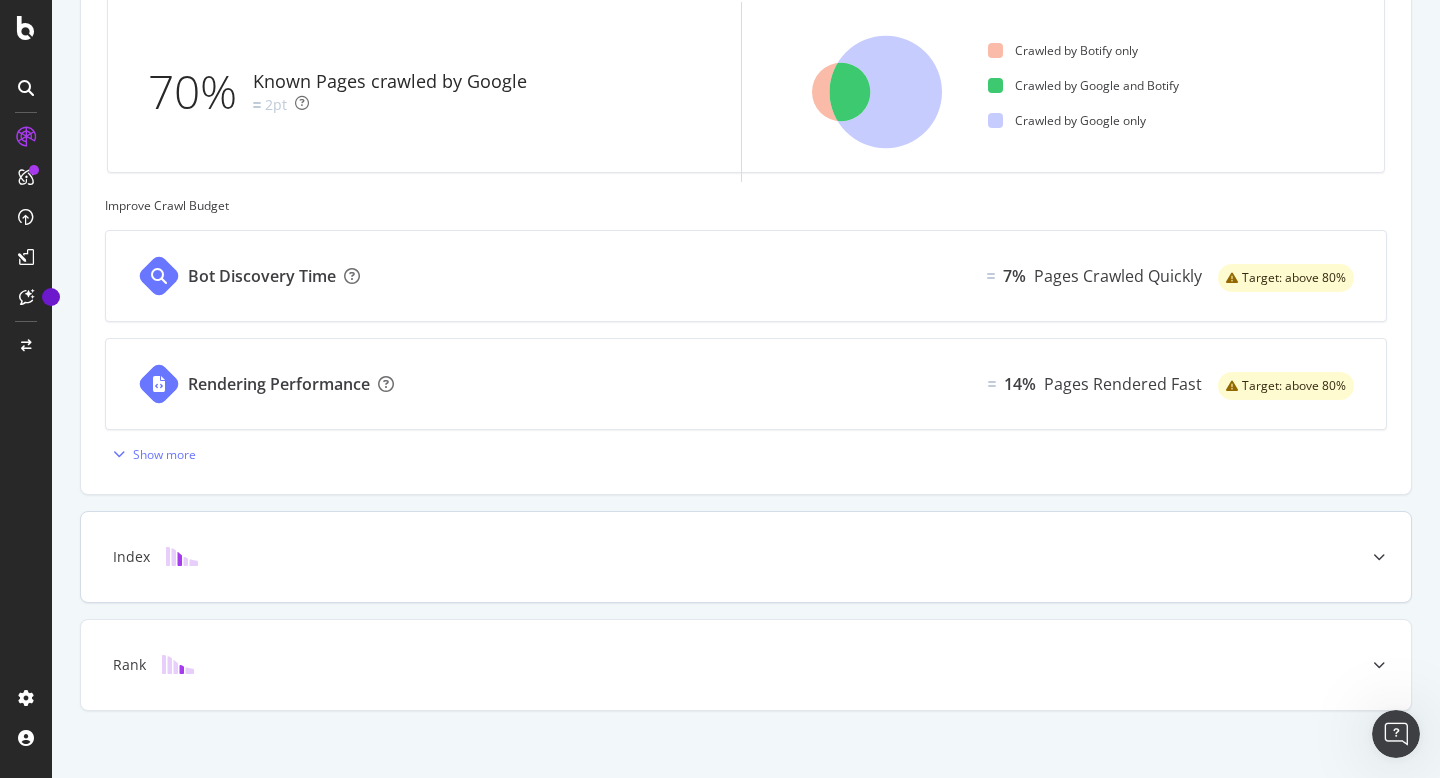 click on "Index" at bounding box center (746, 557) 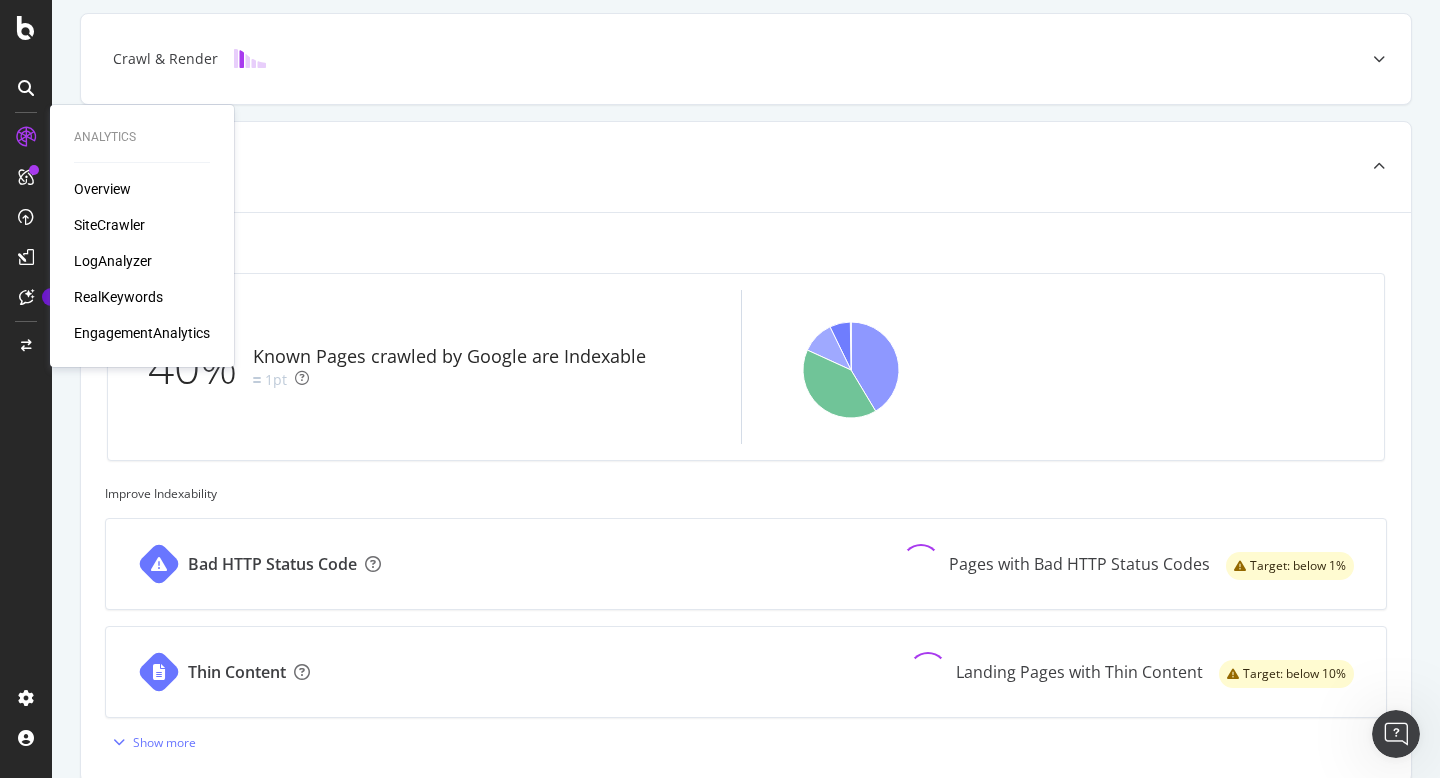 scroll, scrollTop: 709, scrollLeft: 0, axis: vertical 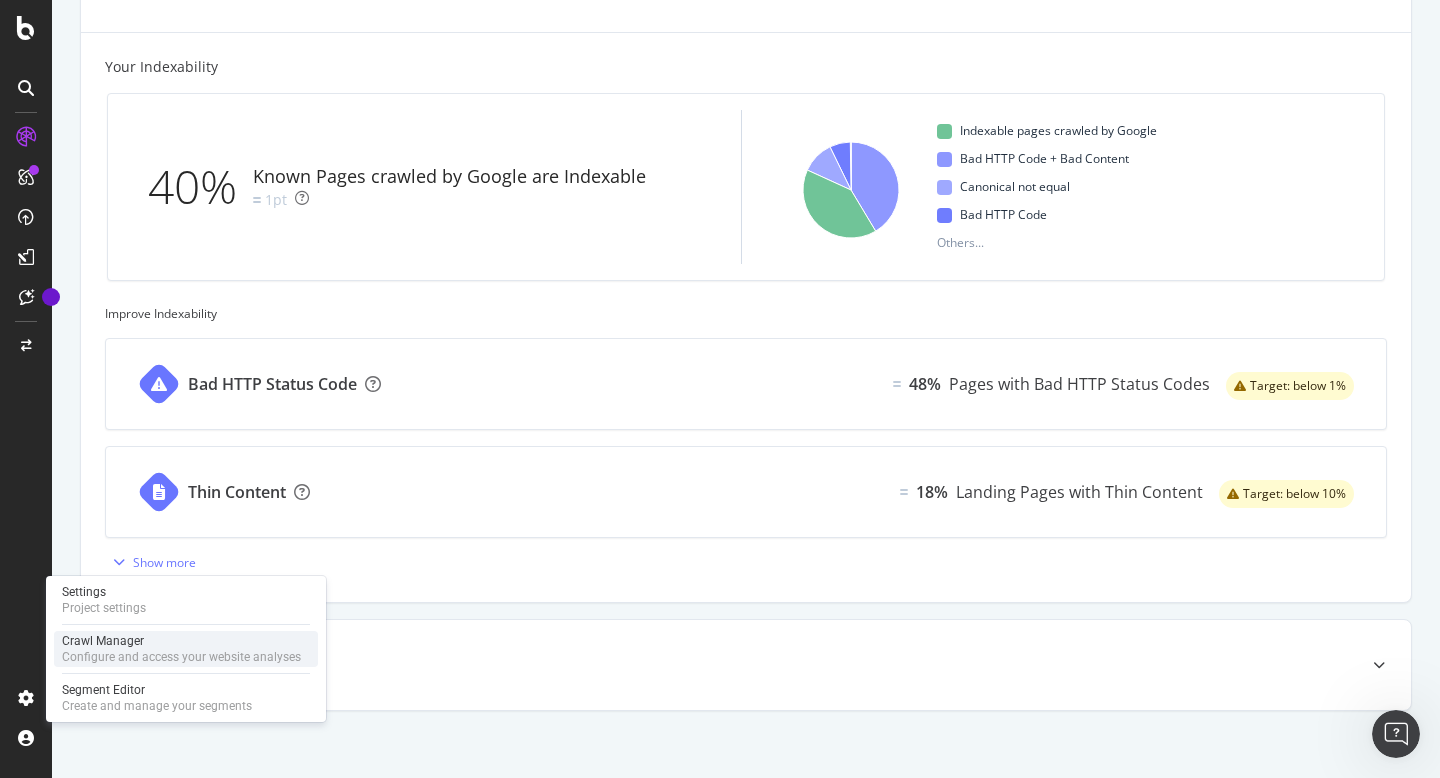 click on "Crawl Manager" at bounding box center [181, 641] 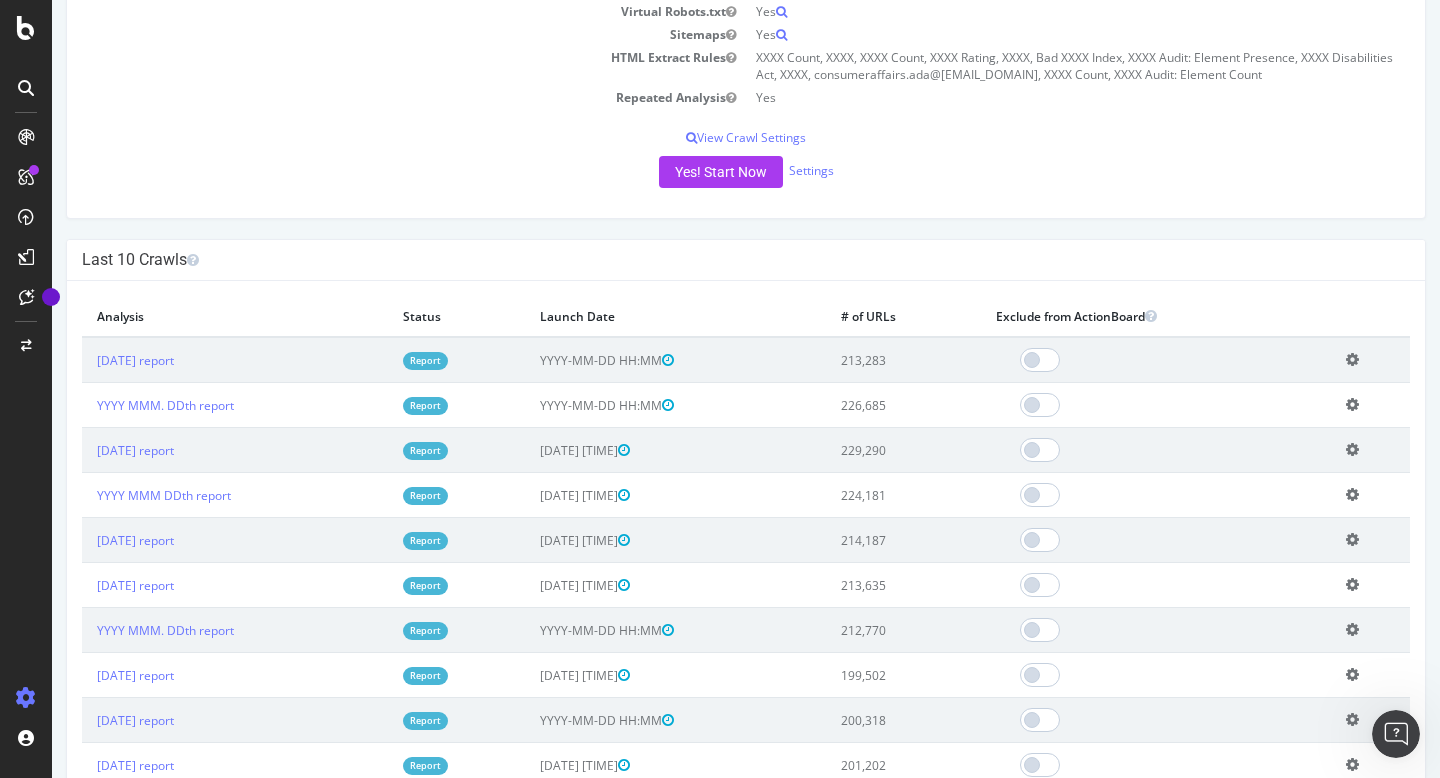 scroll, scrollTop: 0, scrollLeft: 0, axis: both 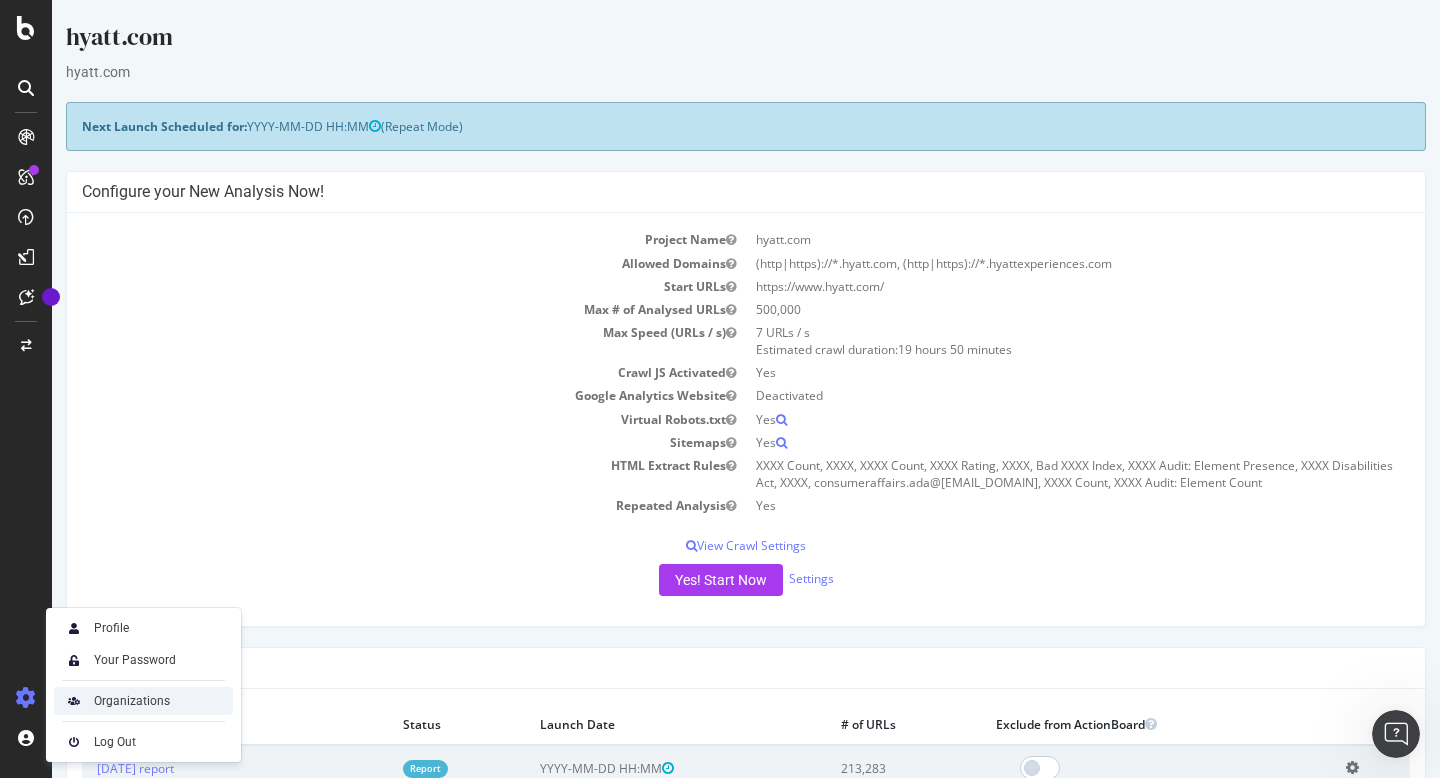 click on "Organizations" at bounding box center [132, 701] 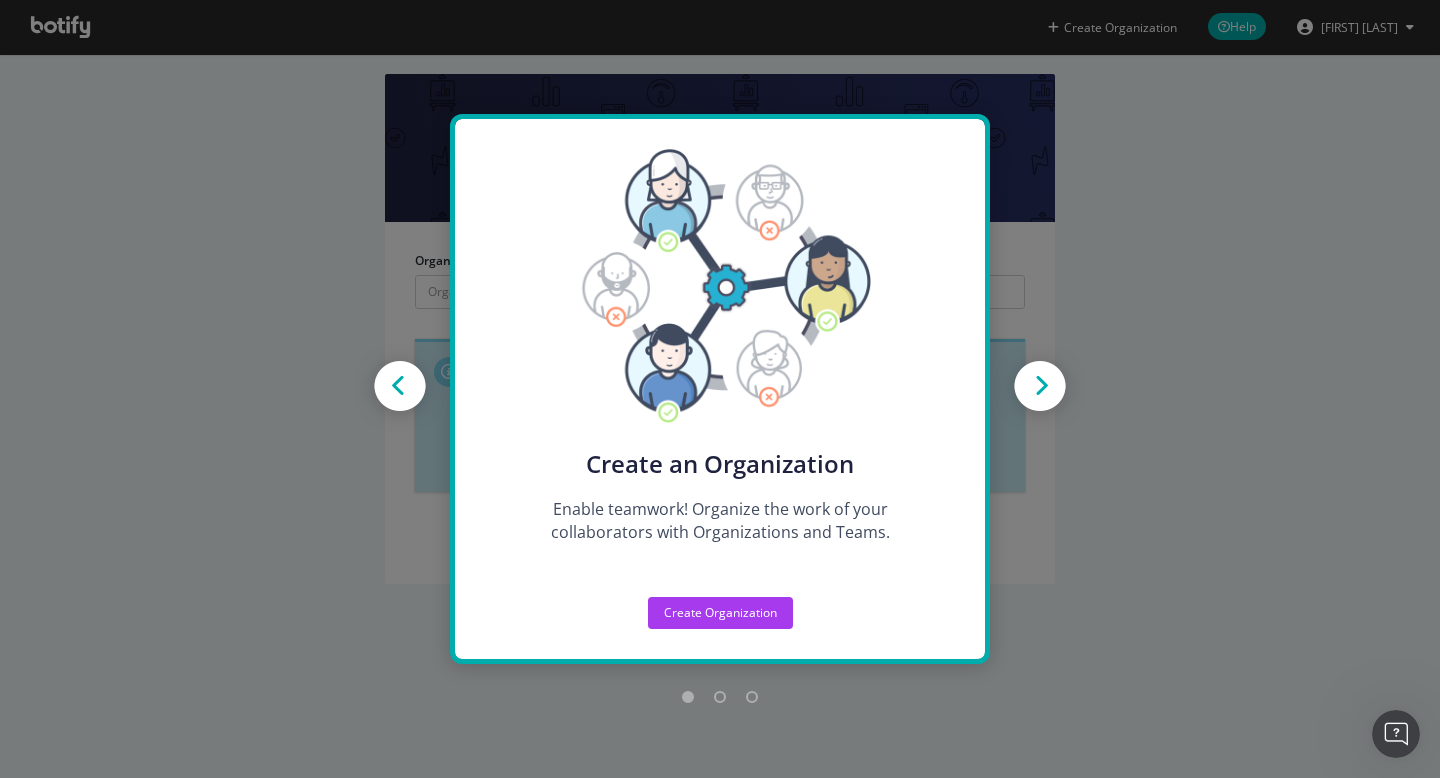 click at bounding box center [1040, 388] 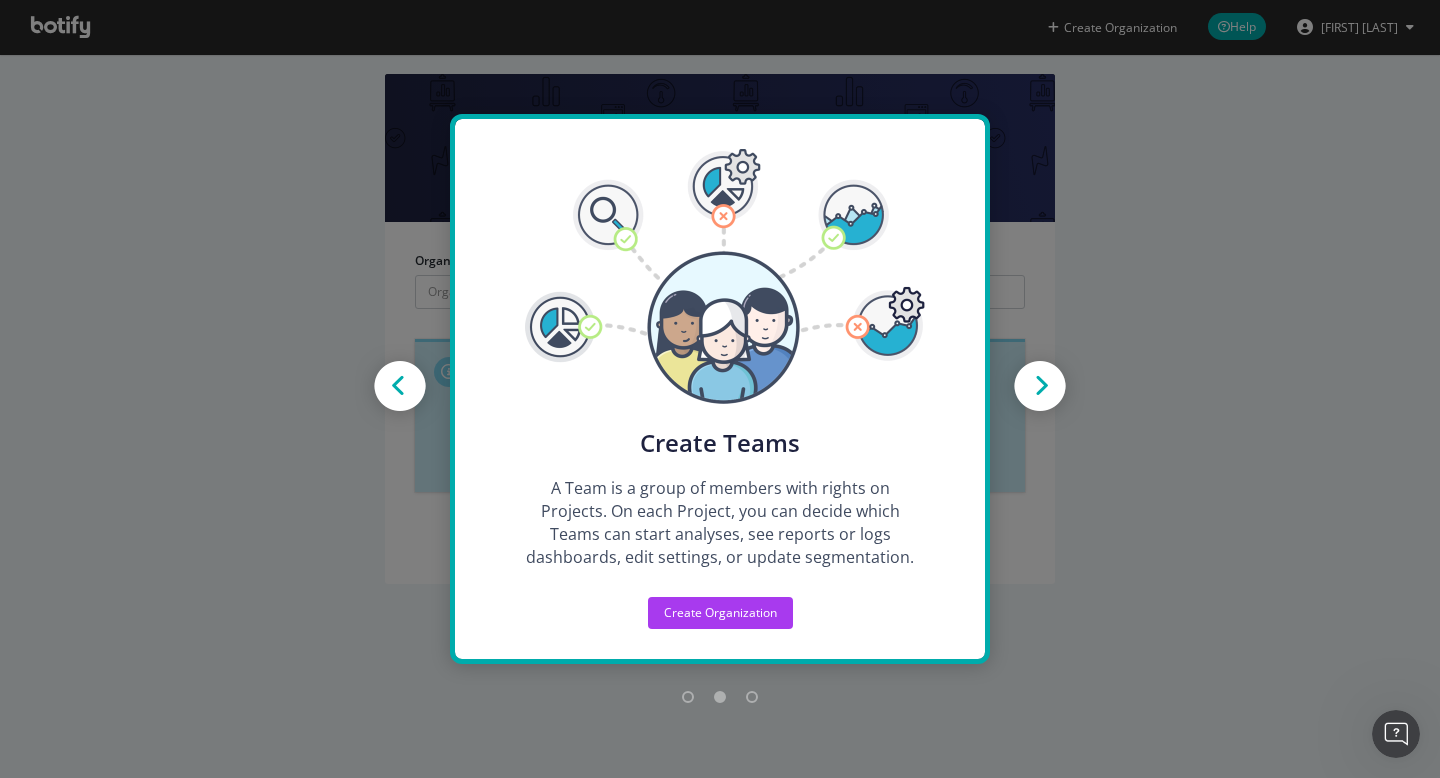 click at bounding box center (1040, 388) 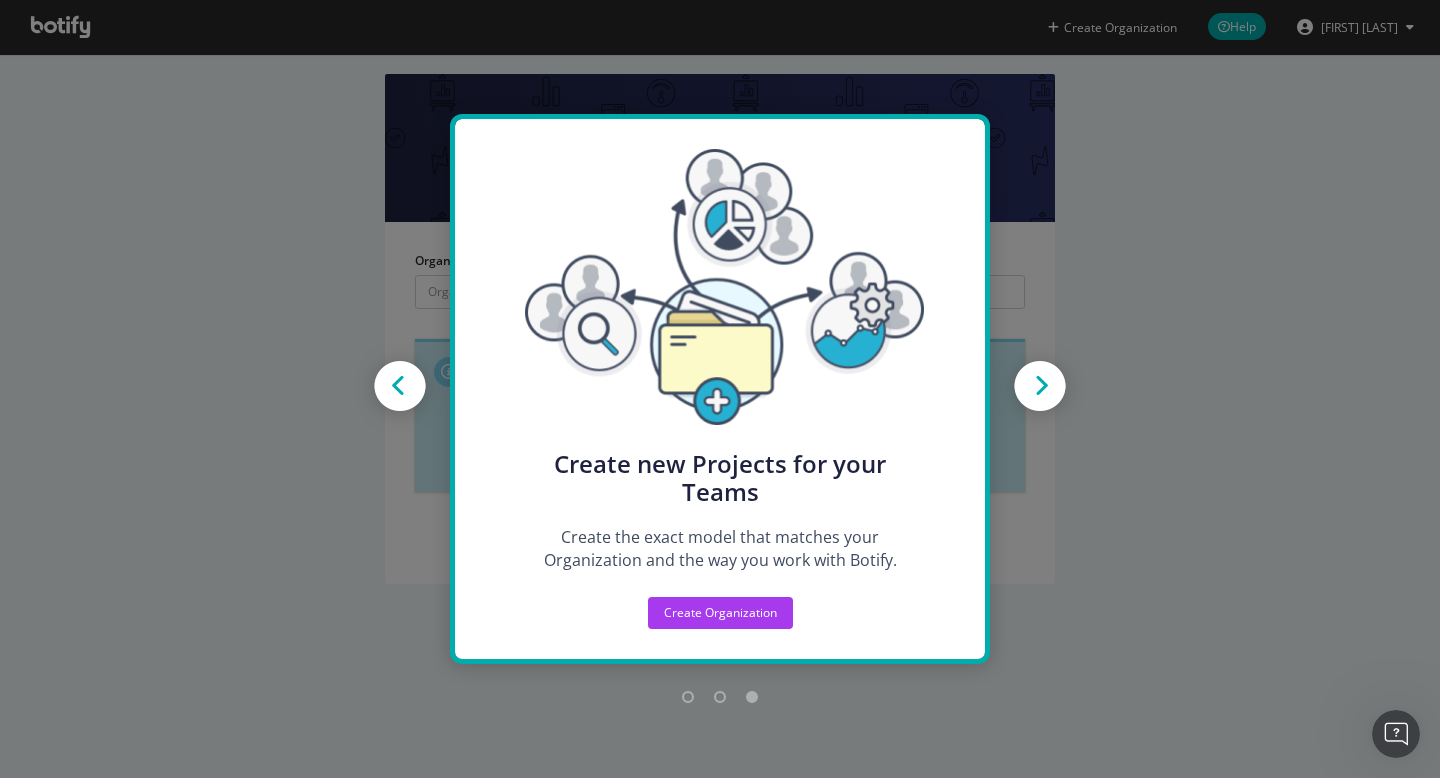 click at bounding box center [1040, 388] 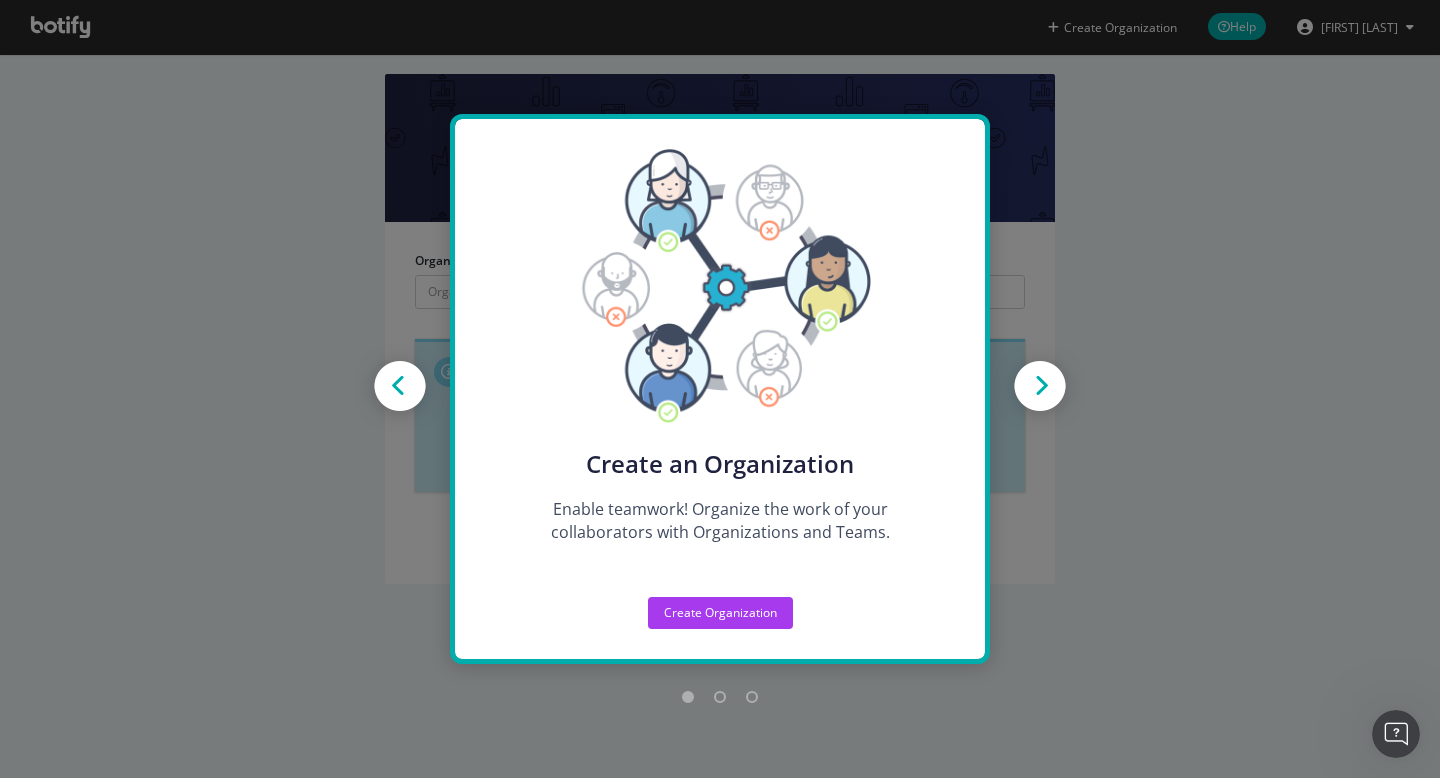 click at bounding box center (1040, 388) 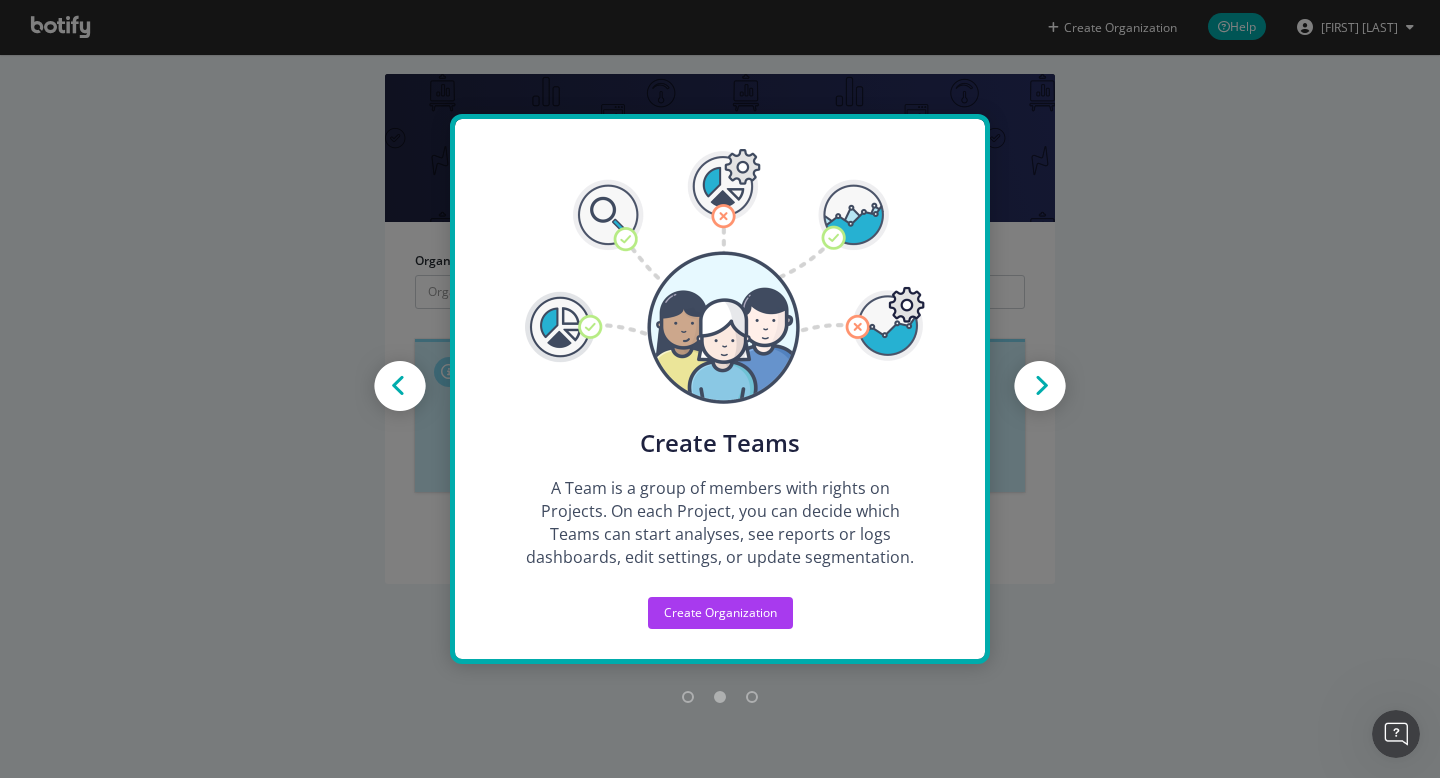 click on "Create new Projects for your Teams Create the exact model that matches your Organization and the way you work with Botify. Create an Organization Enable teamwork! Organize the work of your collaborators with Organizations and Teams. Create Teams A Team is a group of members with rights on Projects. On each Project, you can decide which Teams can start analyses, see reports or logs dashboards, edit settings, or update segmentation. Create new Projects for your Teams Create the exact model that matches your Organization and the way you work with Botify. Create an Organization Enable teamwork! Organize the work of your collaborators with Organizations and Teams. Create Teams A Team is a group of members with rights on Projects. On each Project, you can decide which Teams can start analyses, see reports or logs dashboards, edit settings, or update segmentation. Create new Projects for your Teams Create the exact model that matches your Organization and the way you work with Botify. Create Organization" at bounding box center (720, 389) 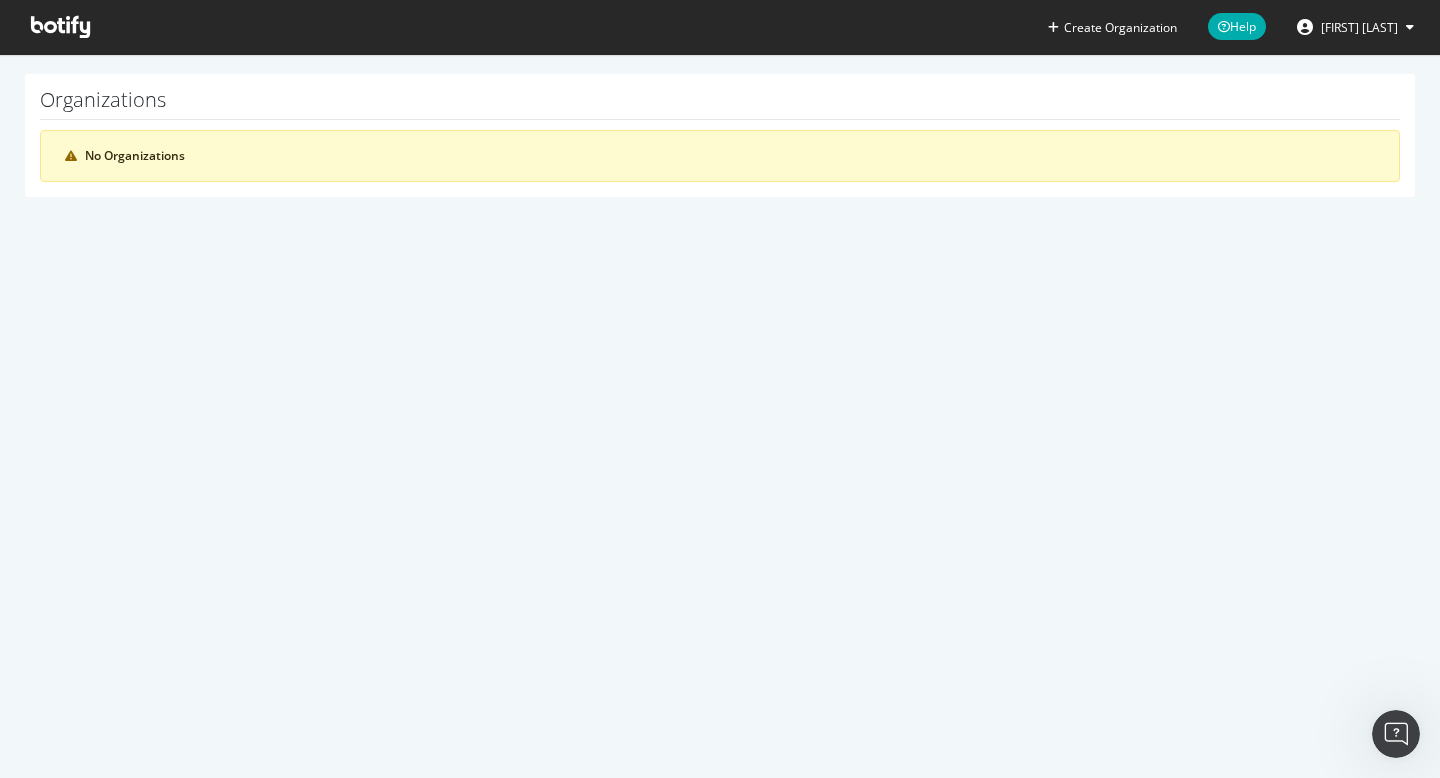 click on "[FIRST] [LAST]" at bounding box center (1359, 27) 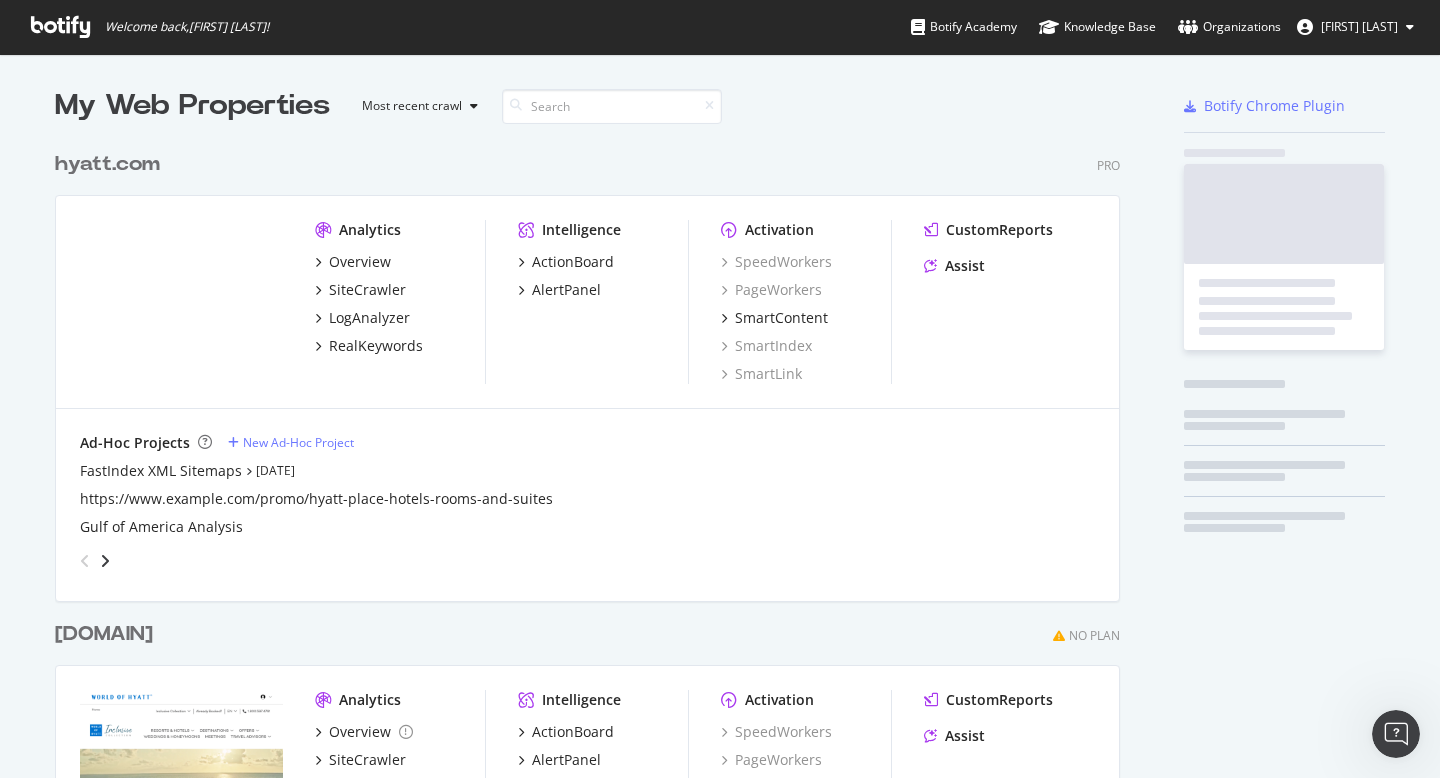 scroll, scrollTop: 1, scrollLeft: 1, axis: both 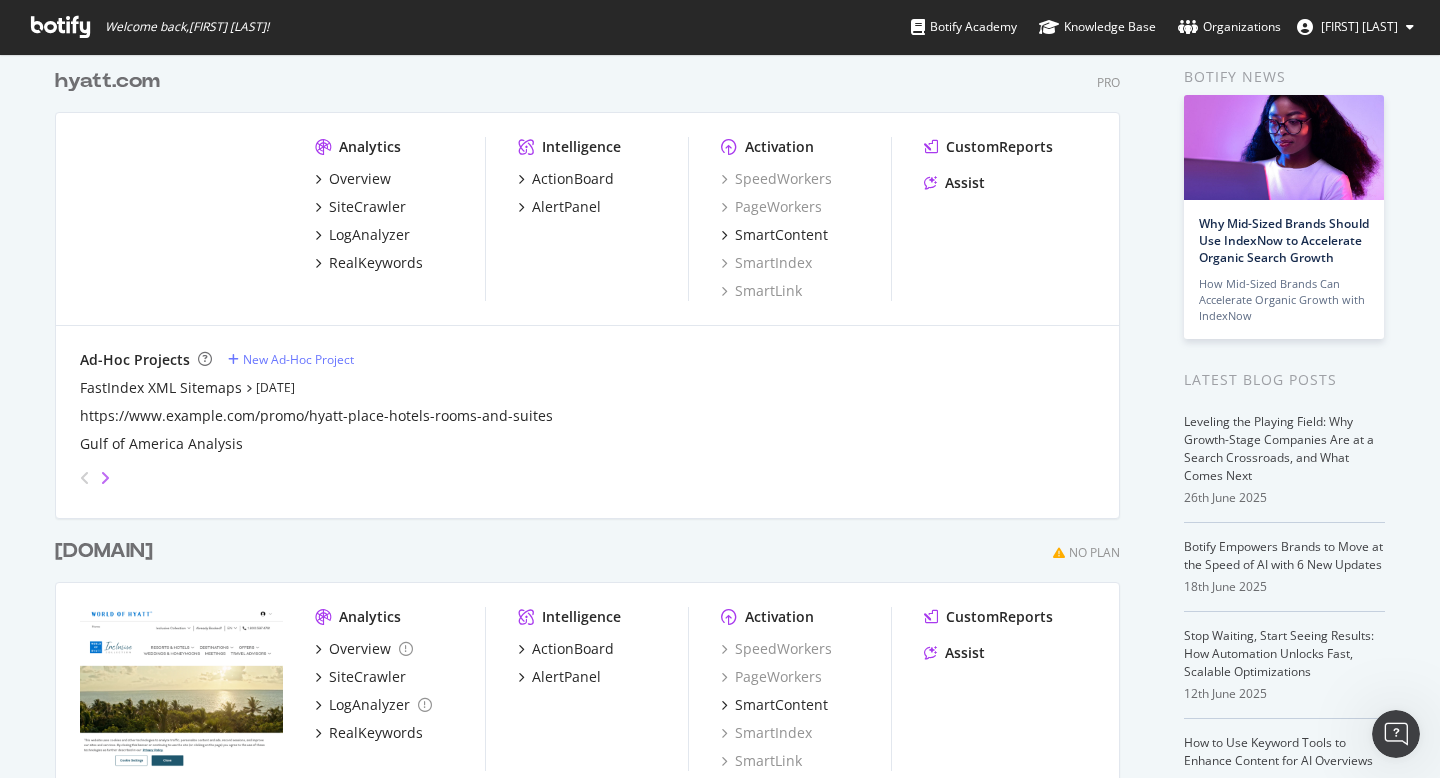 click at bounding box center (105, 478) 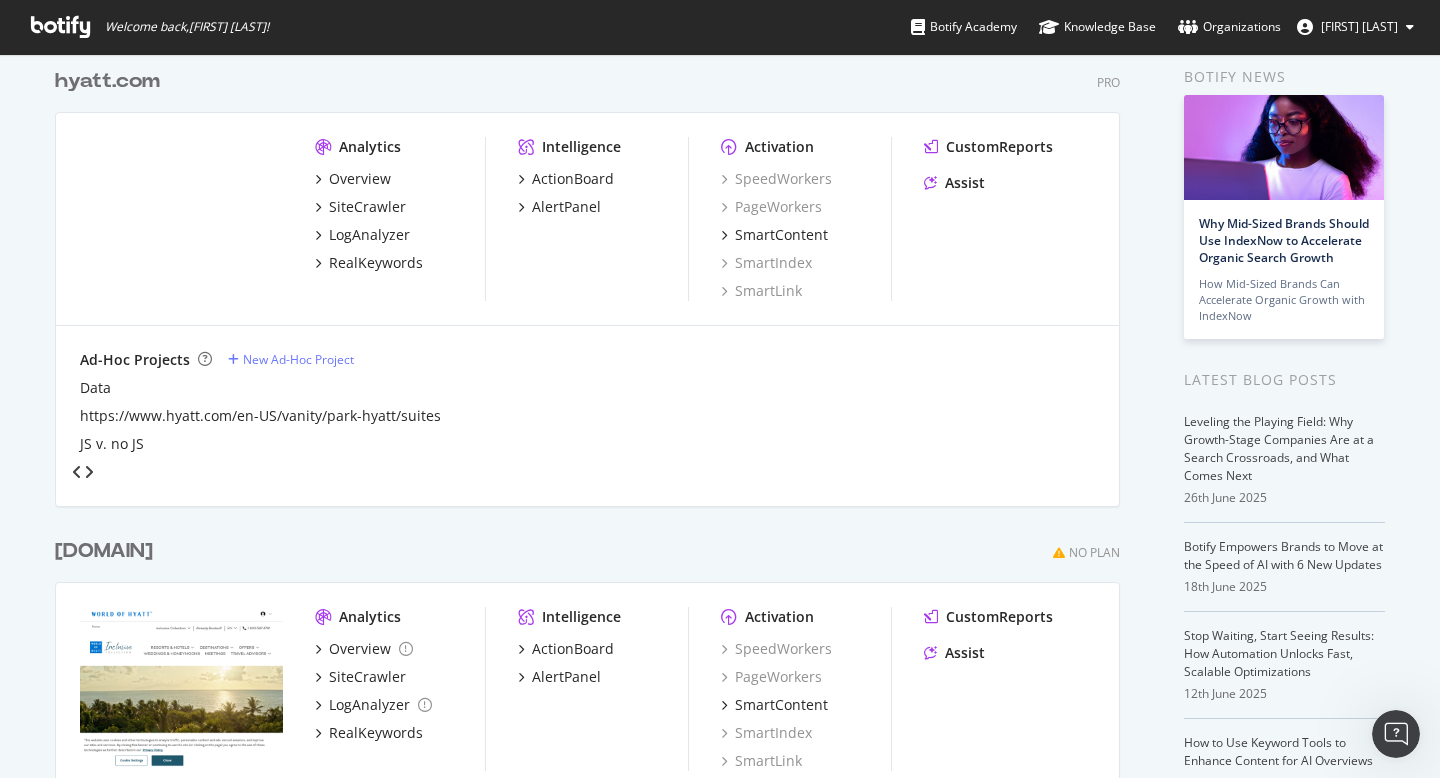 click at bounding box center (89, 472) 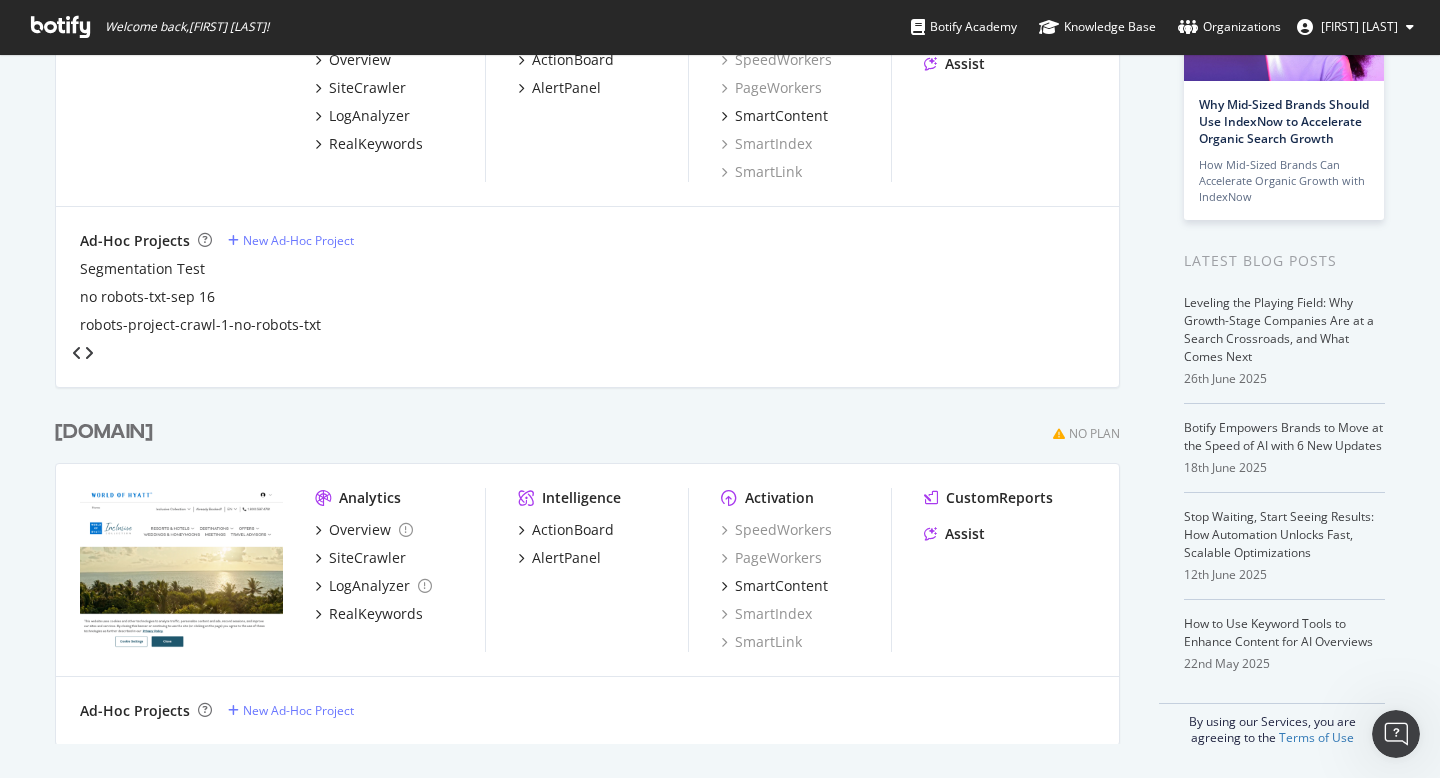 scroll, scrollTop: 0, scrollLeft: 0, axis: both 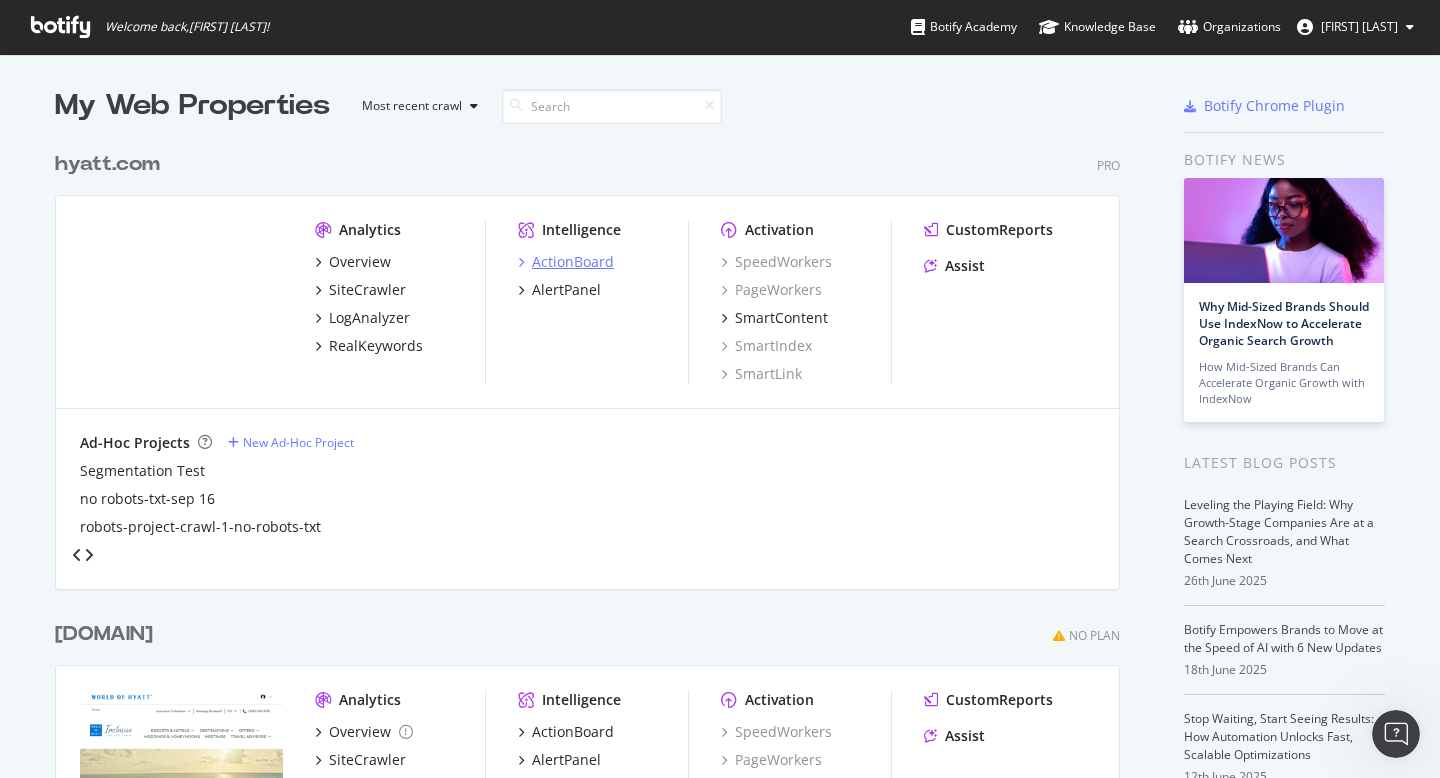click on "ActionBoard" at bounding box center (573, 262) 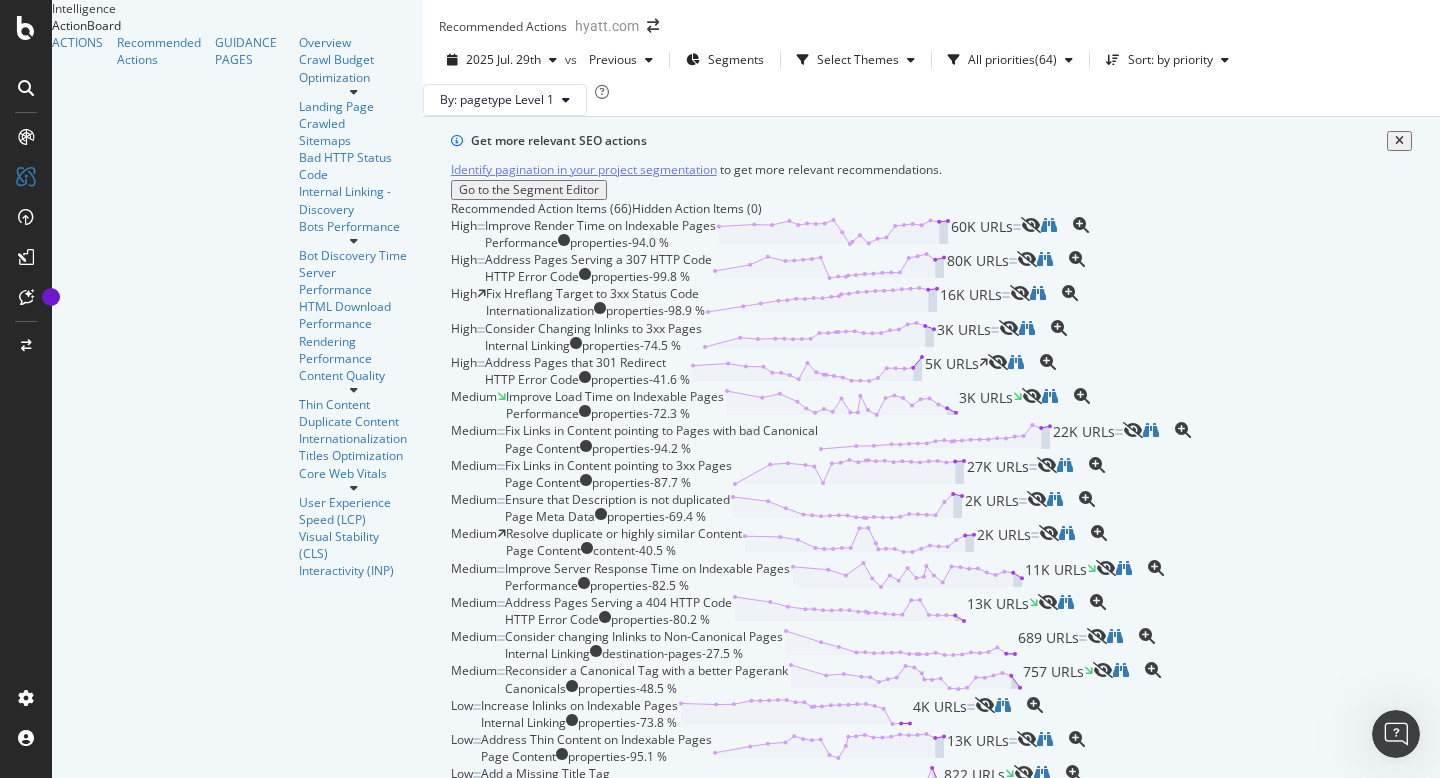 scroll, scrollTop: 0, scrollLeft: 0, axis: both 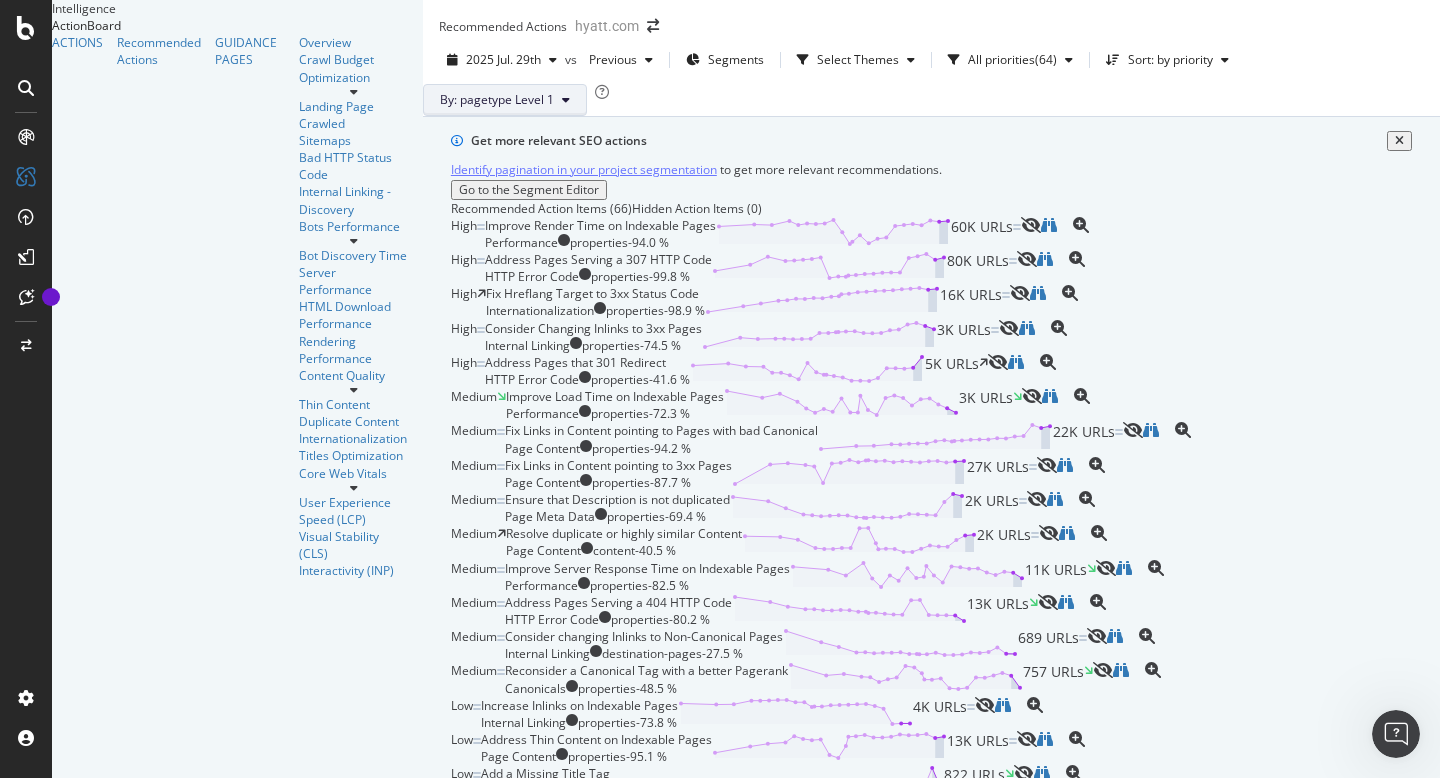 click at bounding box center (566, 100) 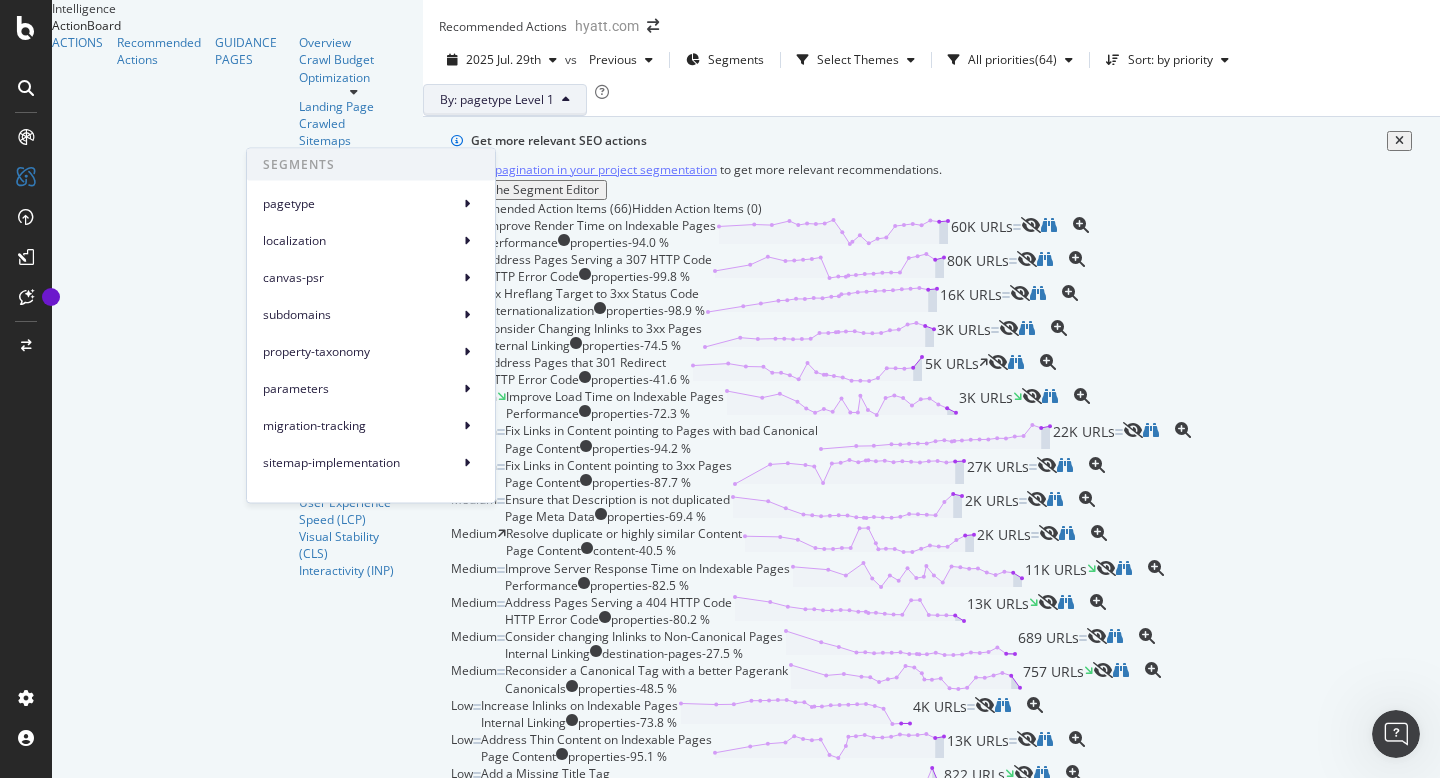 click on "By: pagetype Level 1" at bounding box center [931, 100] 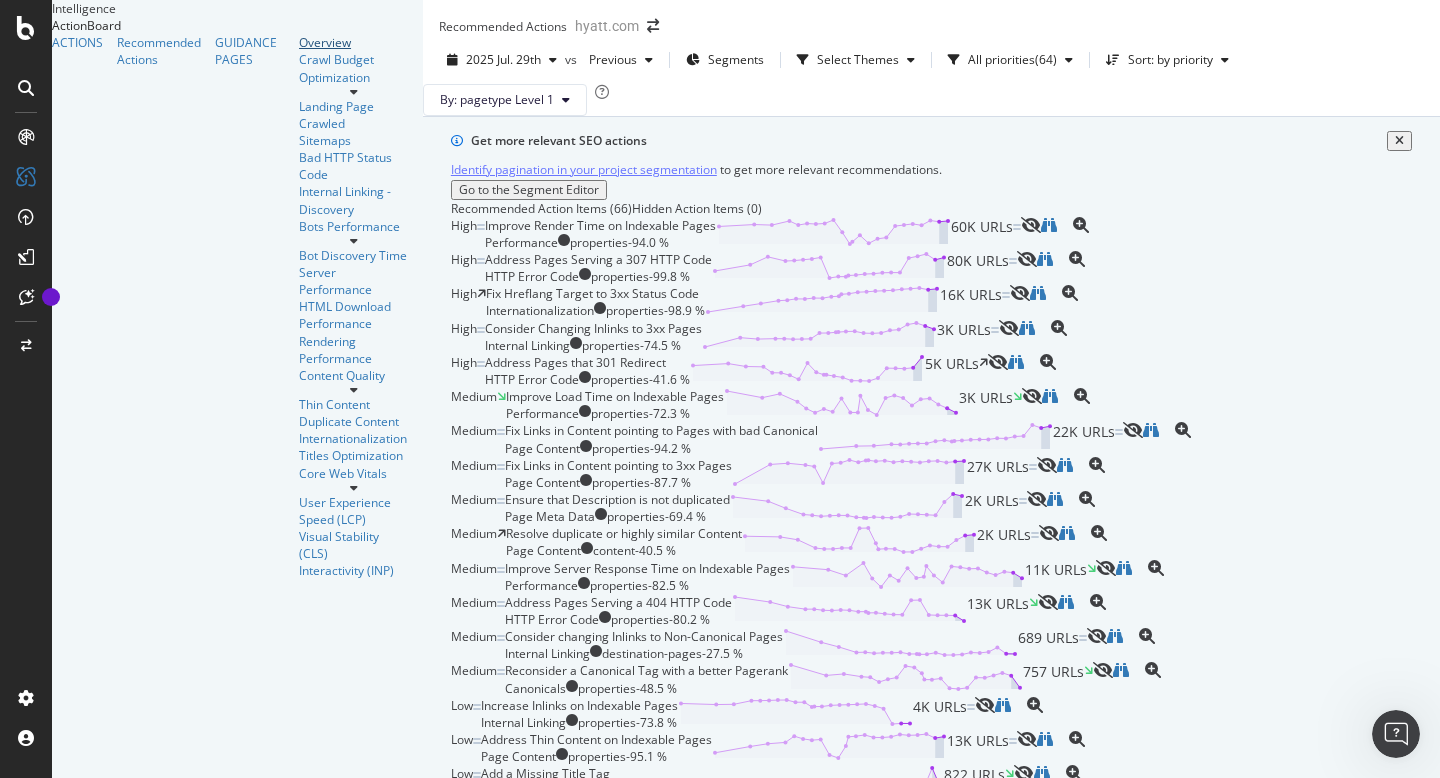 click on "Overview" at bounding box center [354, 42] 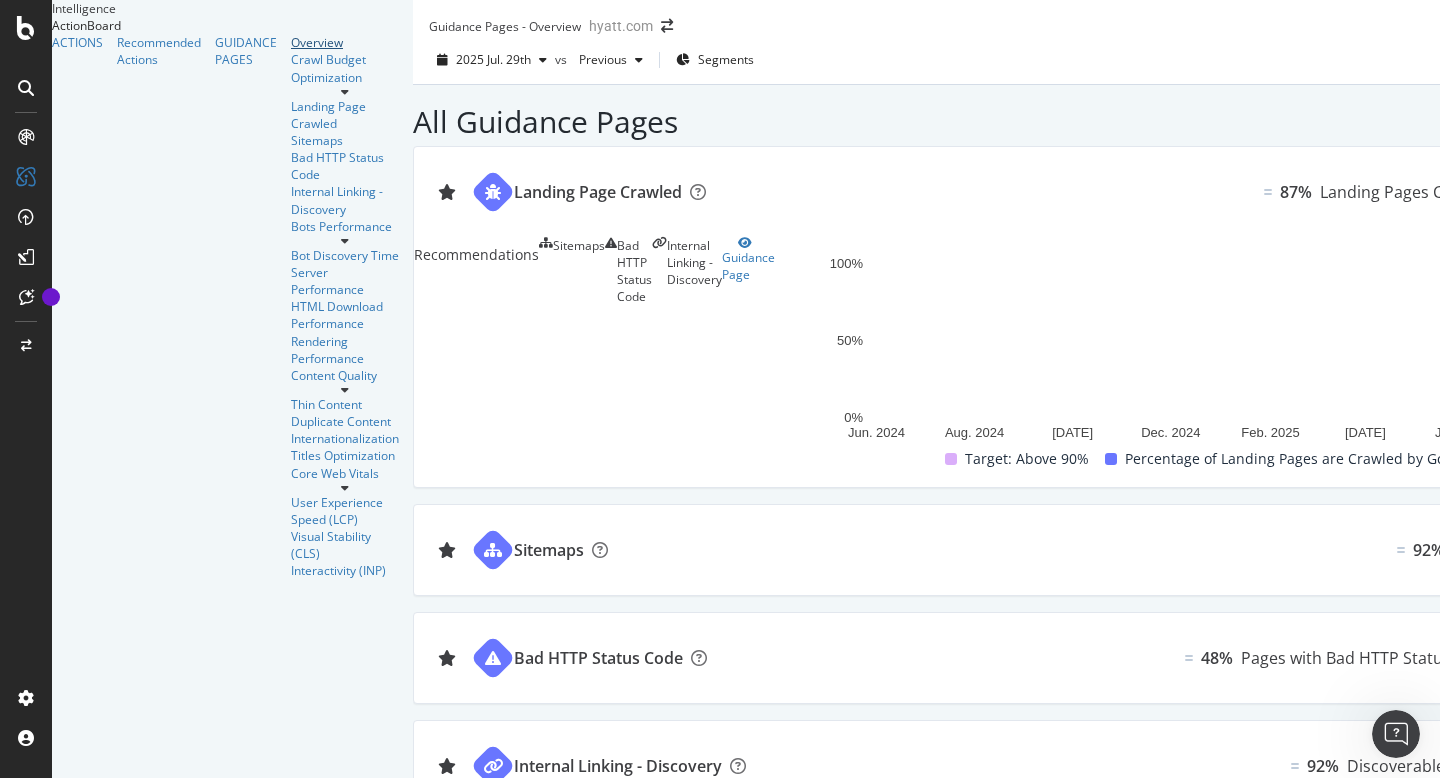 scroll, scrollTop: 0, scrollLeft: 0, axis: both 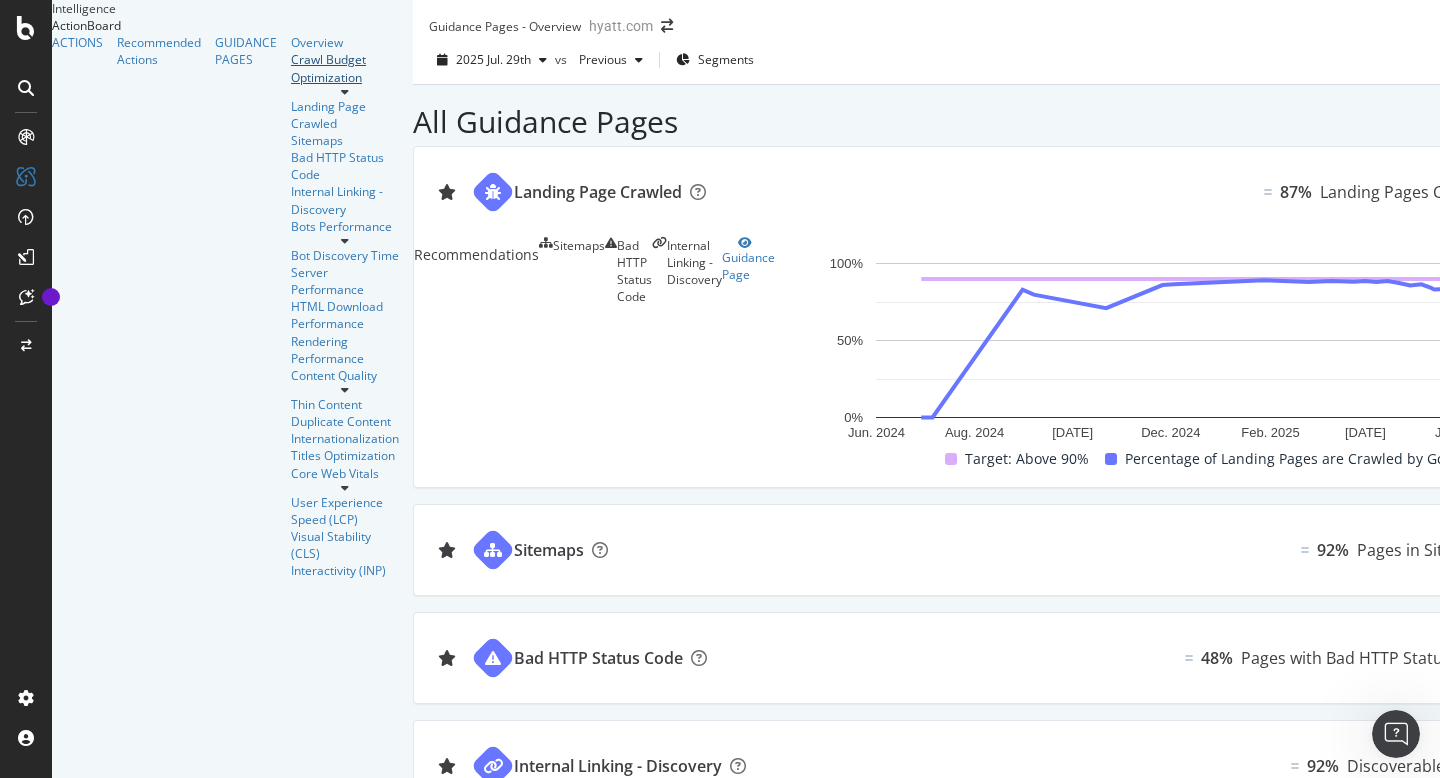 click on "Crawl Budget Optimization" at bounding box center (345, 68) 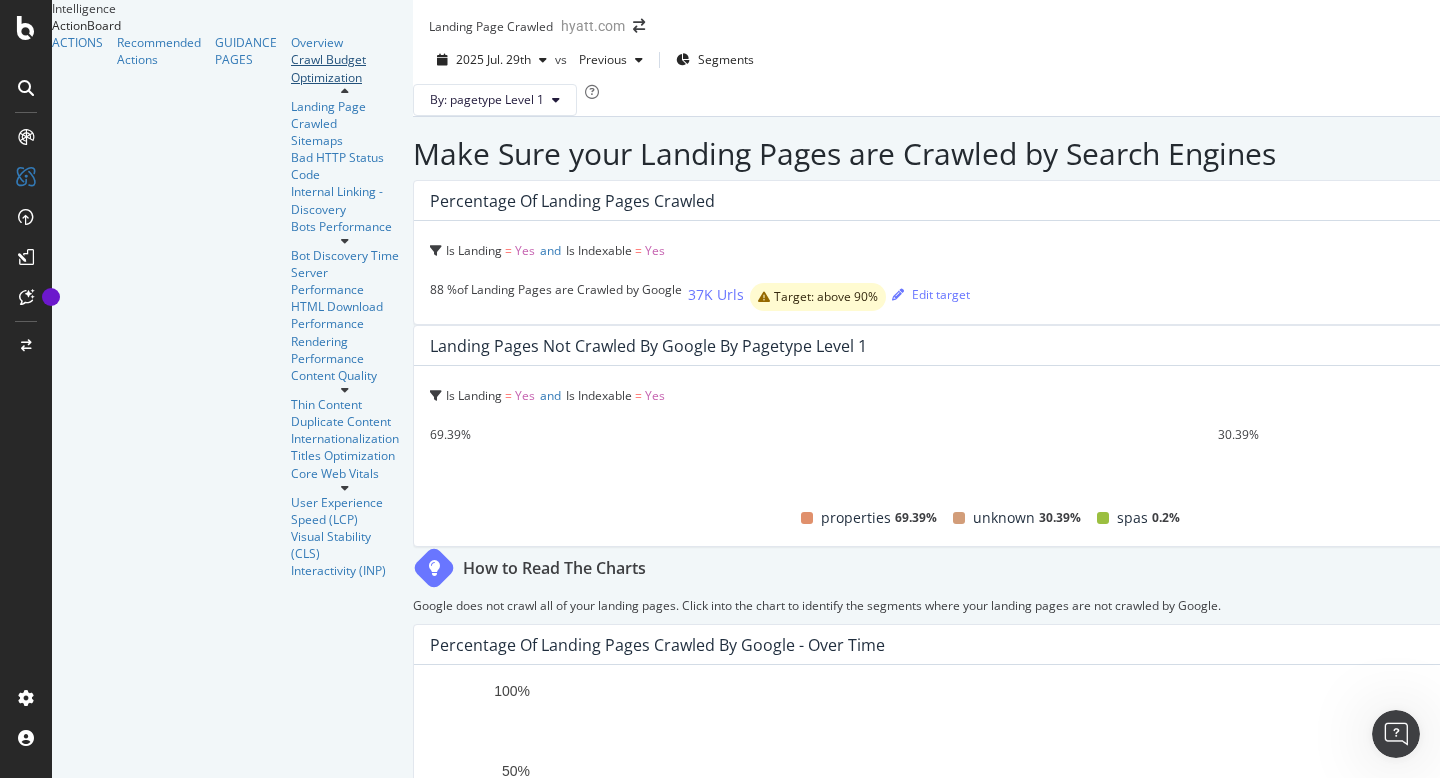 scroll, scrollTop: 0, scrollLeft: 0, axis: both 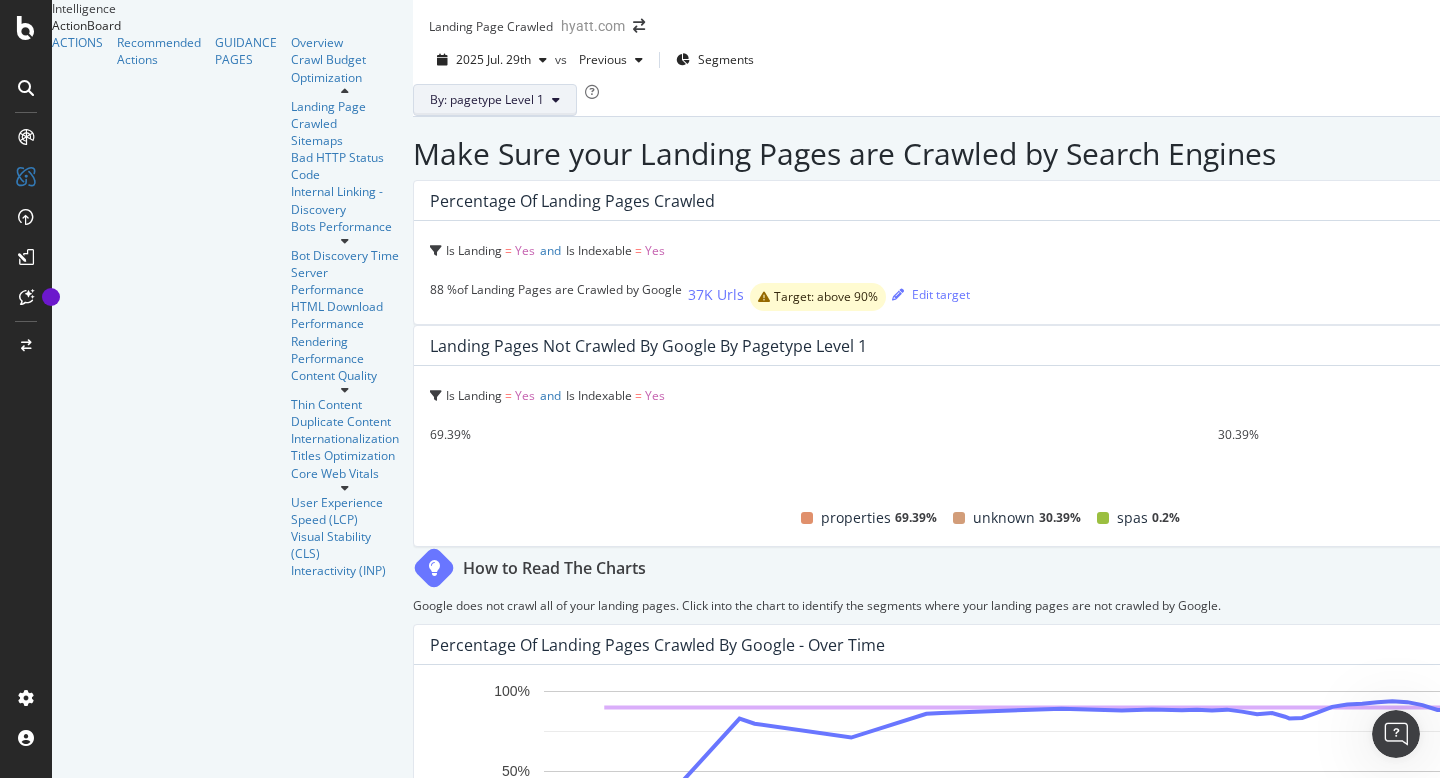 click on "By: pagetype Level 1" at bounding box center [495, 100] 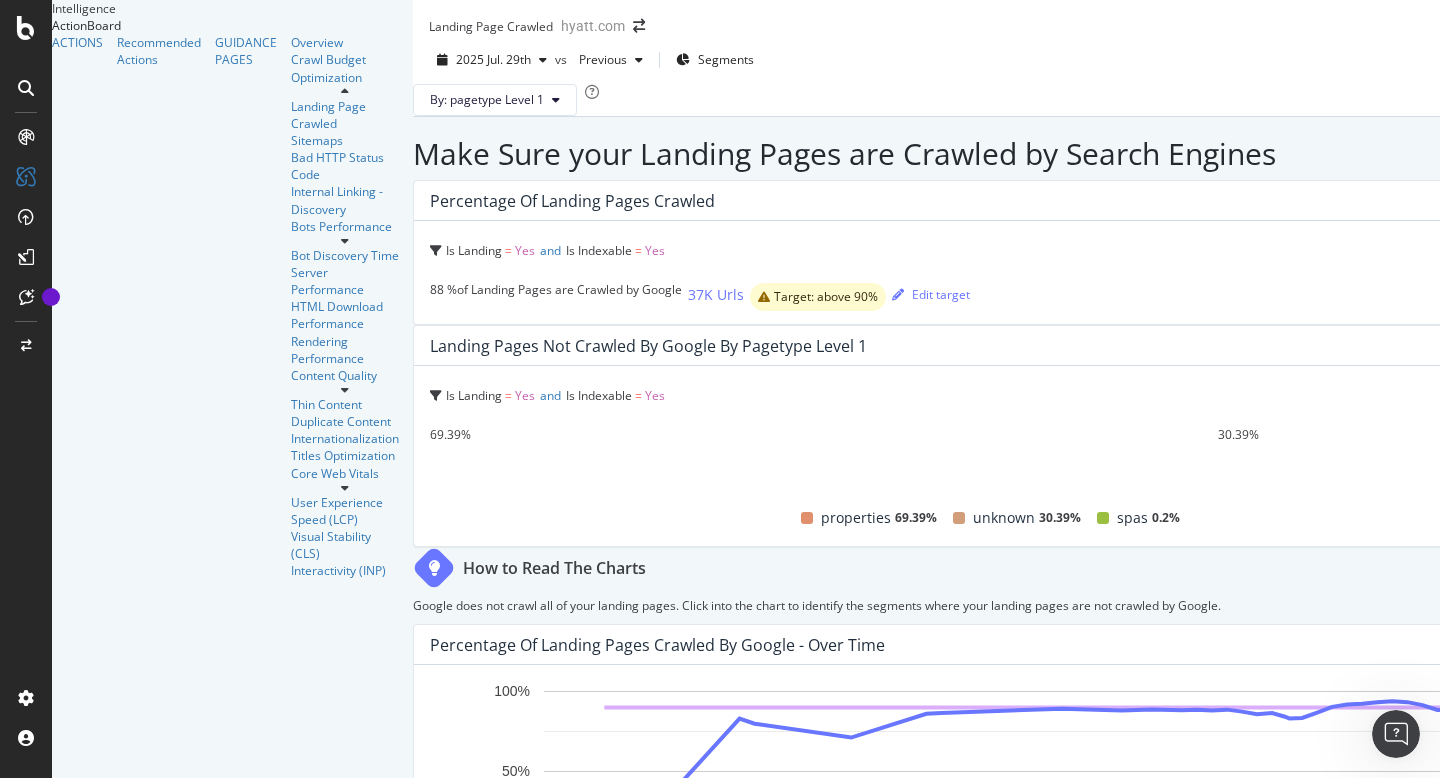 click on "By: pagetype Level 1" at bounding box center [998, 100] 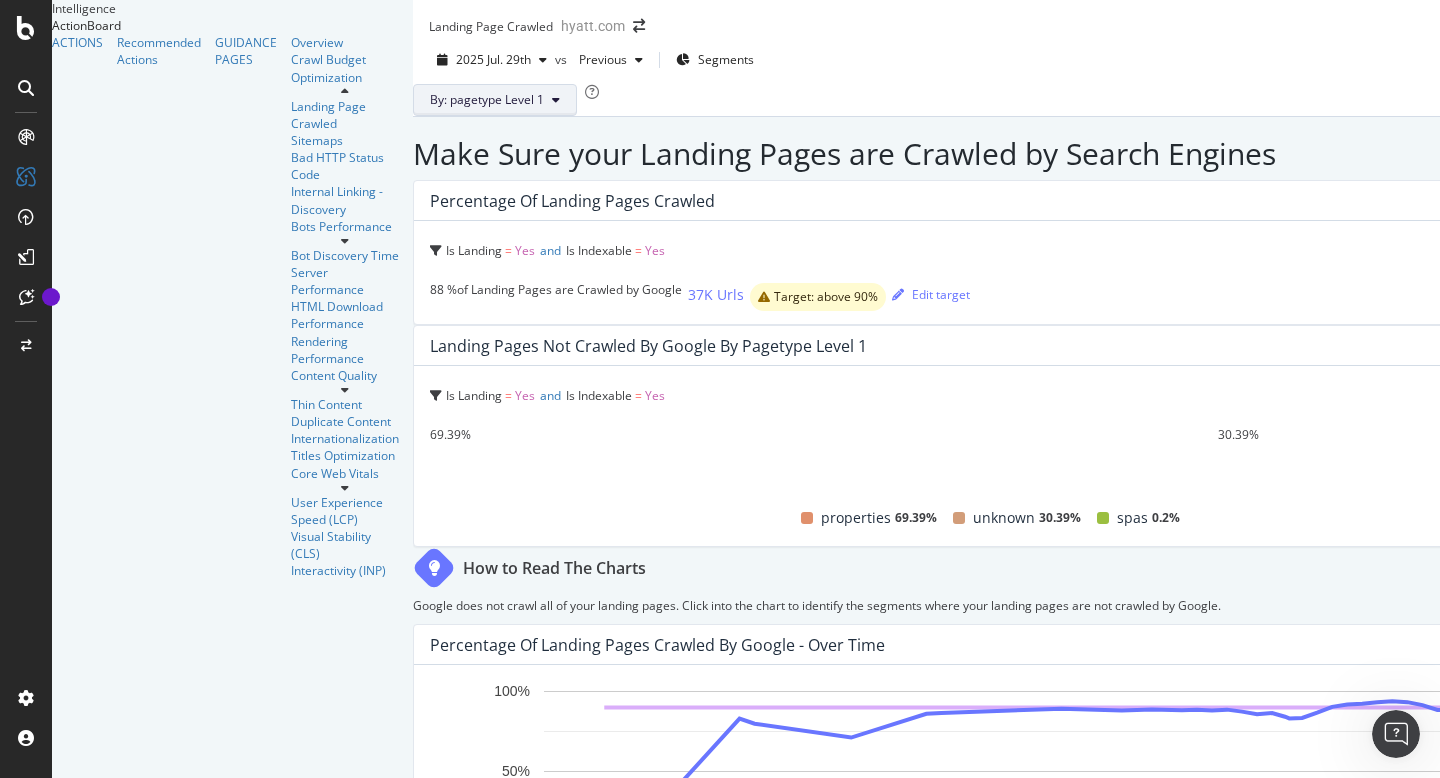 click on "By: pagetype Level 1" at bounding box center (495, 100) 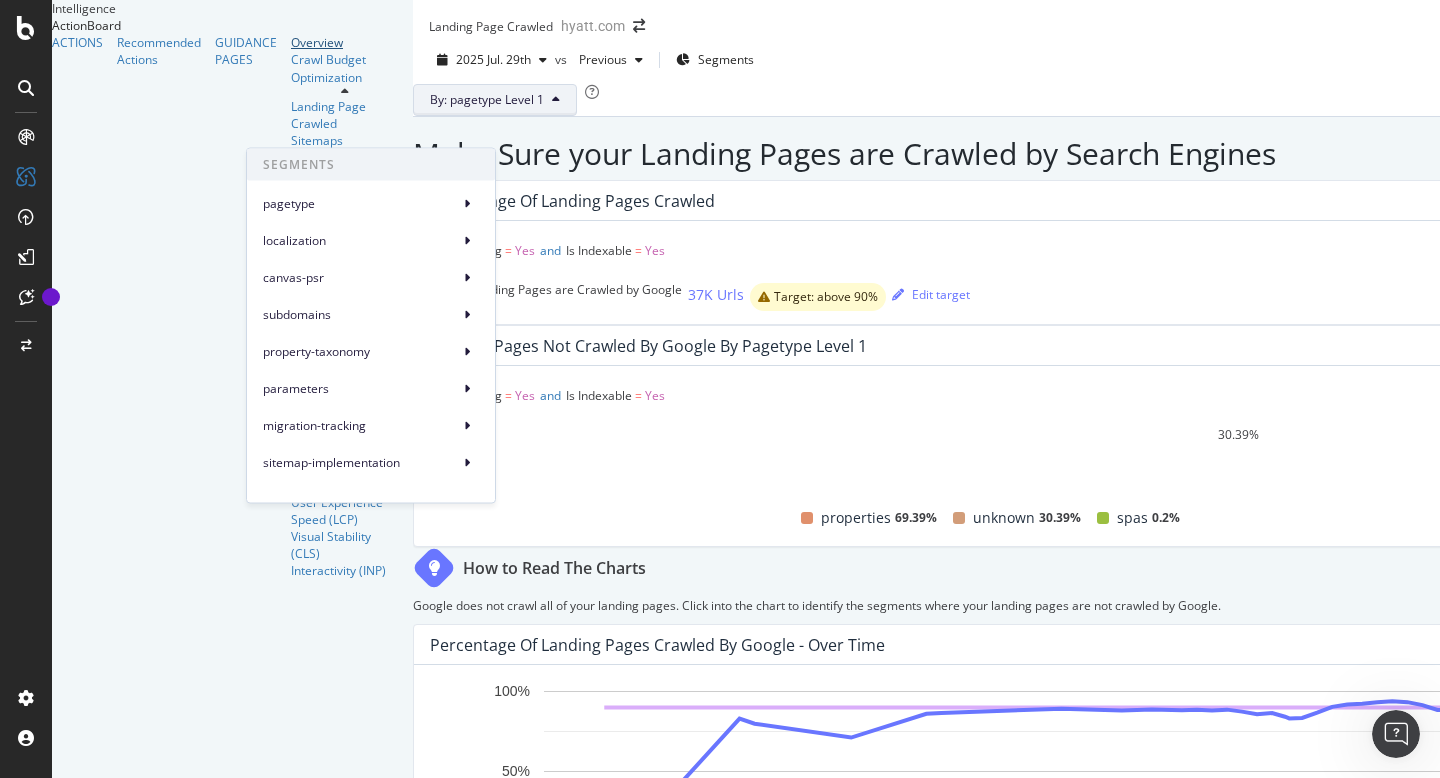 click on "Overview" at bounding box center (345, 42) 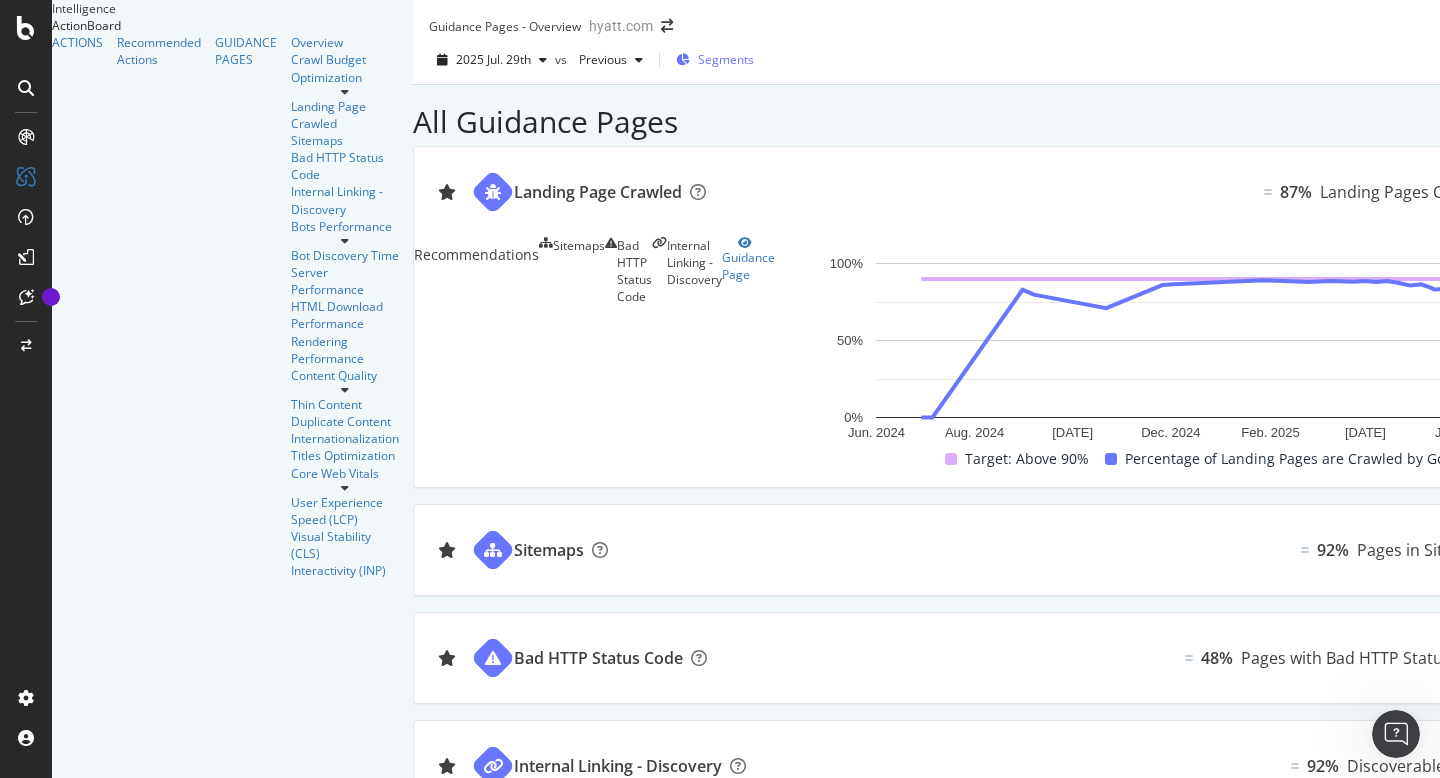 click on "Segments" at bounding box center [726, 59] 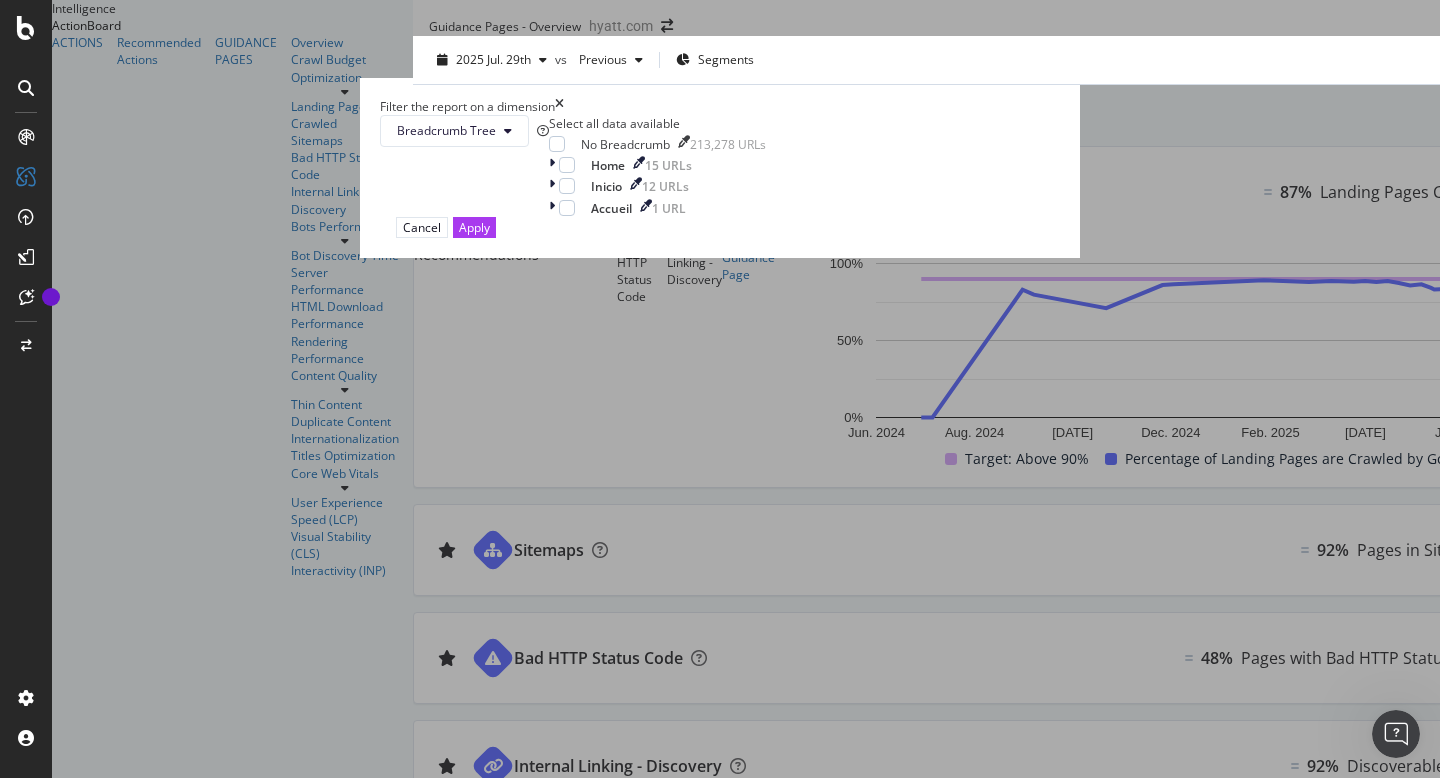 click 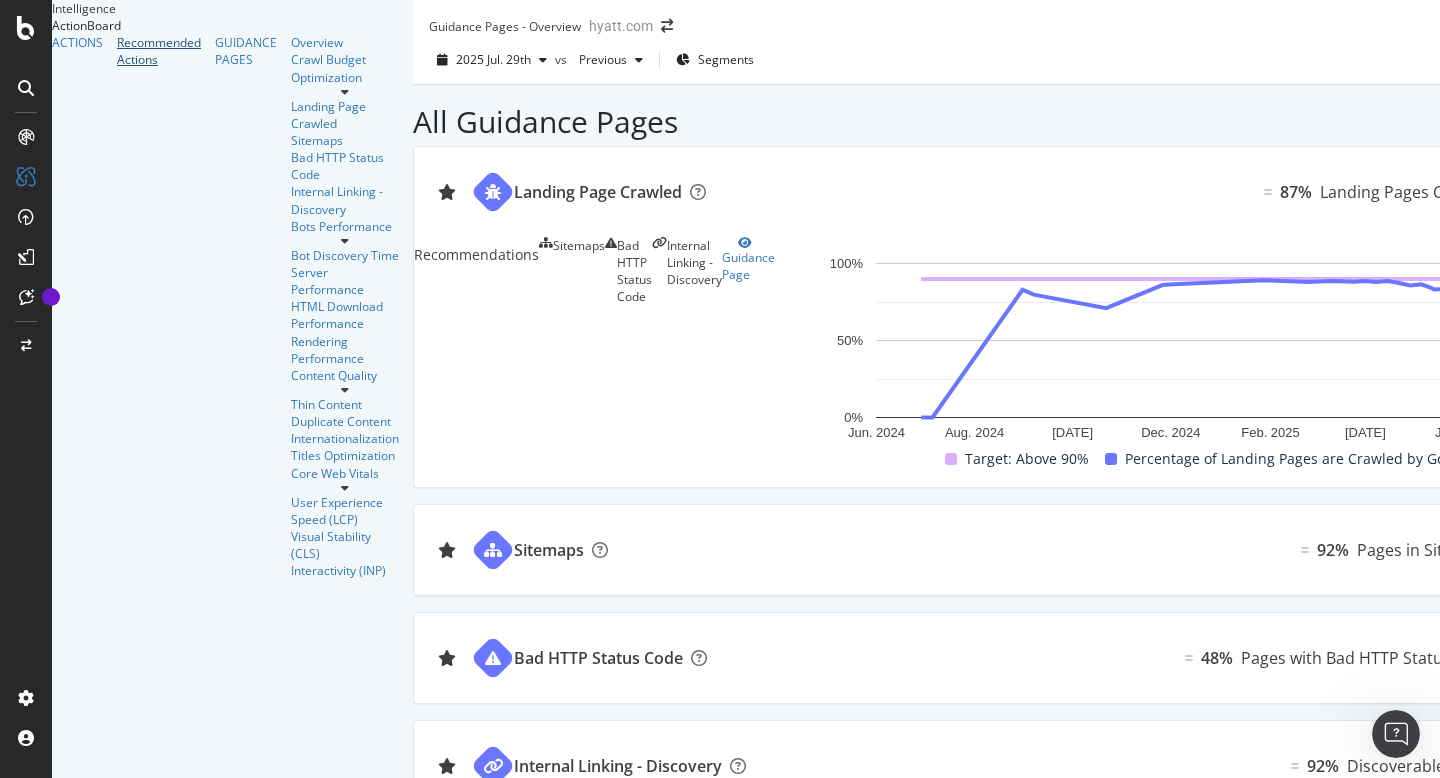 click on "Recommended Actions" at bounding box center [159, 51] 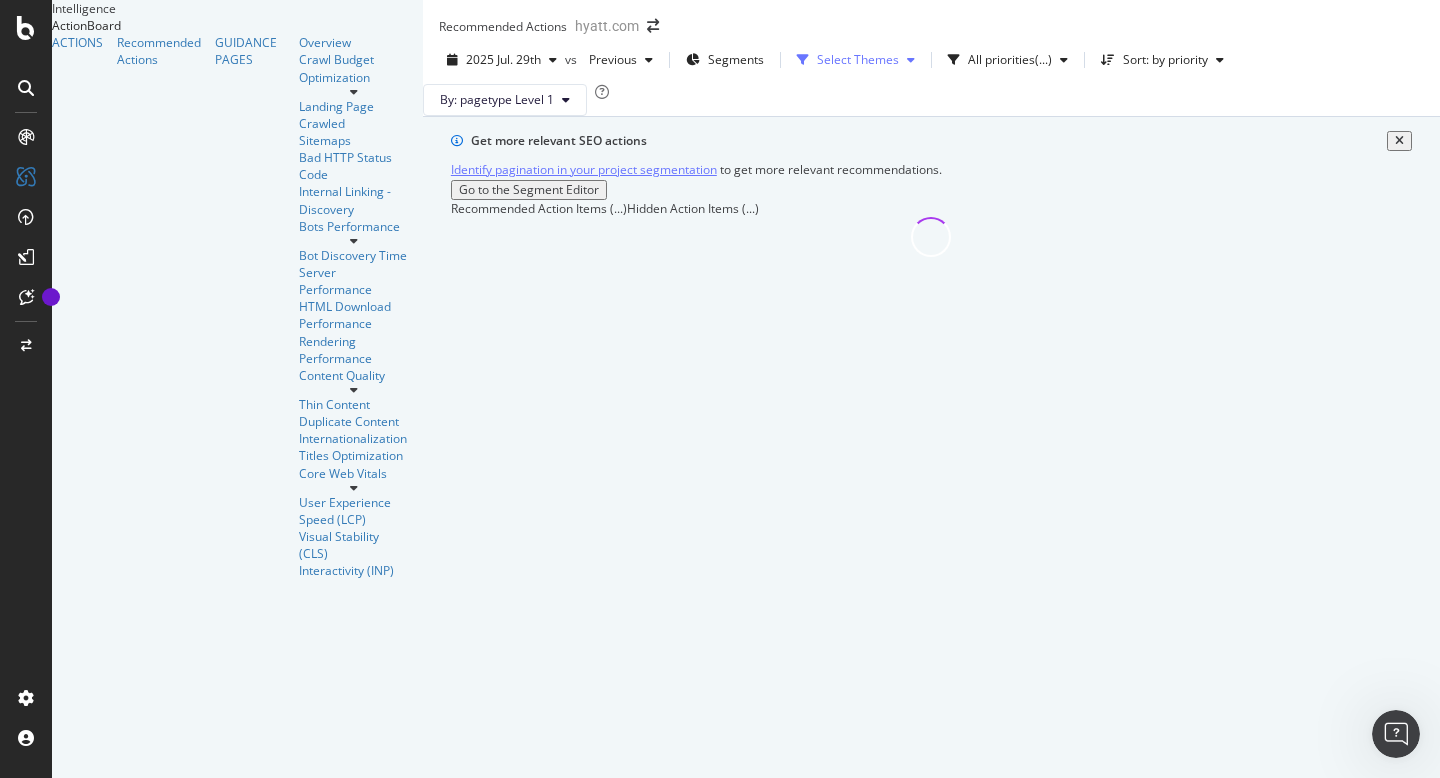 click on "Select Themes" at bounding box center [858, 60] 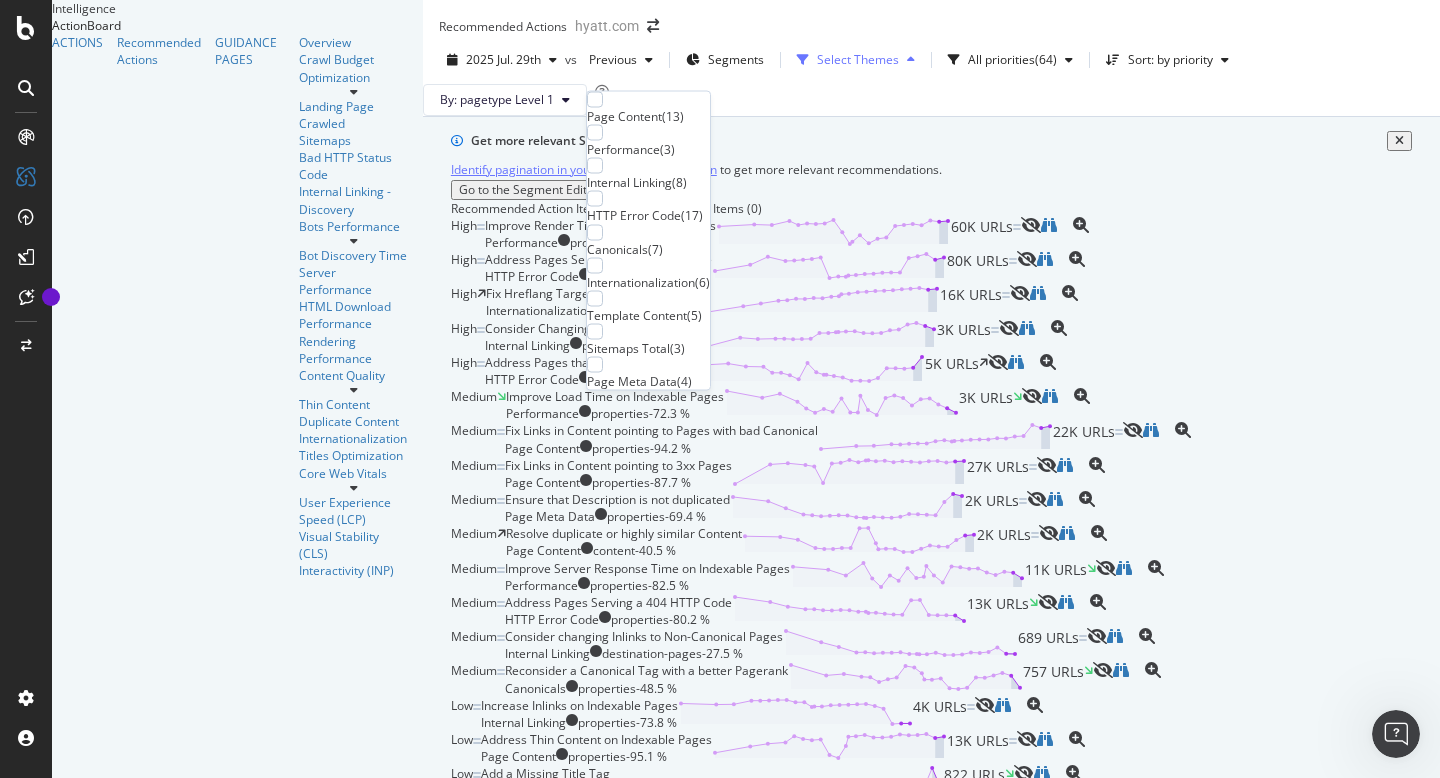 click on "Select Themes" at bounding box center [858, 60] 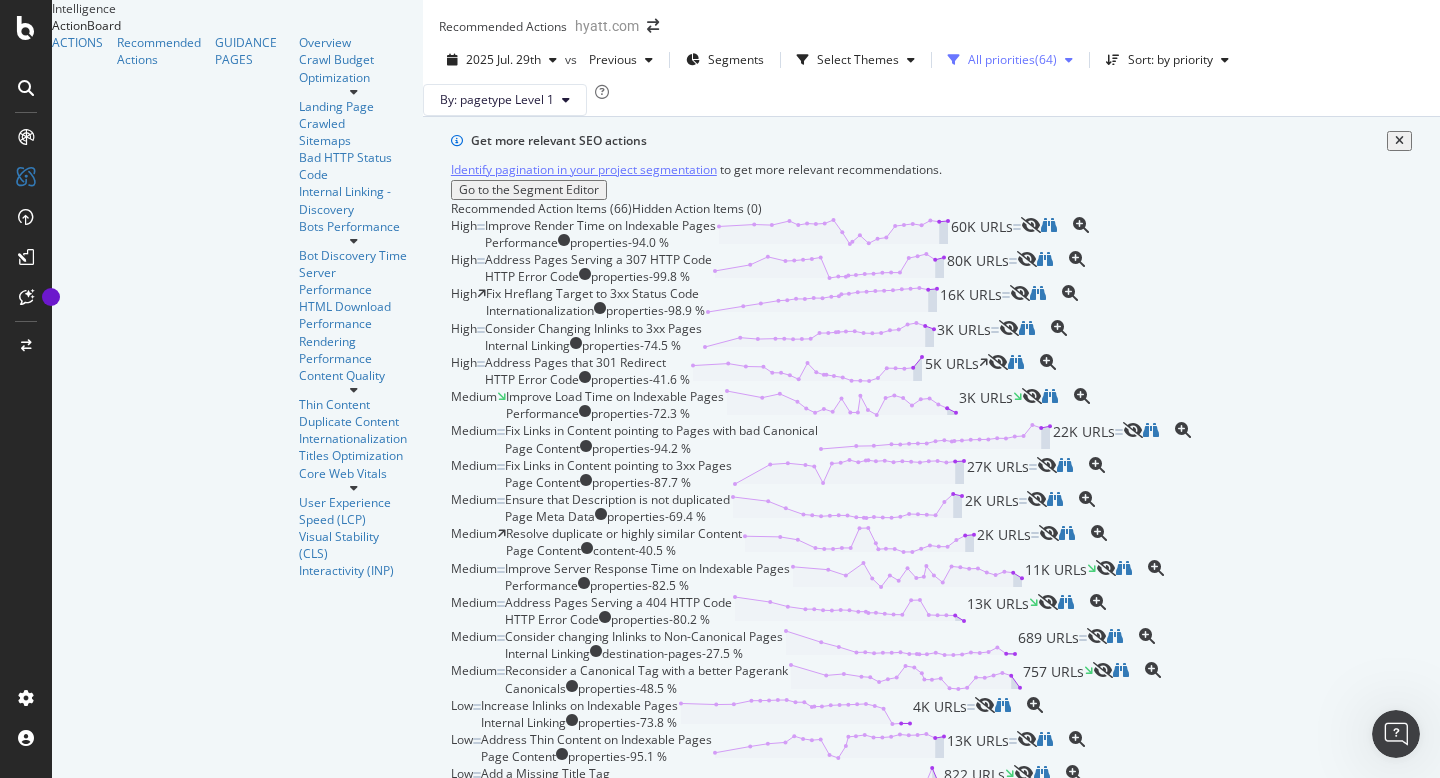 click on "( 64 )" at bounding box center (1046, 60) 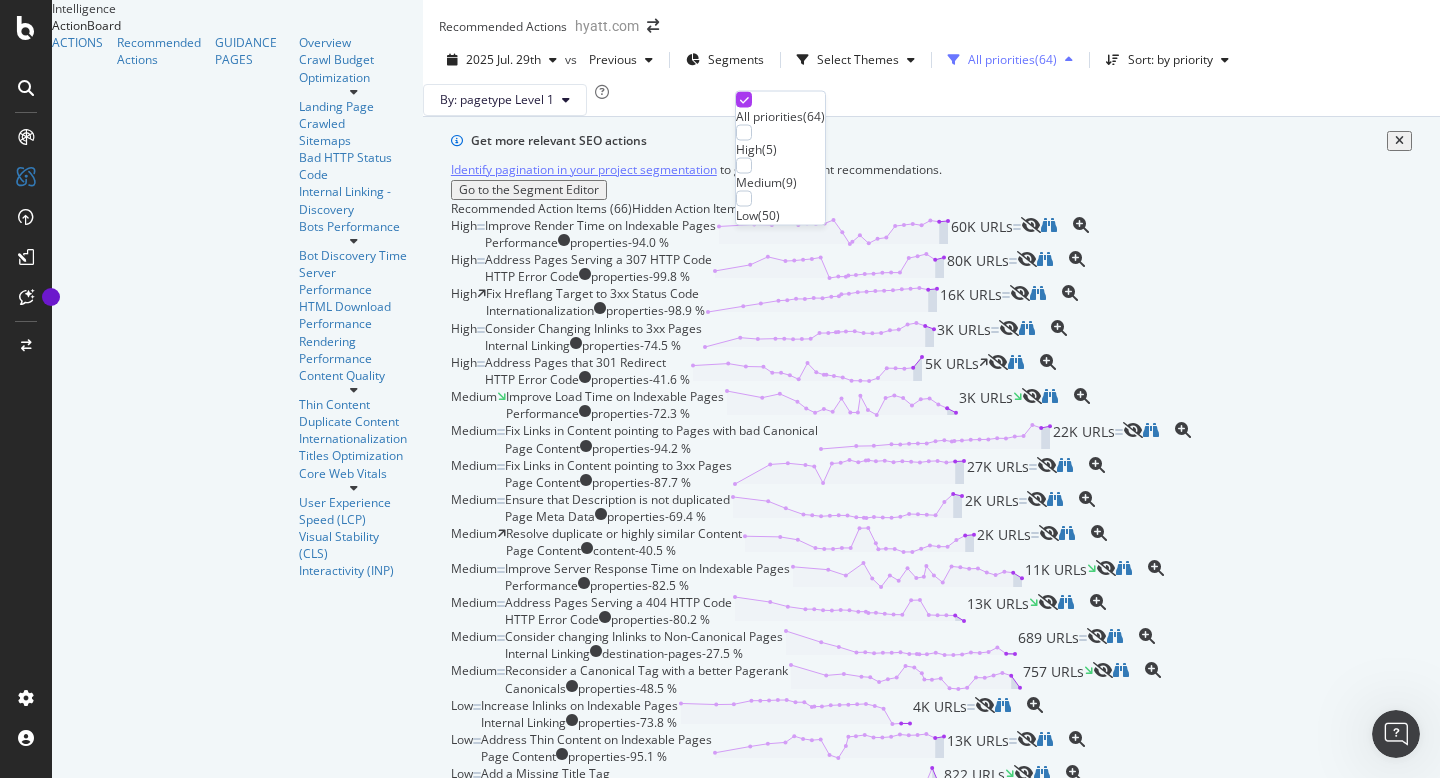 click on "( 64 )" at bounding box center [1046, 60] 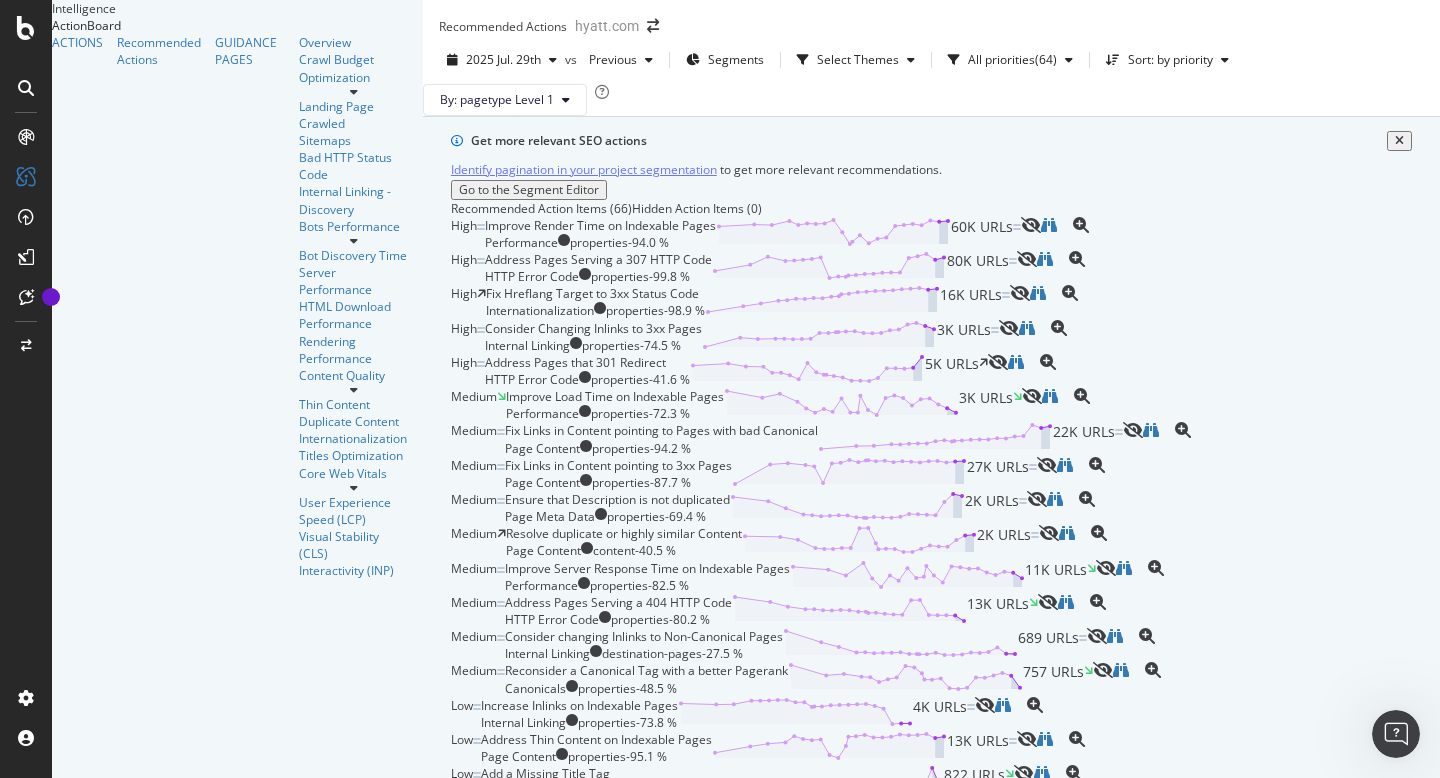 scroll, scrollTop: 0, scrollLeft: 0, axis: both 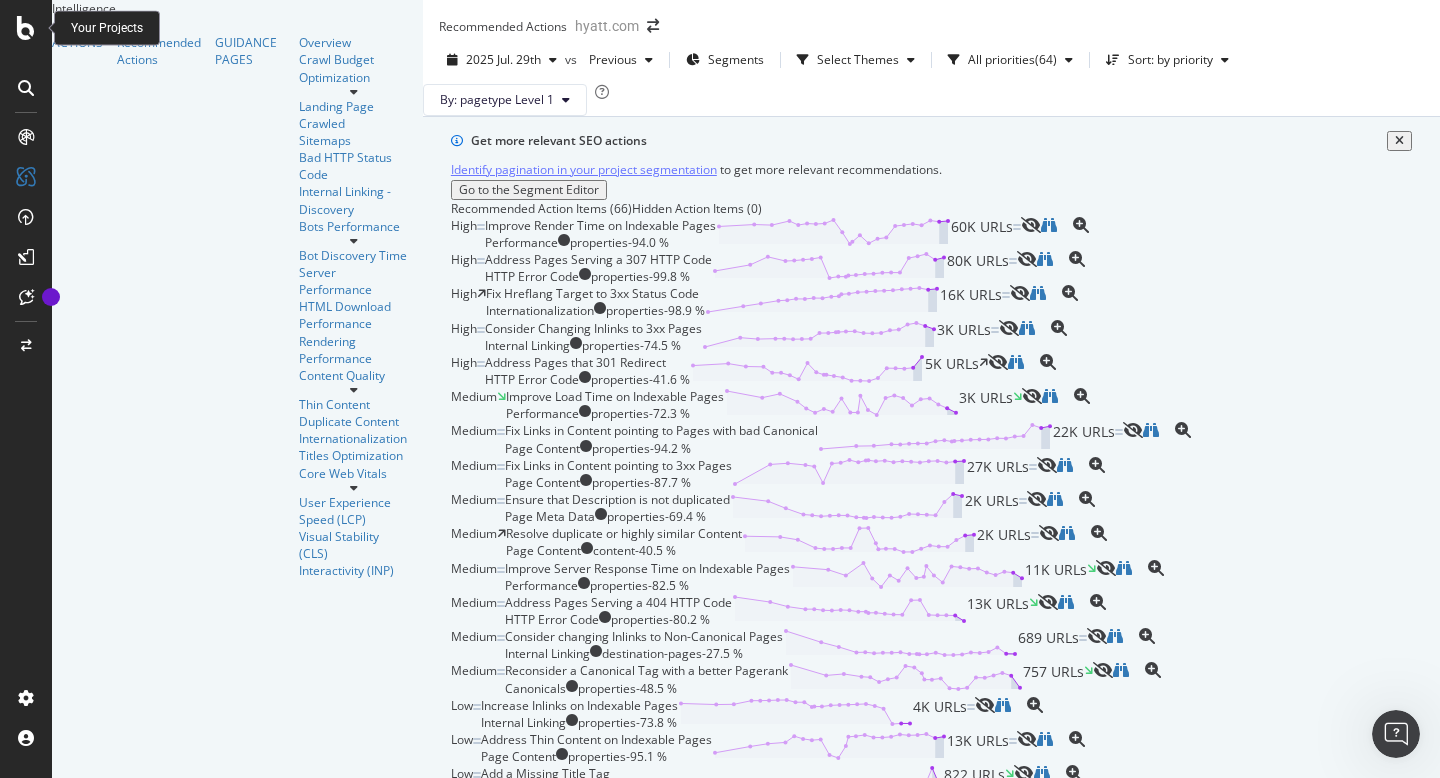 click at bounding box center [26, 28] 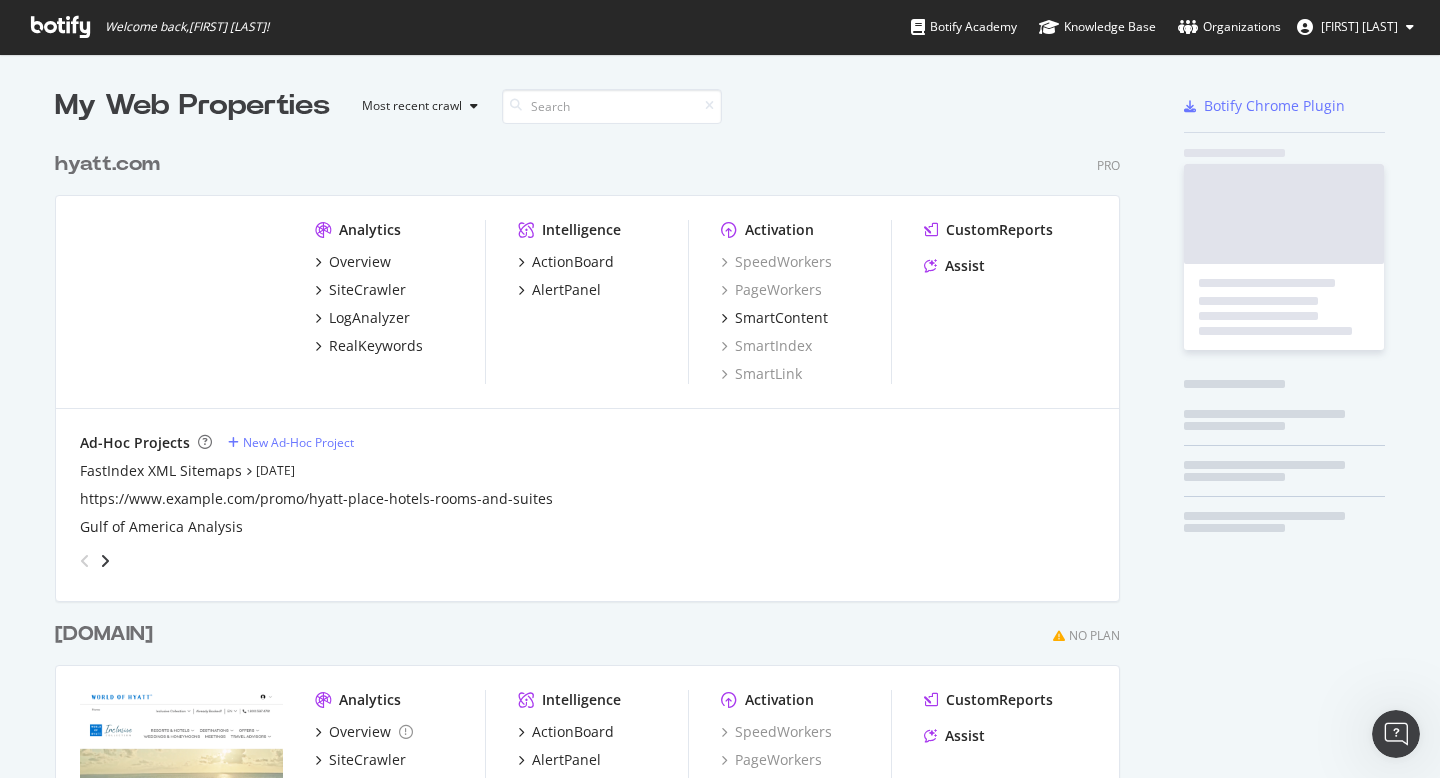 scroll, scrollTop: 1, scrollLeft: 1, axis: both 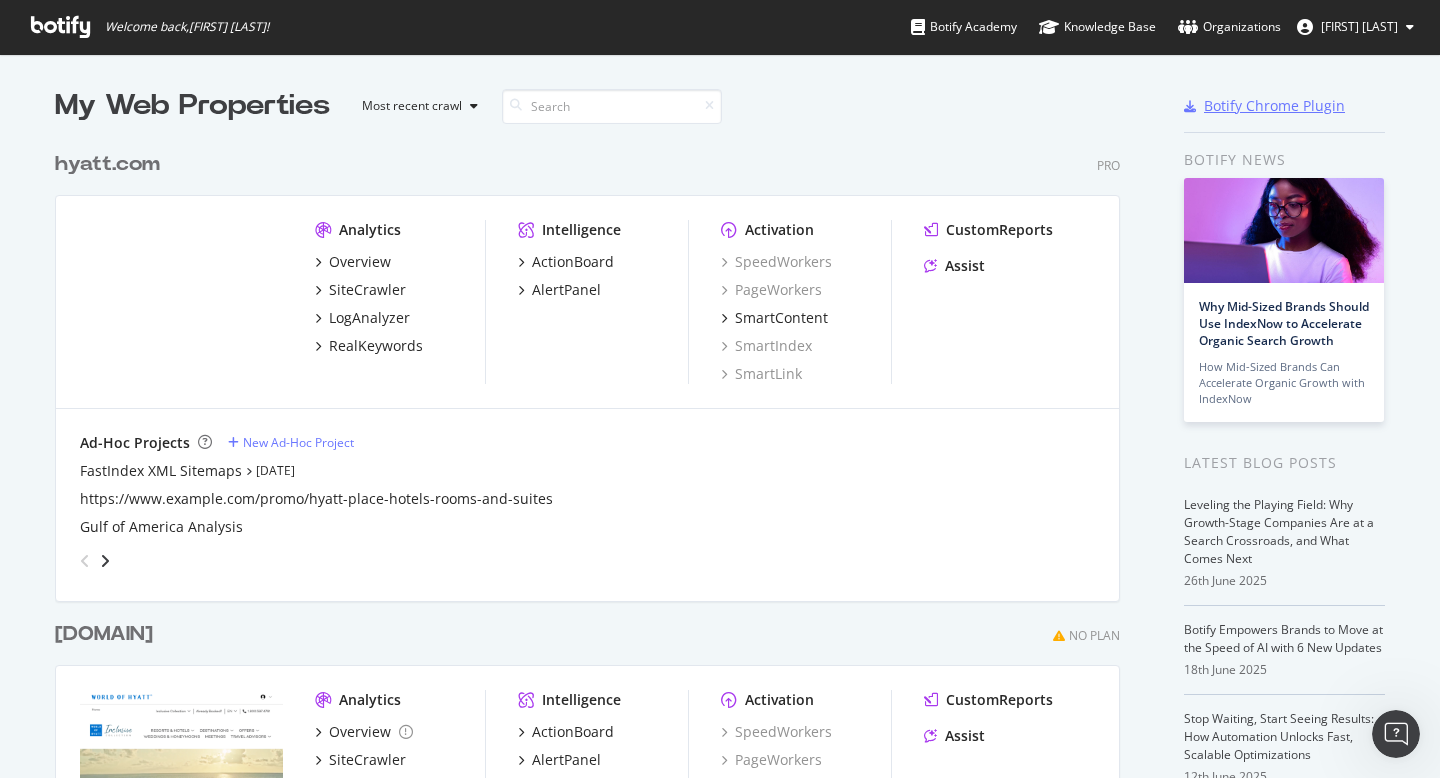 click on "Botify Chrome Plugin" at bounding box center [1274, 106] 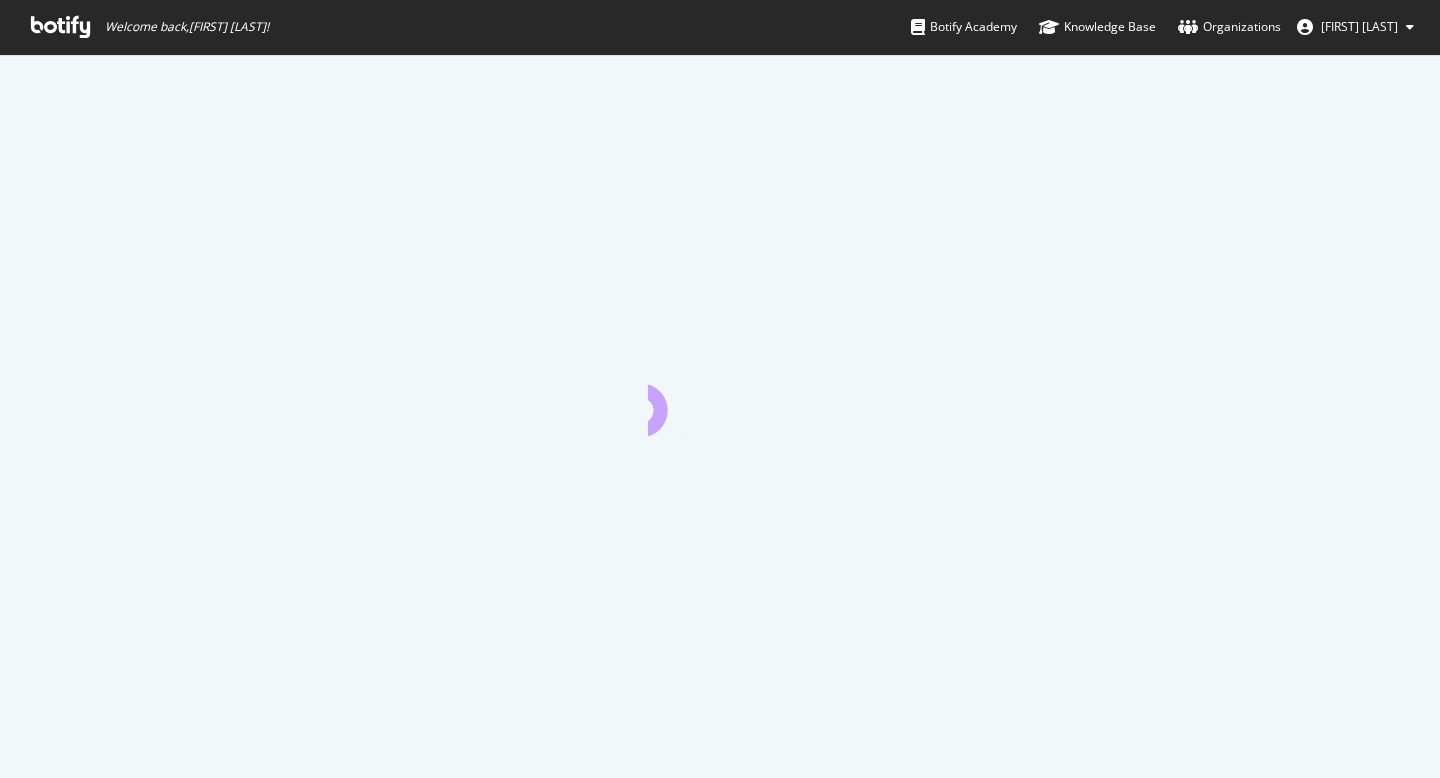 scroll, scrollTop: 0, scrollLeft: 0, axis: both 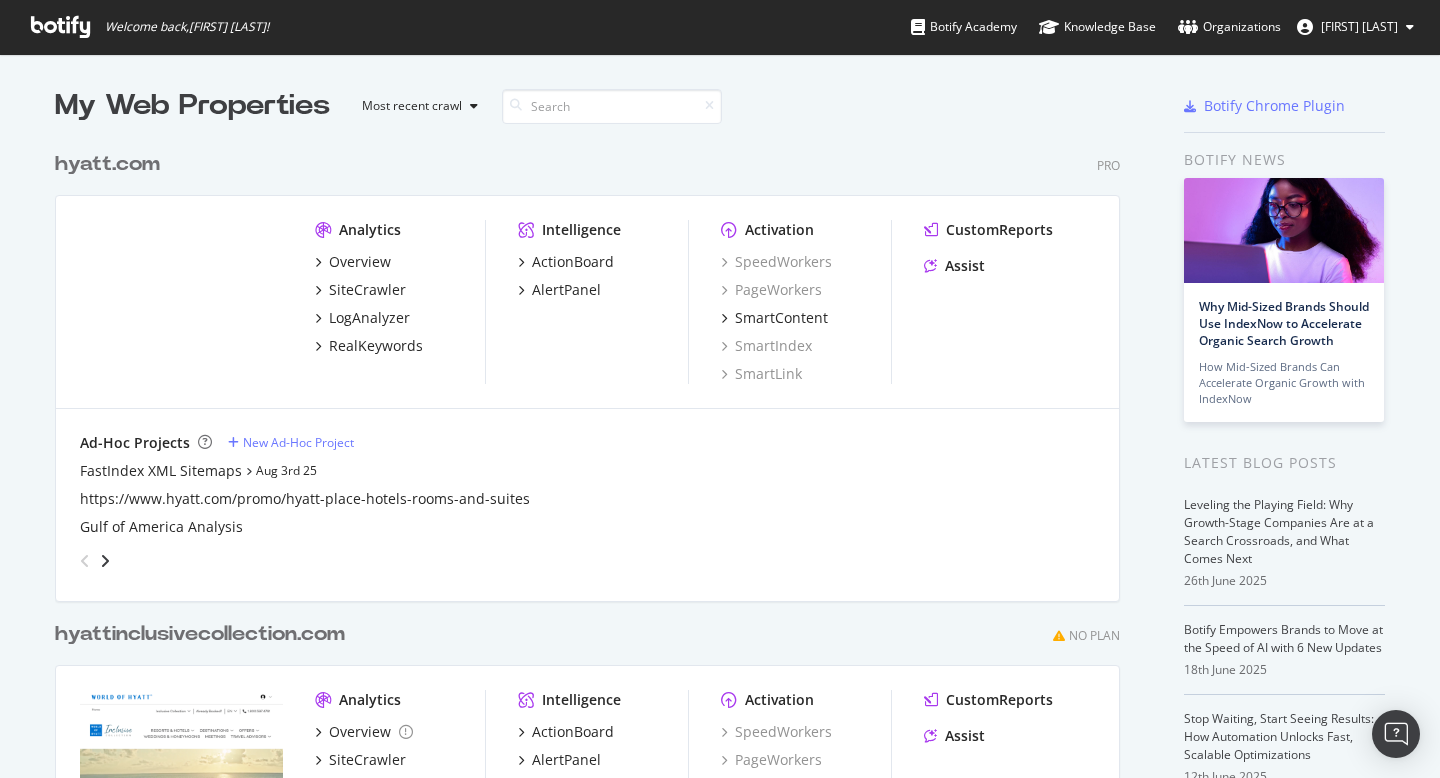 click on "[FIRST] [LAST]" at bounding box center (1359, 26) 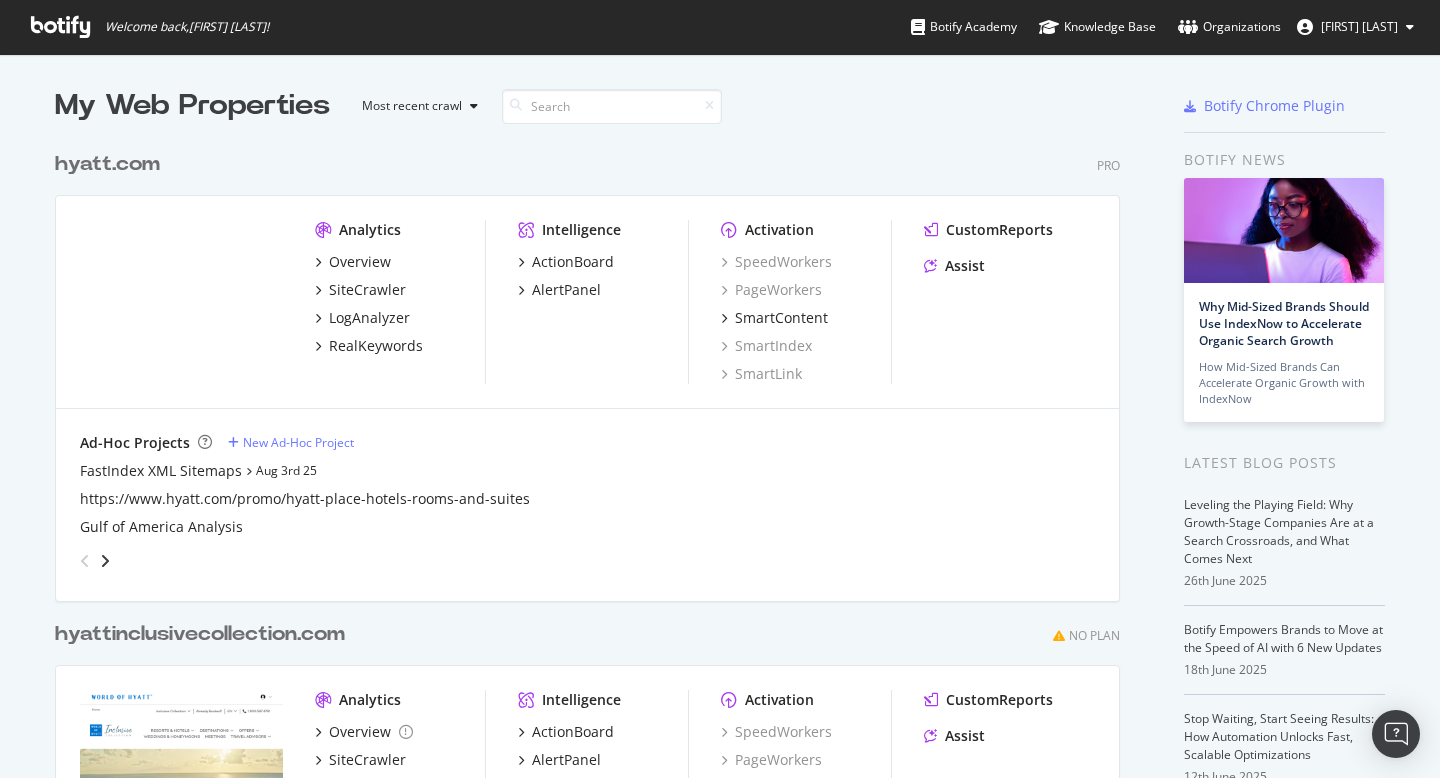 click at bounding box center [1067, 106] 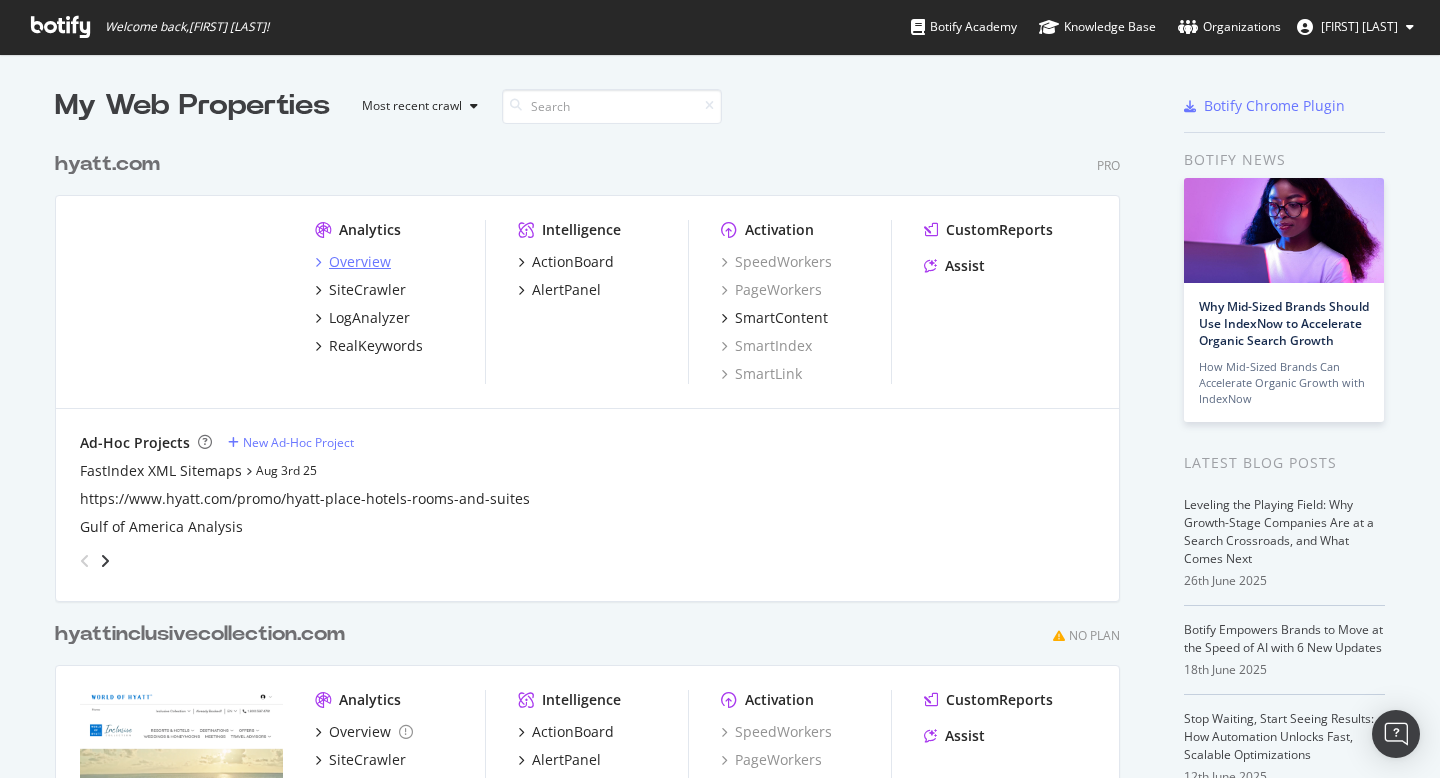 click on "Overview" at bounding box center [360, 262] 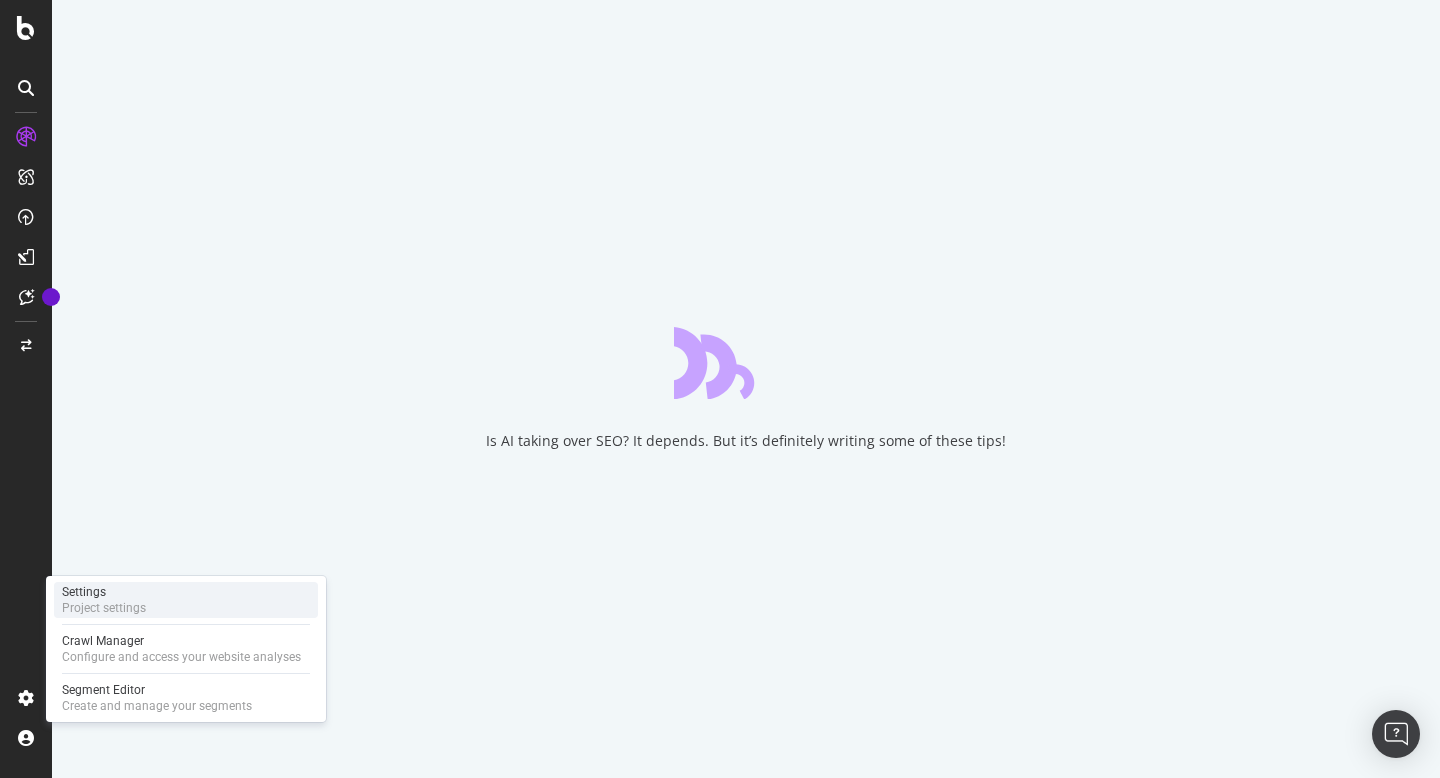 click on "Settings Project settings" at bounding box center (186, 600) 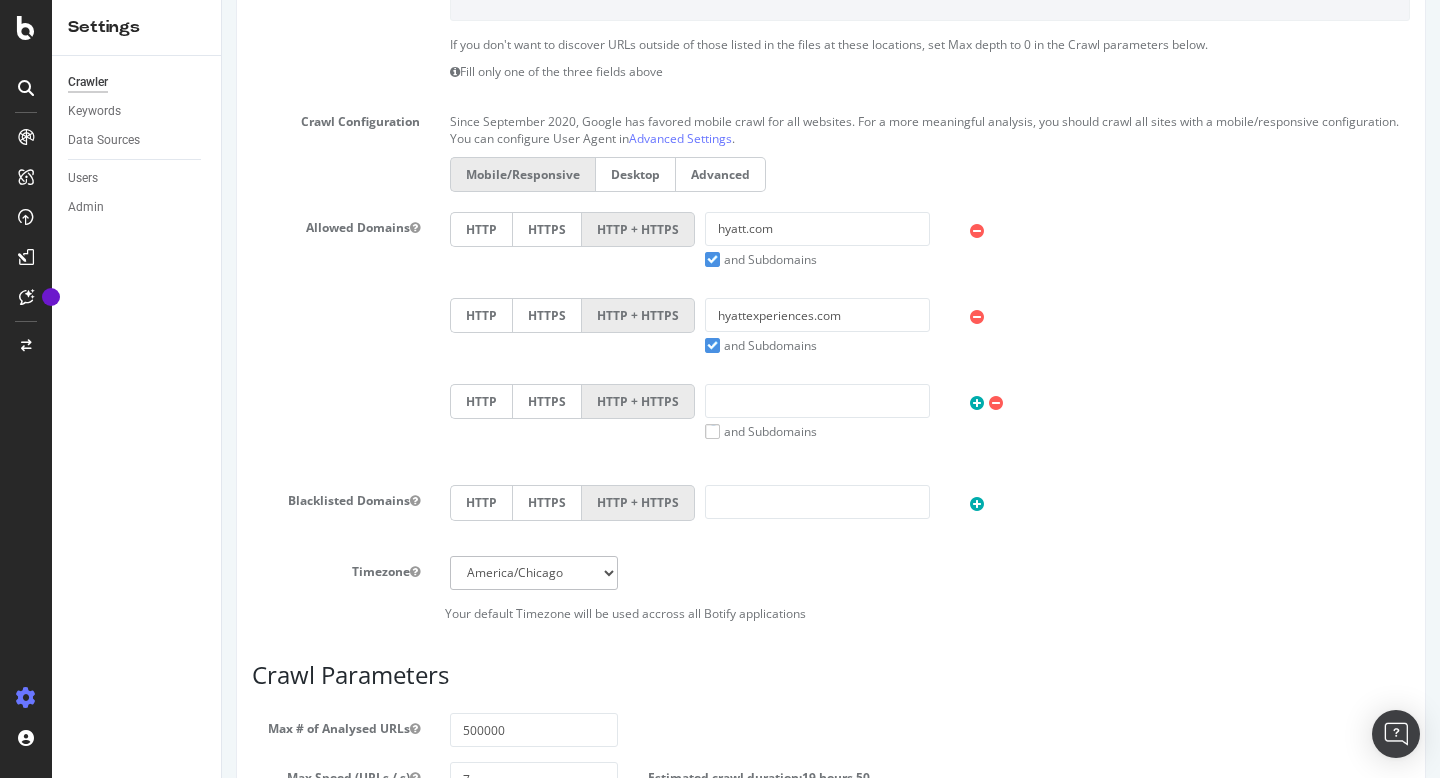scroll, scrollTop: 0, scrollLeft: 0, axis: both 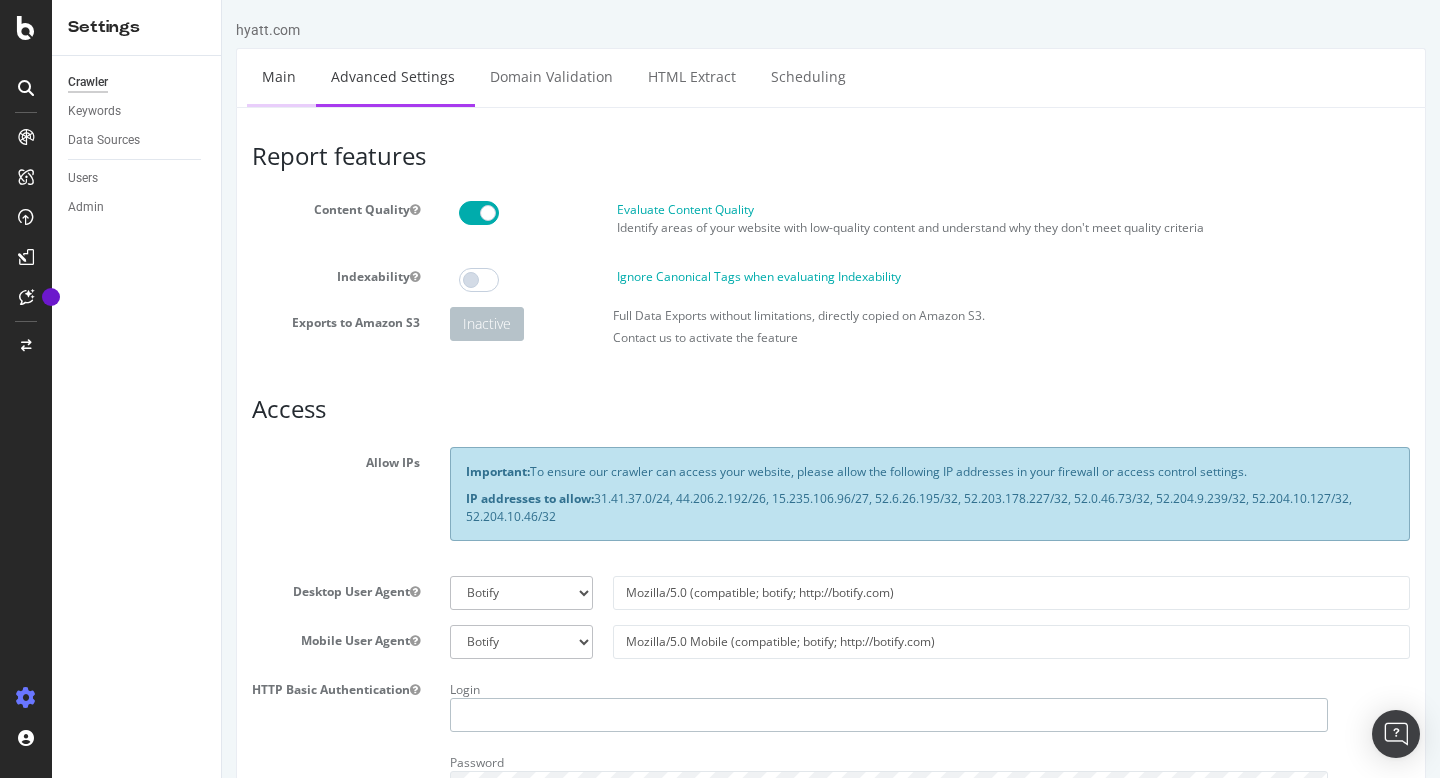 type on "[NAME]" 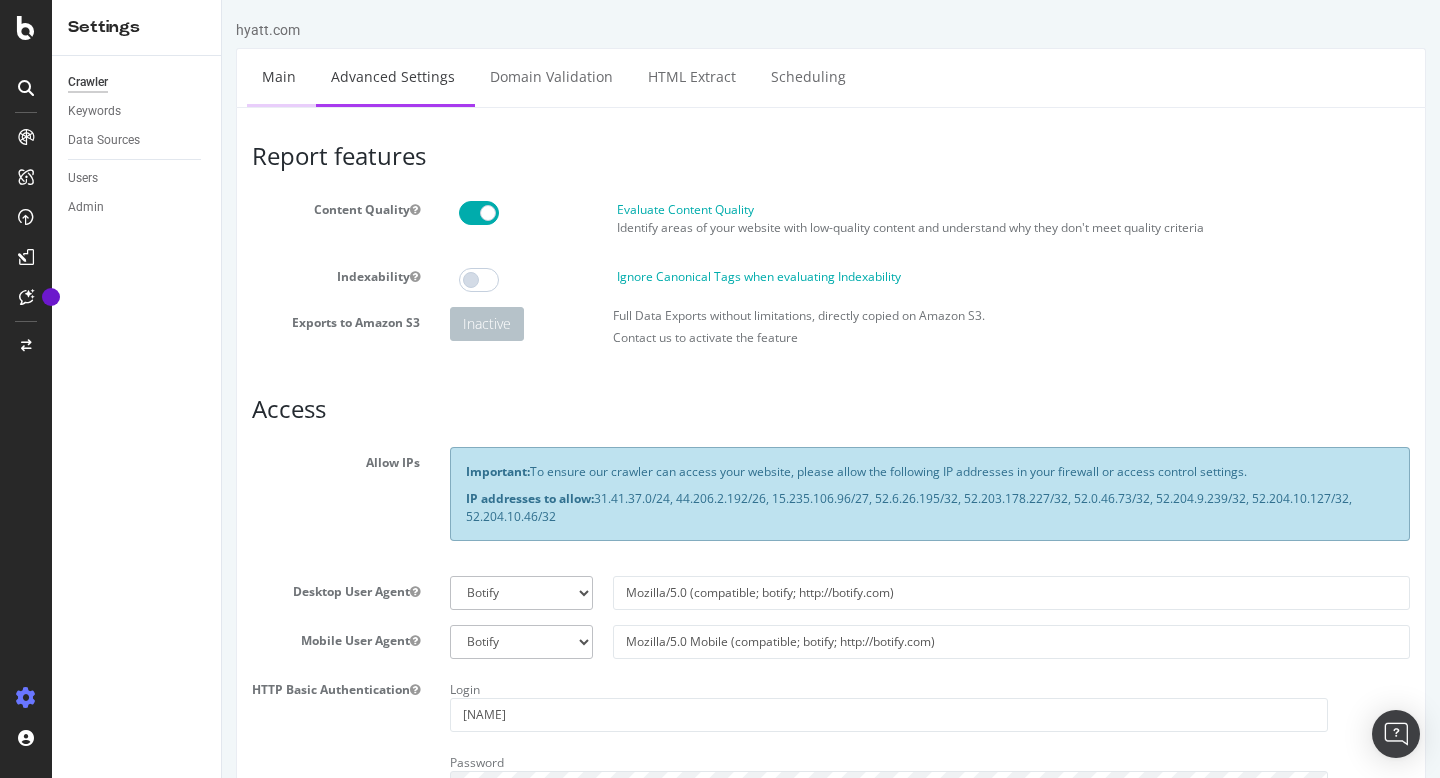 click on "Main" at bounding box center [279, 76] 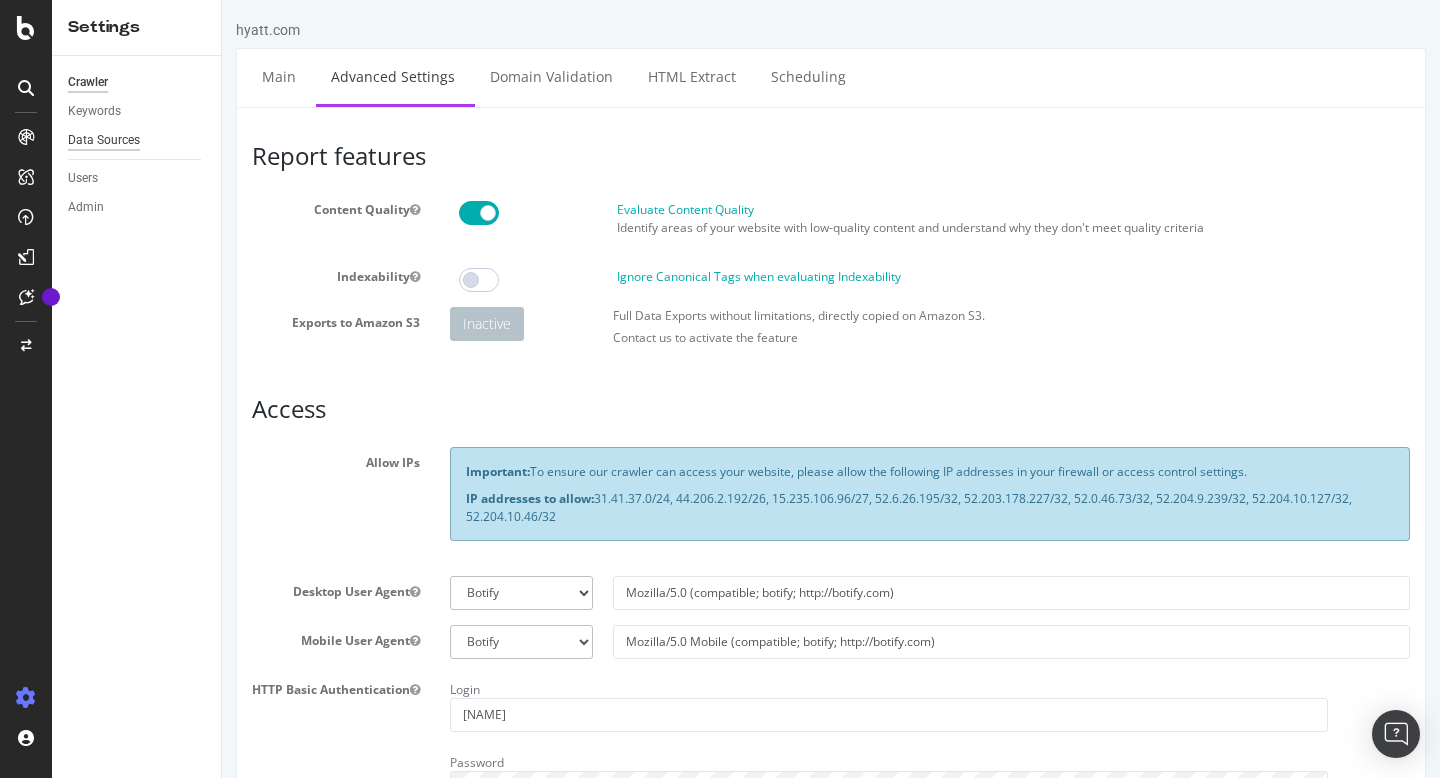 click on "Data Sources" at bounding box center (104, 140) 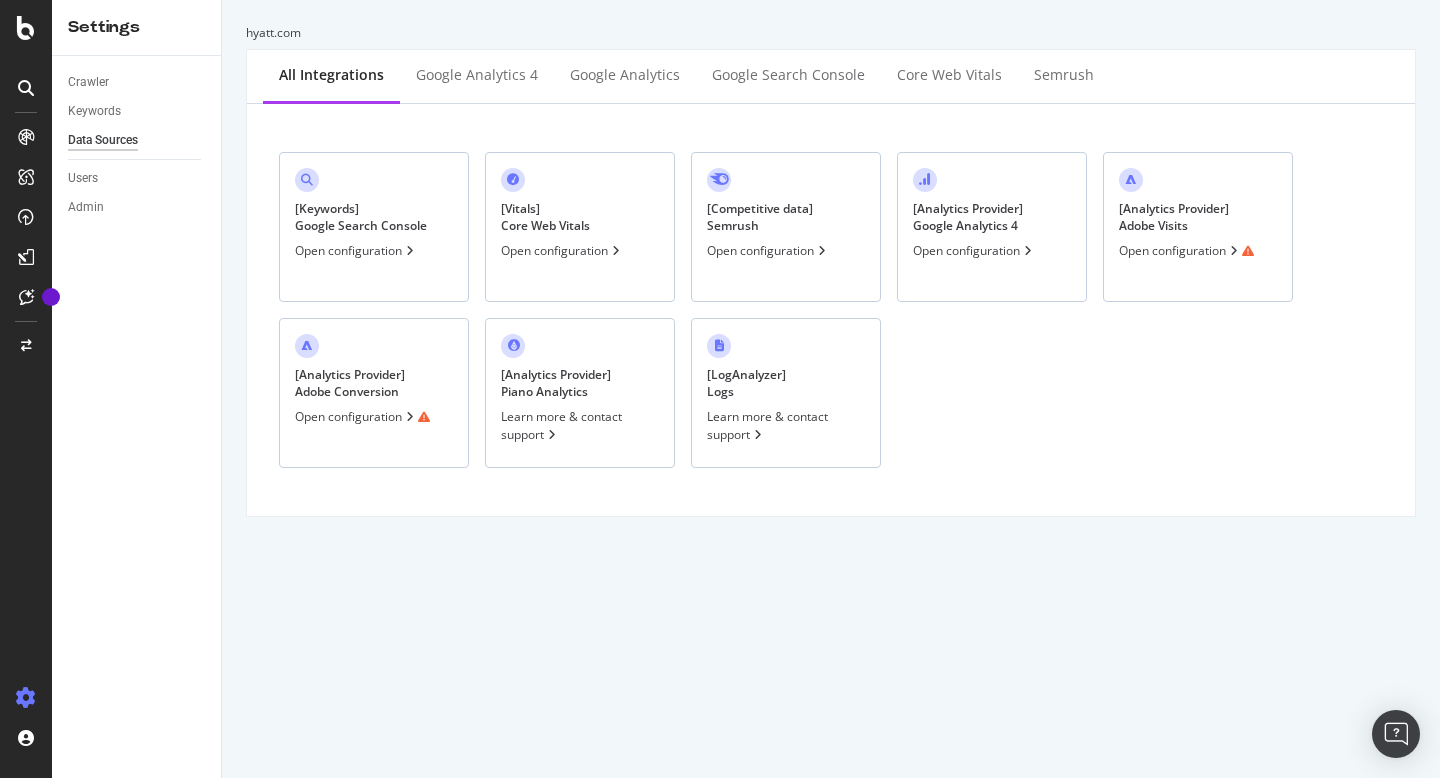 click on "Open configuration" at bounding box center [356, 250] 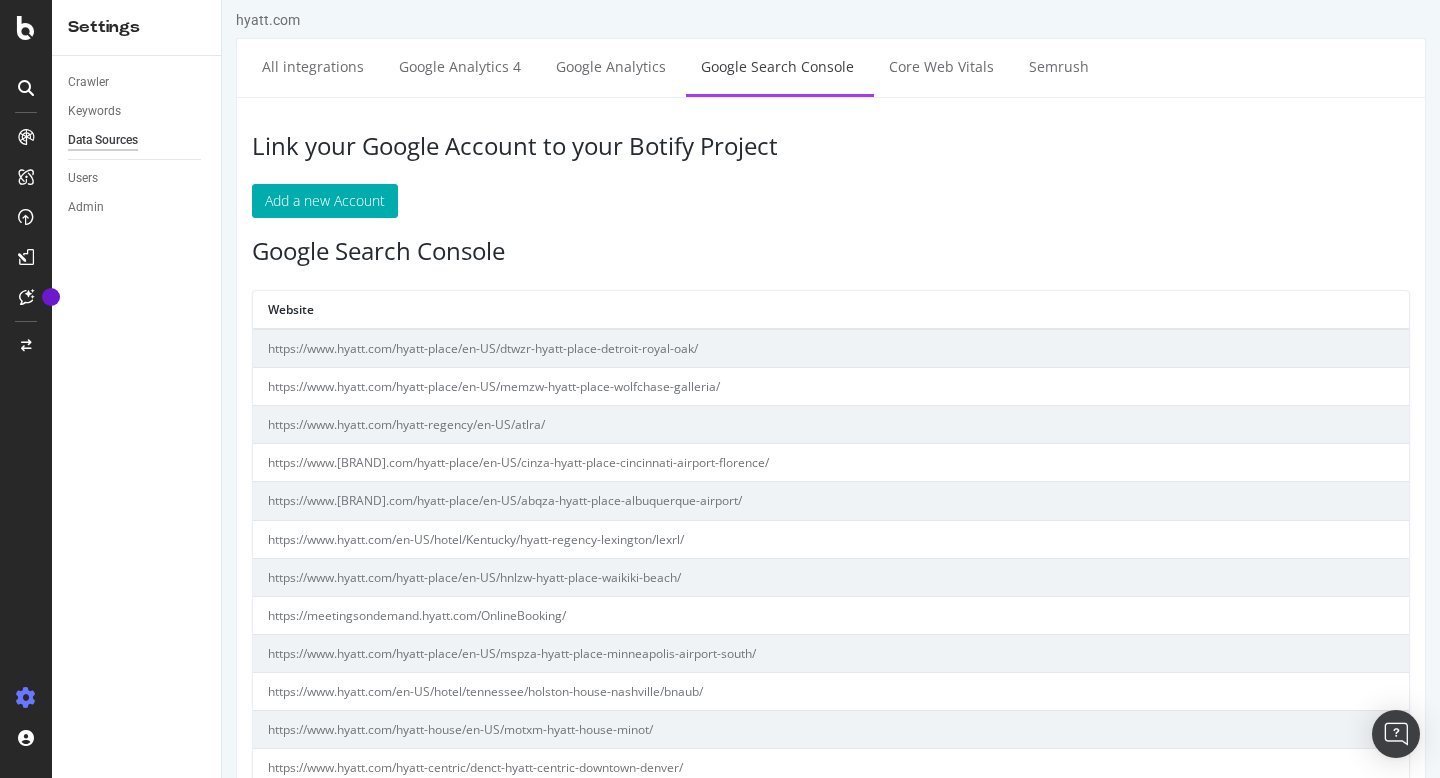 scroll, scrollTop: 12, scrollLeft: 0, axis: vertical 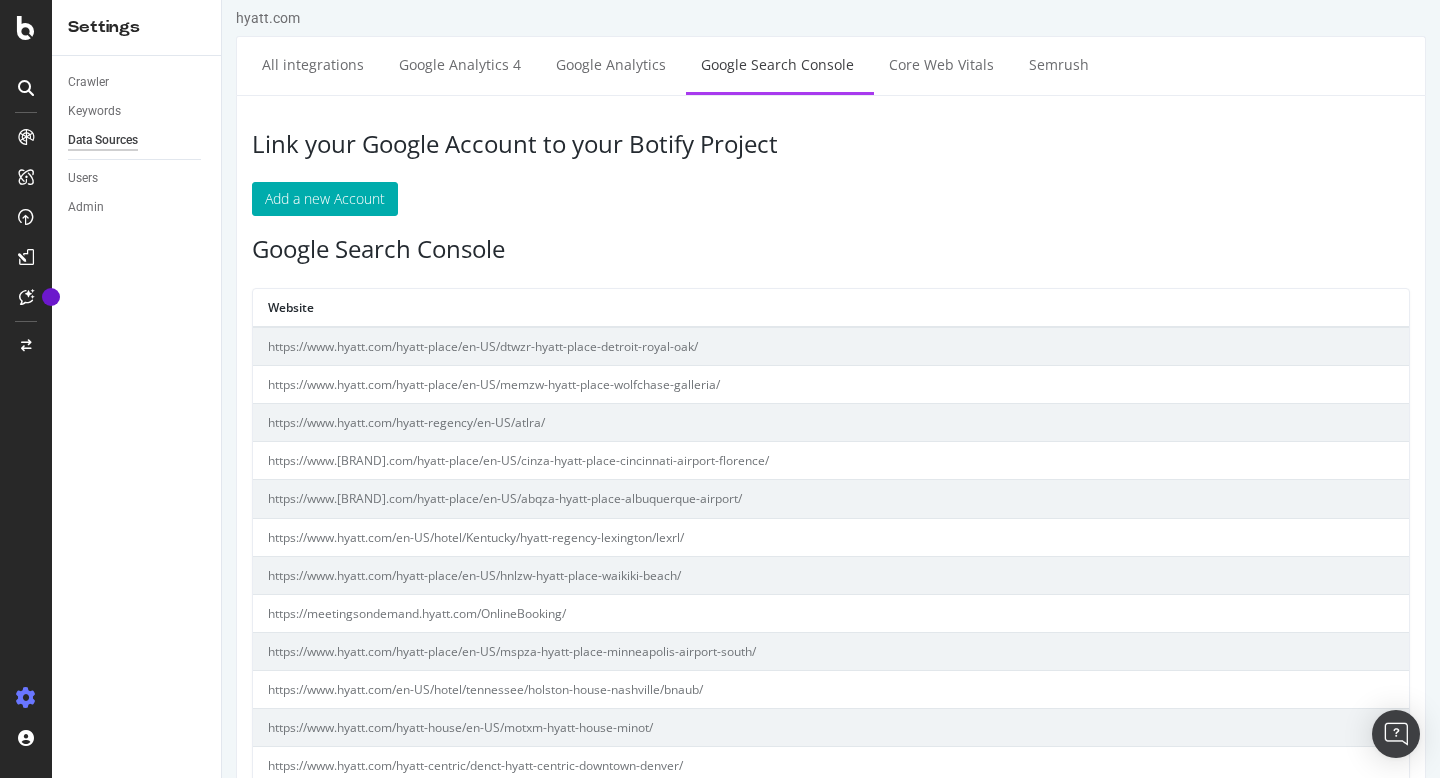 click on "https://www.hyatt.com/hyatt-place/en-US/dtwzr-hyatt-place-detroit-royal-oak/" at bounding box center [831, 346] 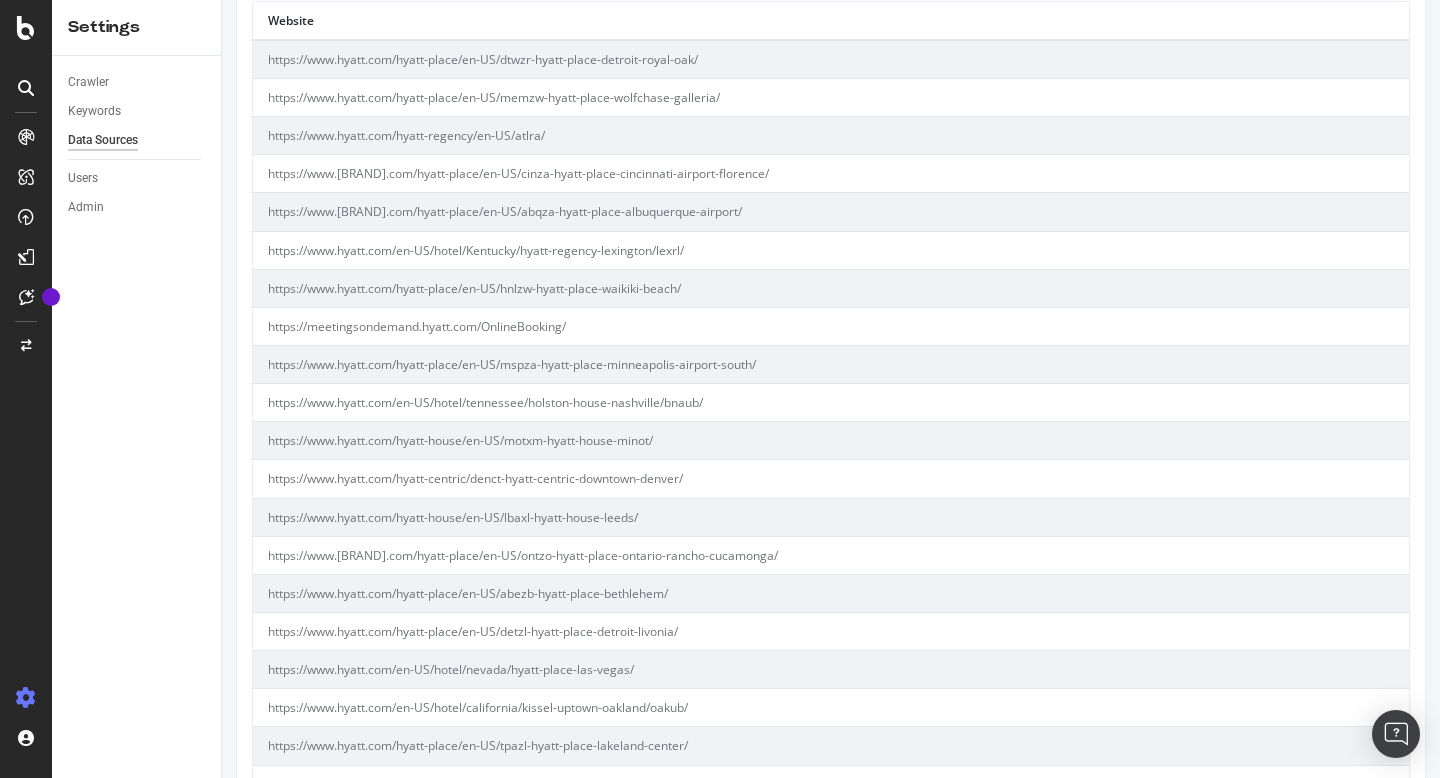 scroll, scrollTop: 0, scrollLeft: 0, axis: both 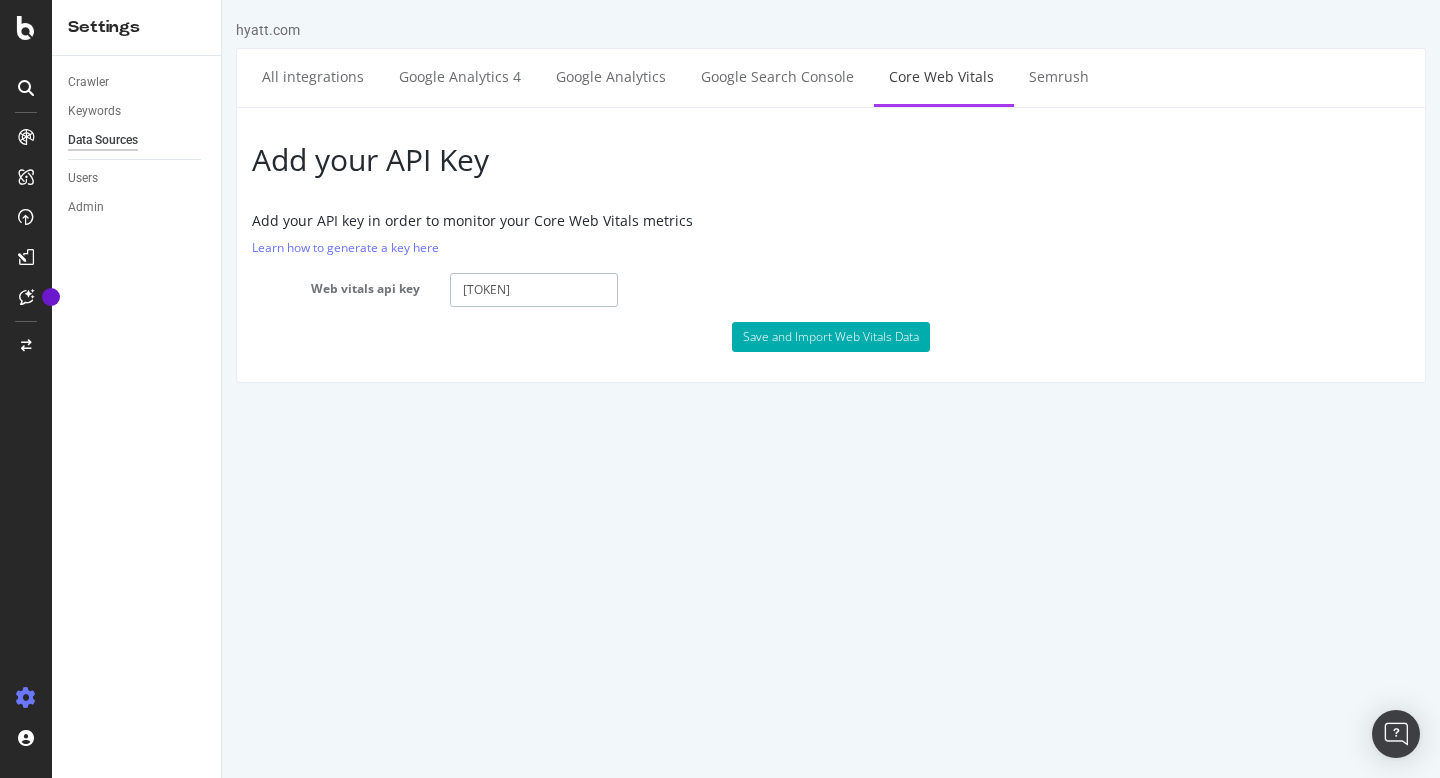 click on "[TOKEN]" at bounding box center [534, 290] 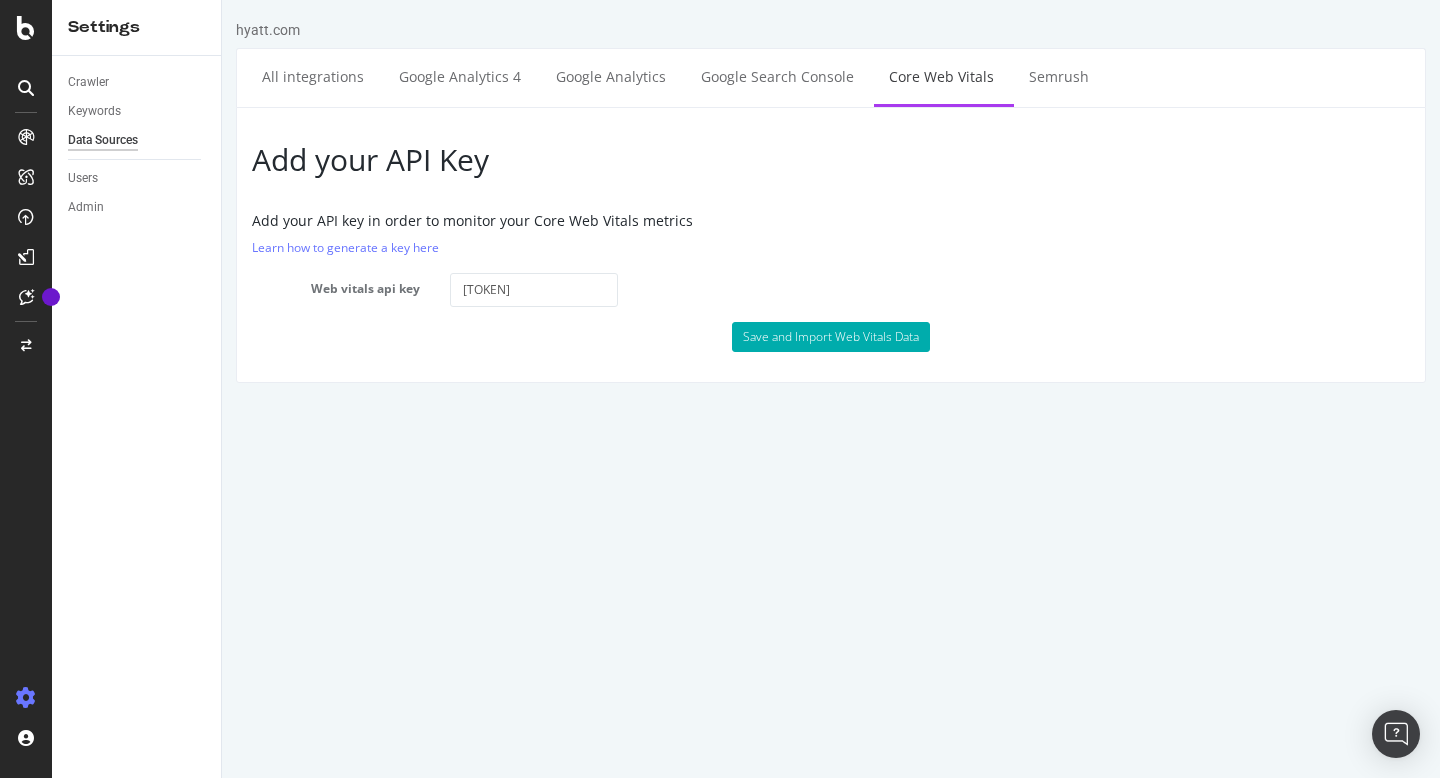 scroll, scrollTop: 0, scrollLeft: 0, axis: both 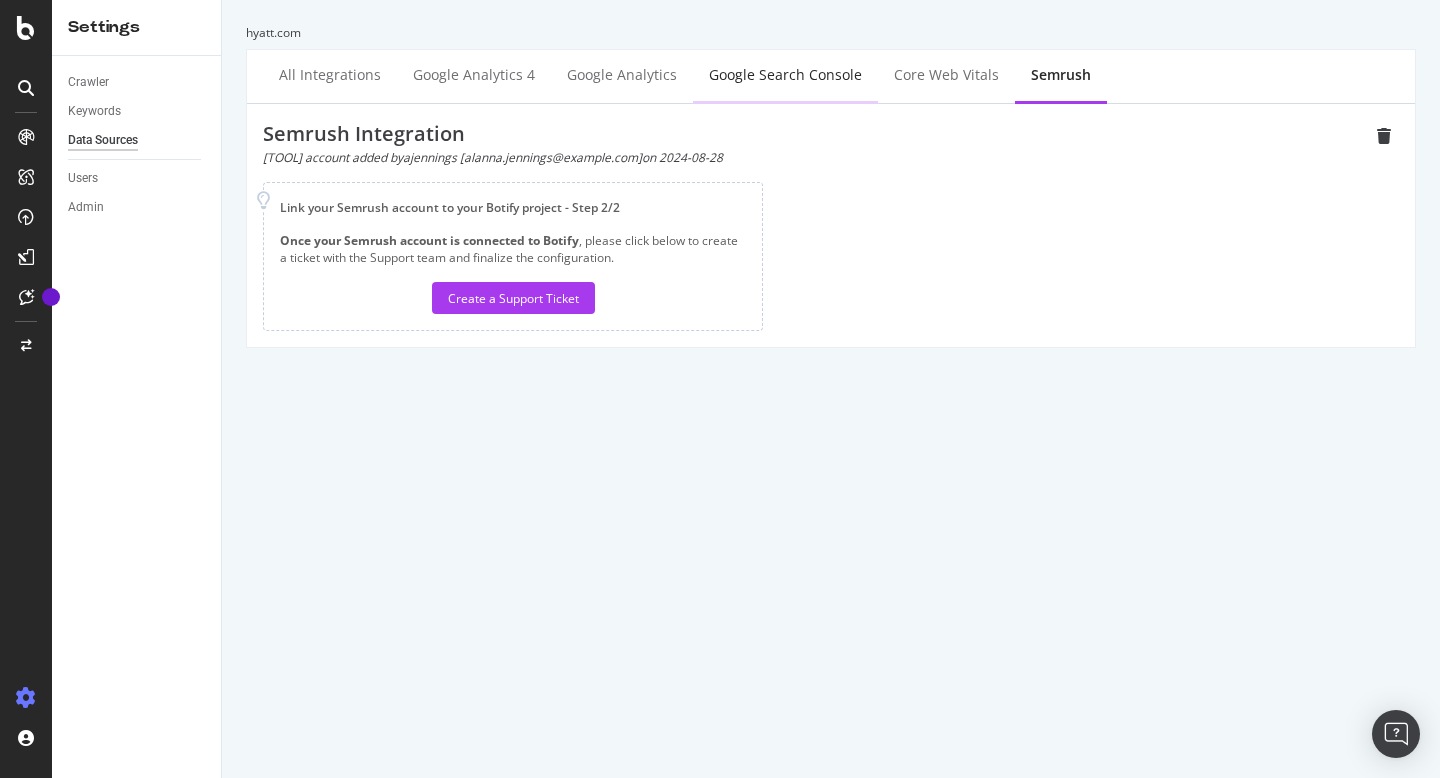 click on "Google Search Console" at bounding box center [785, 75] 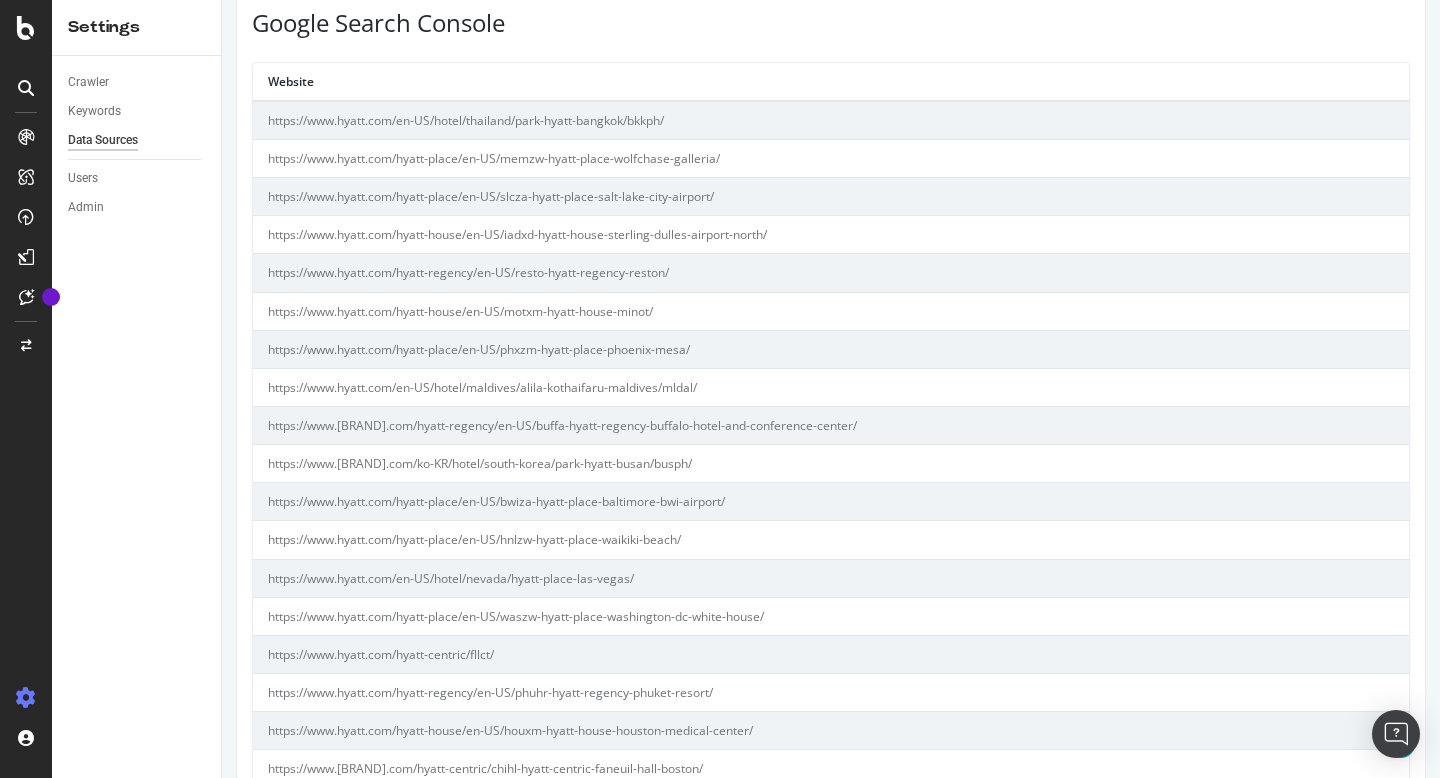 scroll, scrollTop: 0, scrollLeft: 0, axis: both 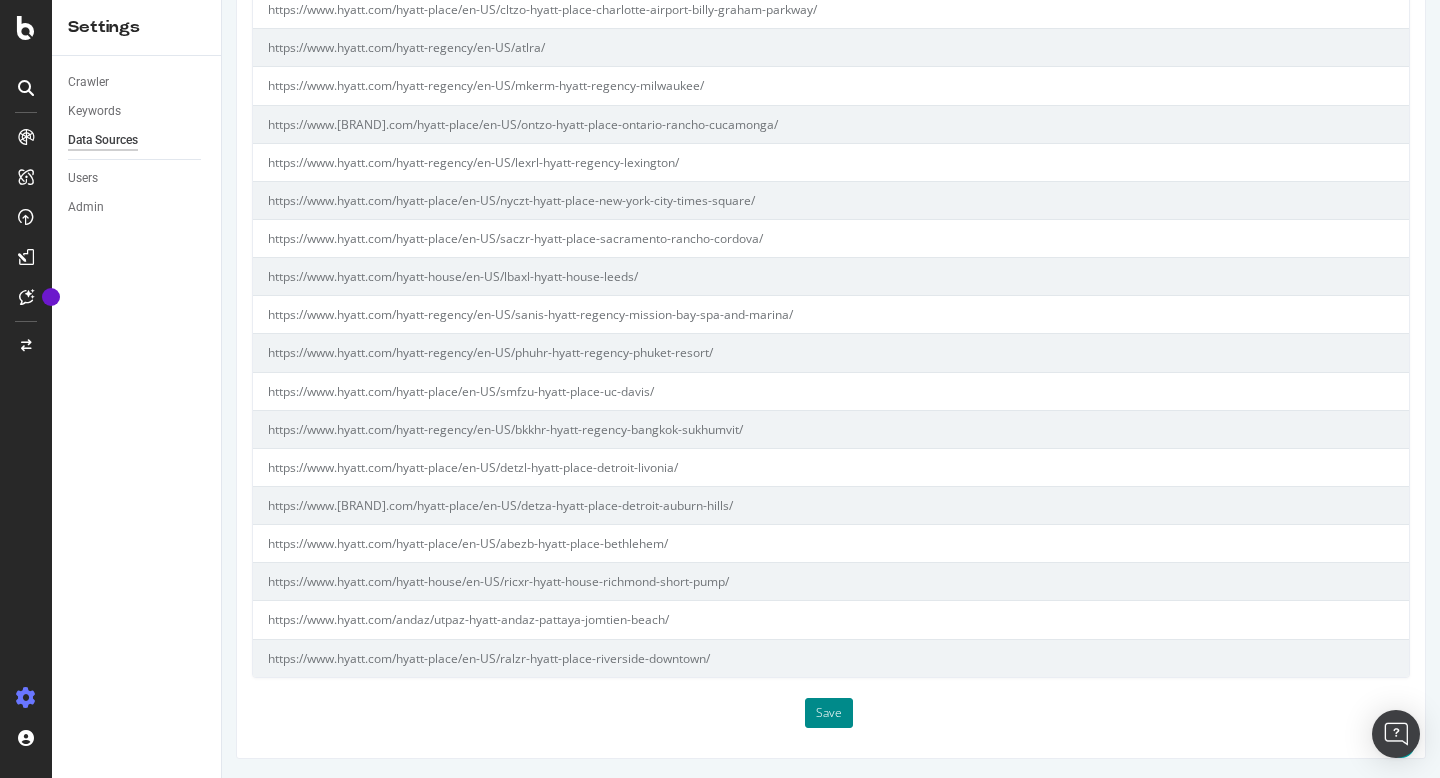 click on "Save" at bounding box center (829, 713) 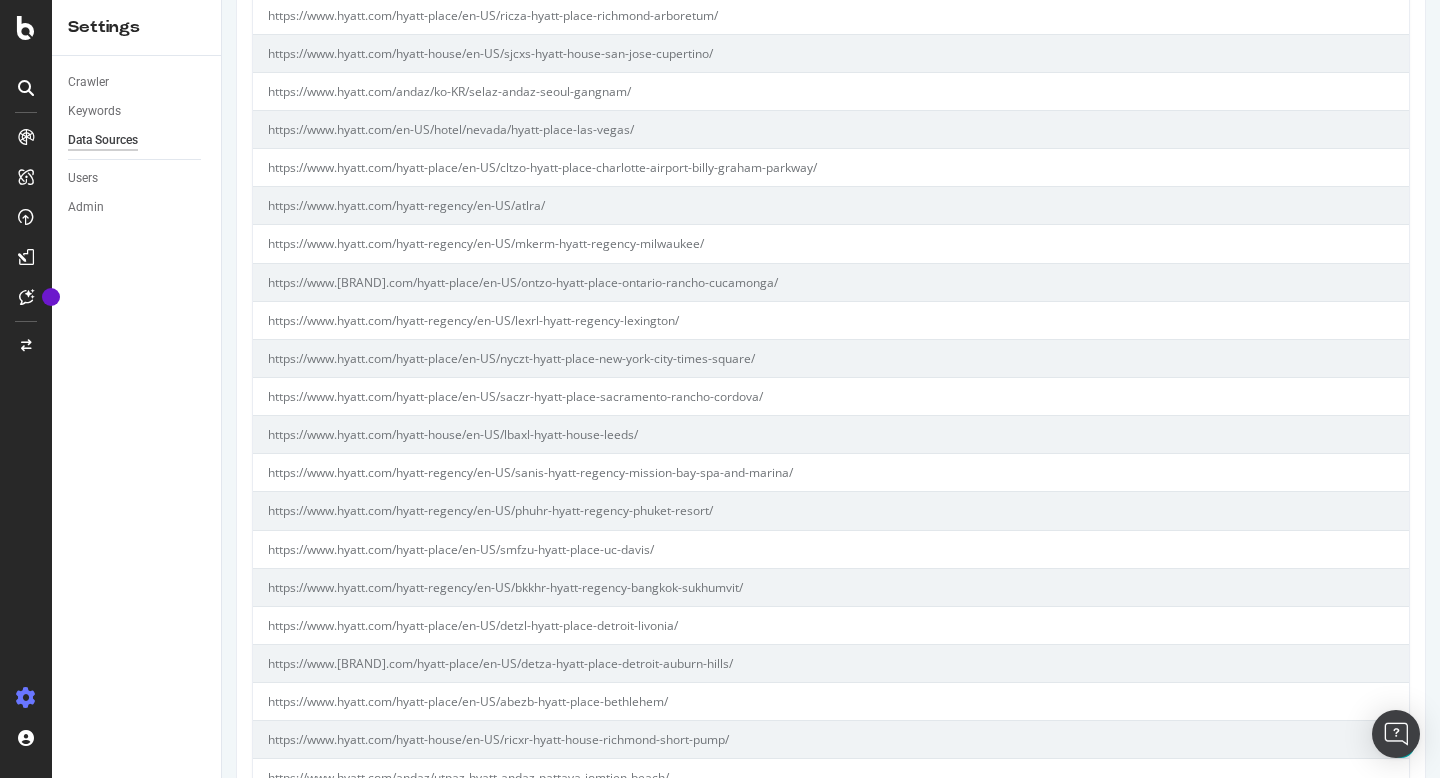 scroll, scrollTop: 5574, scrollLeft: 0, axis: vertical 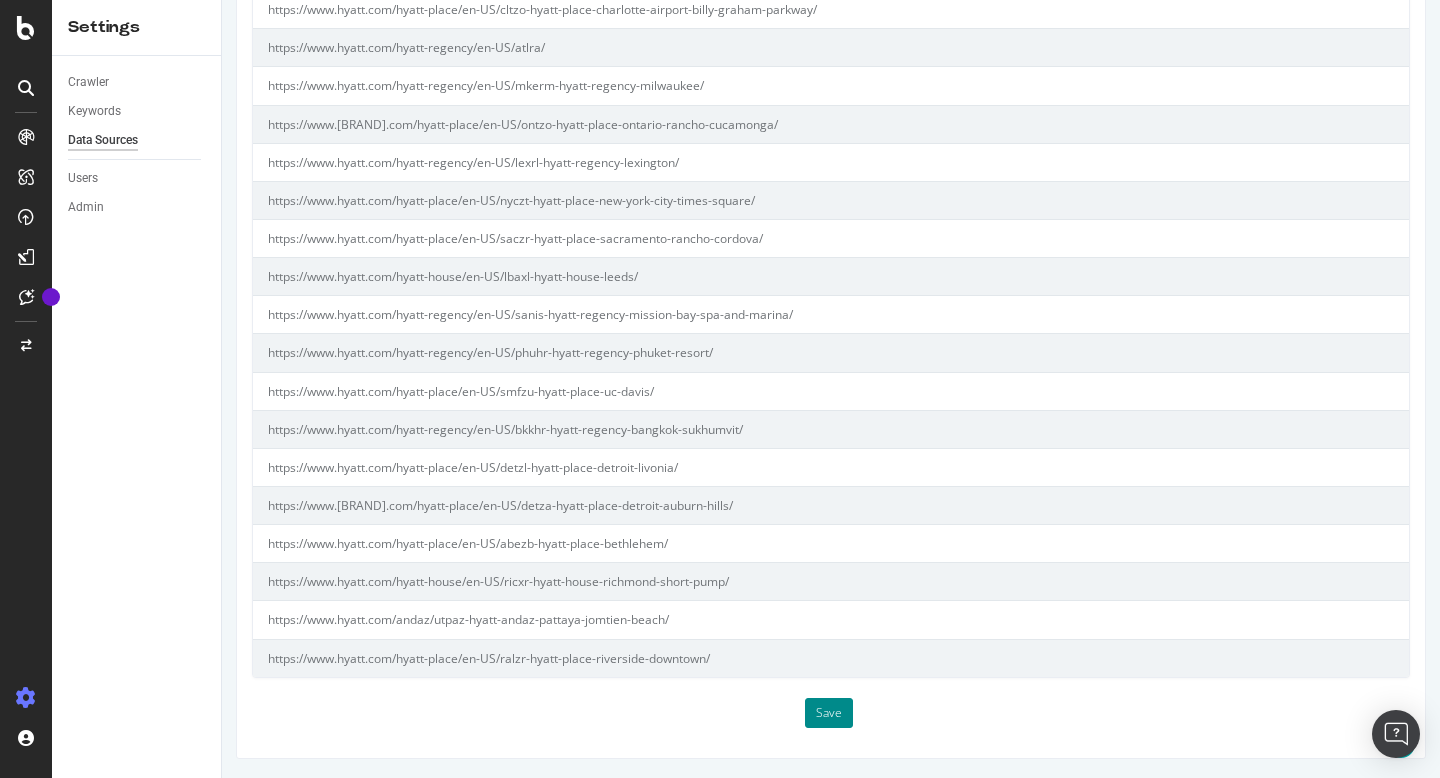 click on "Save" at bounding box center (829, 713) 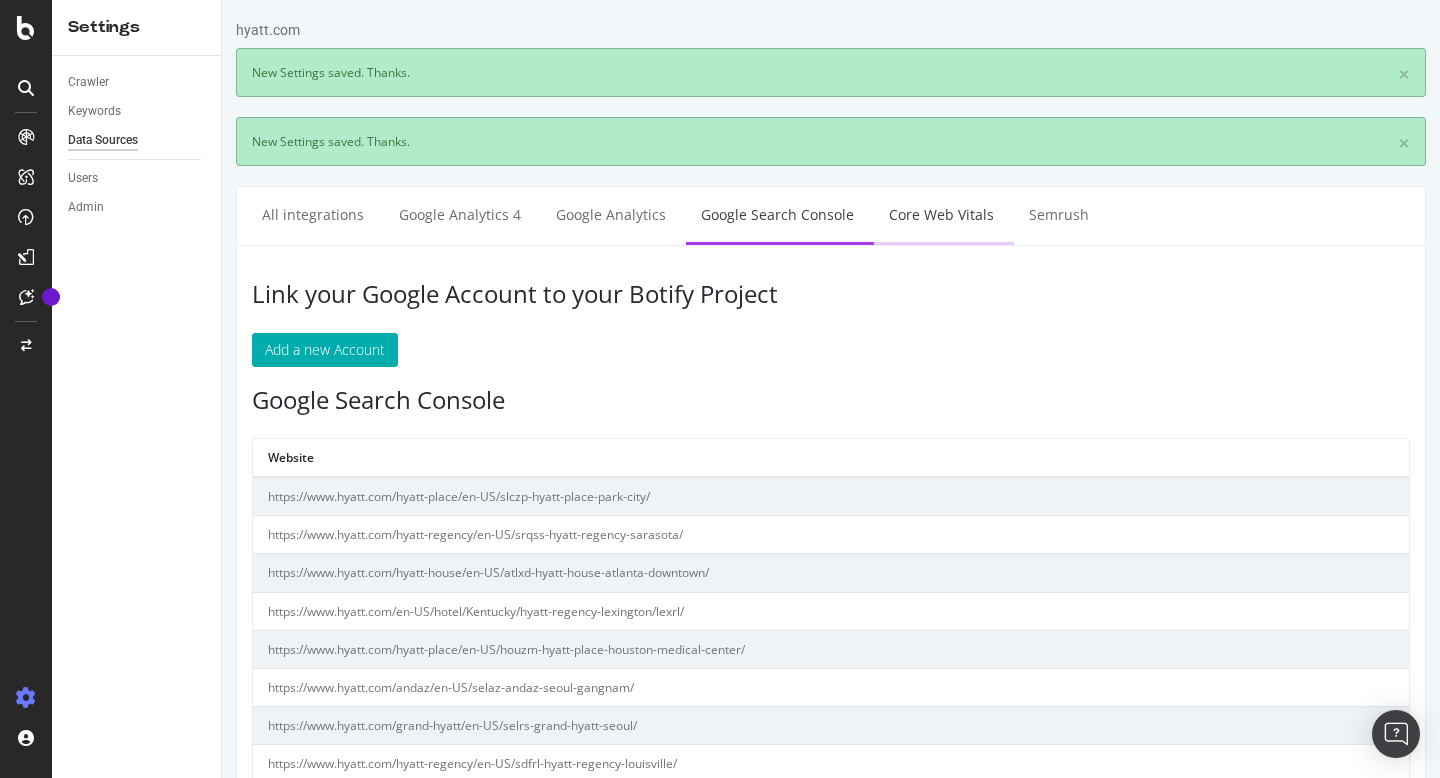 scroll, scrollTop: 0, scrollLeft: 0, axis: both 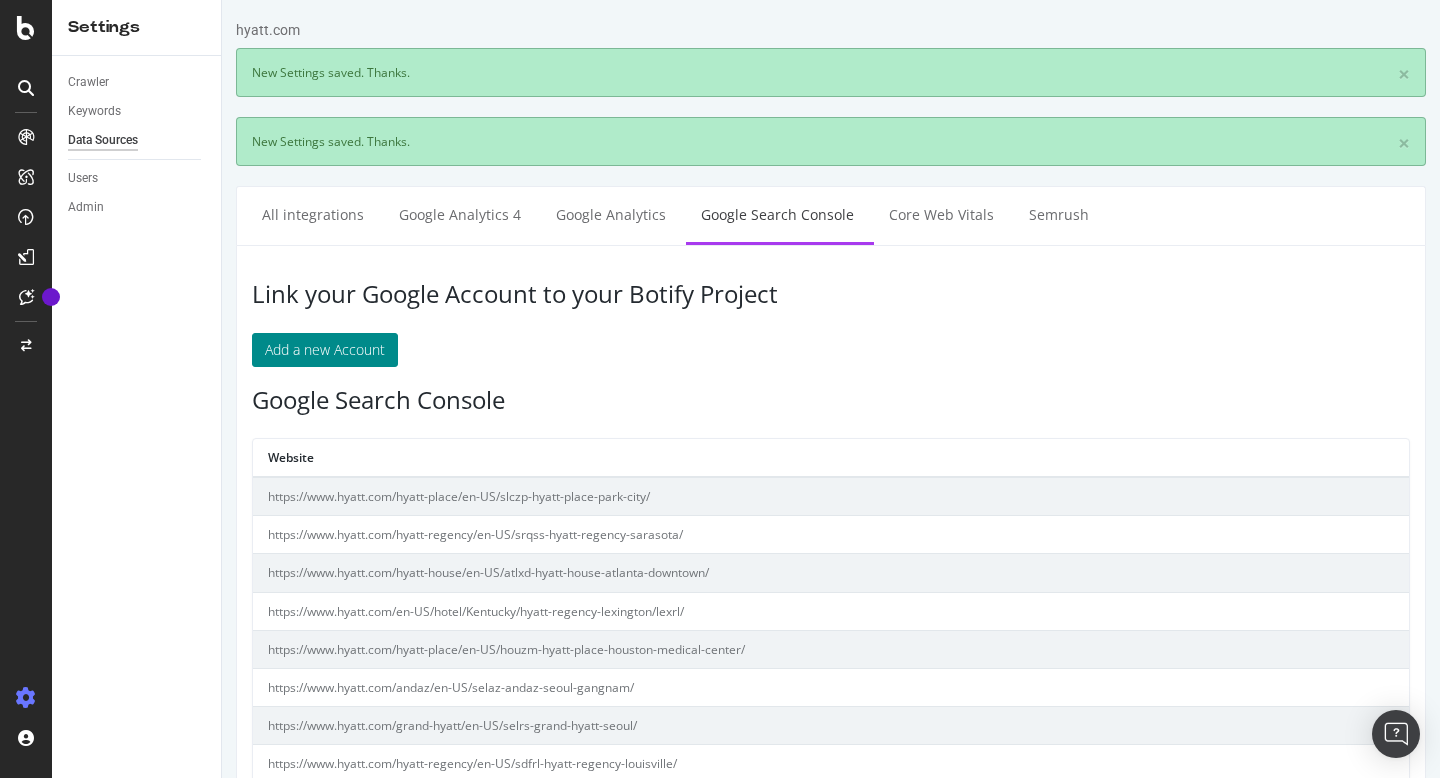 click on "Add a new Account" at bounding box center (325, 350) 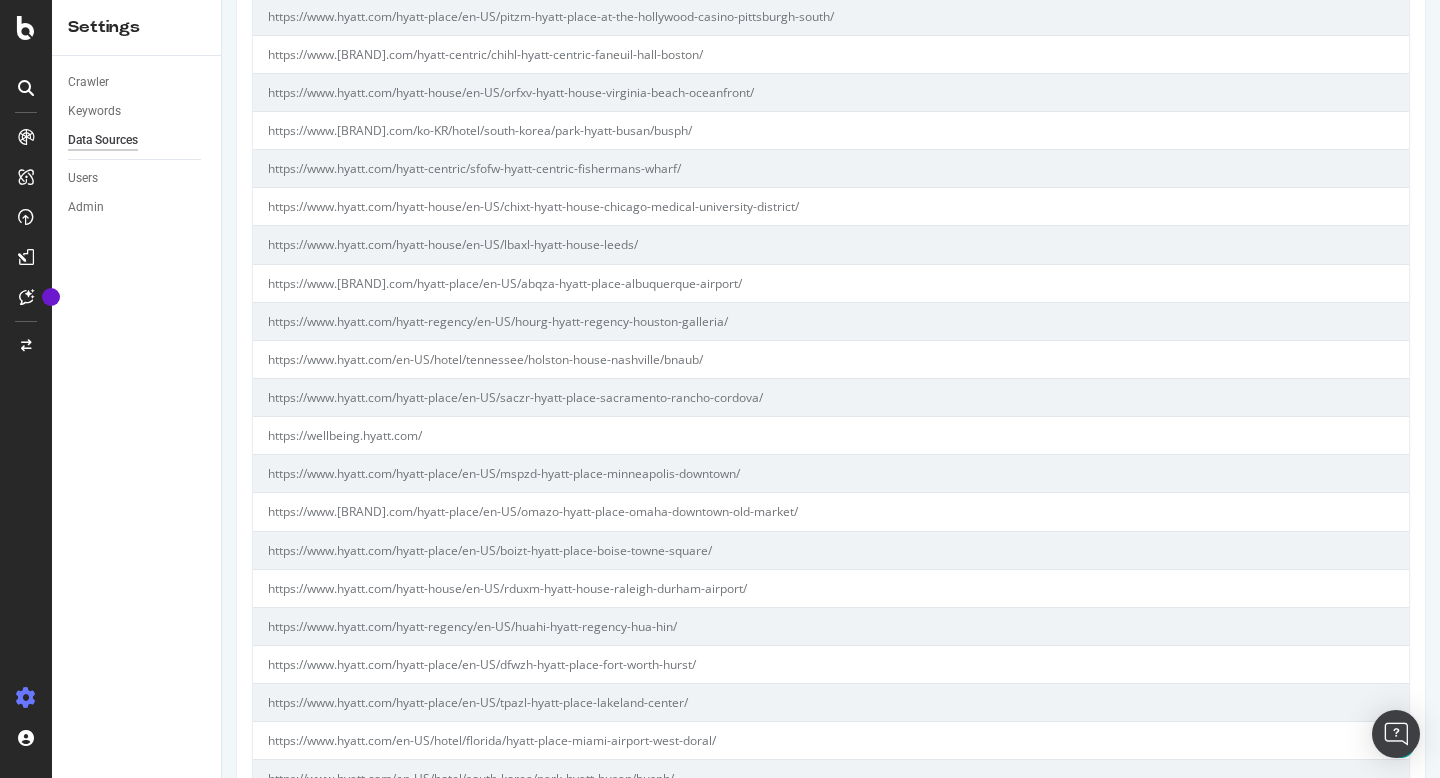 scroll, scrollTop: 5688, scrollLeft: 0, axis: vertical 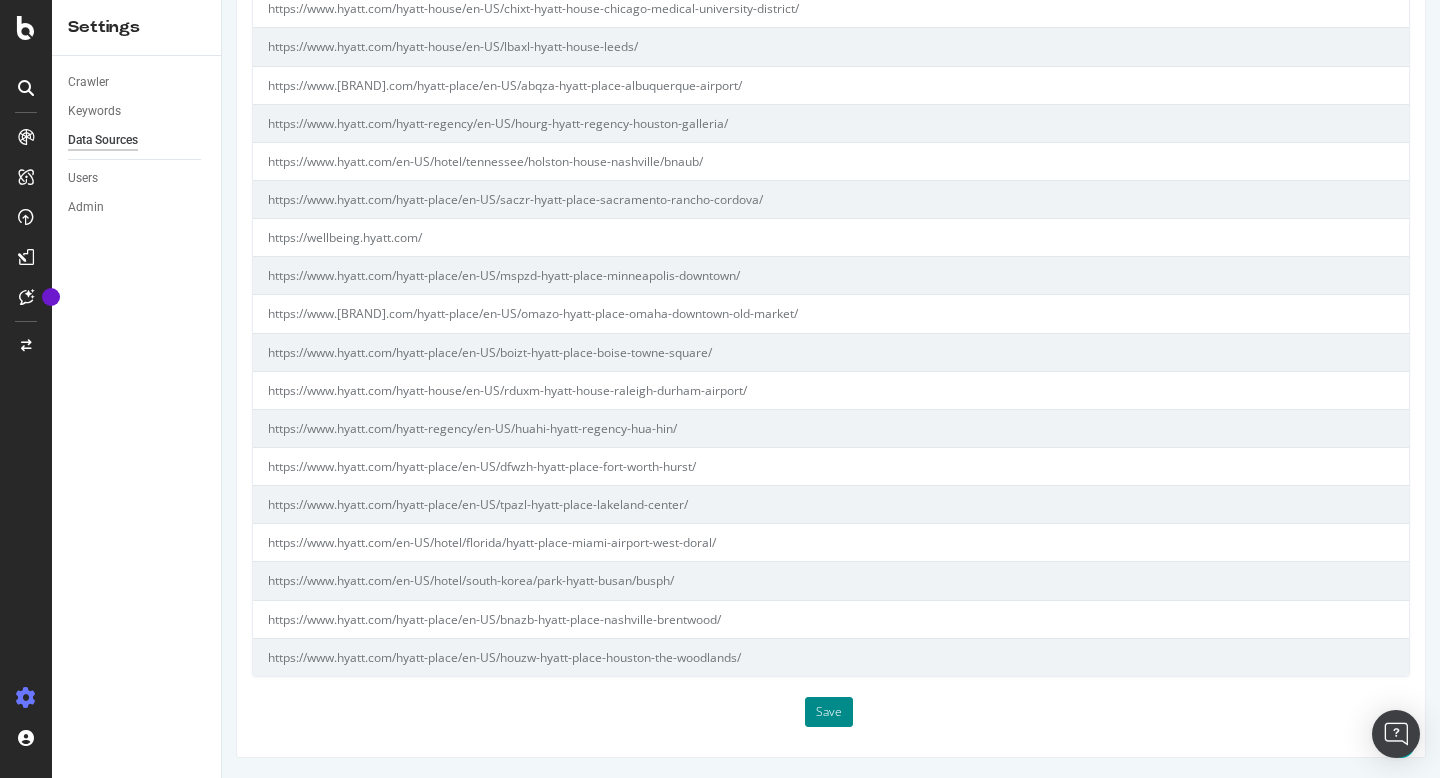 click on "Save" at bounding box center (829, 712) 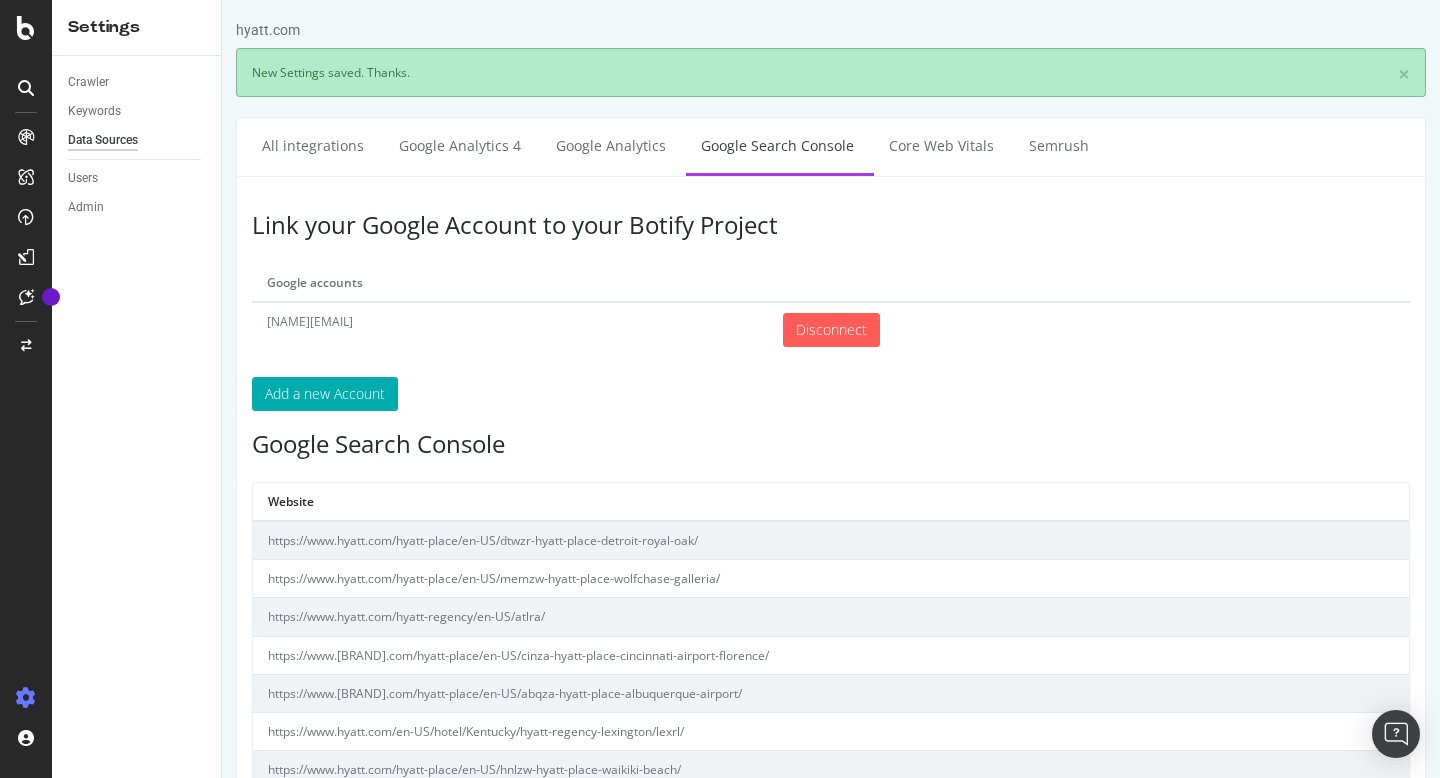 scroll, scrollTop: 0, scrollLeft: 0, axis: both 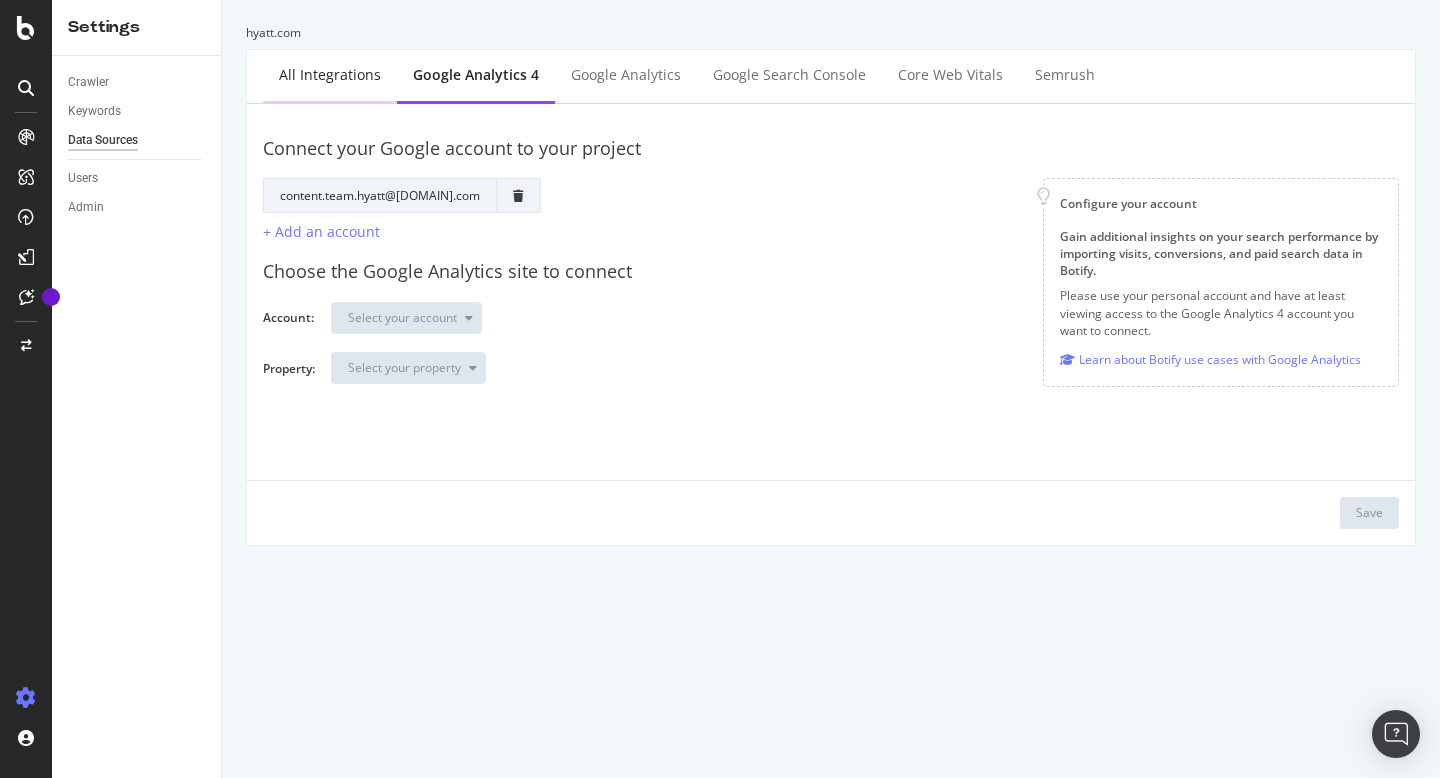 click on "All integrations" at bounding box center (330, 76) 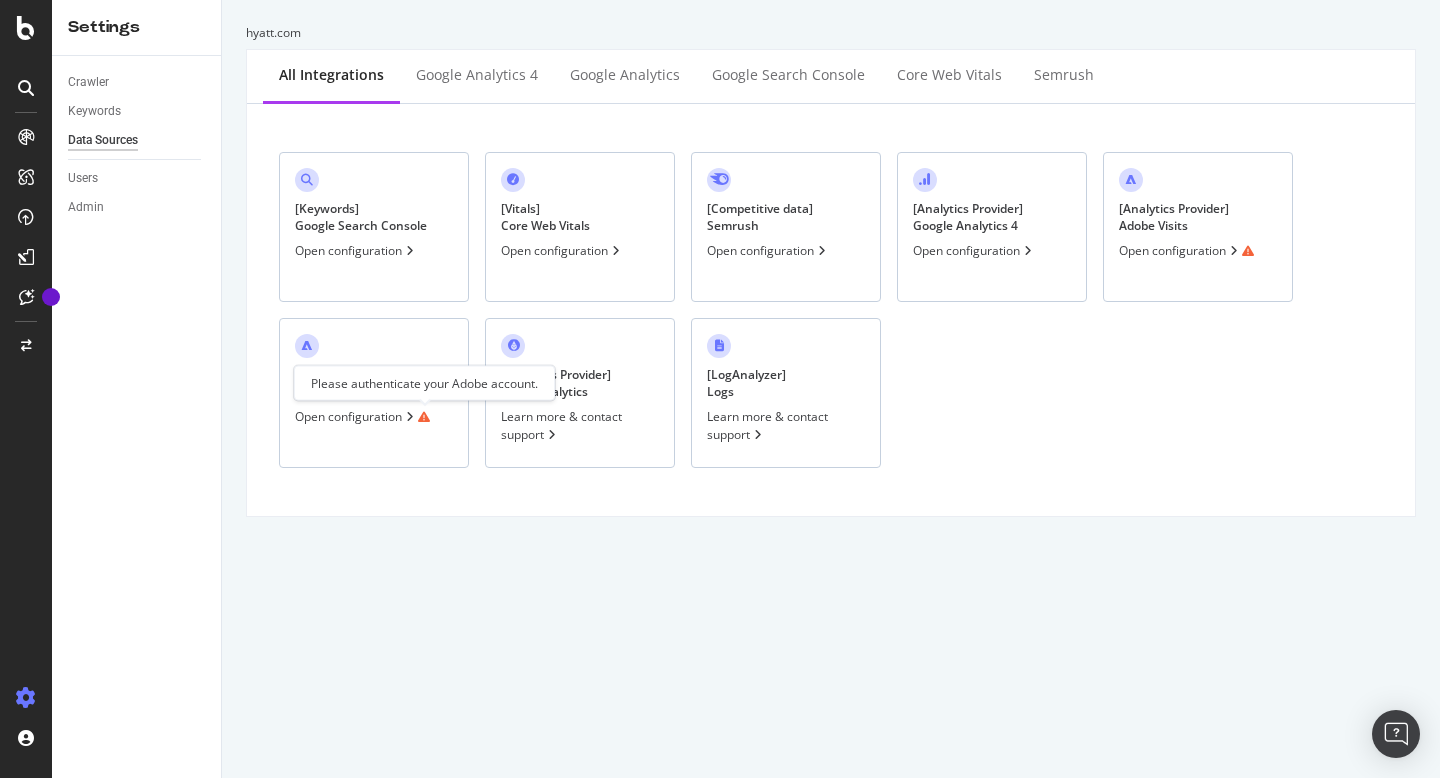 click at bounding box center [424, 417] 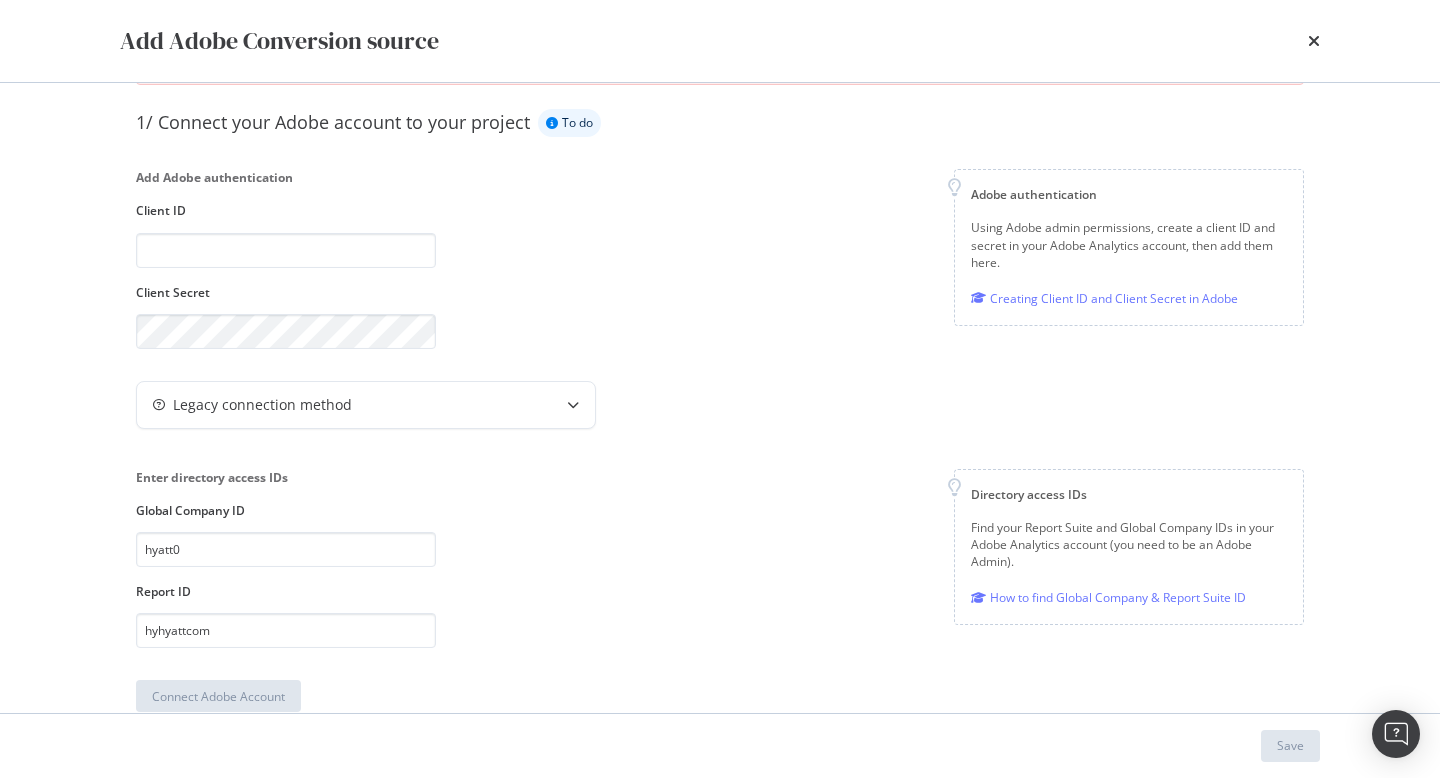 scroll, scrollTop: 115, scrollLeft: 0, axis: vertical 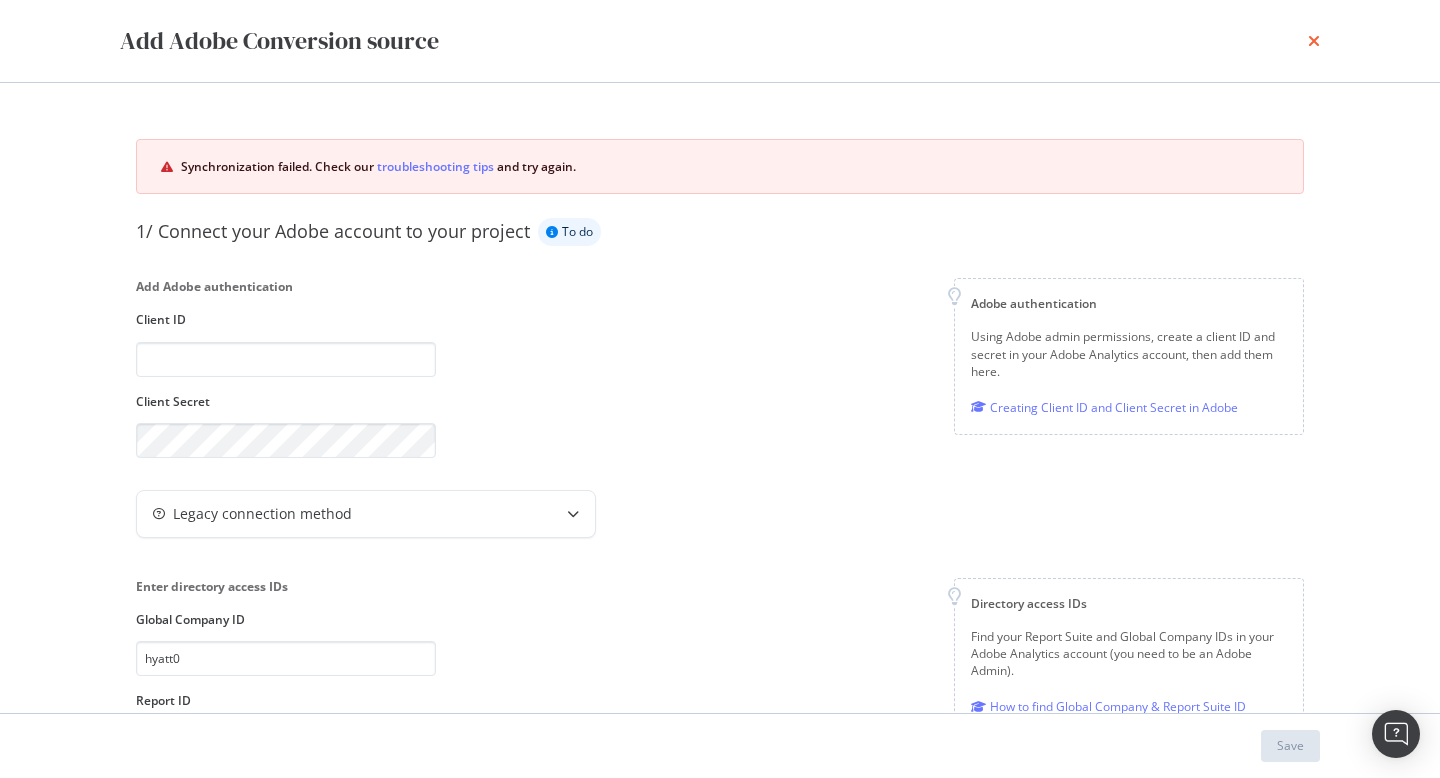 click 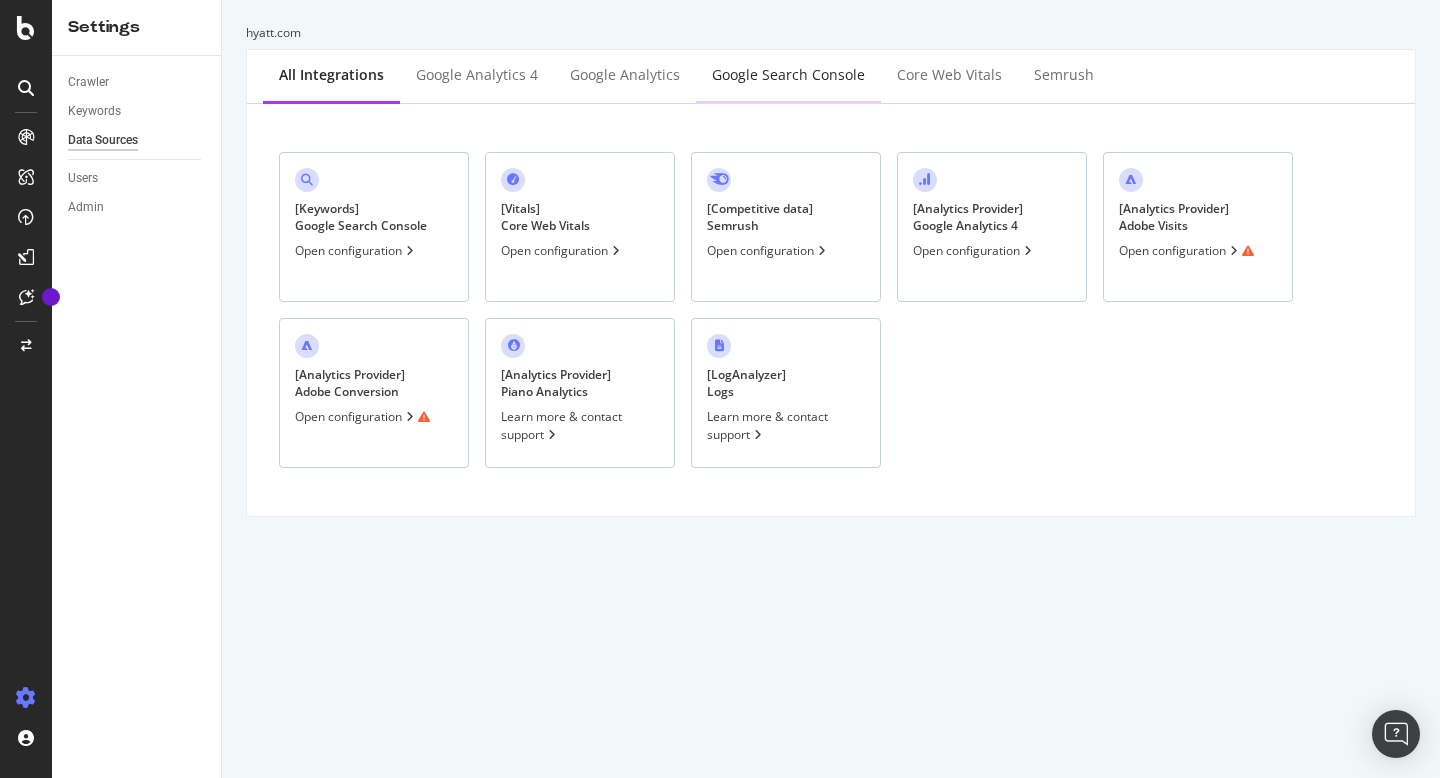 click on "Google Search Console" at bounding box center (788, 75) 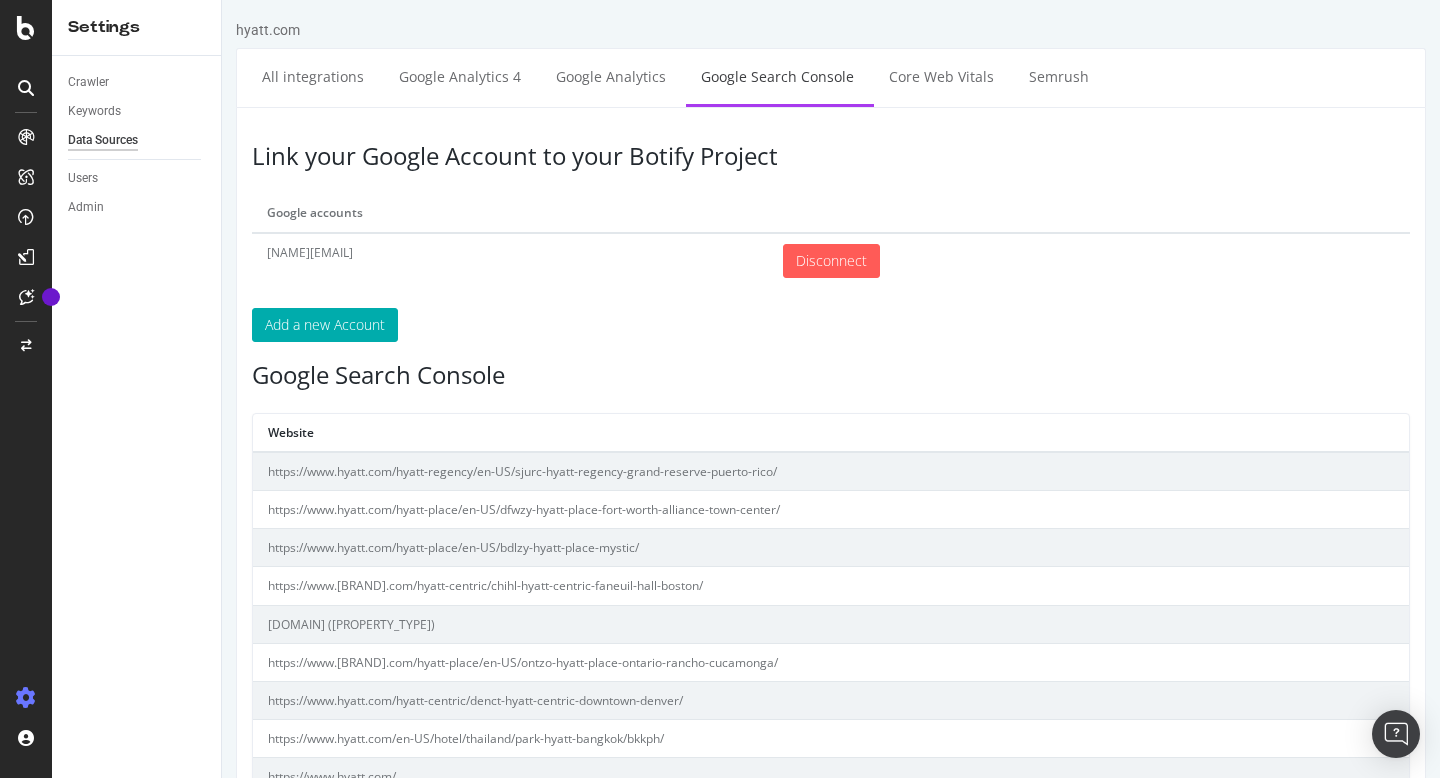 scroll, scrollTop: 0, scrollLeft: 0, axis: both 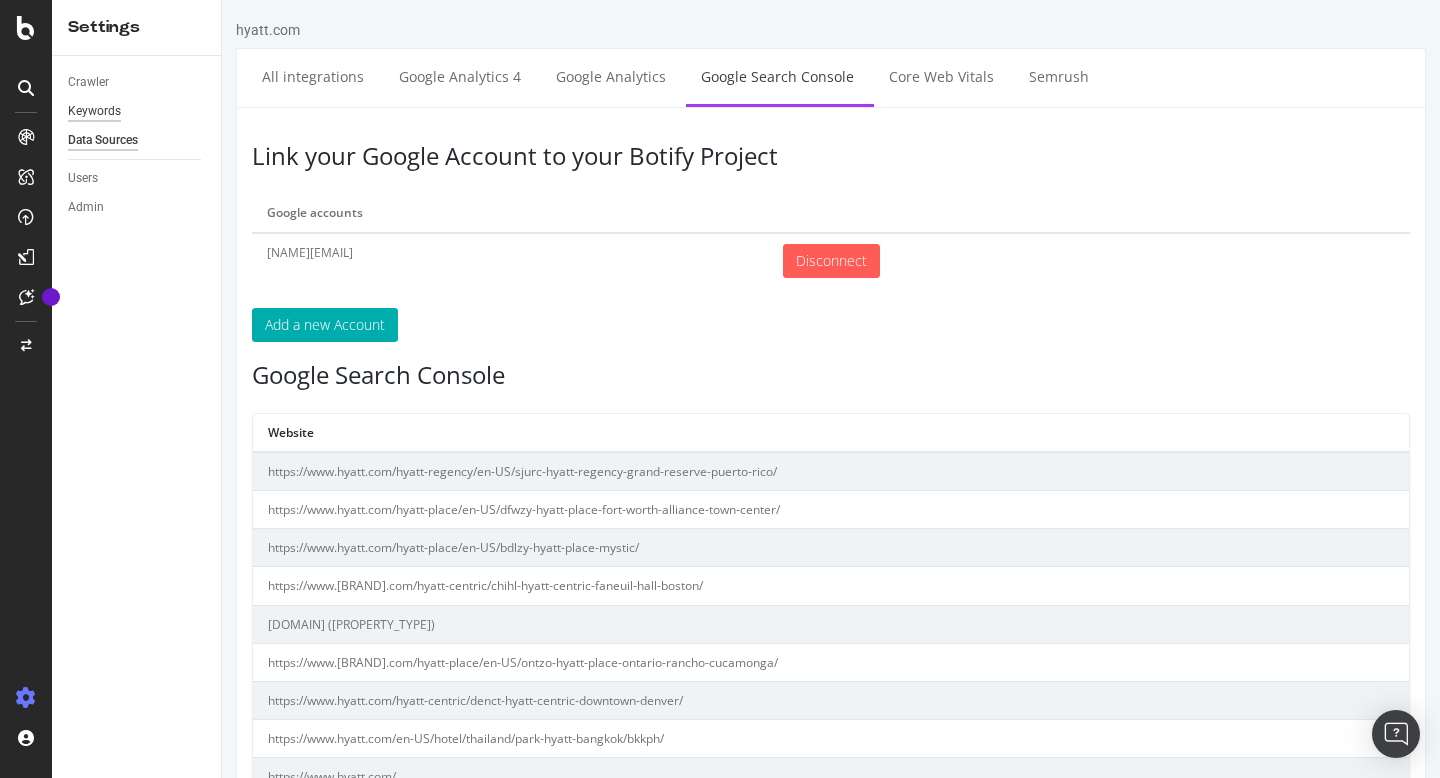 click on "Keywords" at bounding box center (94, 111) 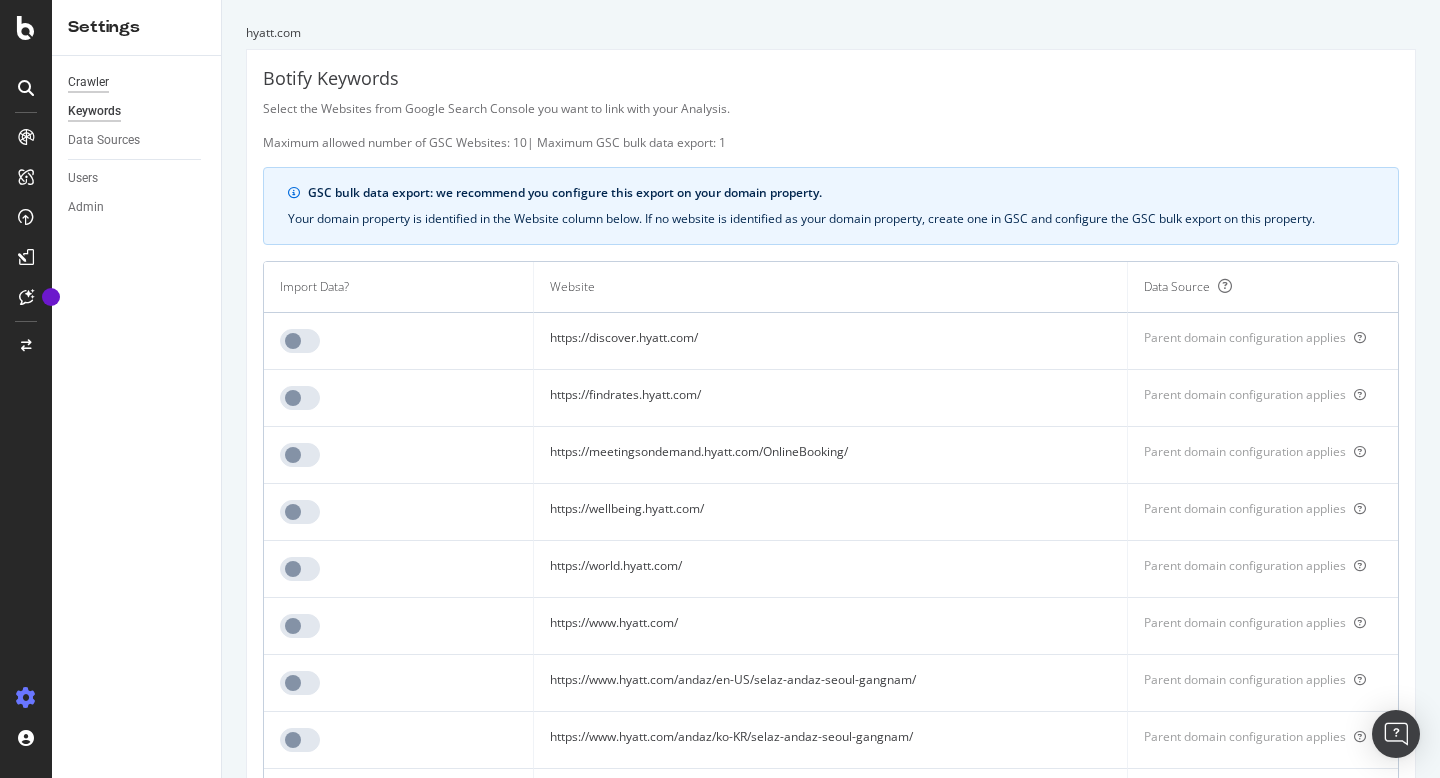 click on "Crawler" at bounding box center [88, 82] 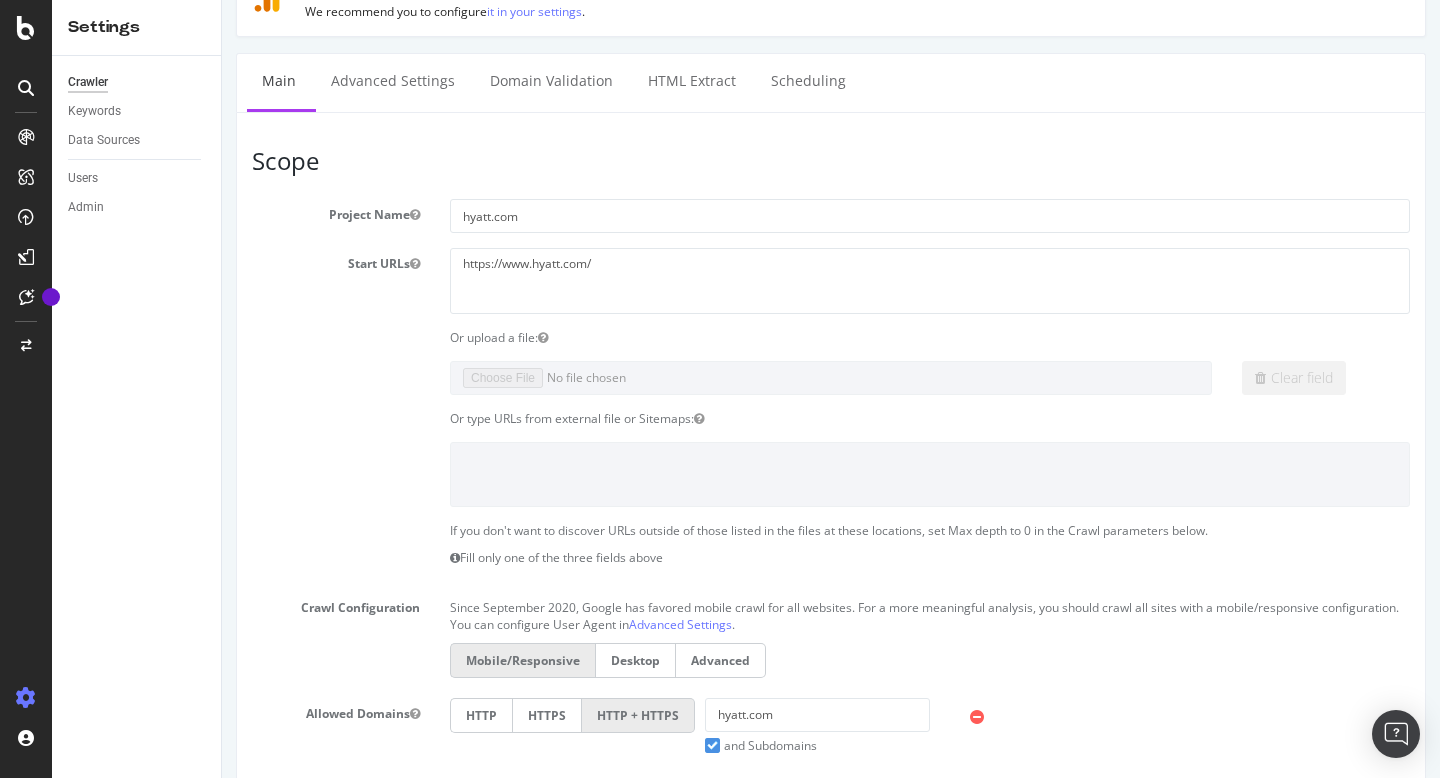 scroll, scrollTop: 0, scrollLeft: 0, axis: both 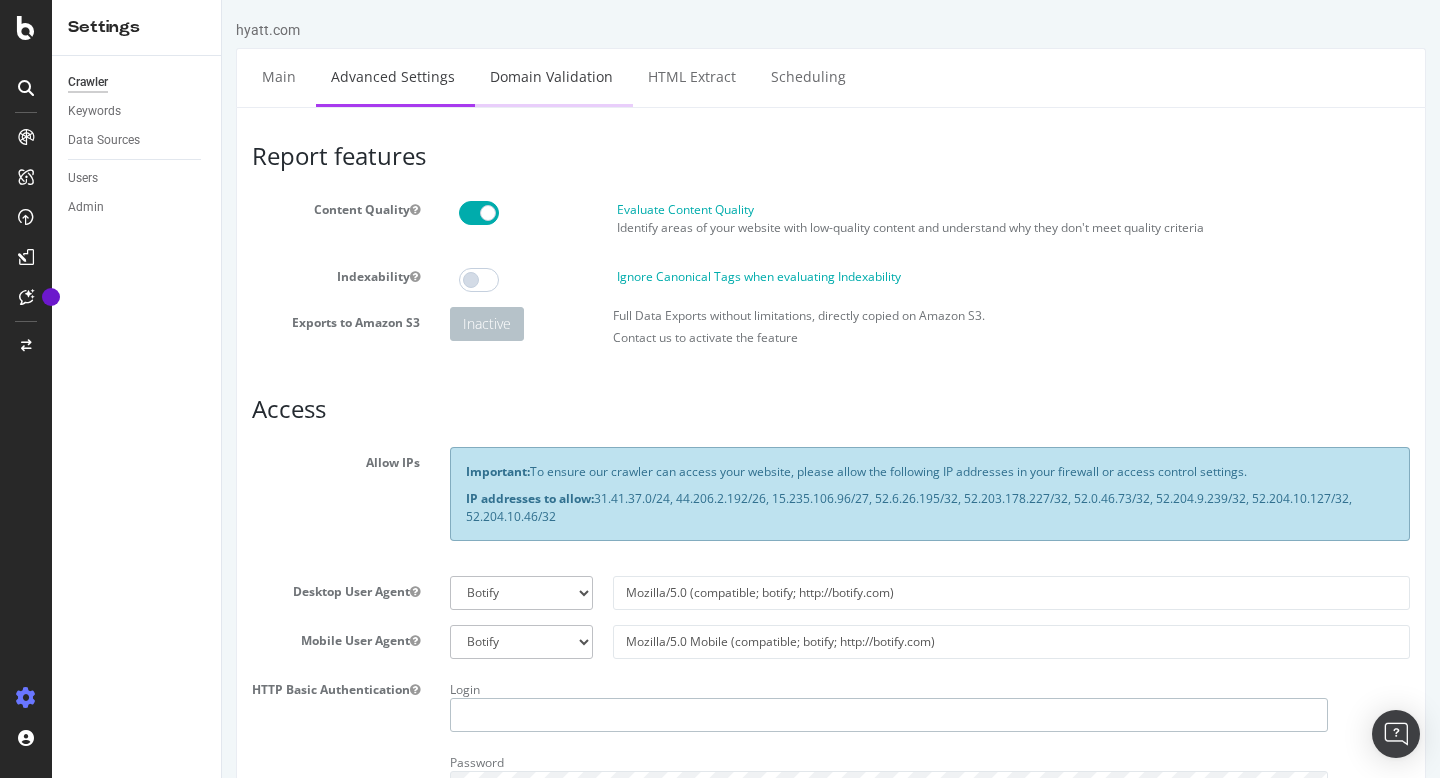 type on "[NAME]" 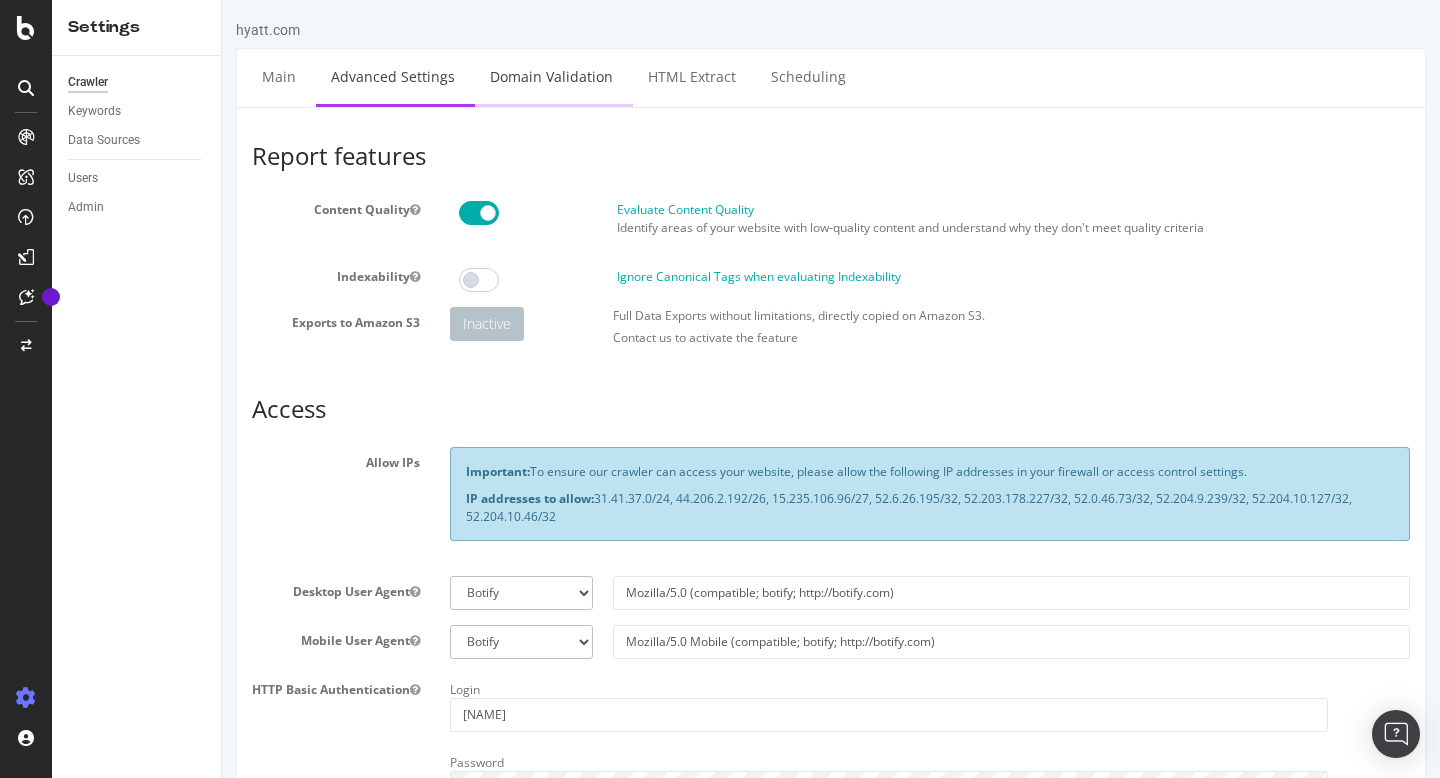 click on "Domain Validation" at bounding box center [551, 76] 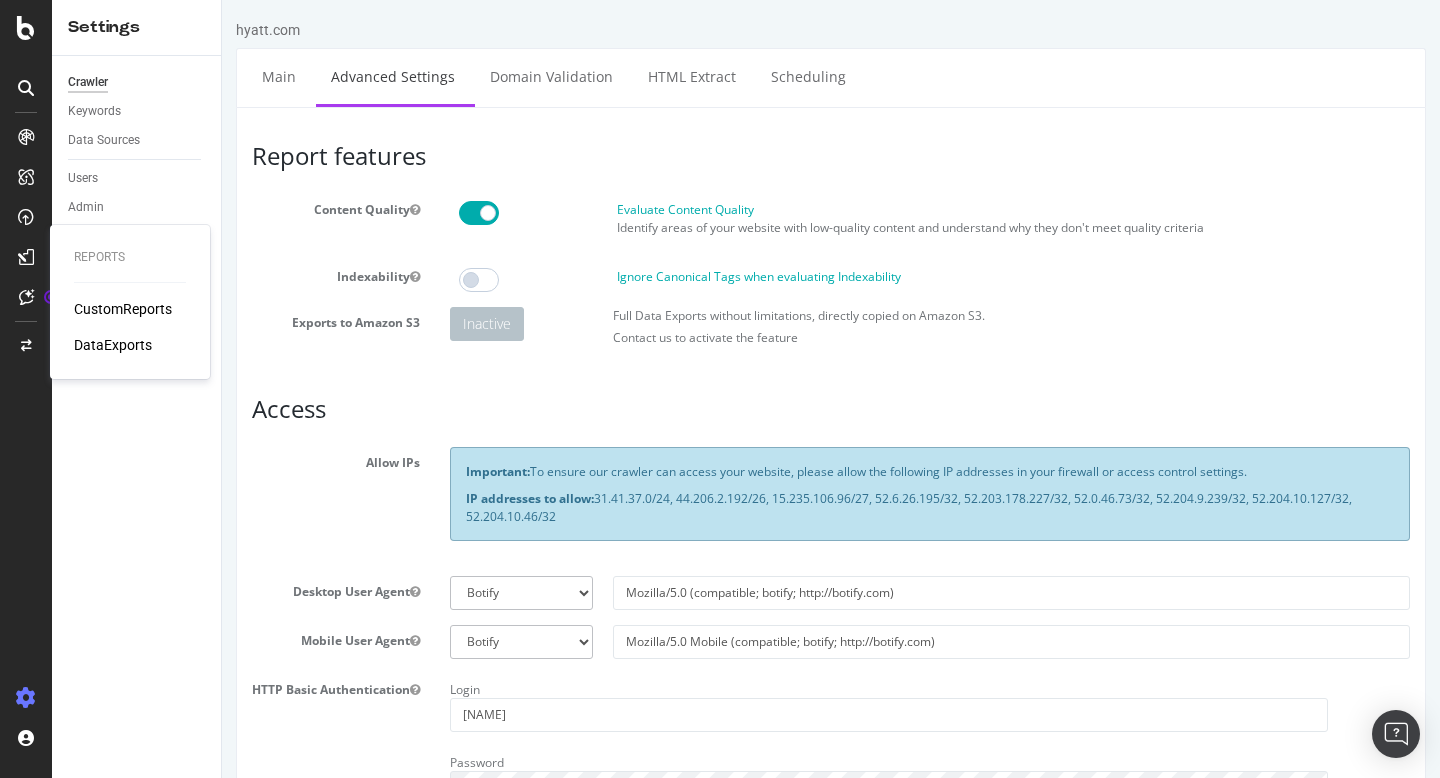 click on "CustomReports" at bounding box center (123, 309) 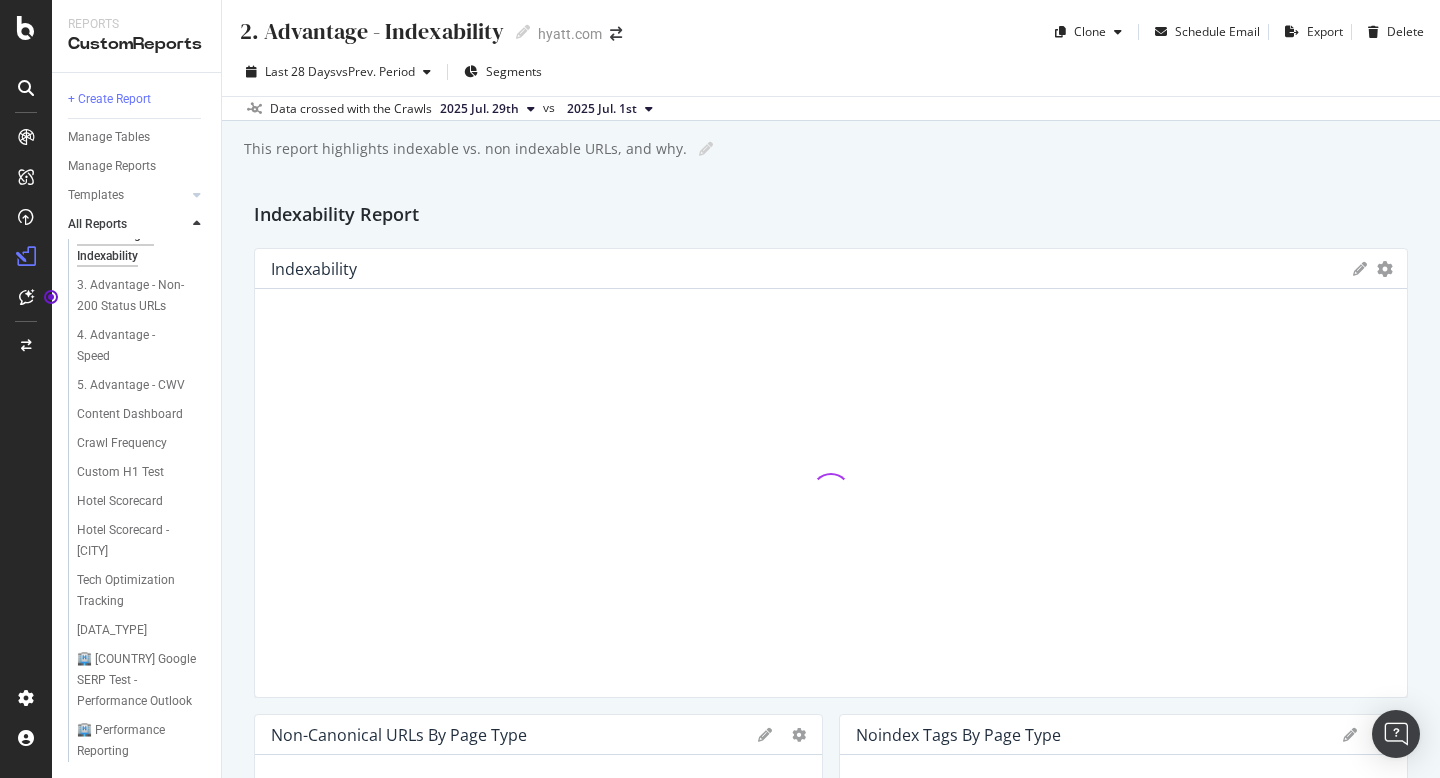 scroll, scrollTop: 0, scrollLeft: 0, axis: both 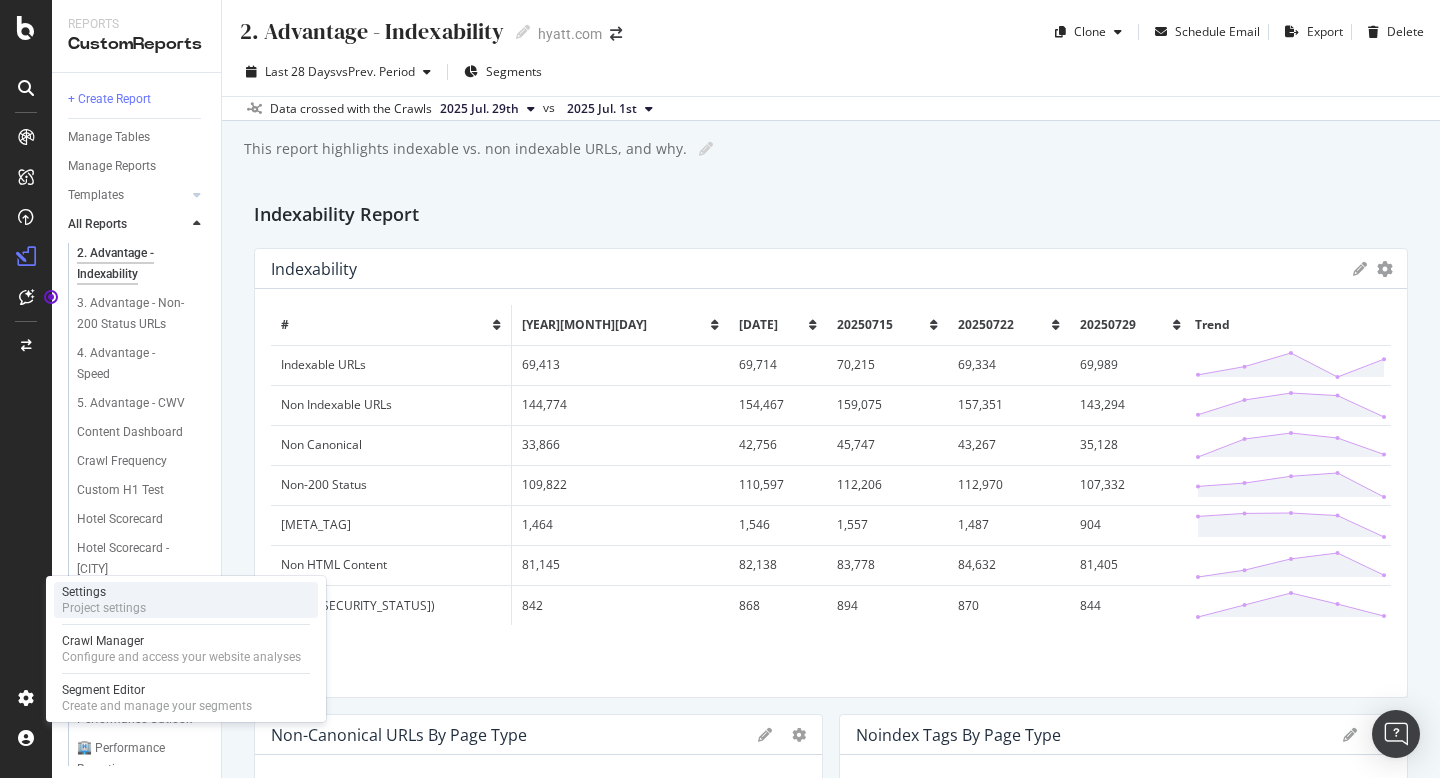 click on "Settings Project settings" at bounding box center [186, 600] 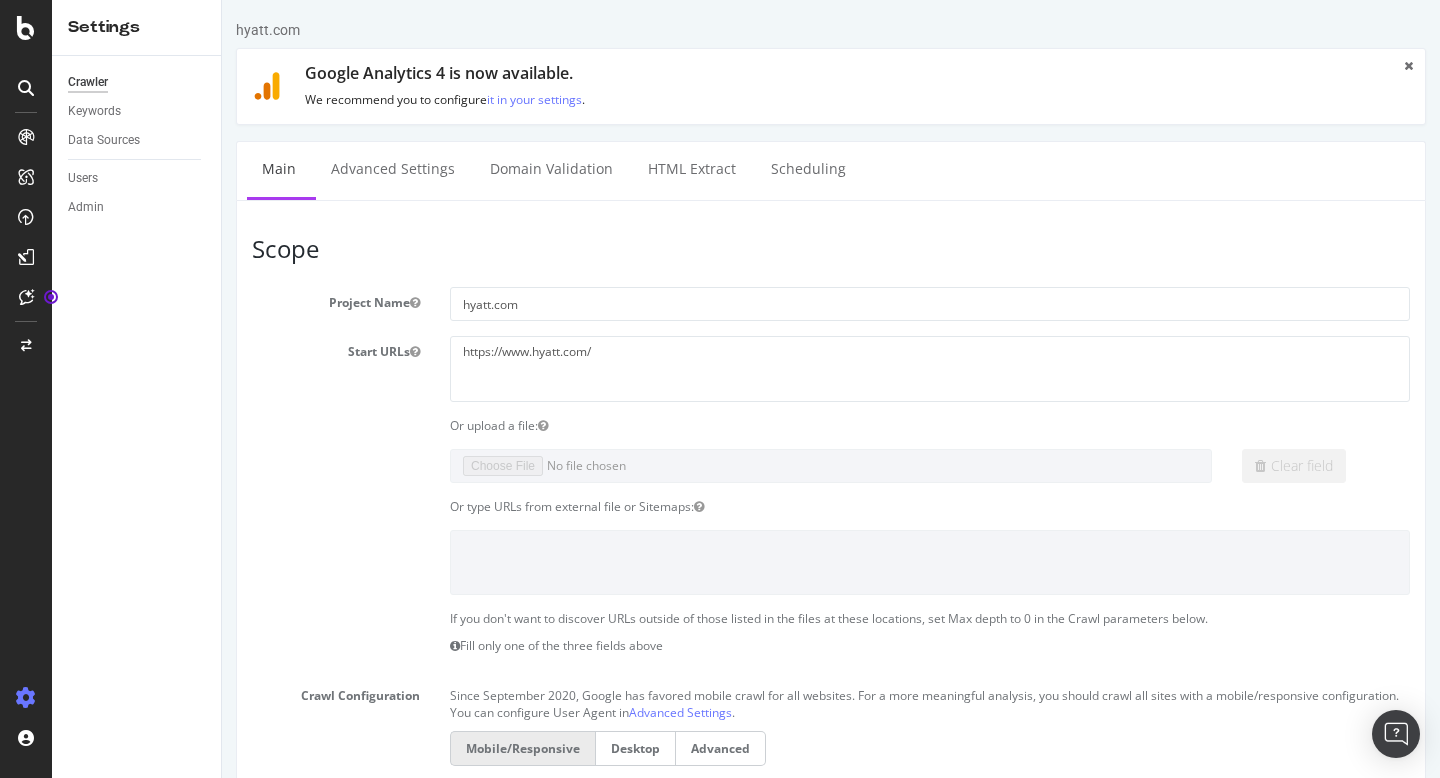 scroll, scrollTop: 1005, scrollLeft: 0, axis: vertical 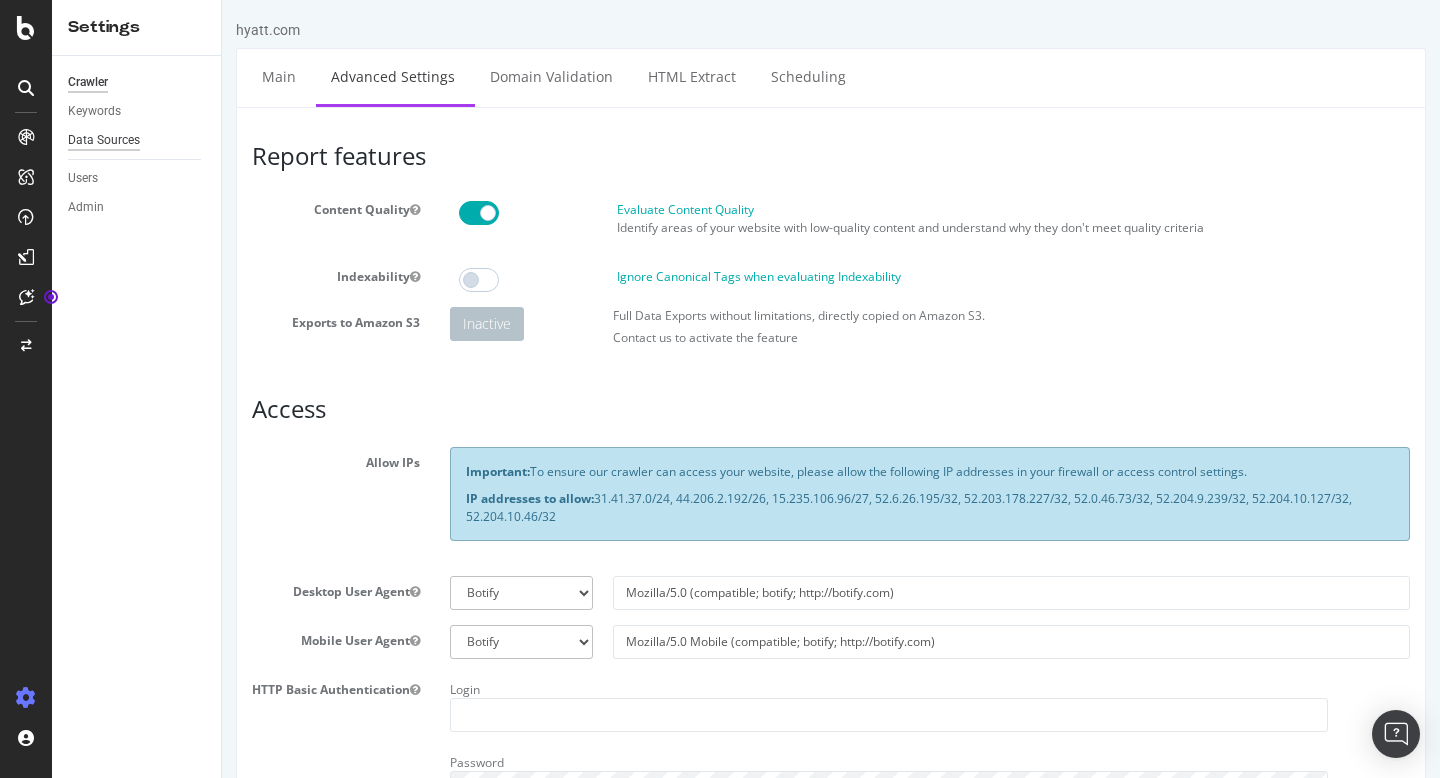 click on "Data Sources" at bounding box center [104, 140] 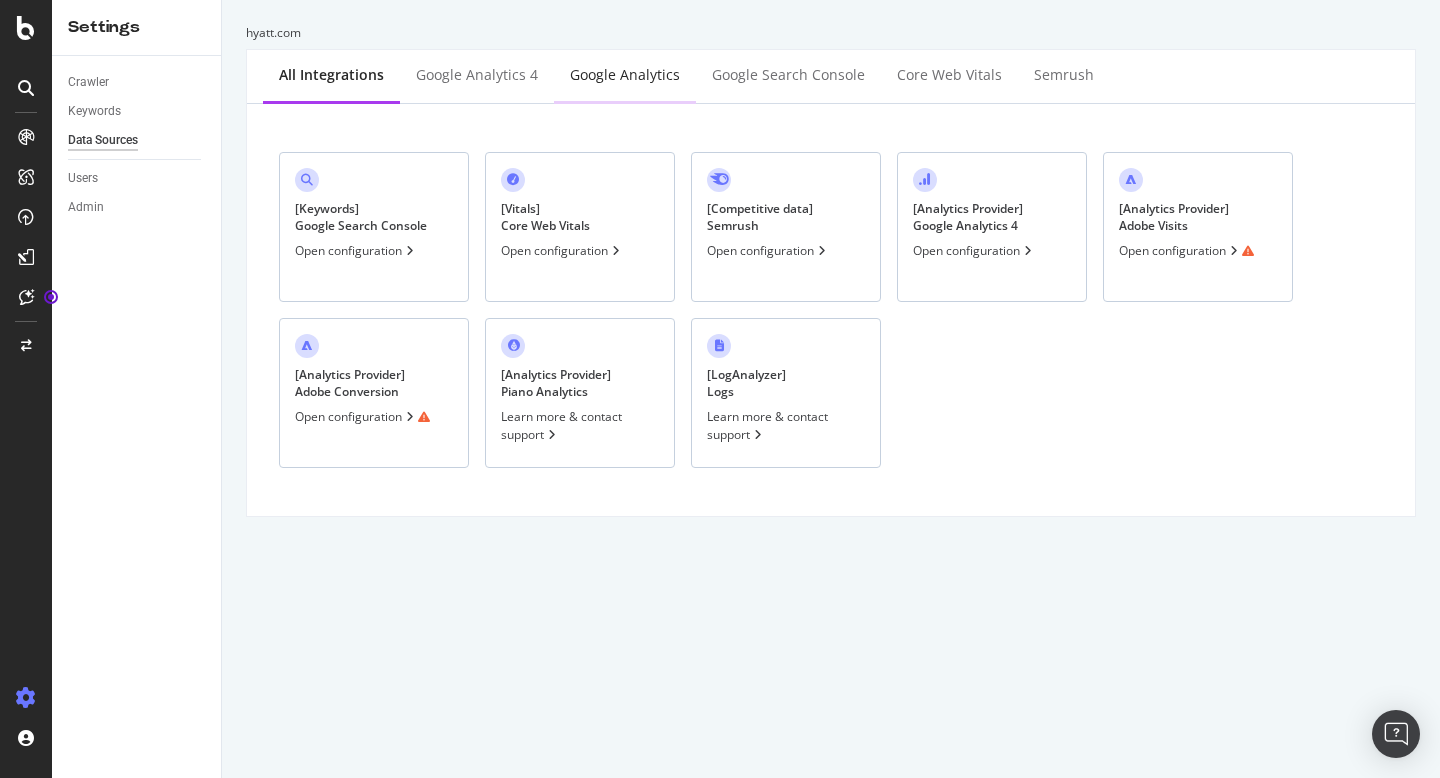 click on "Google Analytics" at bounding box center [625, 75] 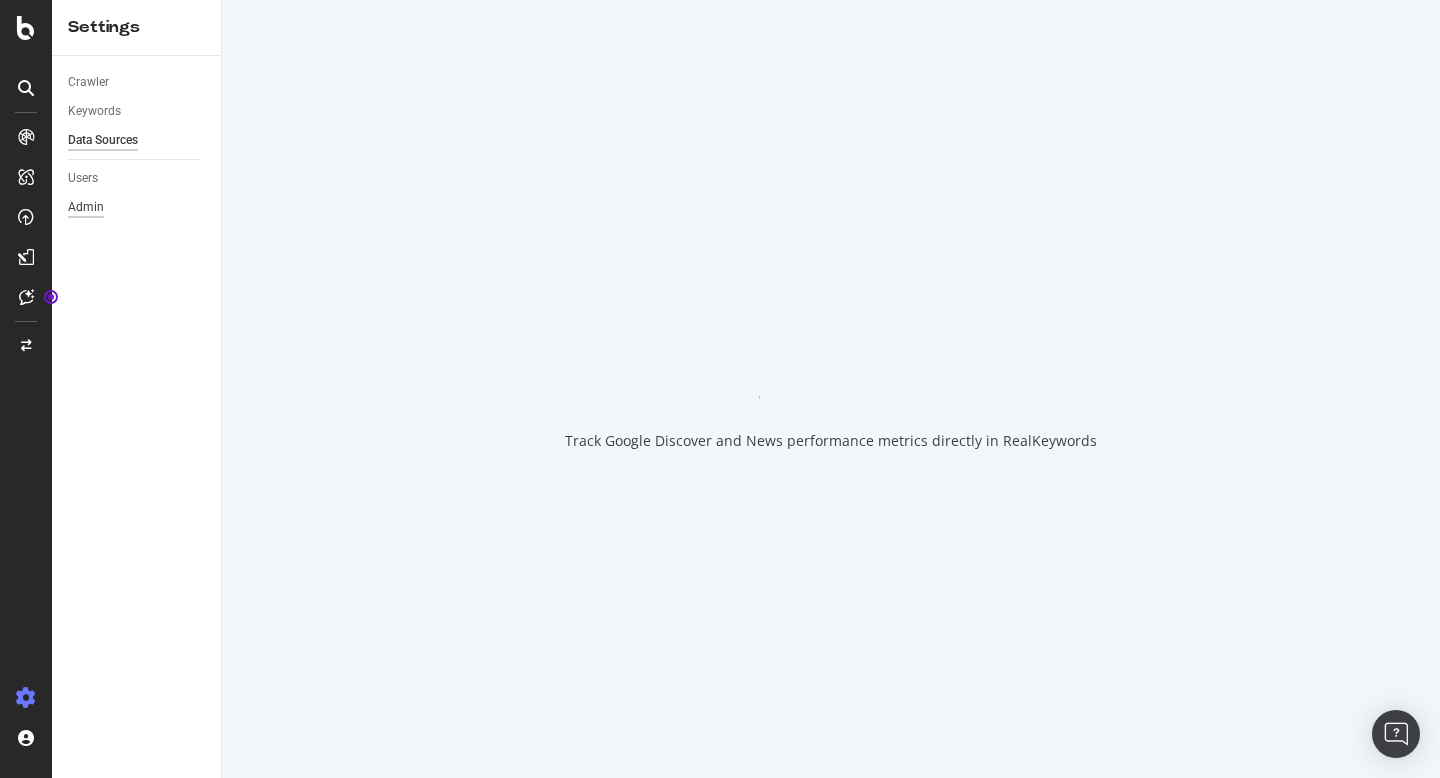 click on "Admin" at bounding box center [86, 207] 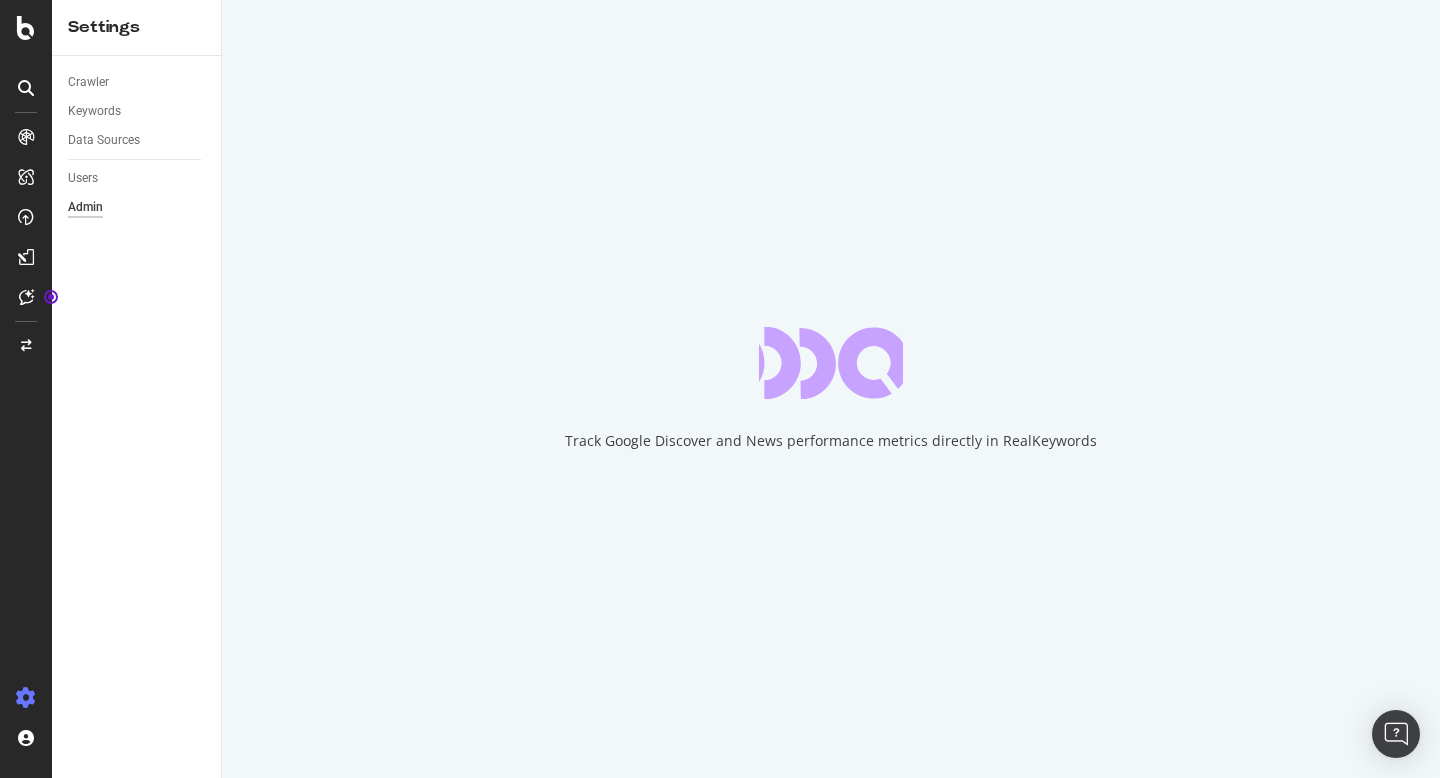 scroll, scrollTop: 0, scrollLeft: 0, axis: both 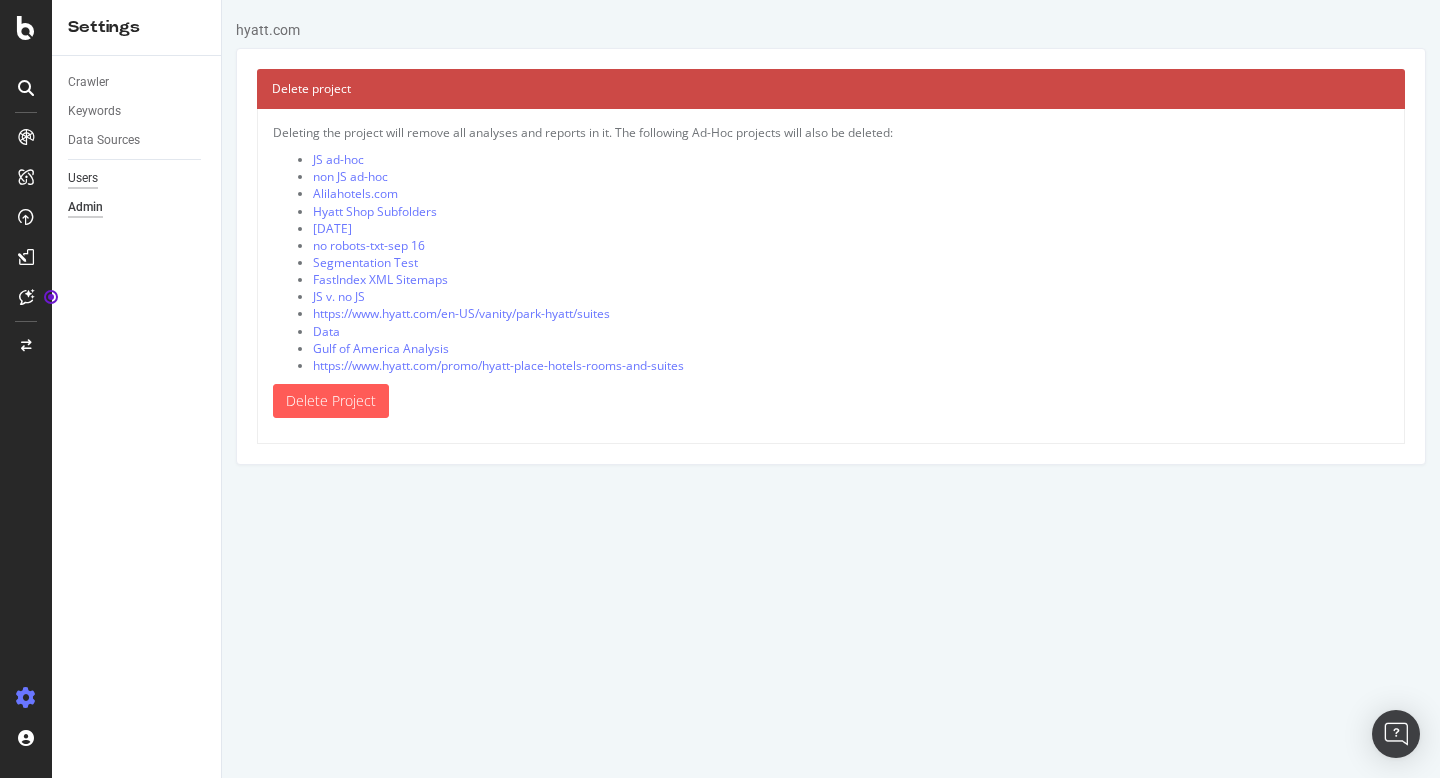 click on "Users" at bounding box center (83, 178) 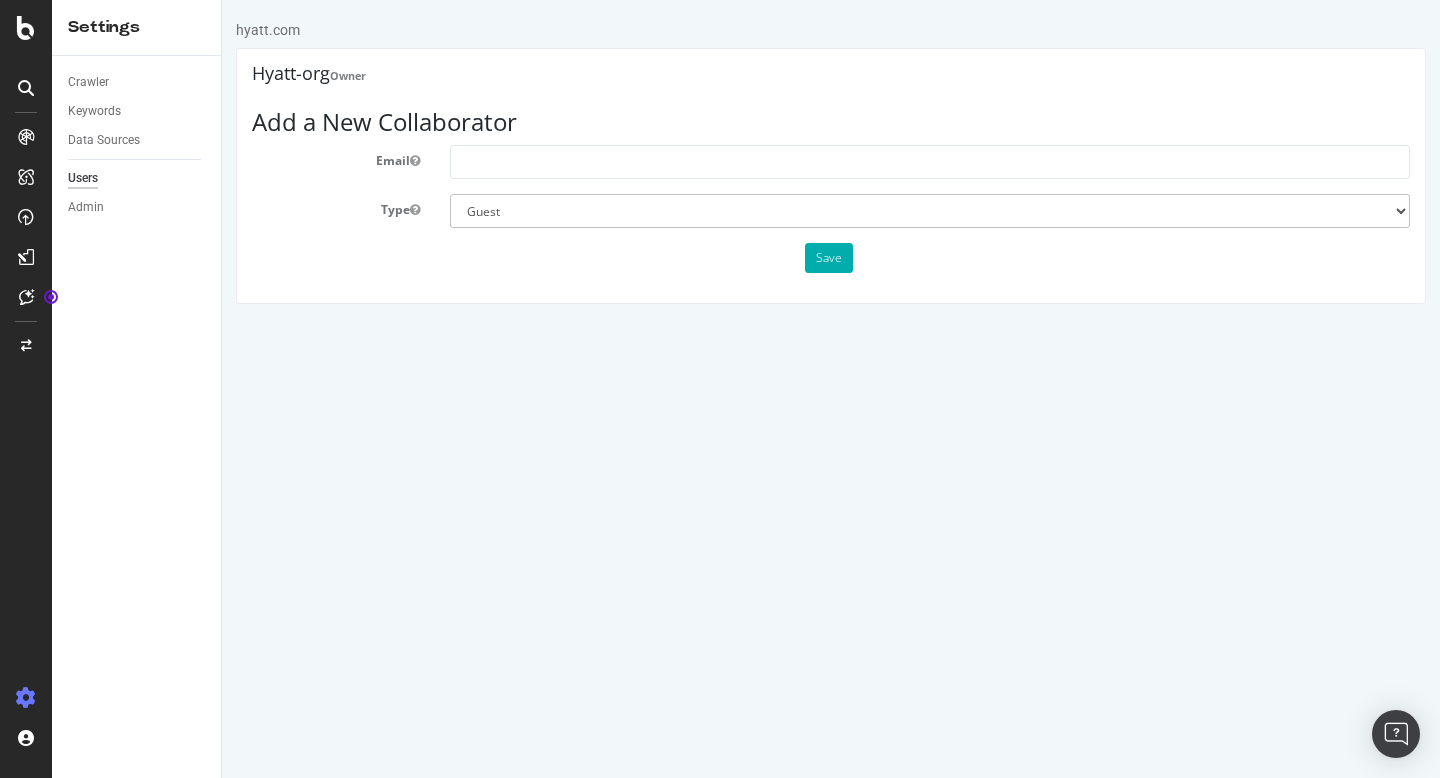 scroll, scrollTop: 0, scrollLeft: 0, axis: both 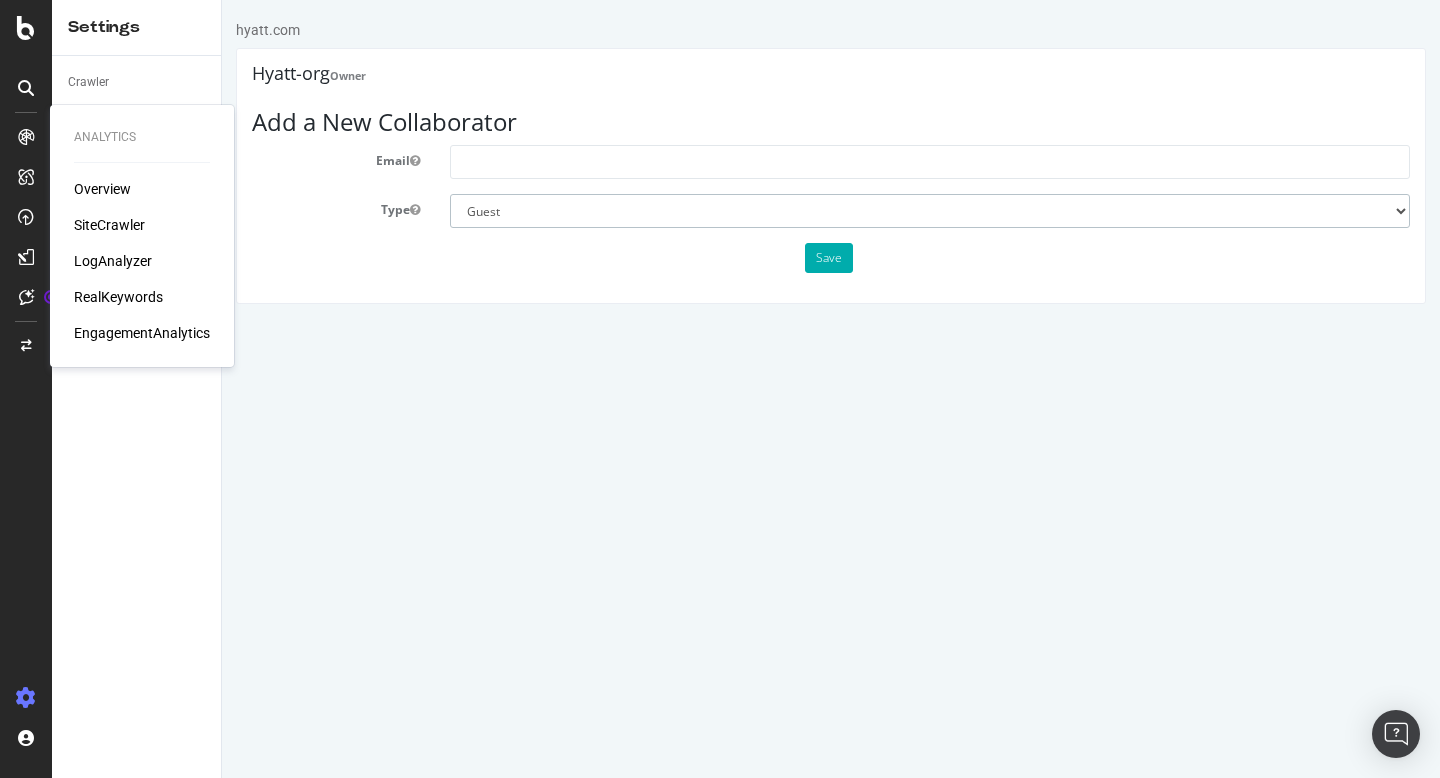 click on "Administrator Guest" at bounding box center [930, 211] 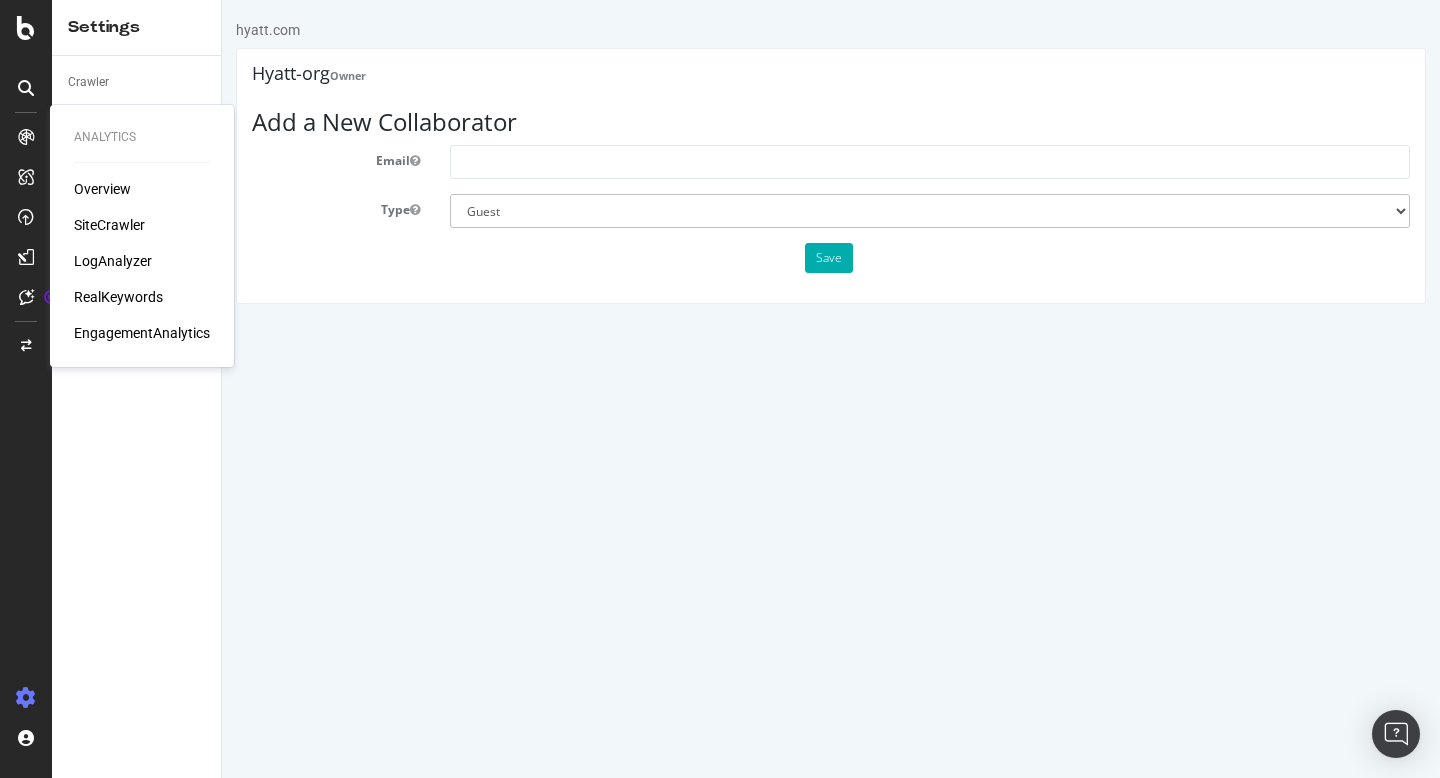 click on "hyatt.com
Hyatt-org  Owner Add a New Collaborator Email
Type
Administrator Guest Save" at bounding box center [831, 162] 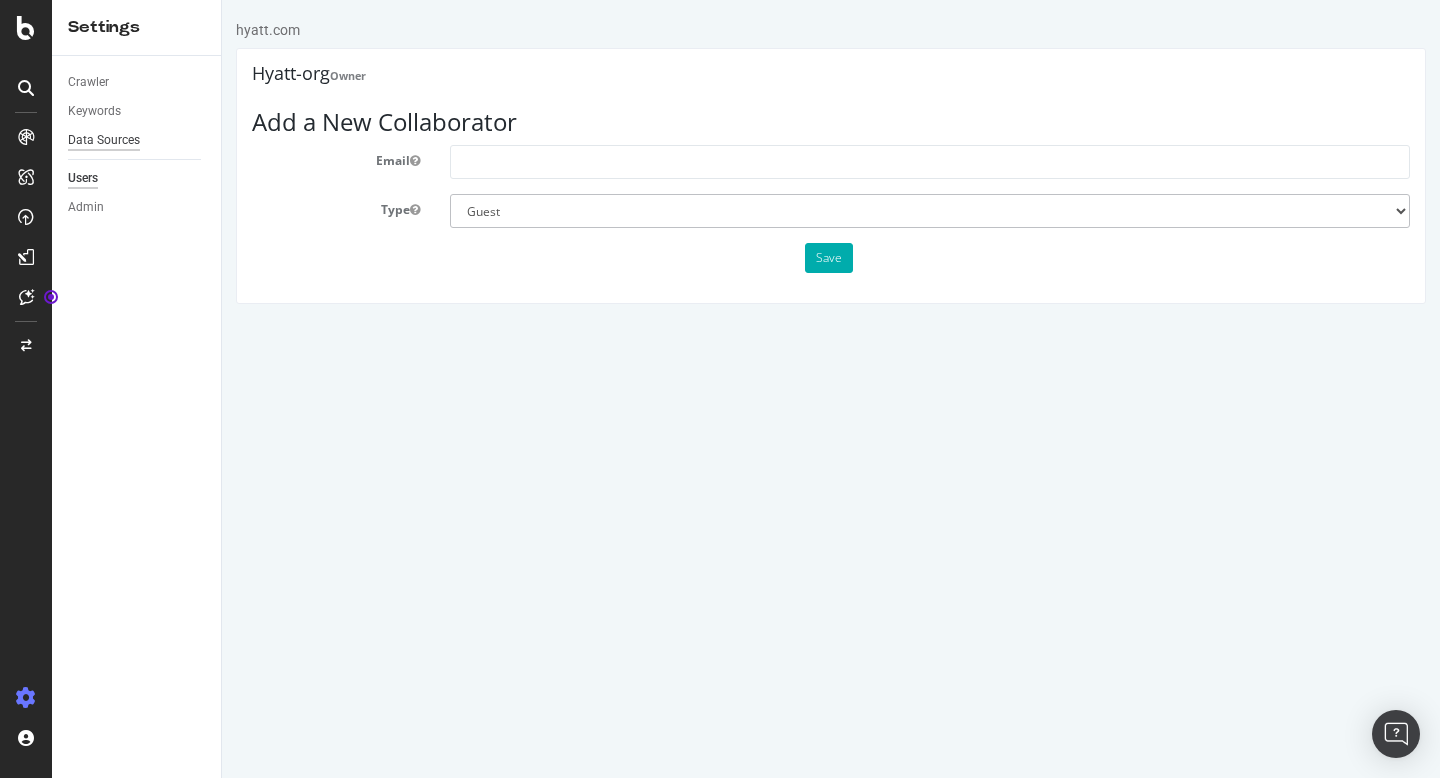 click on "Data Sources" at bounding box center [104, 140] 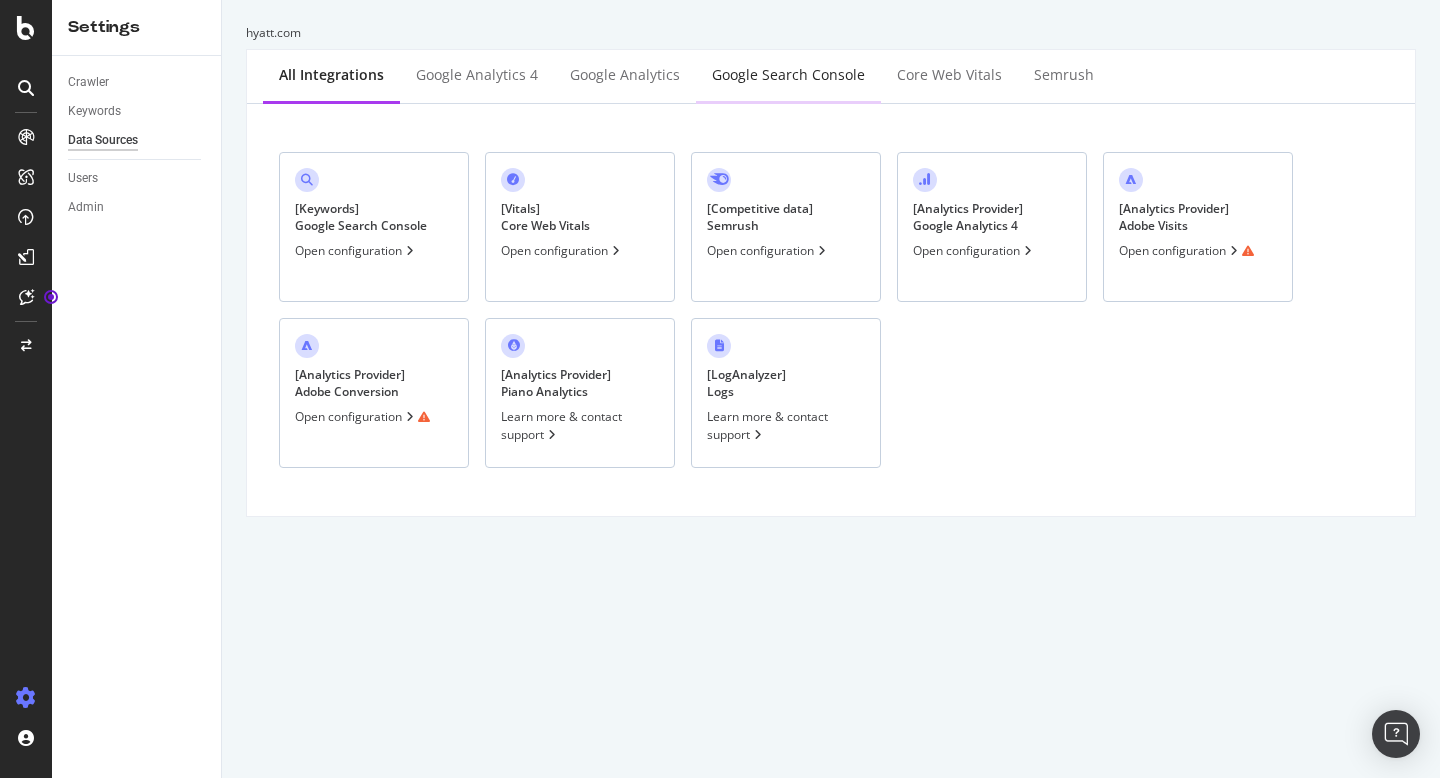 click on "Google Search Console" at bounding box center [788, 75] 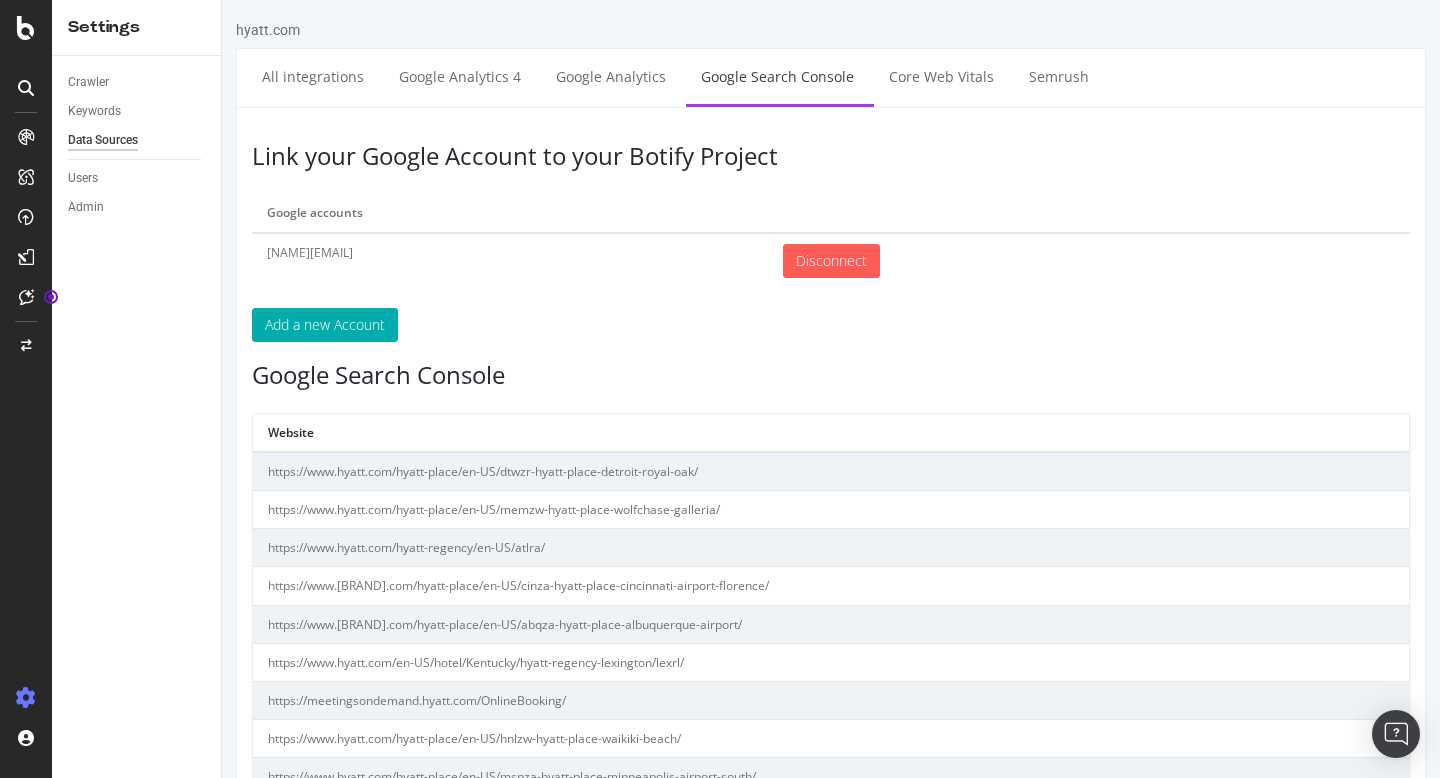scroll, scrollTop: 0, scrollLeft: 0, axis: both 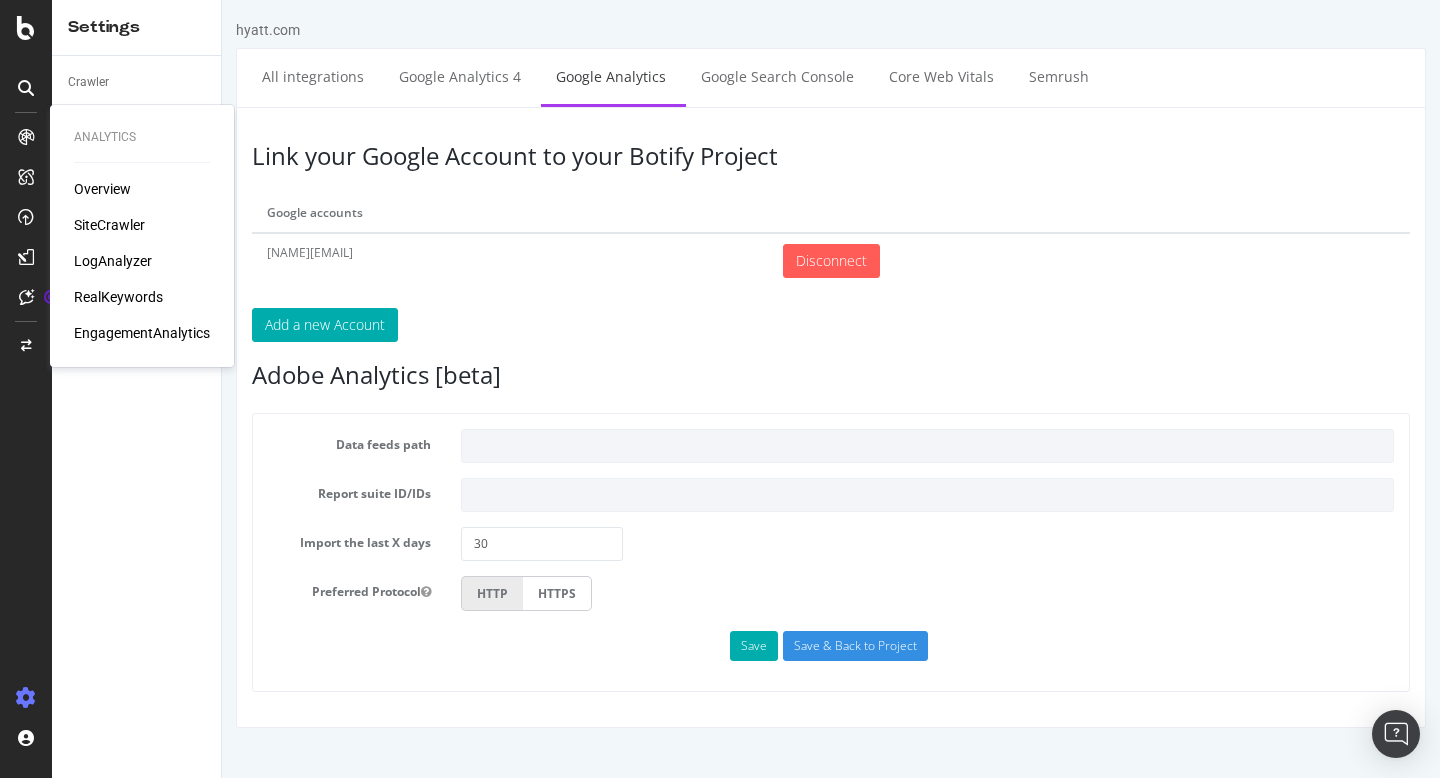 click on "LogAnalyzer" at bounding box center [113, 261] 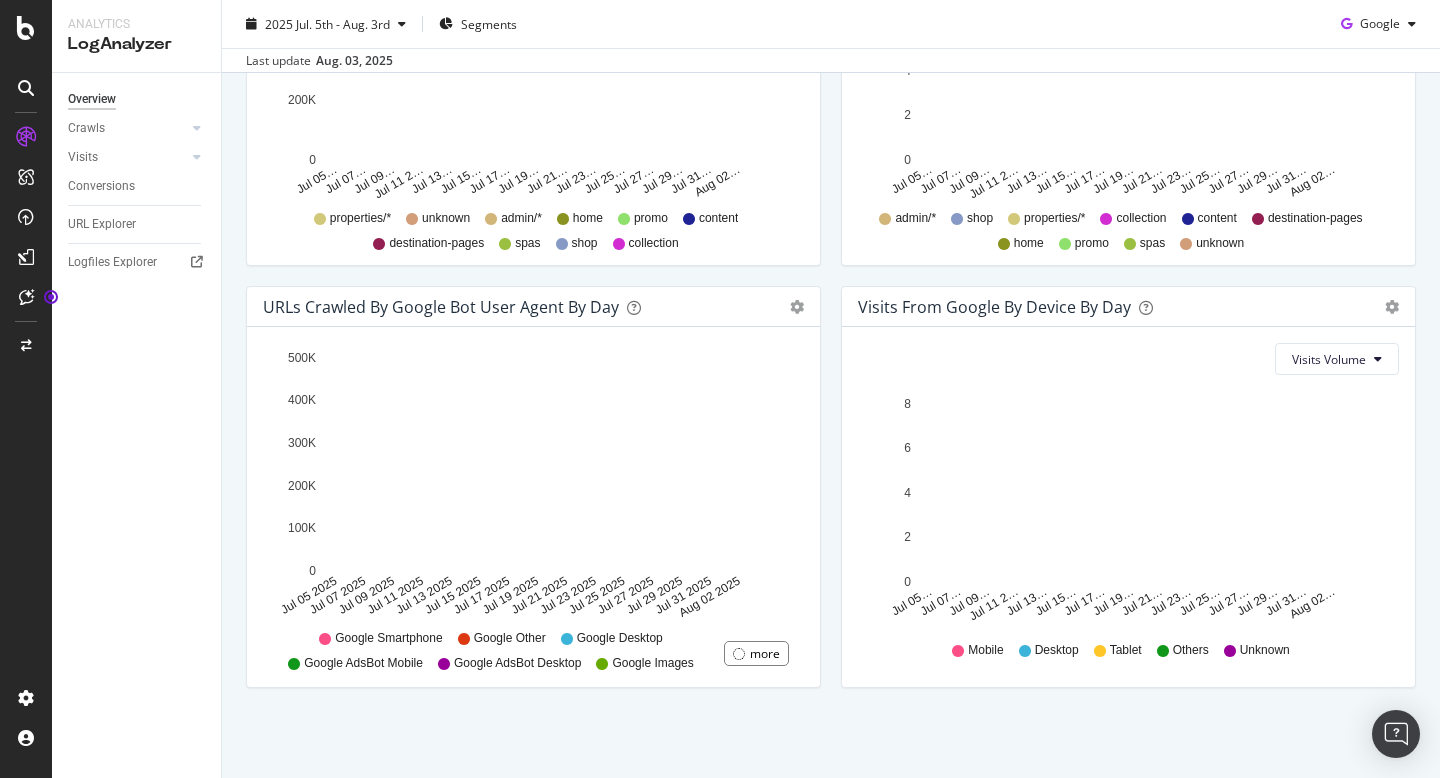 scroll, scrollTop: 0, scrollLeft: 0, axis: both 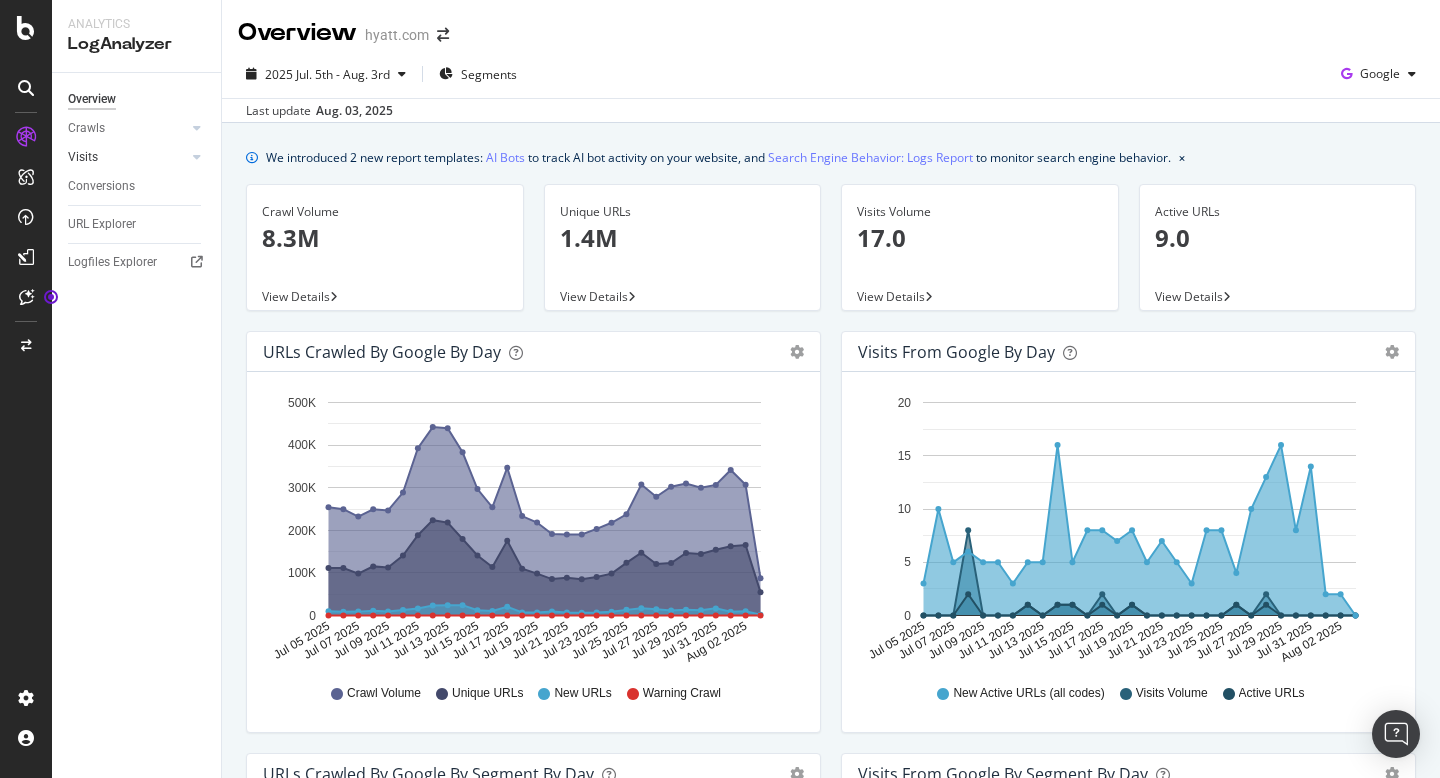 click at bounding box center [177, 157] 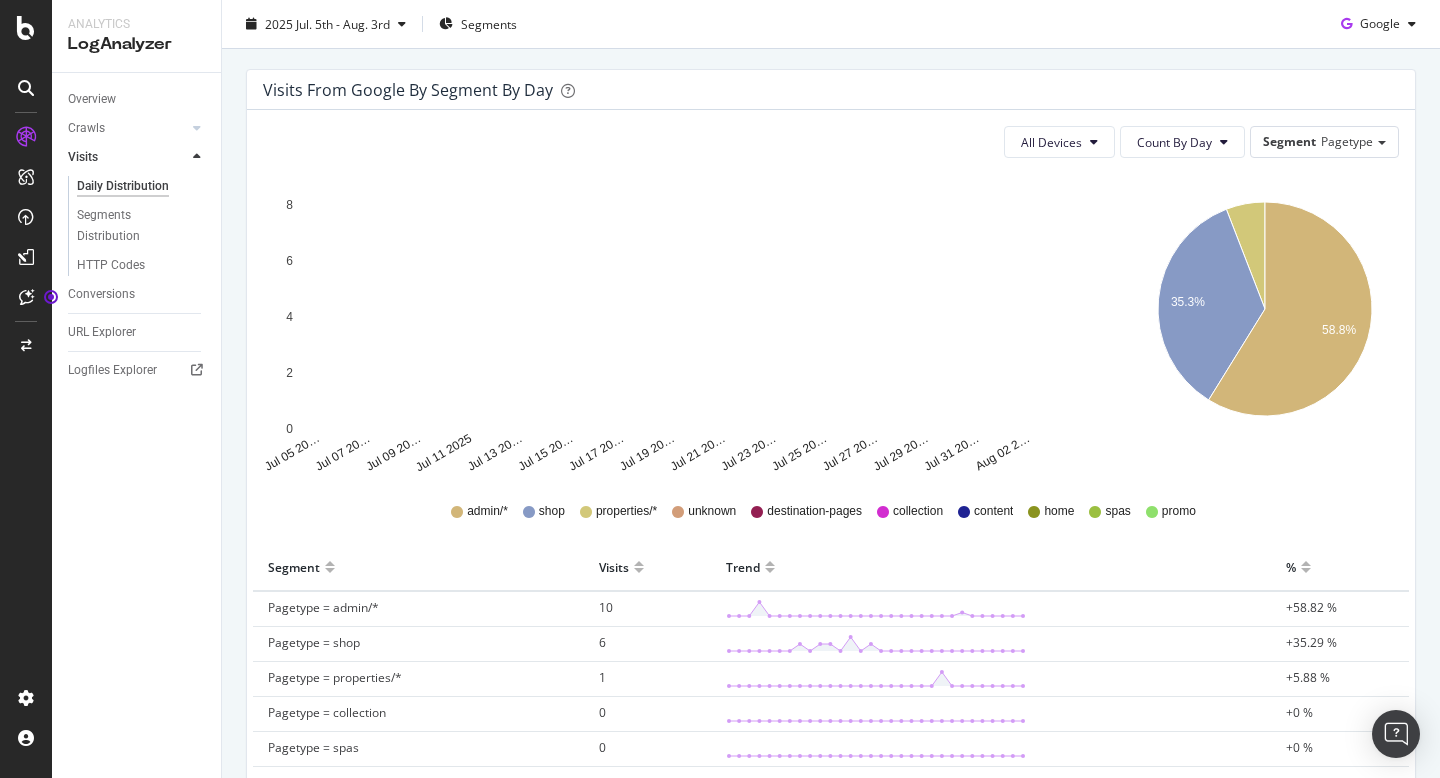 scroll, scrollTop: 0, scrollLeft: 0, axis: both 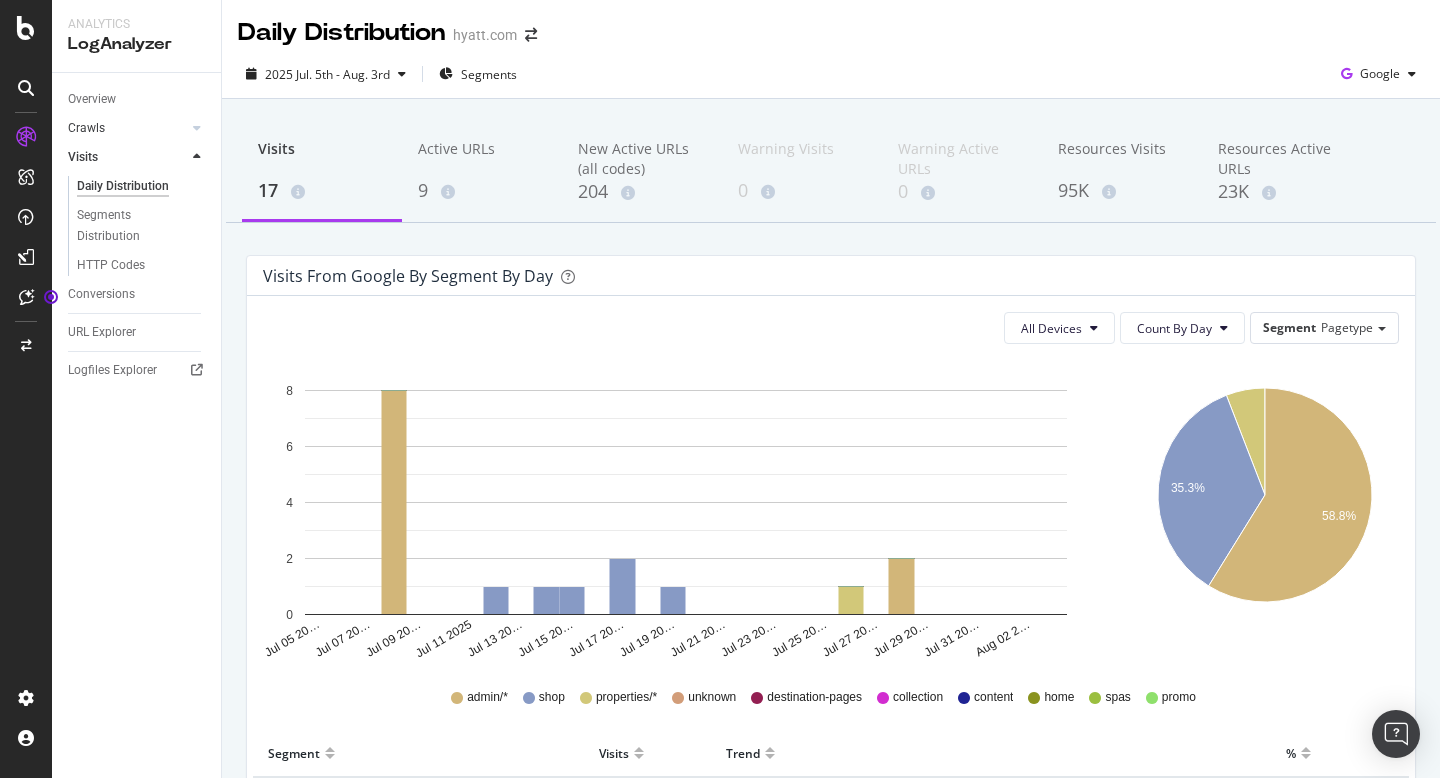 click on "Crawls" at bounding box center (127, 128) 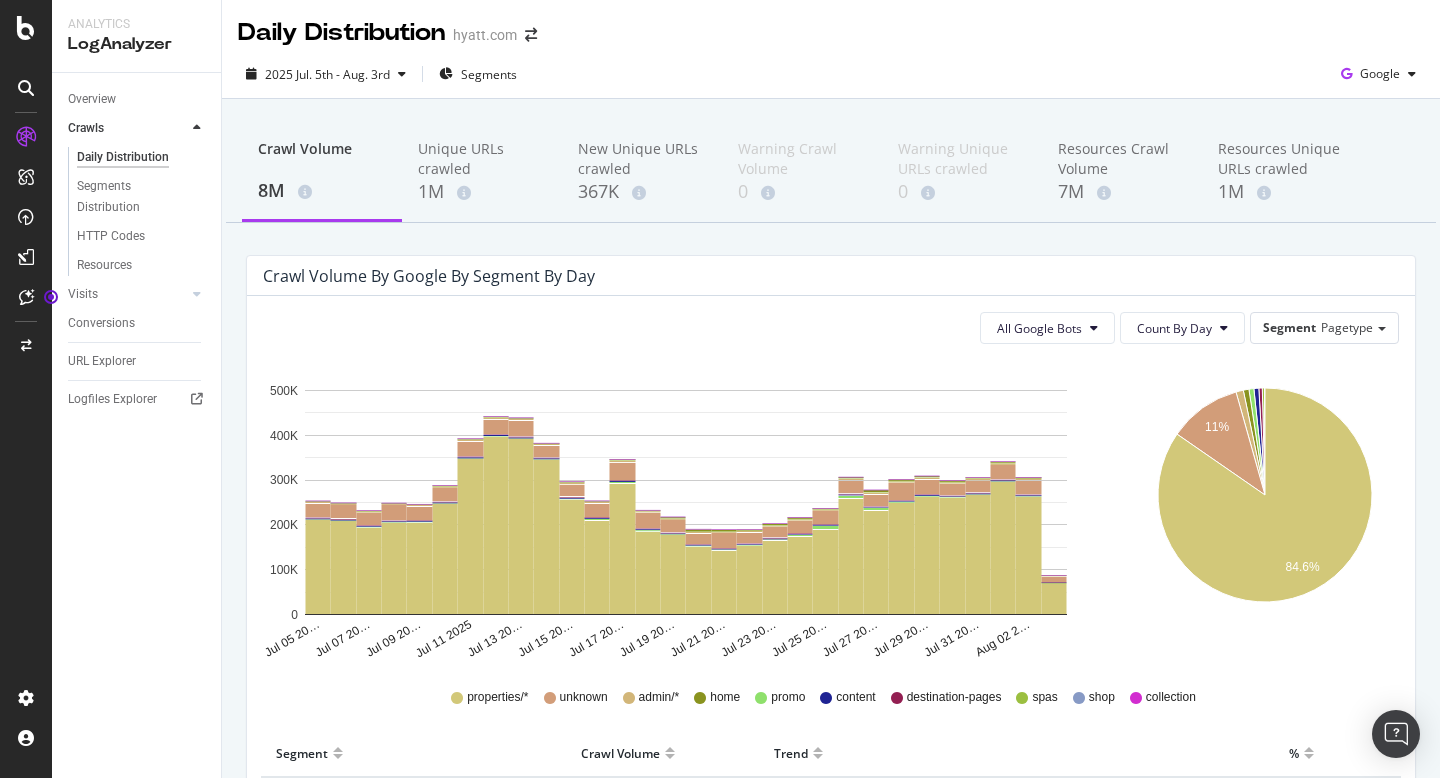 click on "Segments Distribution" at bounding box center (144, 197) 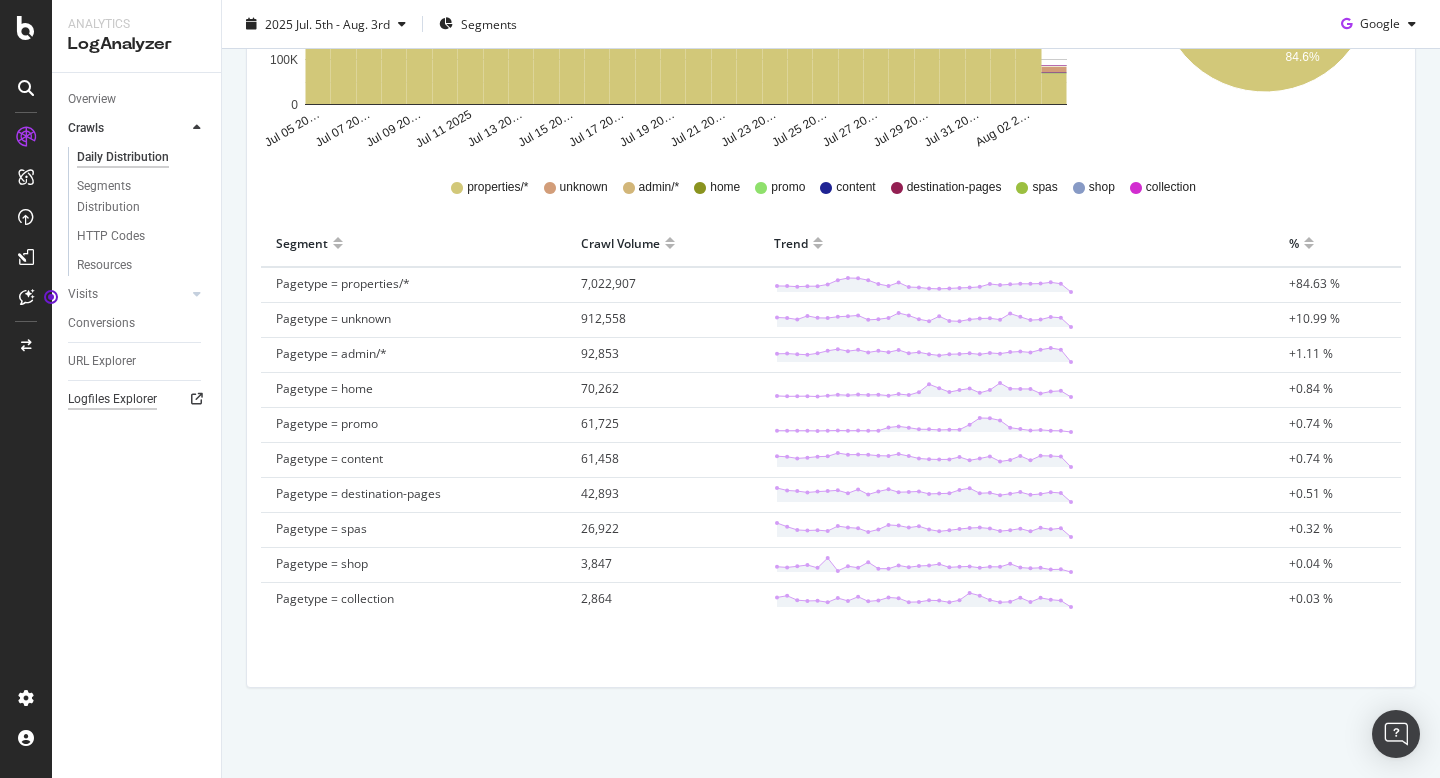 click on "Logfiles Explorer" at bounding box center [112, 399] 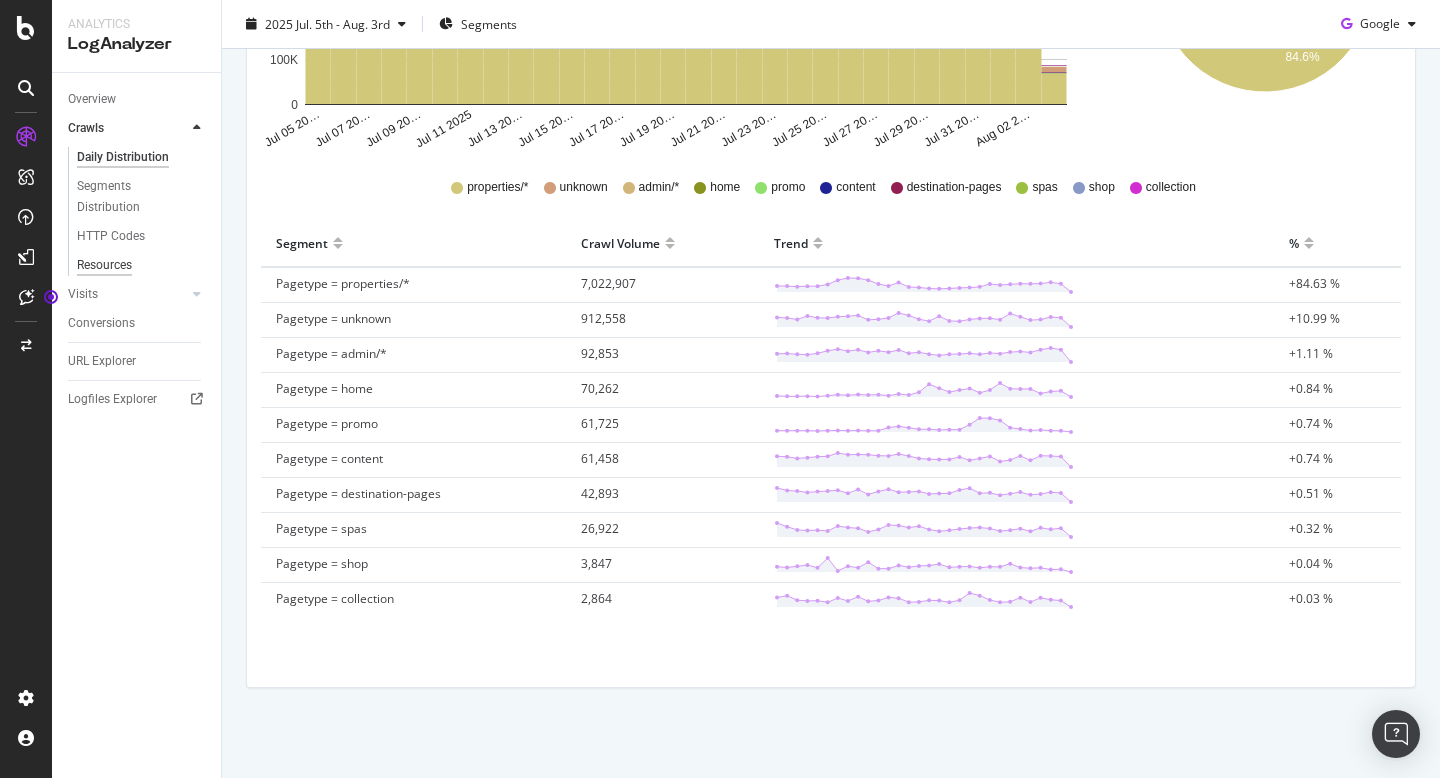 click on "Resources" at bounding box center [104, 265] 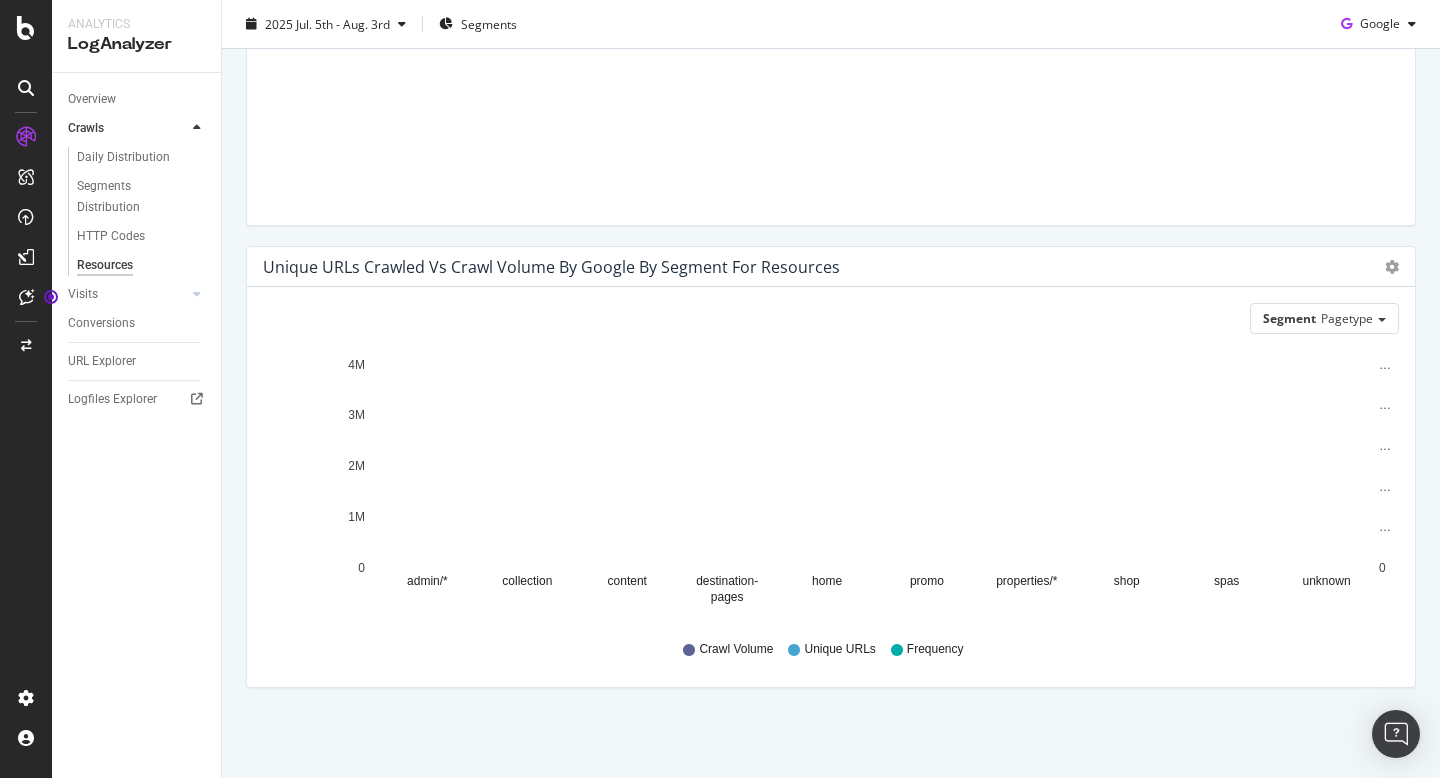 scroll, scrollTop: 0, scrollLeft: 0, axis: both 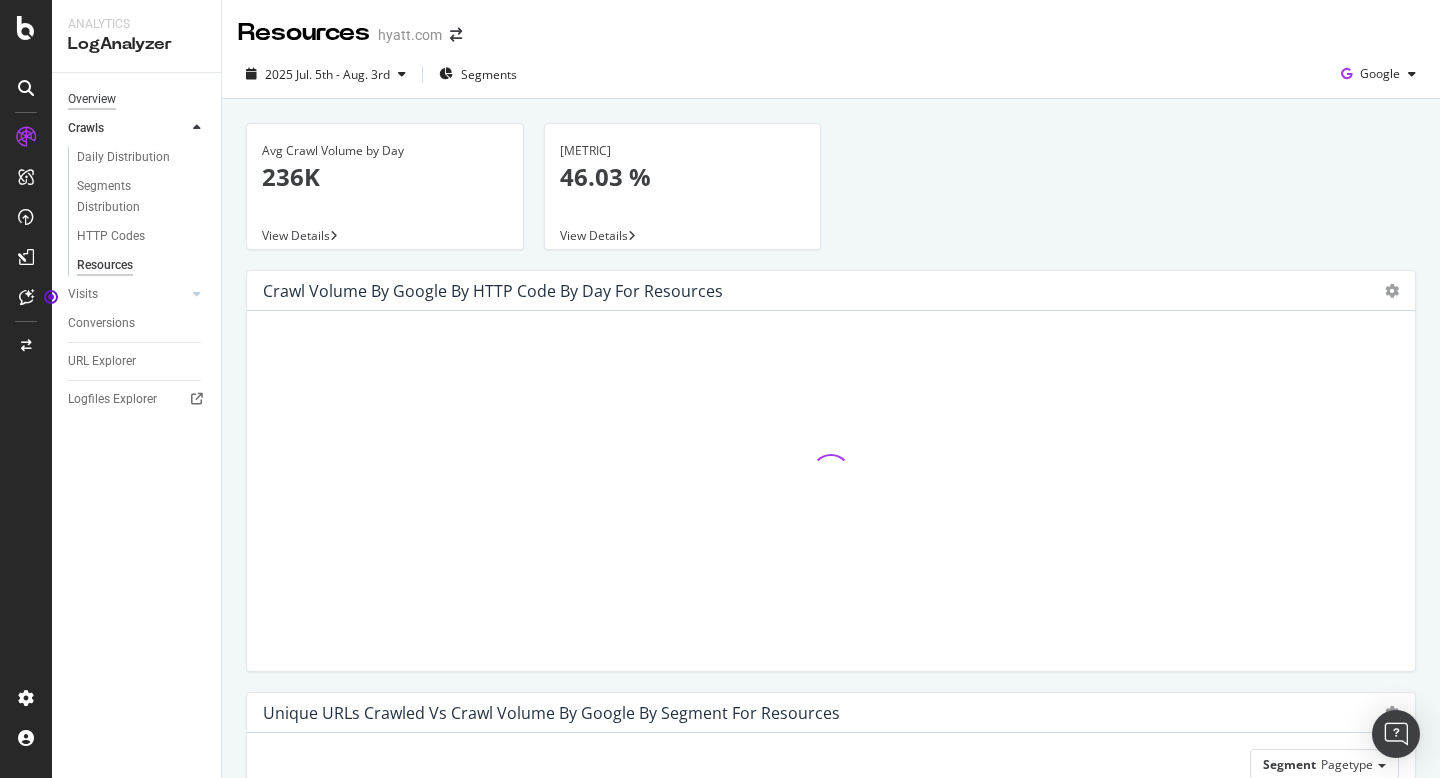 click on "Overview" at bounding box center [92, 99] 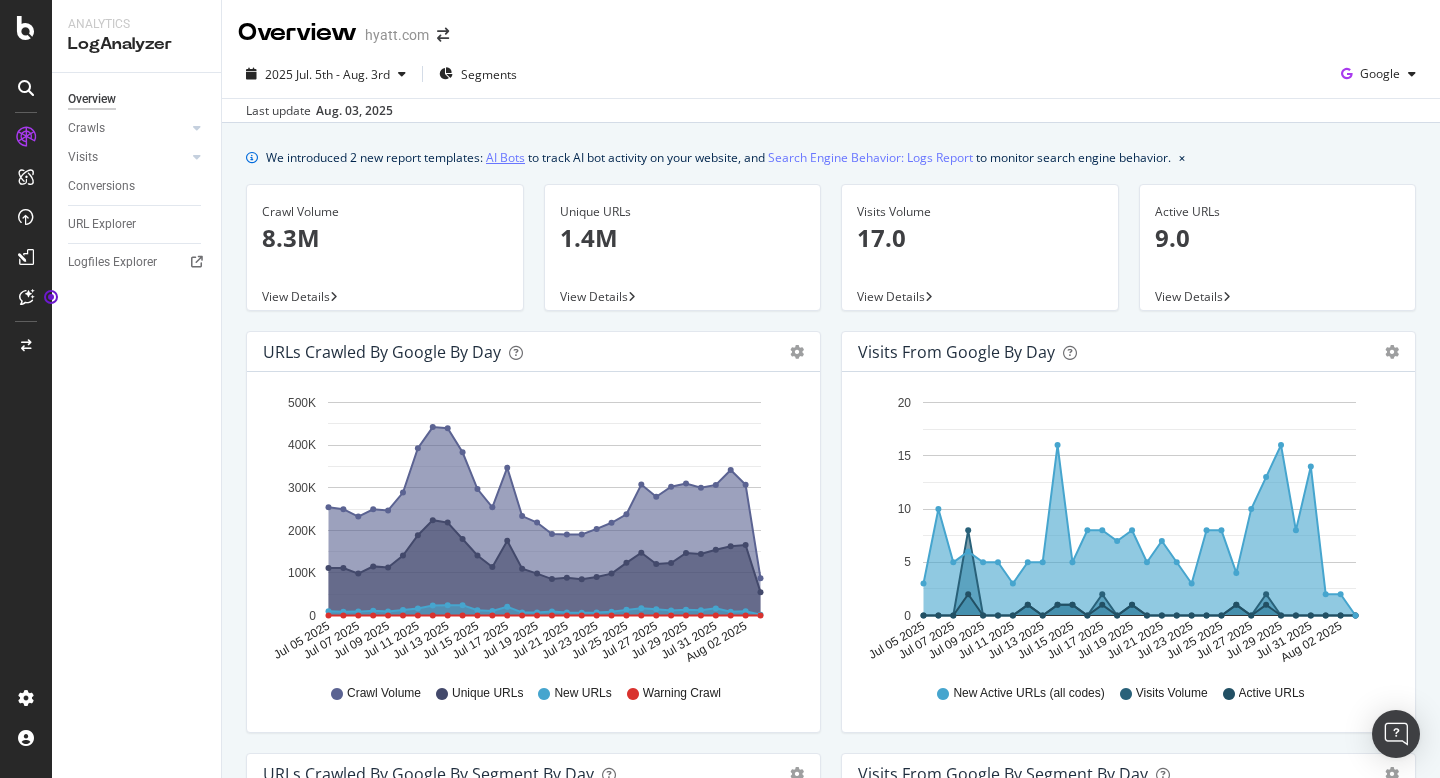 click on "AI Bots" at bounding box center (505, 157) 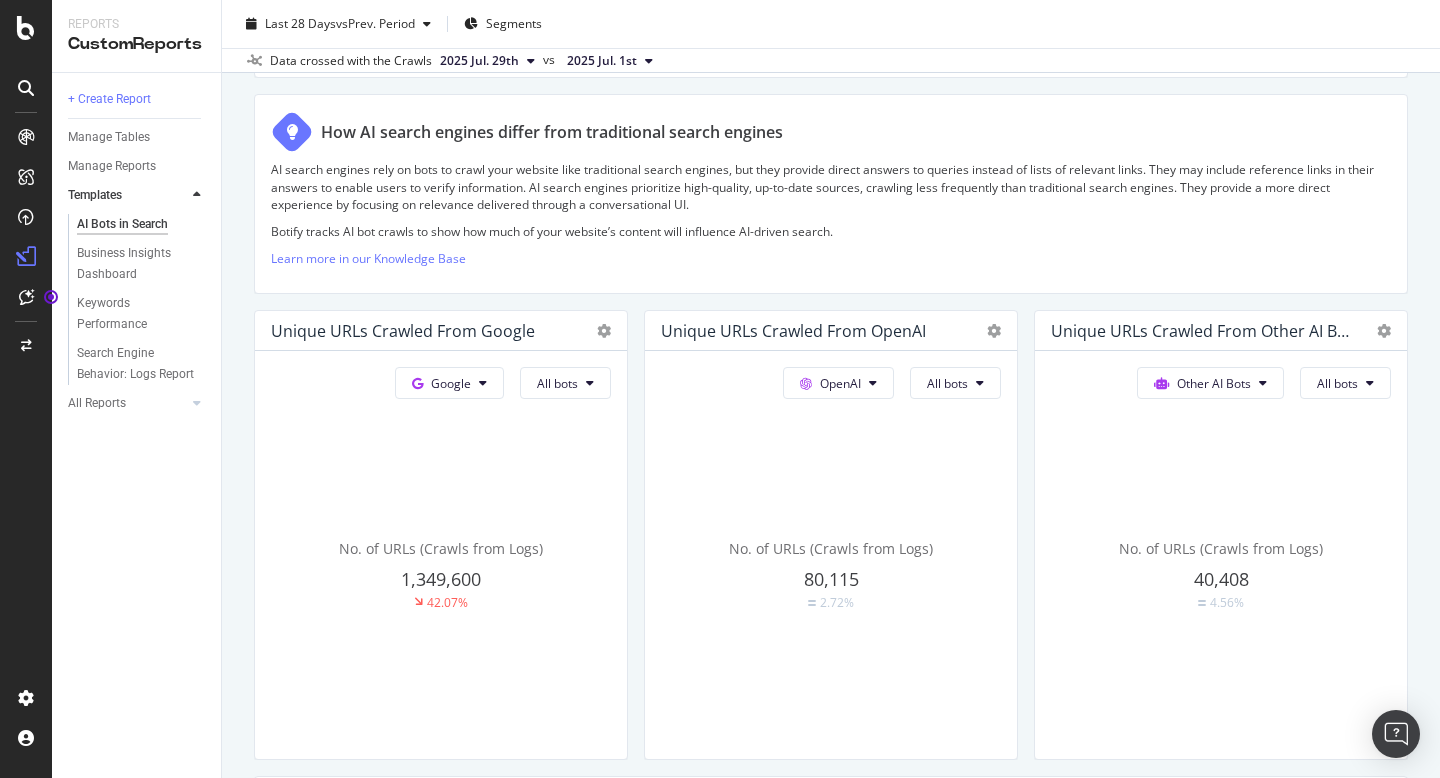 scroll, scrollTop: 0, scrollLeft: 0, axis: both 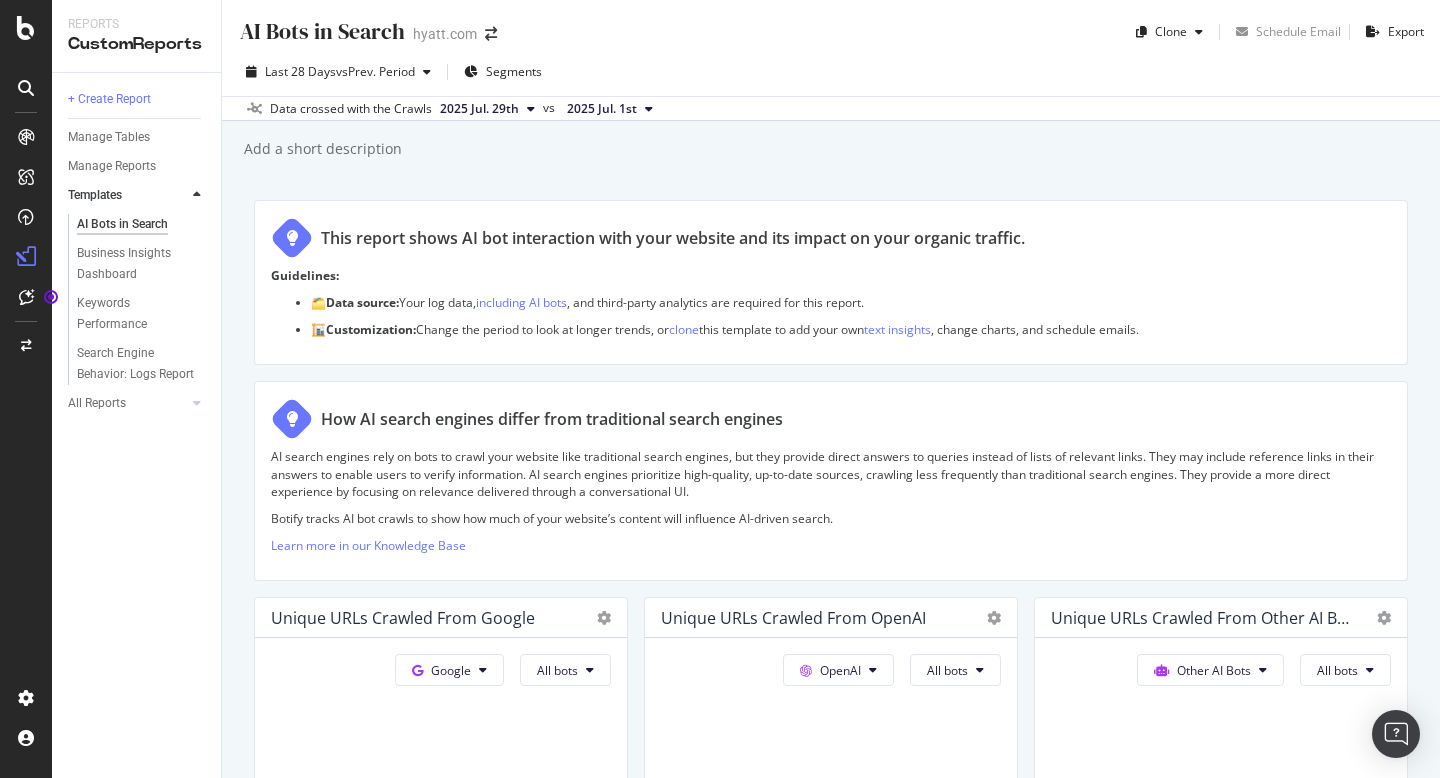 click on "2025 Jul. 1st" at bounding box center (610, 109) 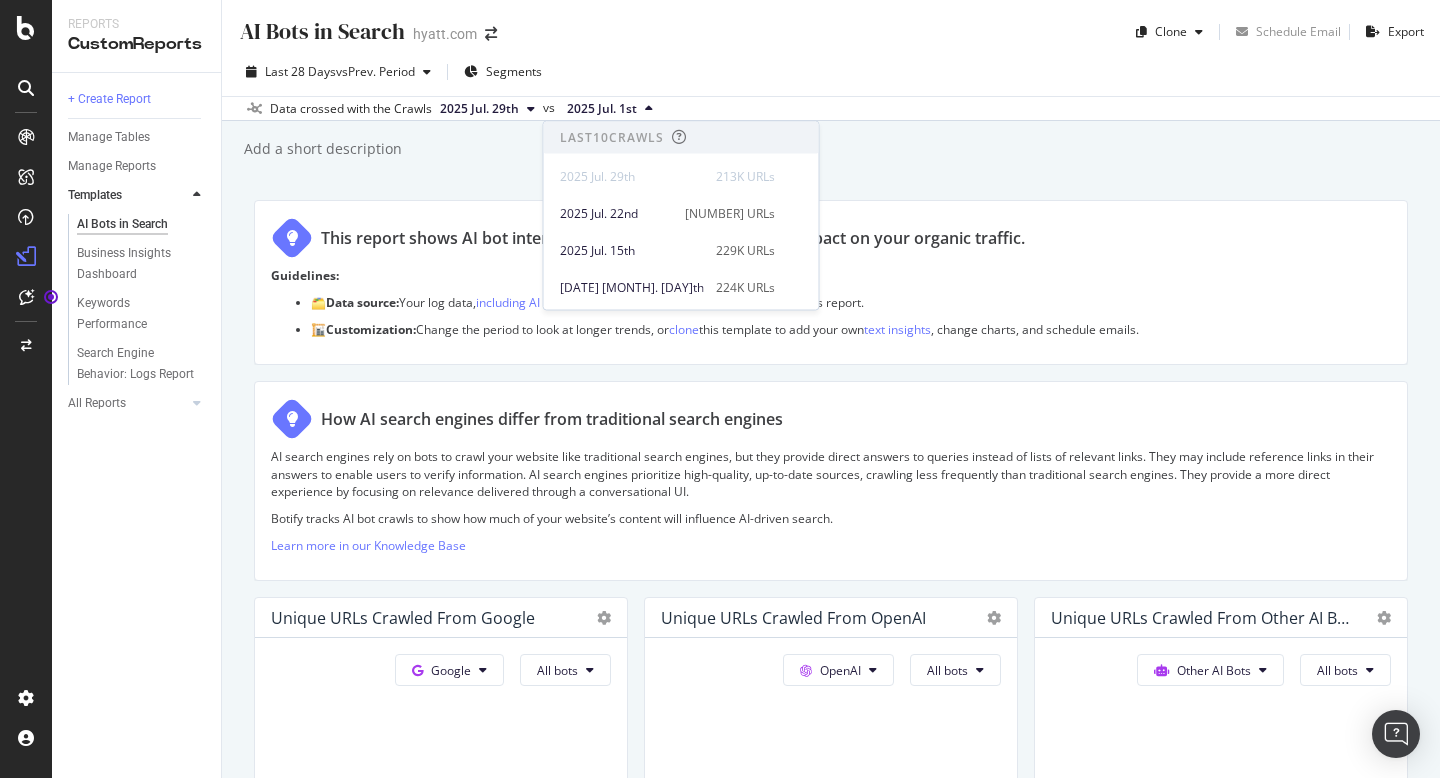 click on "Add a short description Add a short description" at bounding box center (841, 149) 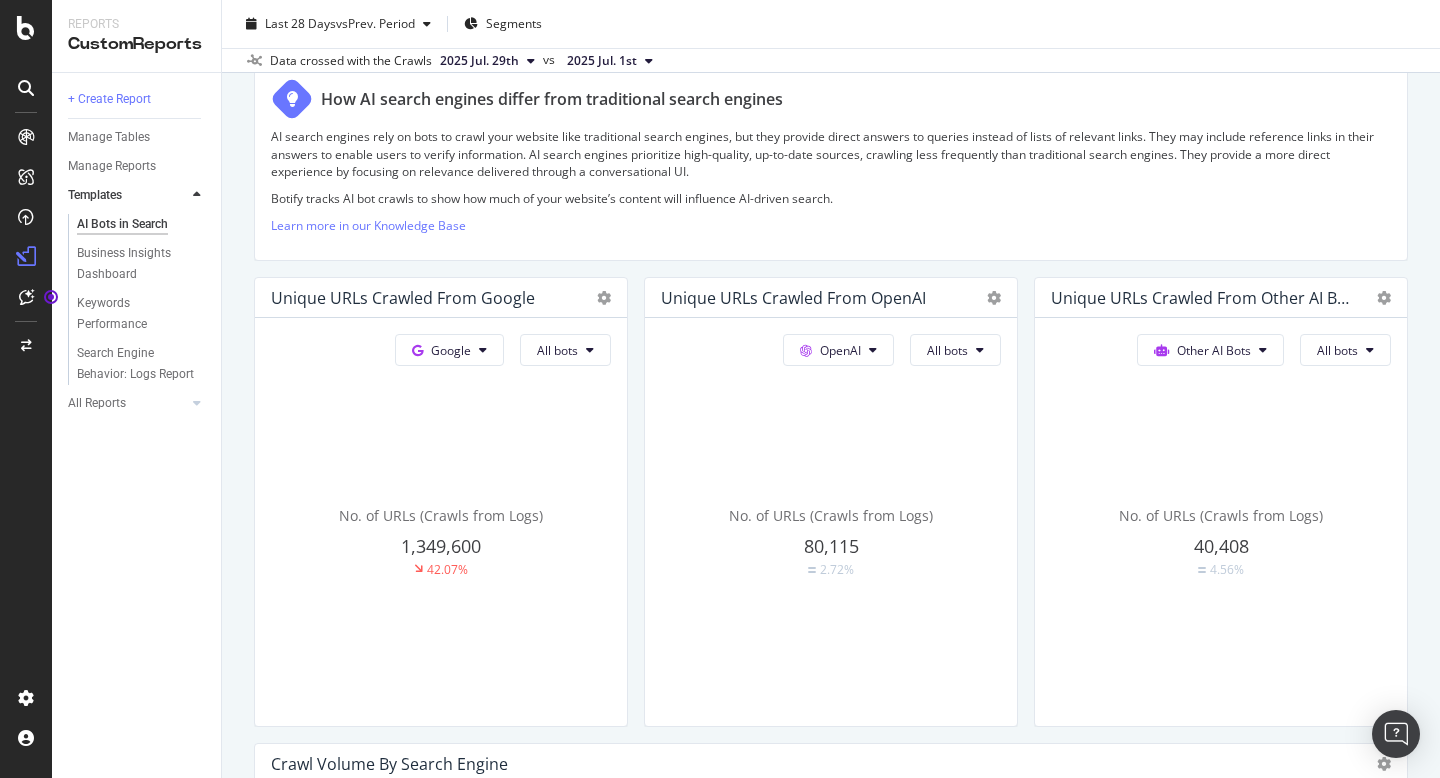 scroll, scrollTop: 358, scrollLeft: 0, axis: vertical 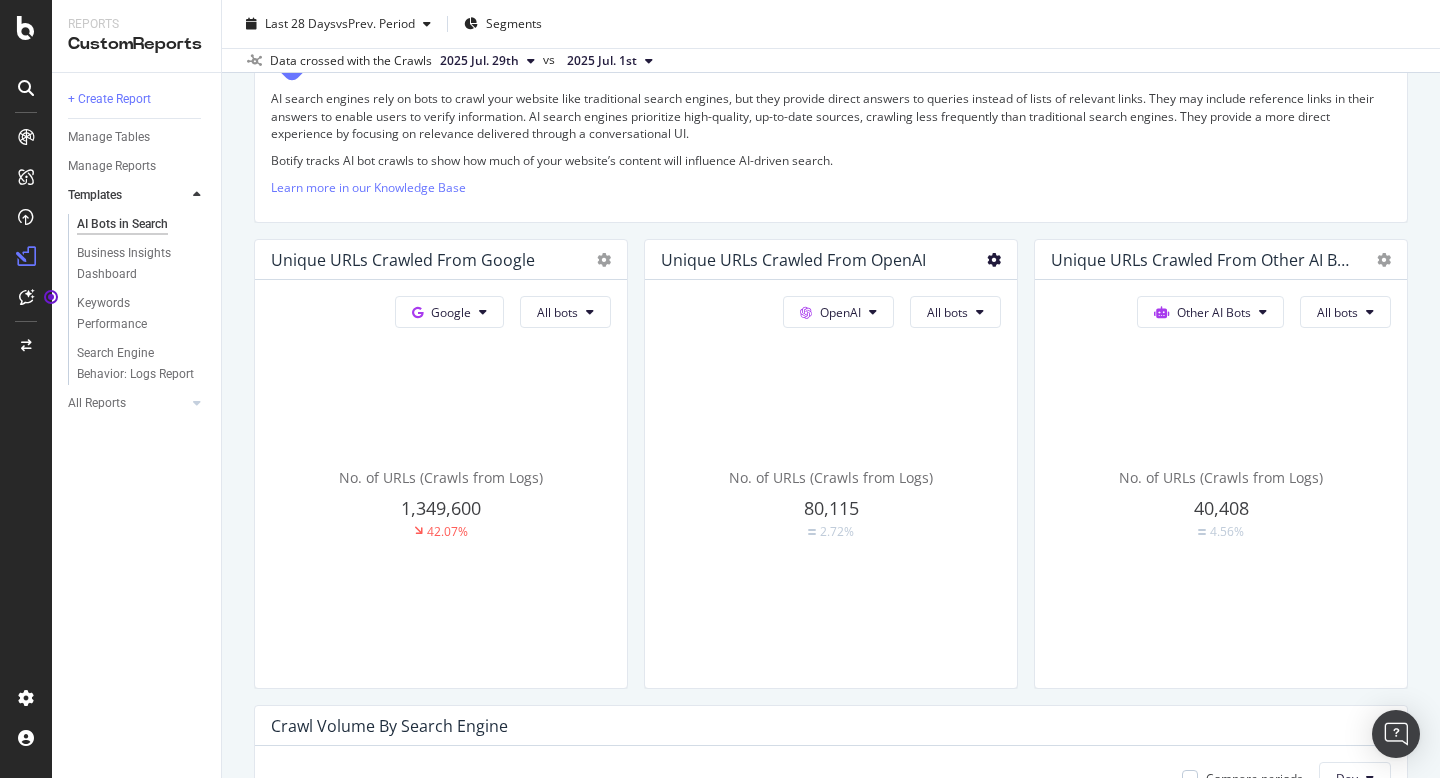 click at bounding box center (604, 260) 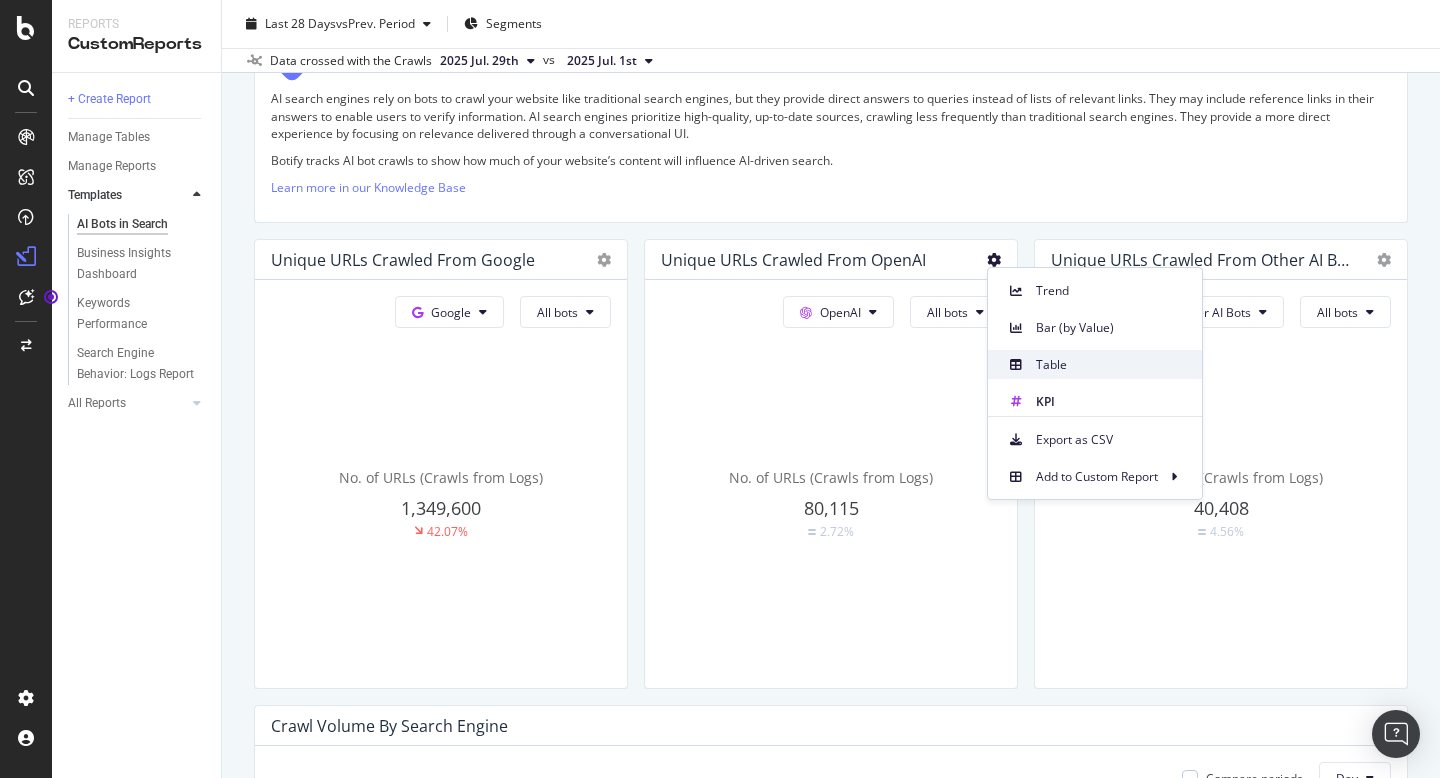 click on "Table" at bounding box center (1111, 365) 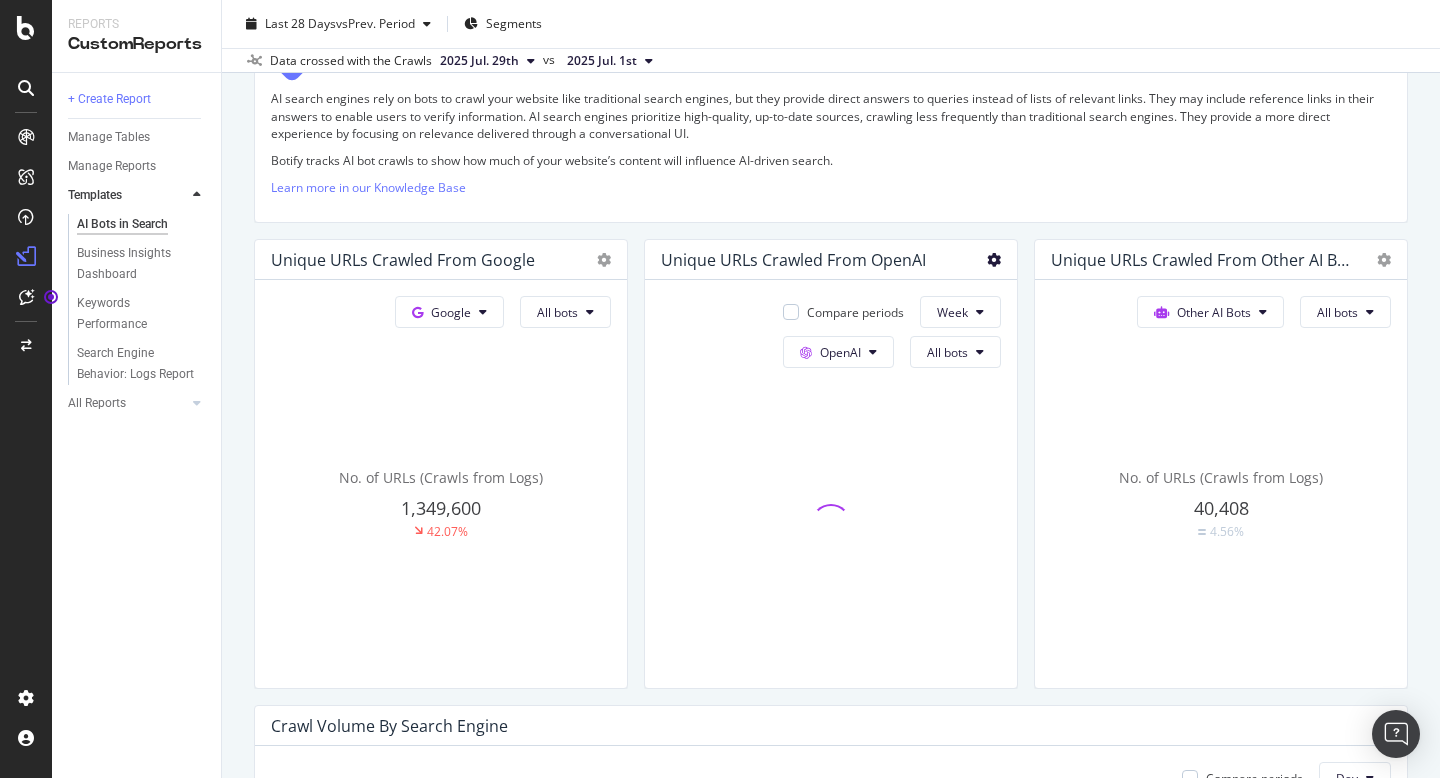 click at bounding box center [604, 260] 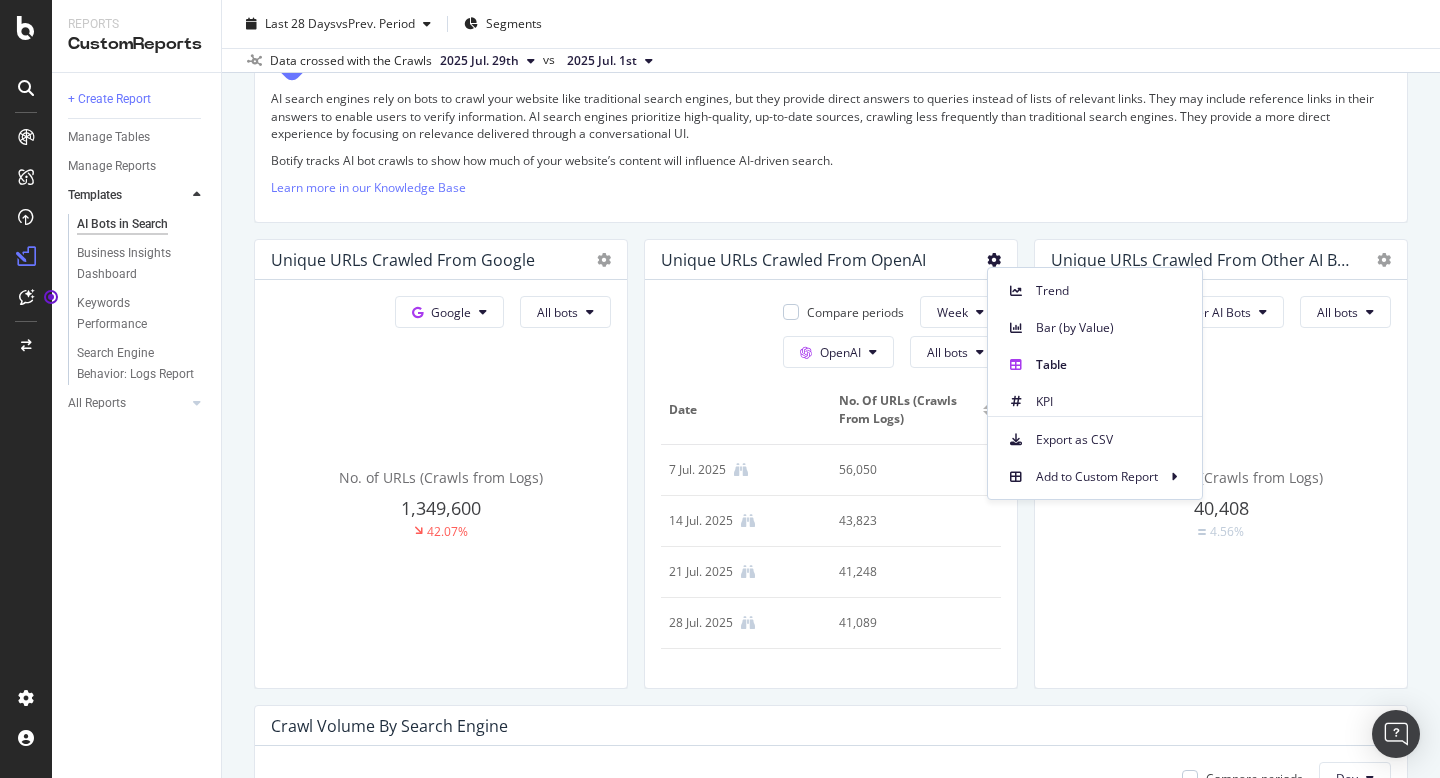 click on "How AI search engines differ from traditional search engines AI search engines rely on bots to crawl your website like traditional search engines, but they provide direct answers to queries instead of lists of relevant links. They may include reference links in their answers to enable users to verify information. AI search engines prioritize high-quality, up-to-date sources, crawling less frequently than traditional search engines. They provide a more direct experience by focusing on relevance delivered through a conversational UI.
Botify tracks AI bot crawls to show how much of your website’s content will influence AI-driven search.
Learn more in our Knowledge Base" at bounding box center [831, 123] 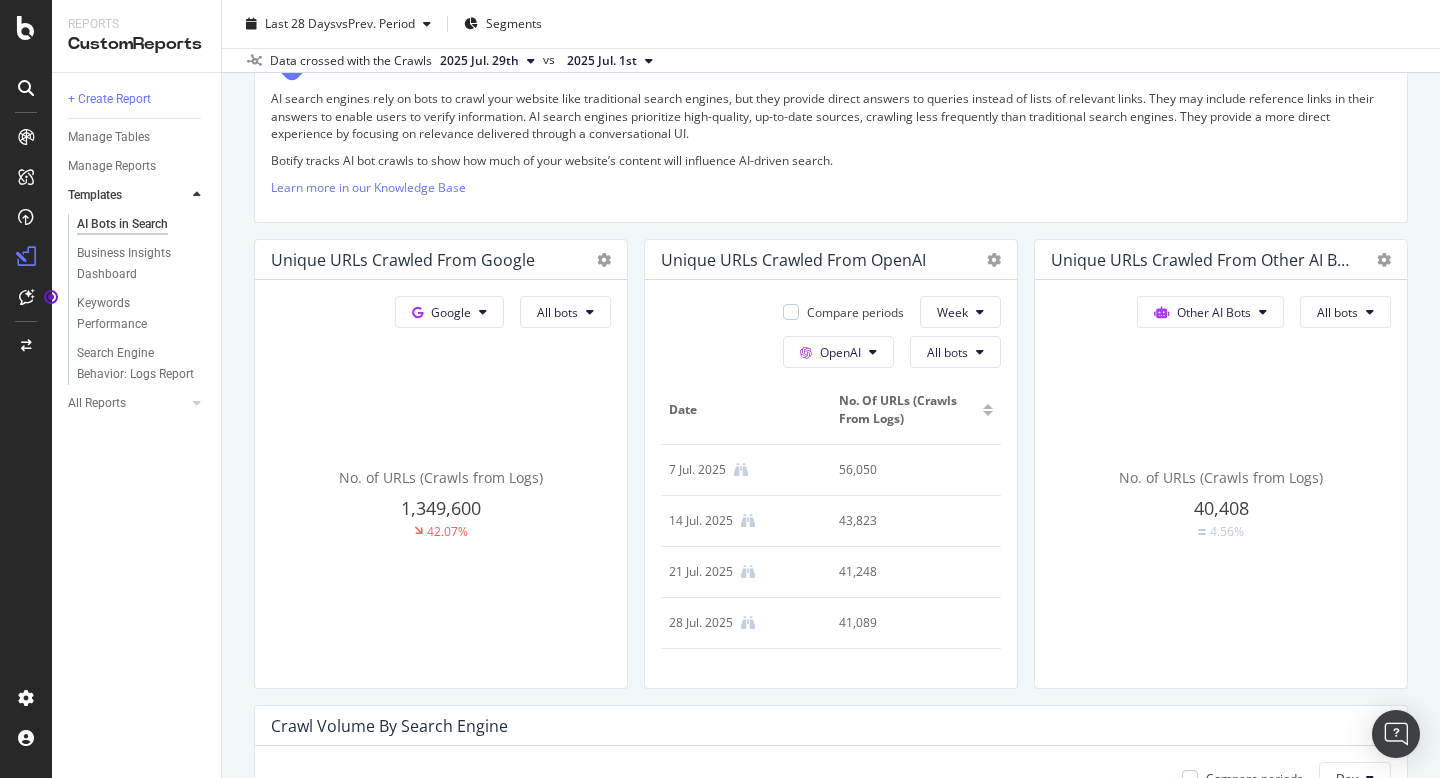 scroll, scrollTop: 0, scrollLeft: 0, axis: both 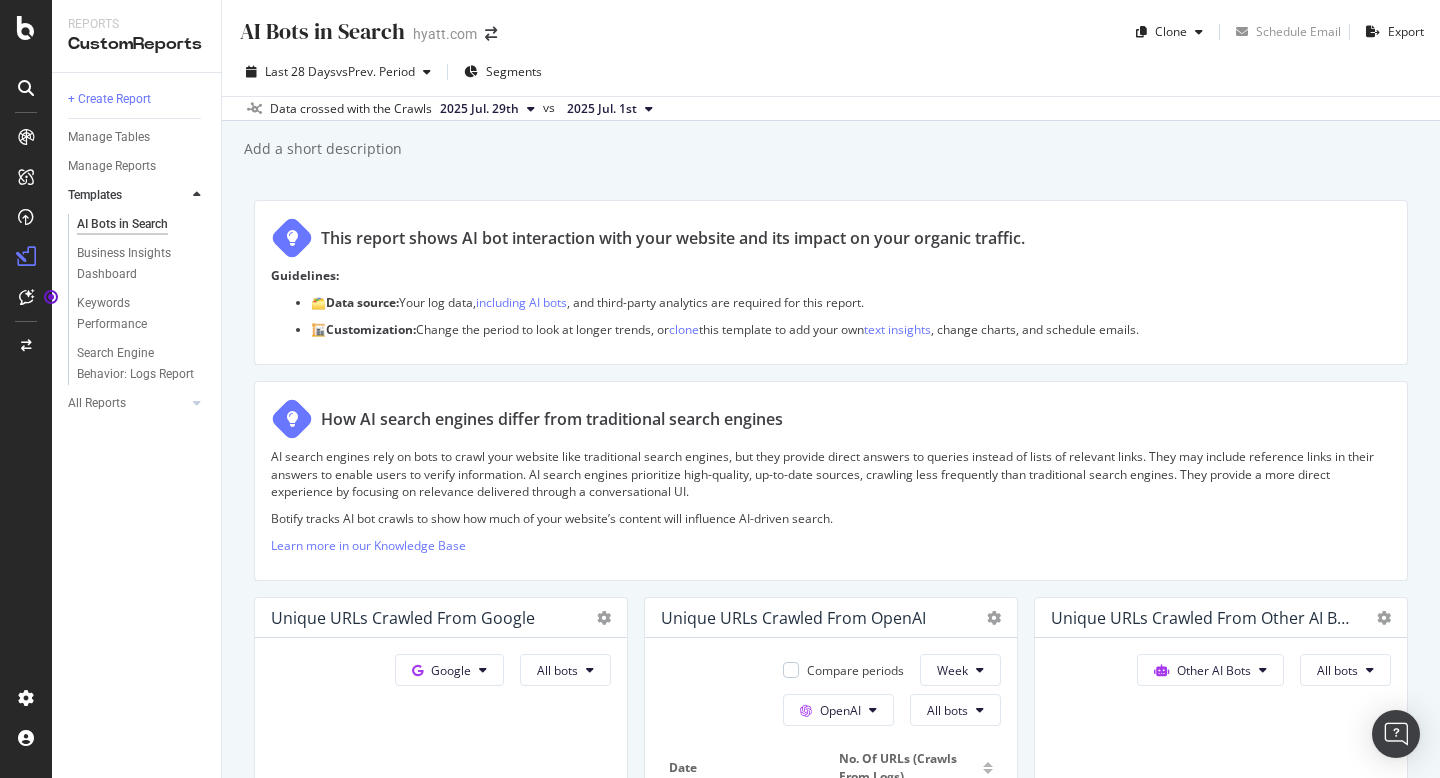 click on "2025 Jul. 1st" at bounding box center [610, 109] 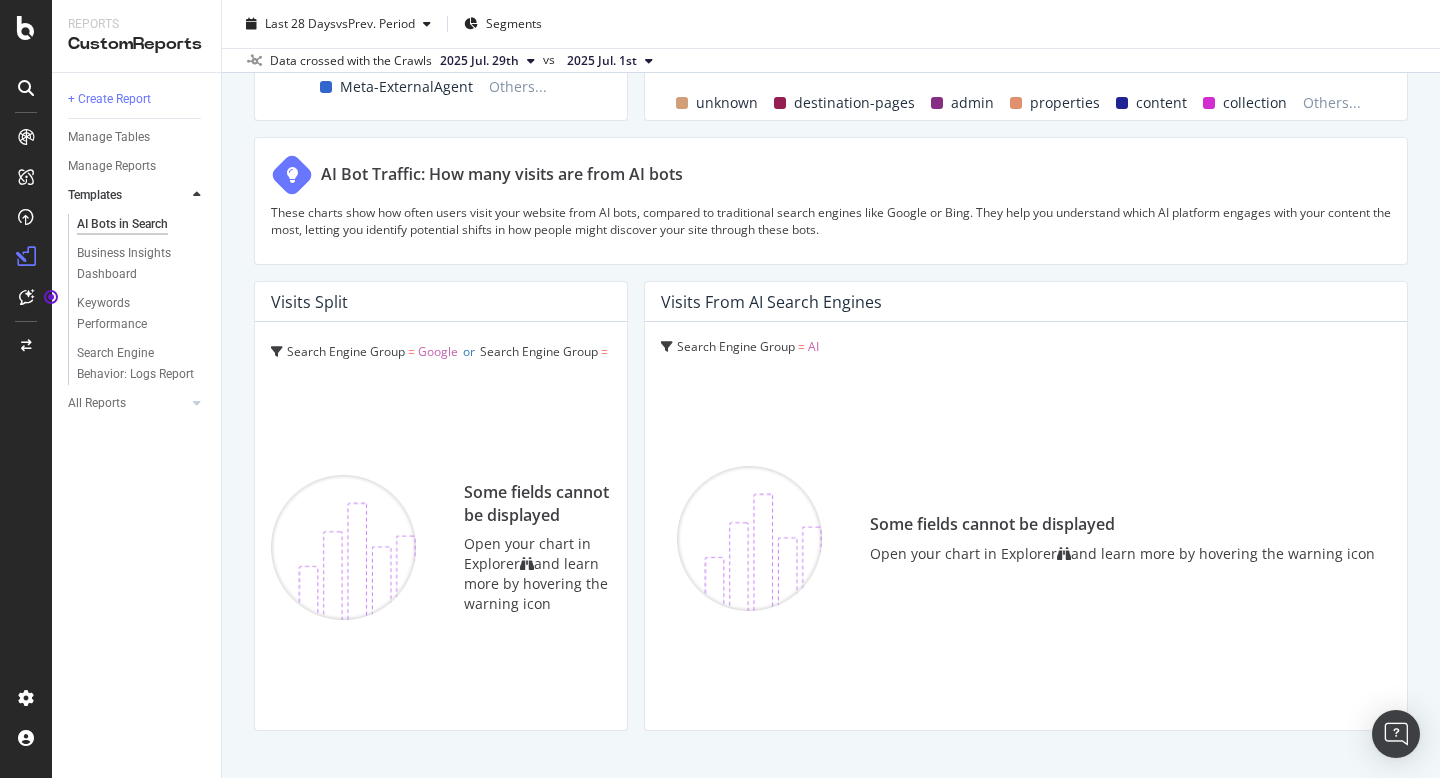 scroll, scrollTop: 3465, scrollLeft: 0, axis: vertical 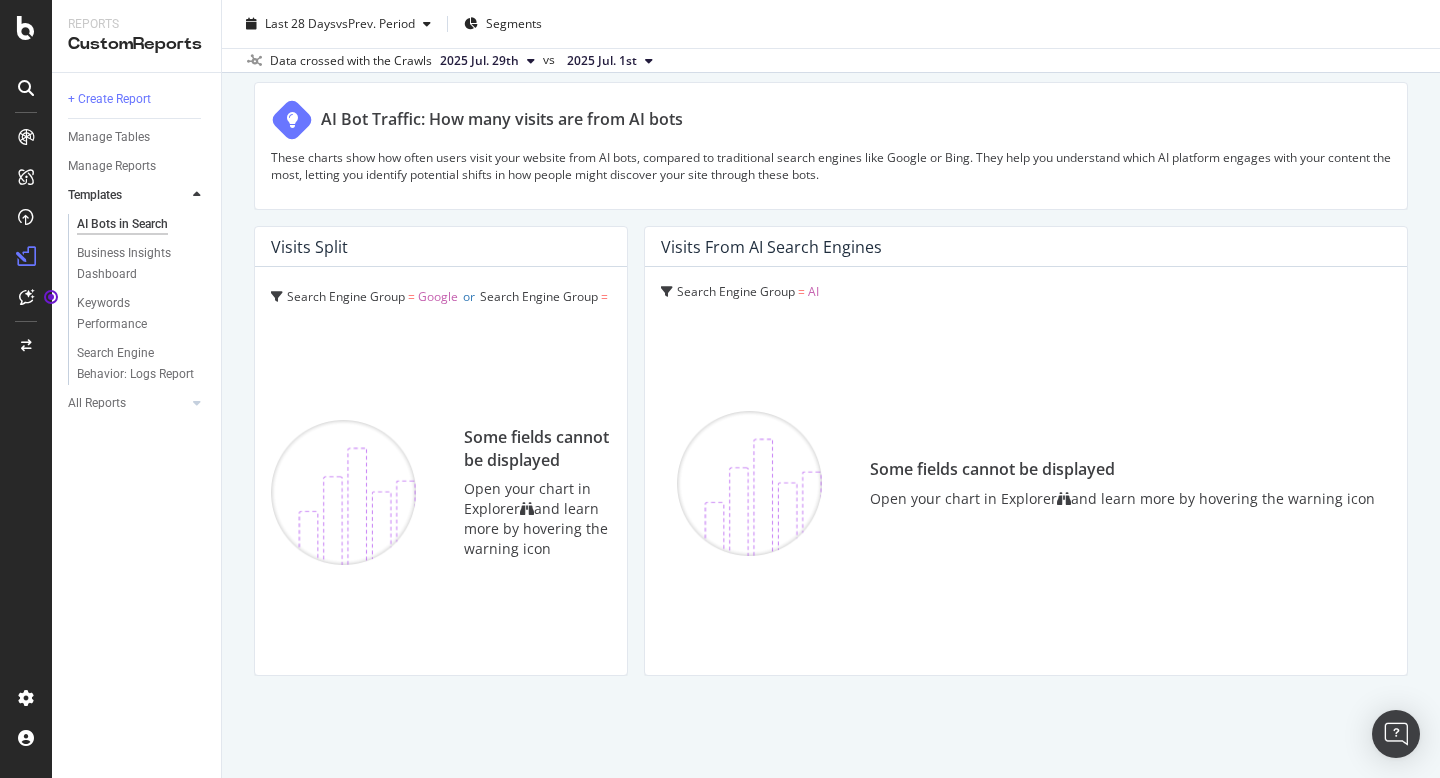 click on "Search Engine Group   =     [ENGINE]" at bounding box center (748, 291) 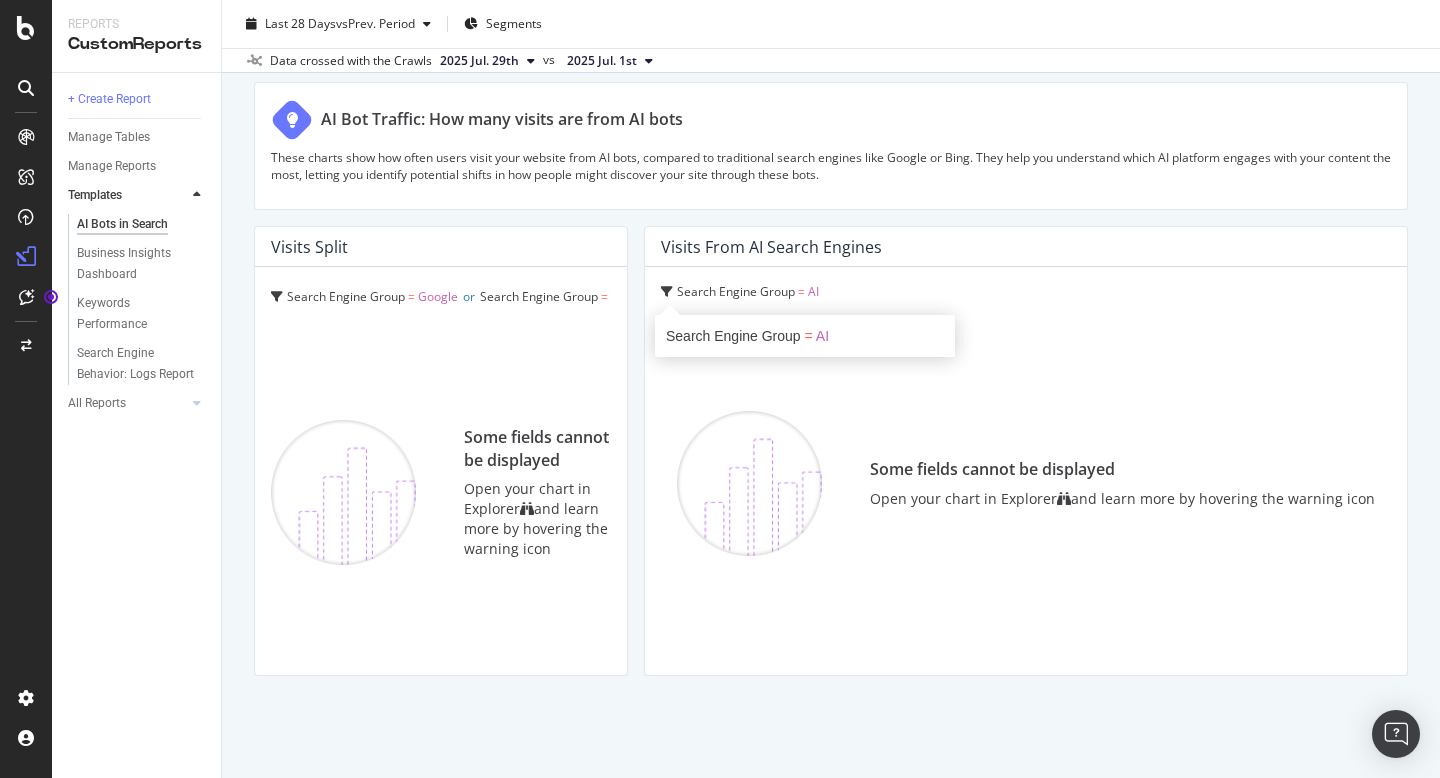 click at bounding box center [749, 483] 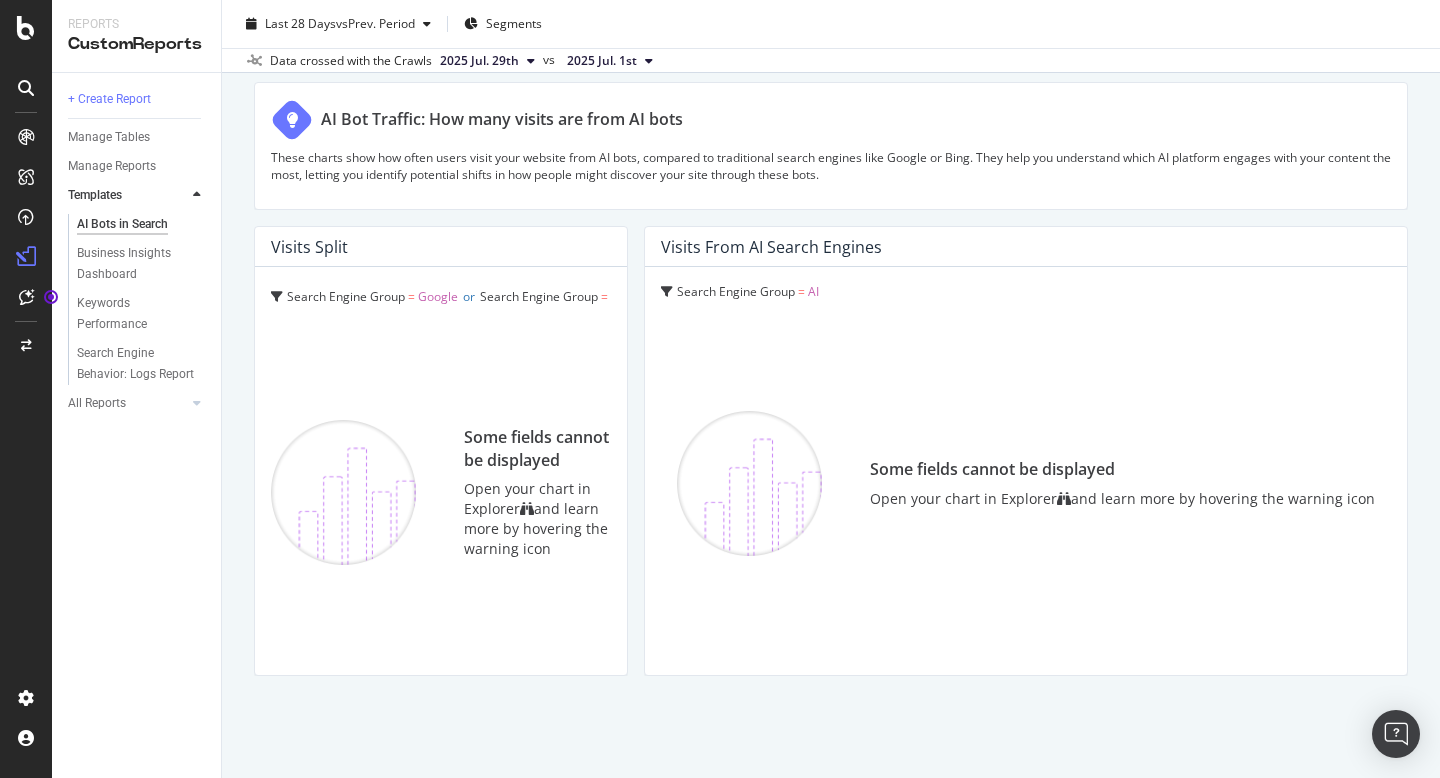 click at bounding box center [667, 292] 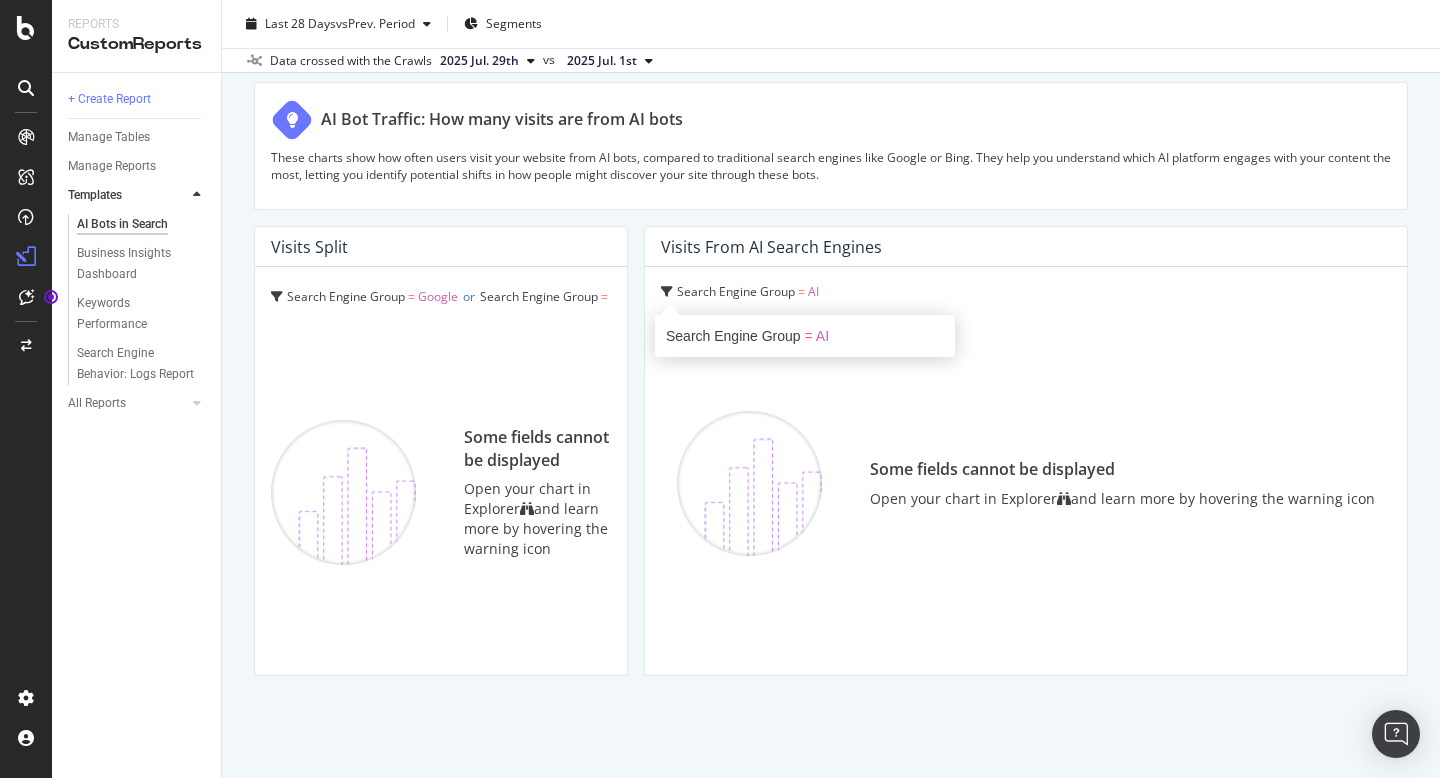 click on "Search Engine Group   =     [ENGINE]" at bounding box center (805, 336) 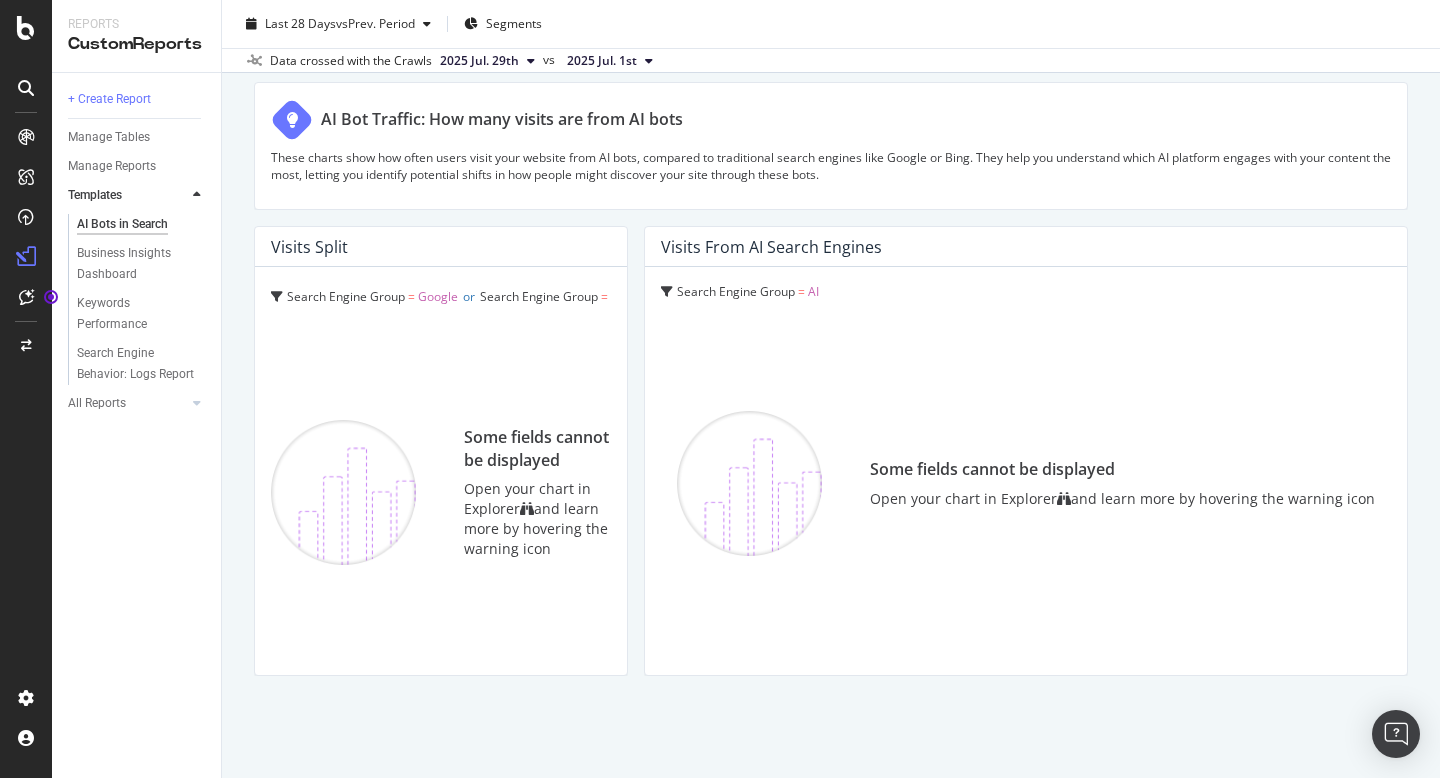 click on "Search Engine Group" at bounding box center (736, 291) 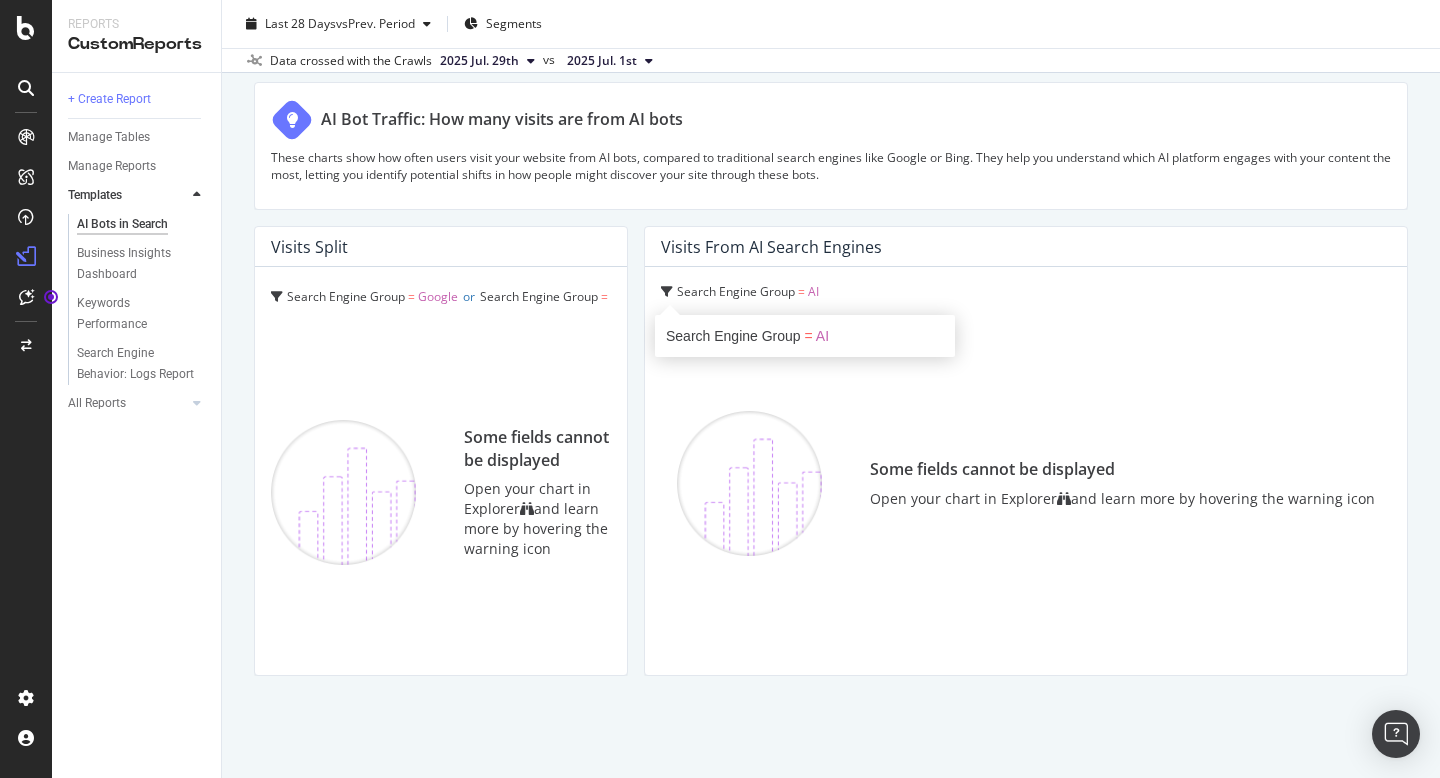 click on "Search Engine Group   =     [ENGINE]" at bounding box center (805, 336) 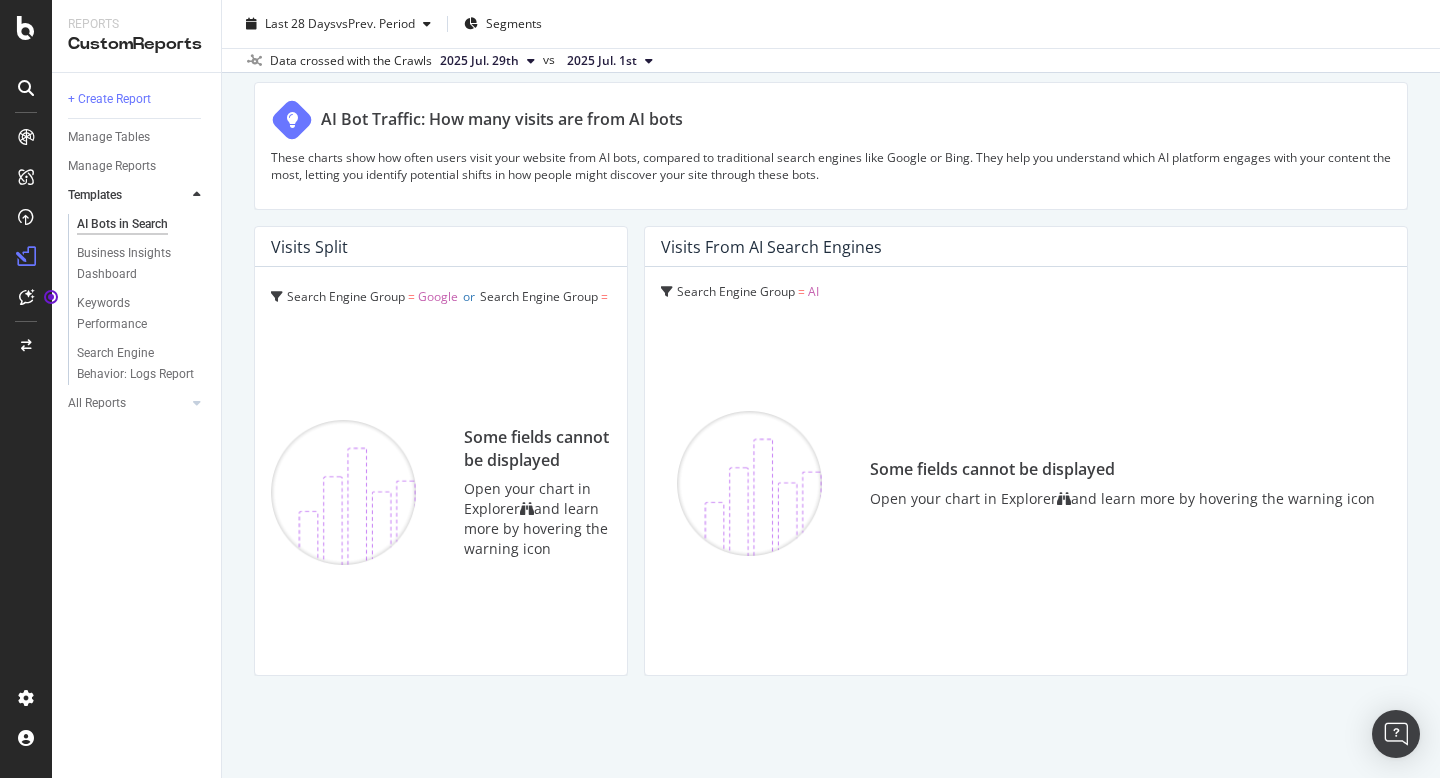 click on "AI" at bounding box center (813, 291) 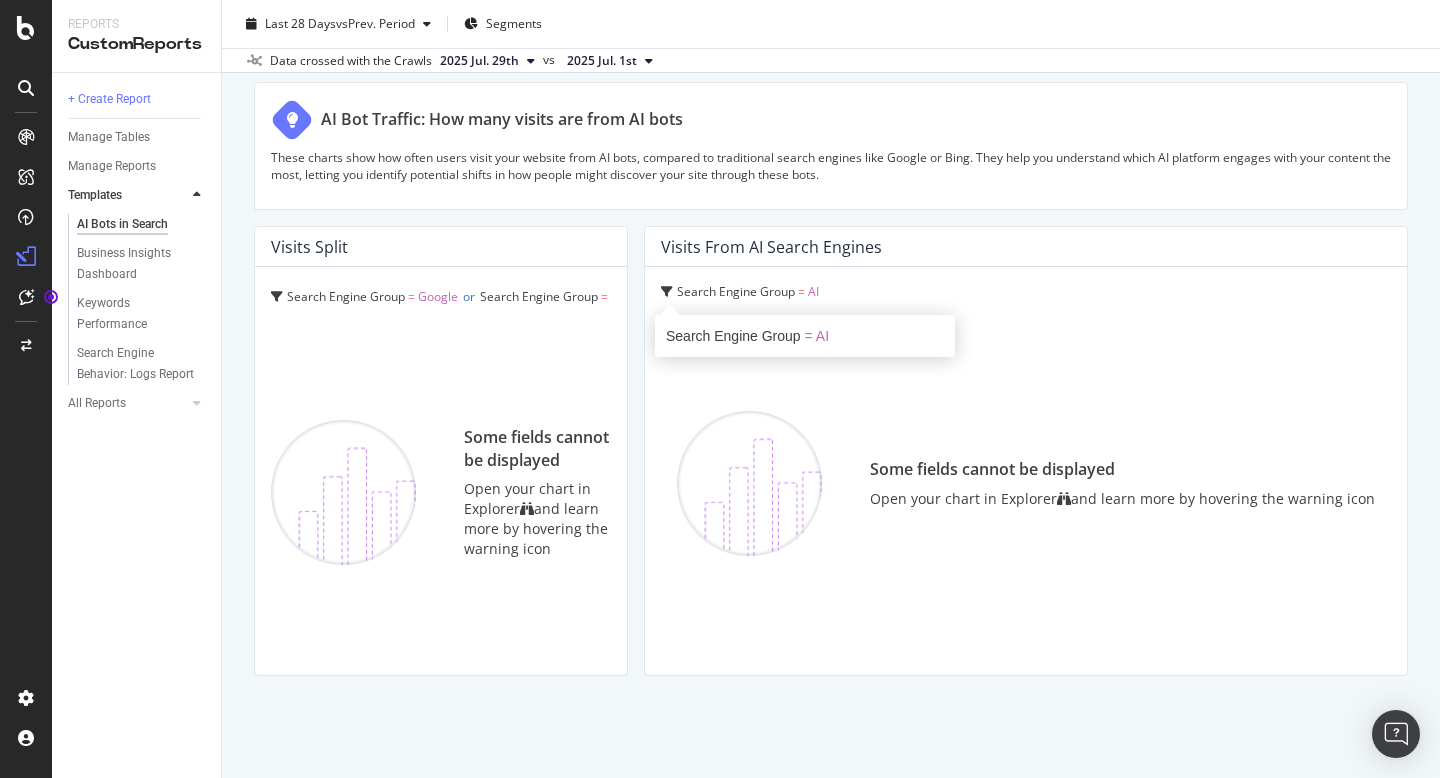 click on "Some fields cannot be displayed Open your chart in Explorer   and learn more by hovering the warning icon" at bounding box center [1026, 483] 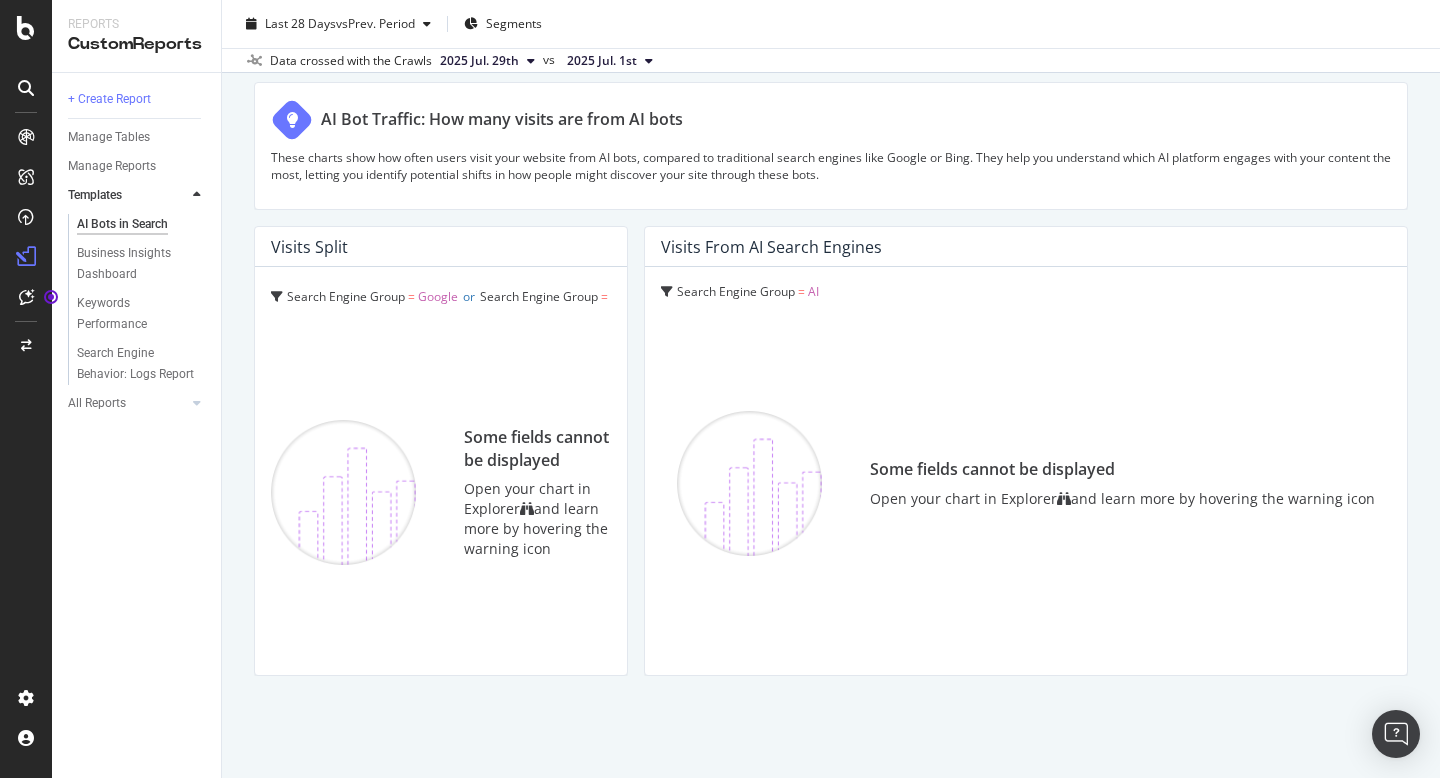 click on "Search Engine Group" at bounding box center (346, 296) 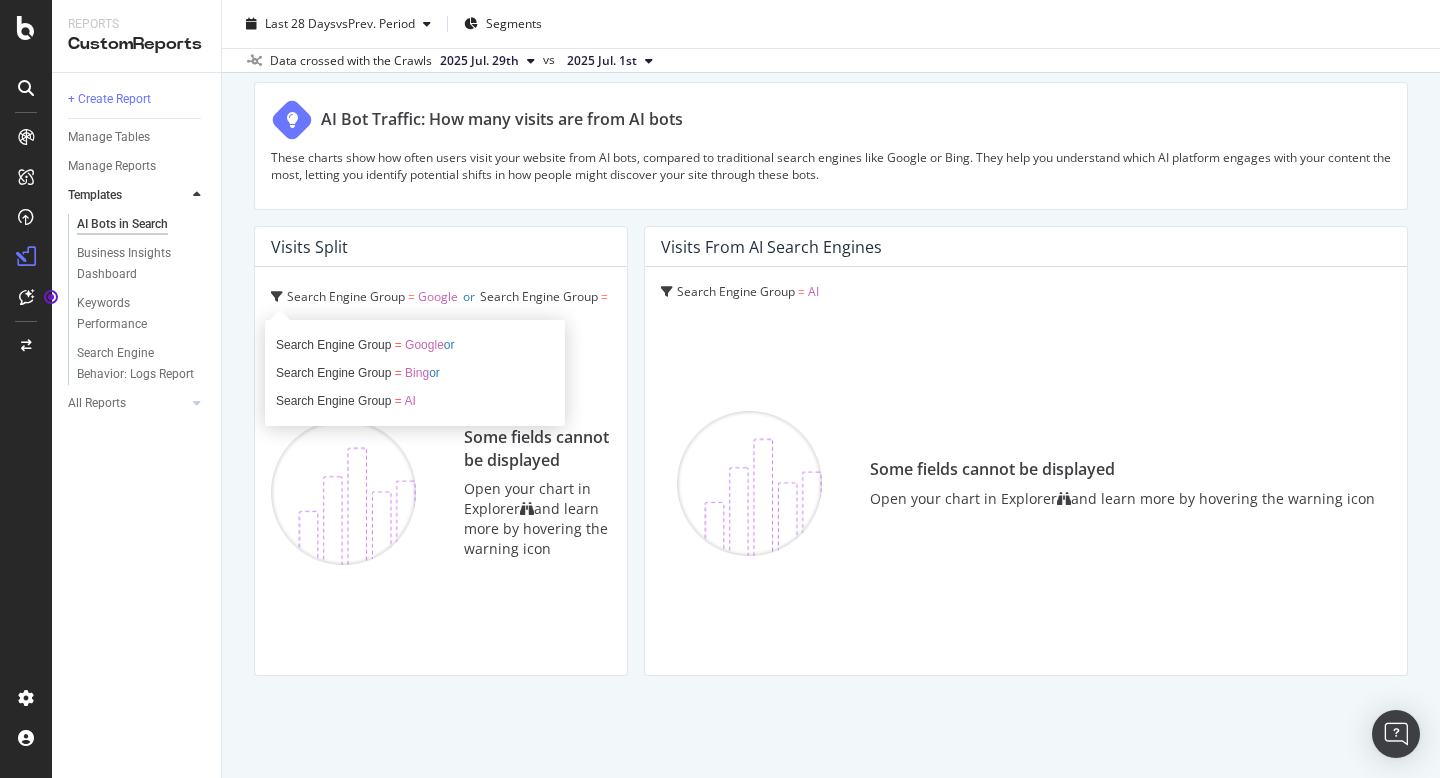 click on "Some fields cannot be displayed Open your chart in Explorer   and learn more by hovering the warning icon" at bounding box center (1026, 483) 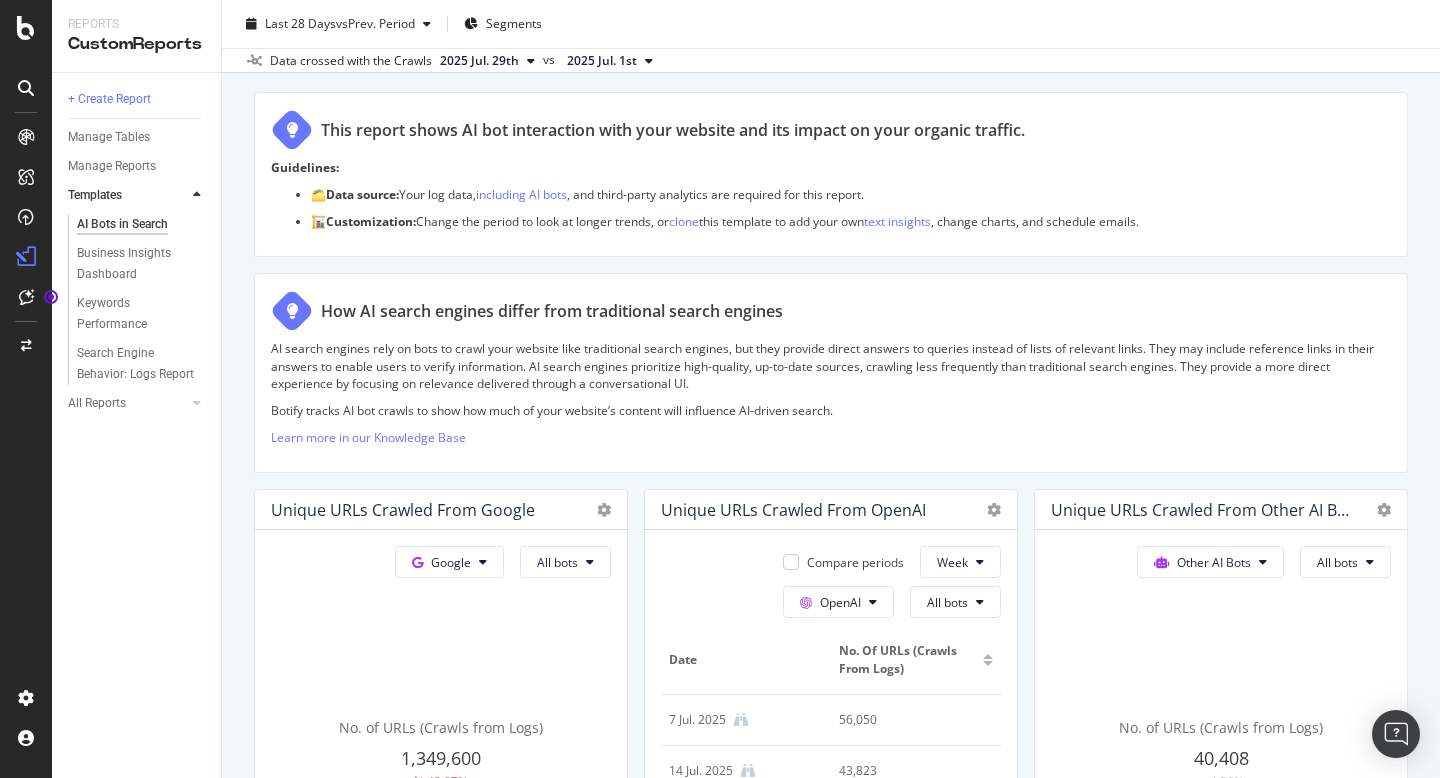 scroll, scrollTop: 0, scrollLeft: 0, axis: both 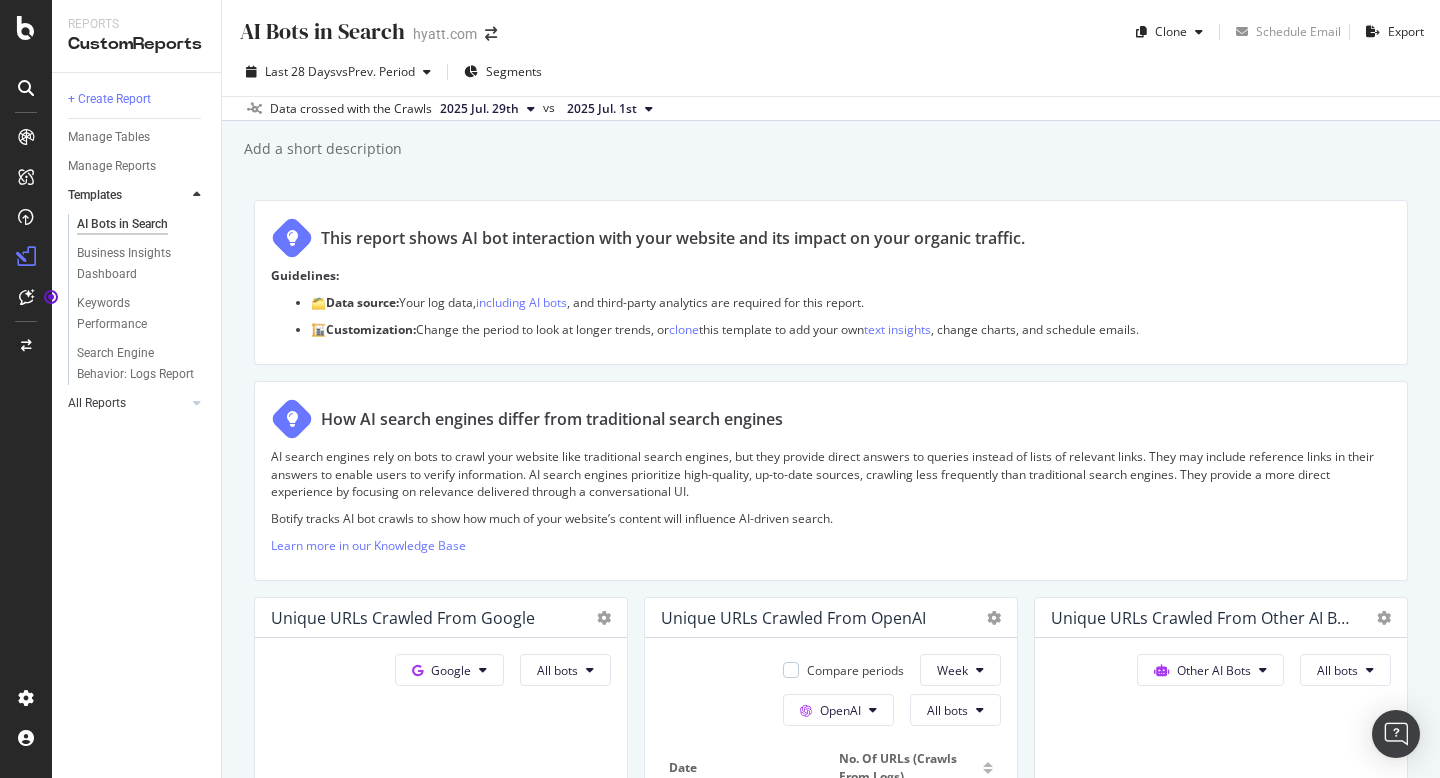 click on "All Reports" at bounding box center (127, 403) 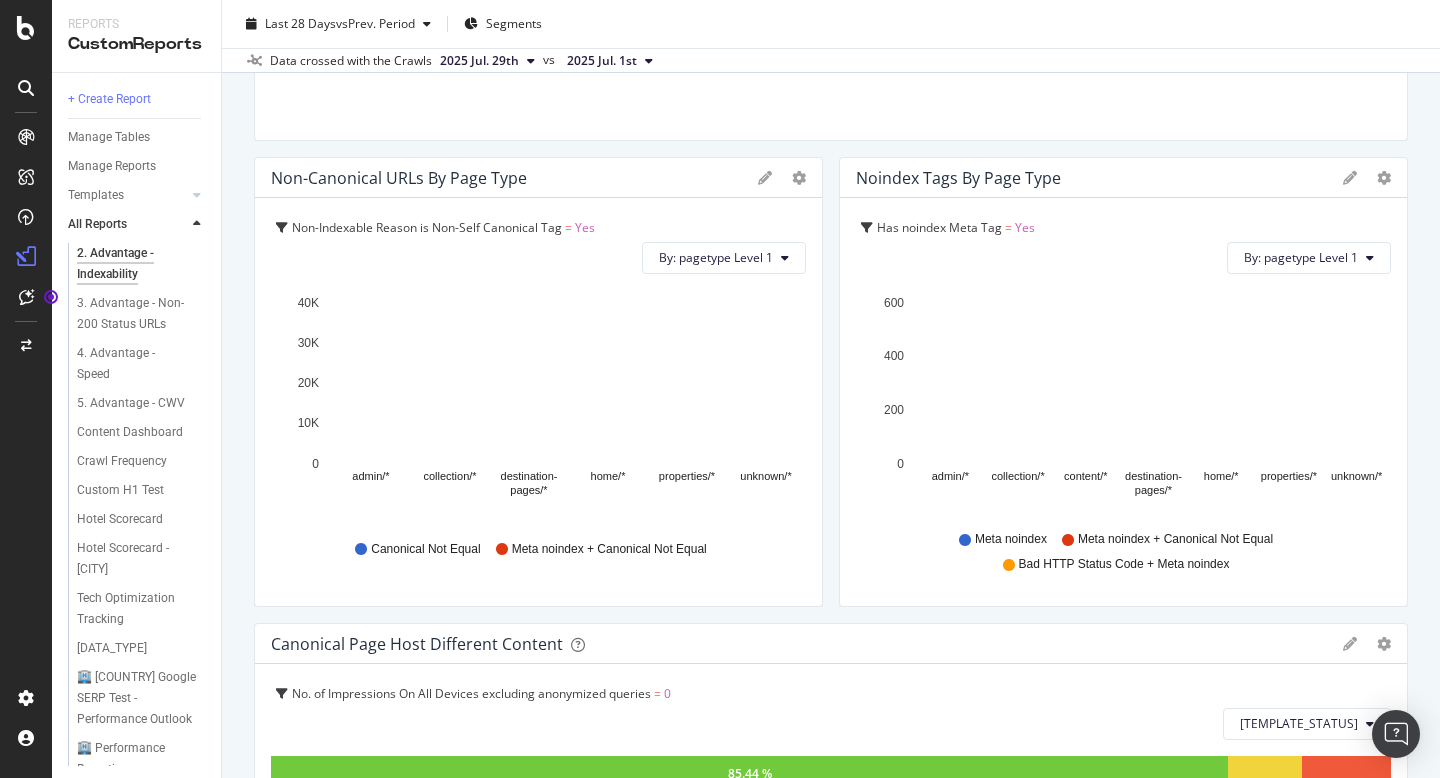 scroll, scrollTop: 0, scrollLeft: 0, axis: both 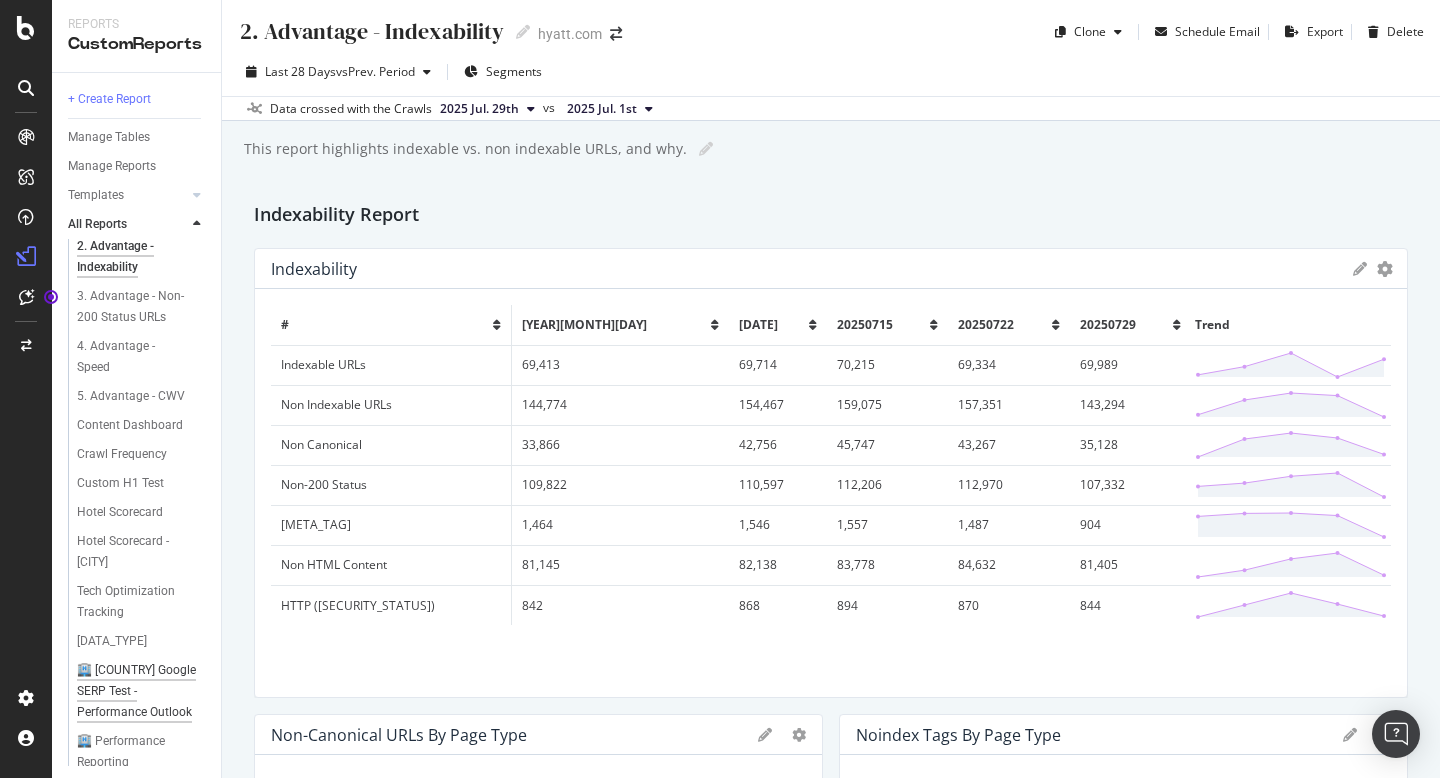 click on "🏨 [COUNTRY] Google SERP Test - Performance Outlook" at bounding box center [138, 691] 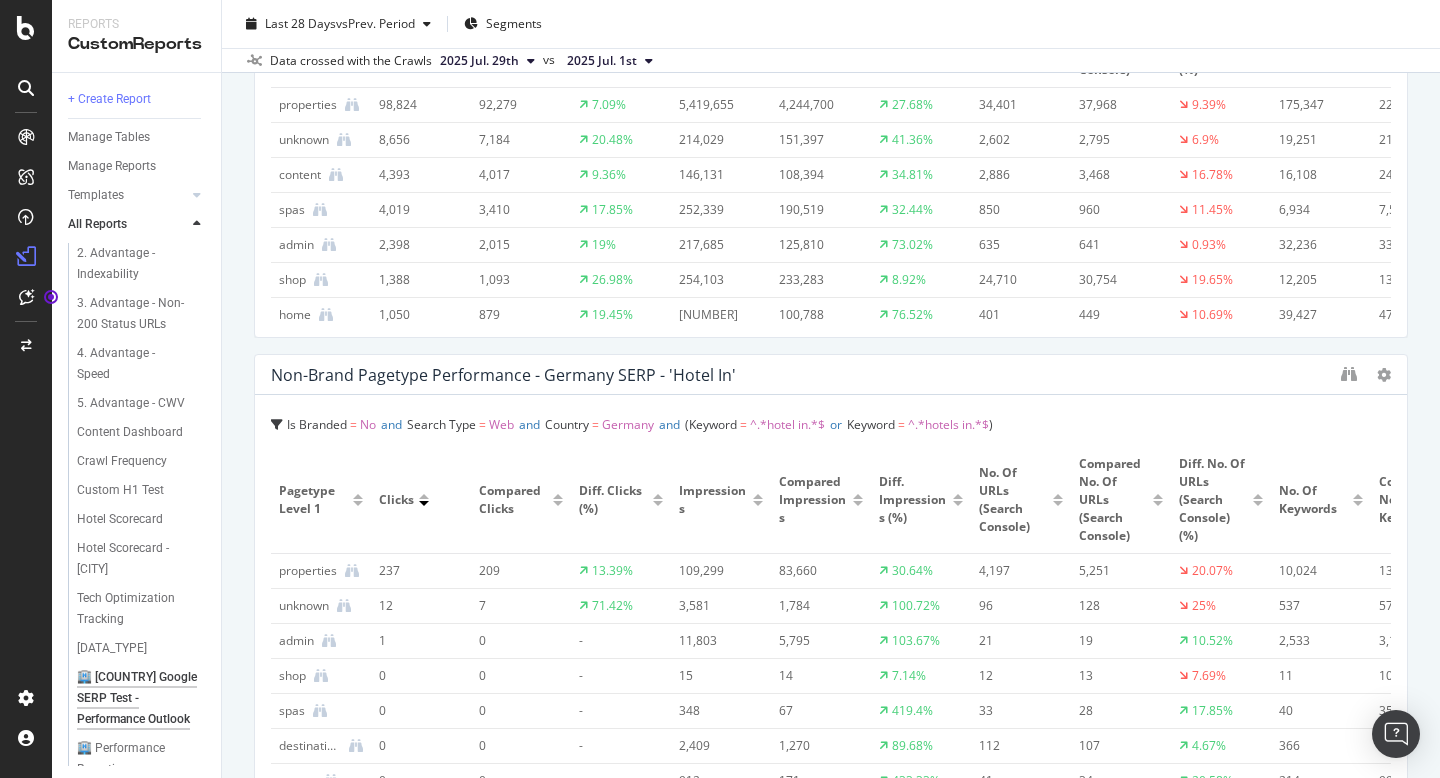 scroll, scrollTop: 913, scrollLeft: 0, axis: vertical 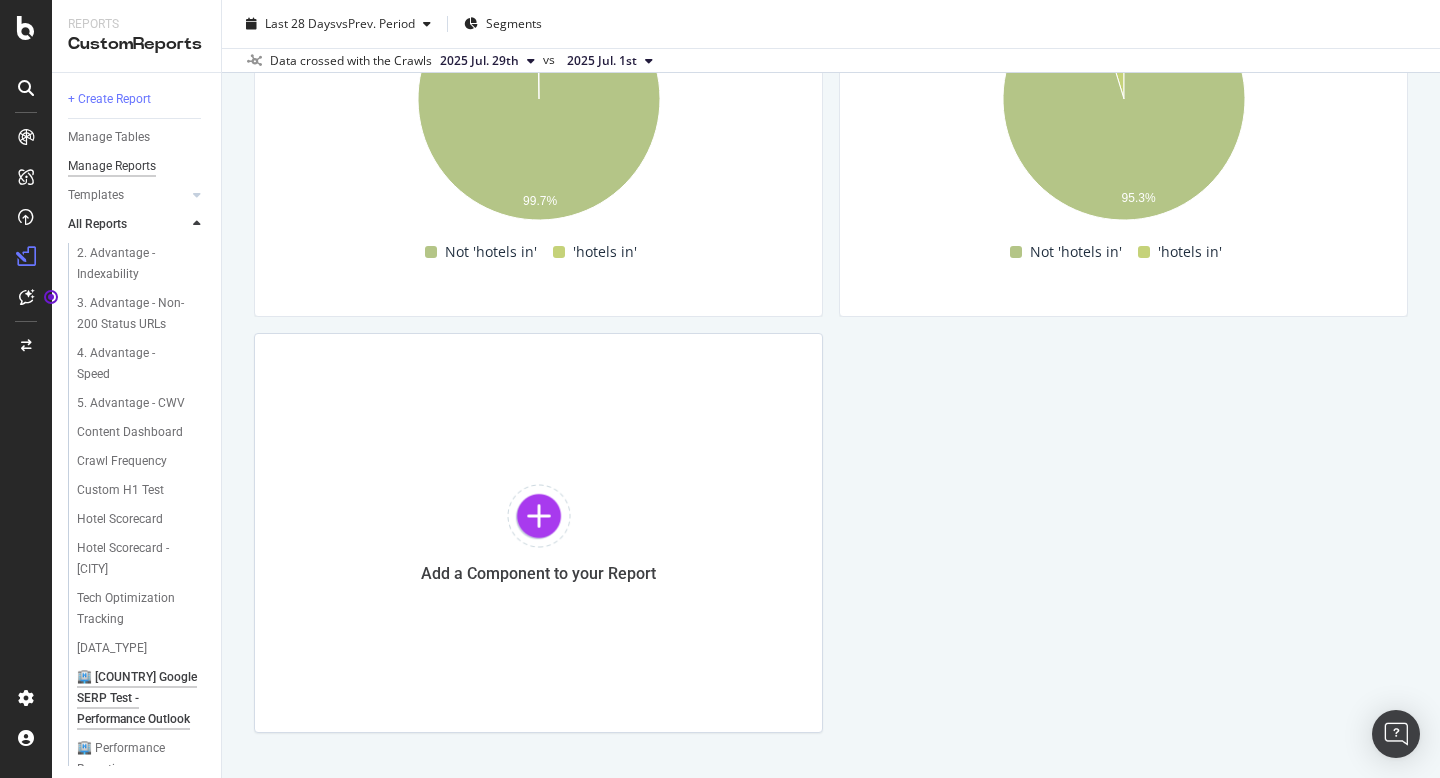 click on "Manage Reports" at bounding box center [112, 166] 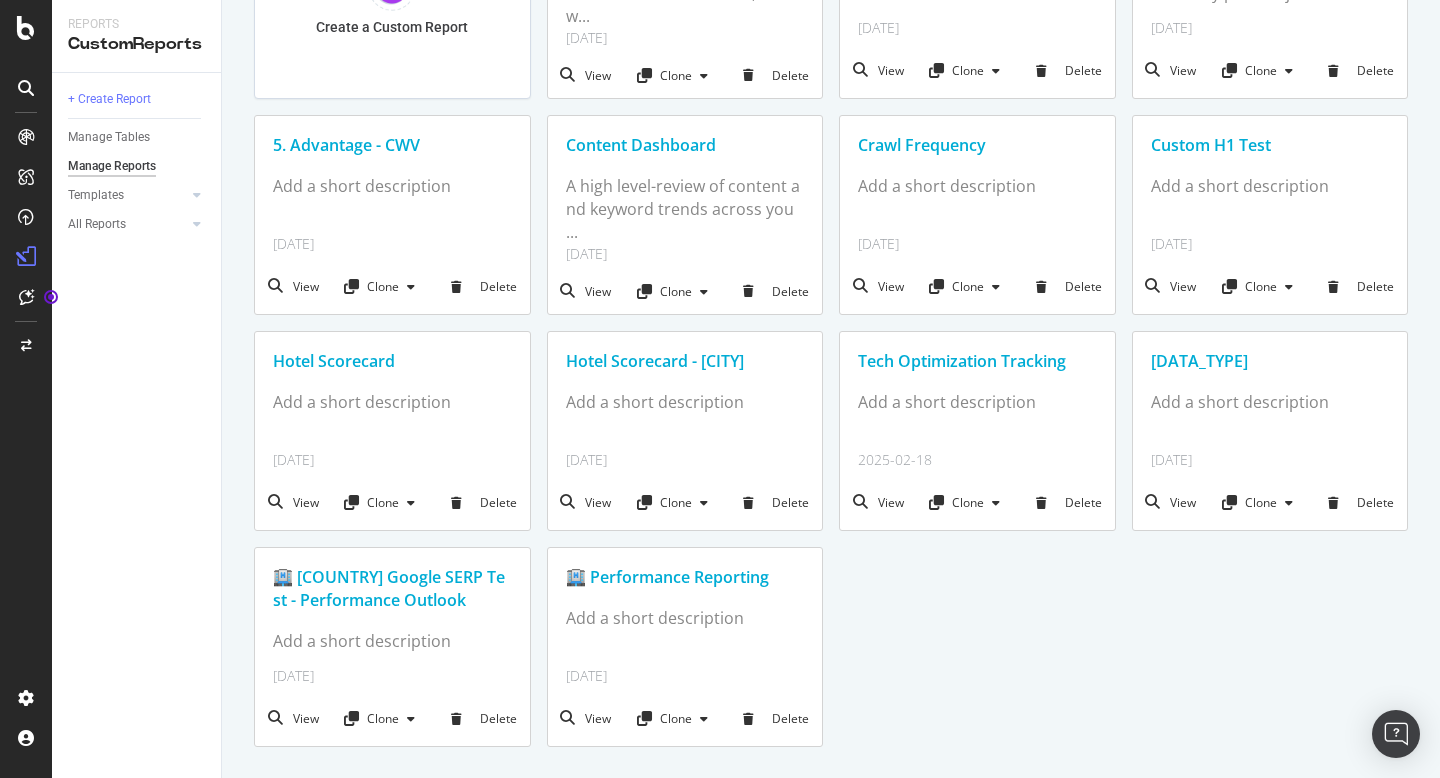 scroll, scrollTop: 0, scrollLeft: 0, axis: both 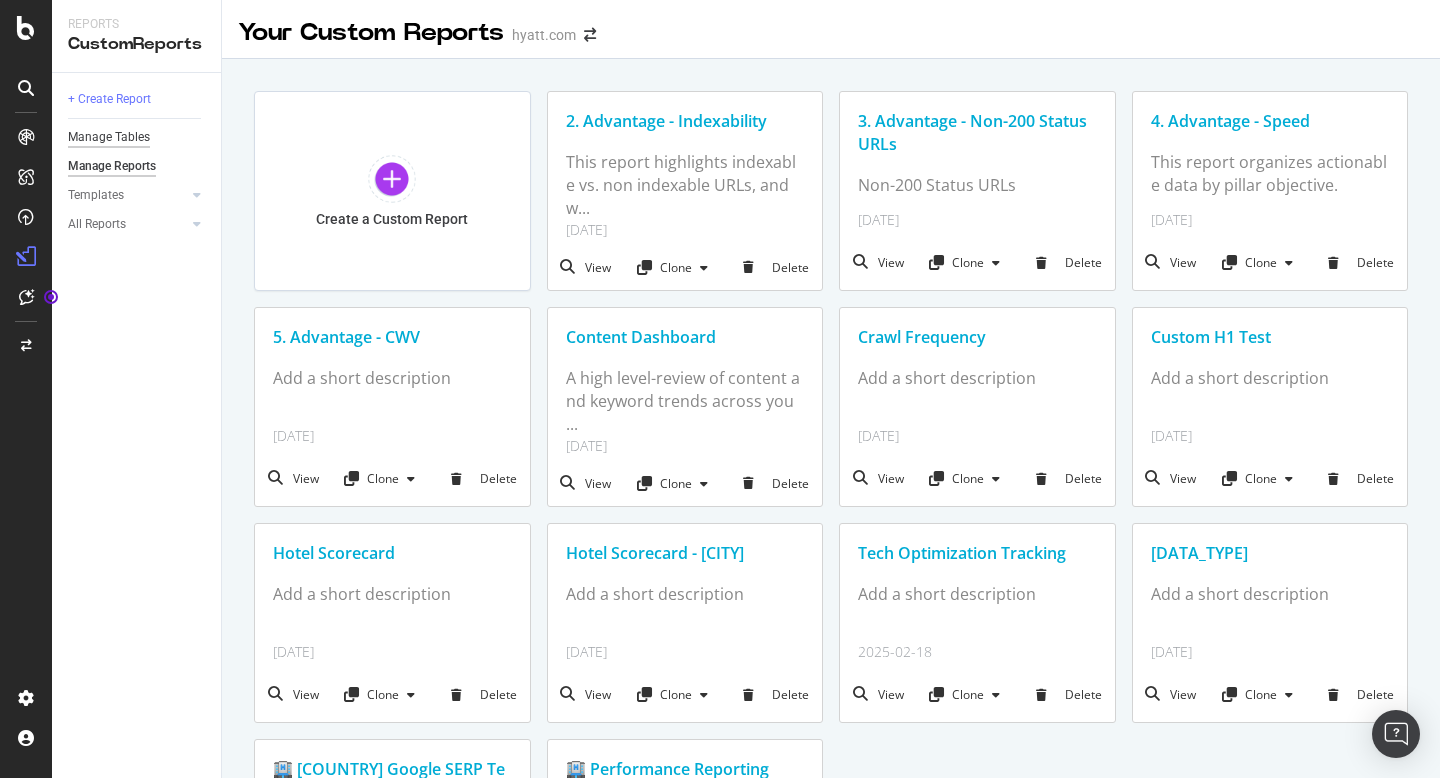 click on "Manage Tables" at bounding box center [109, 137] 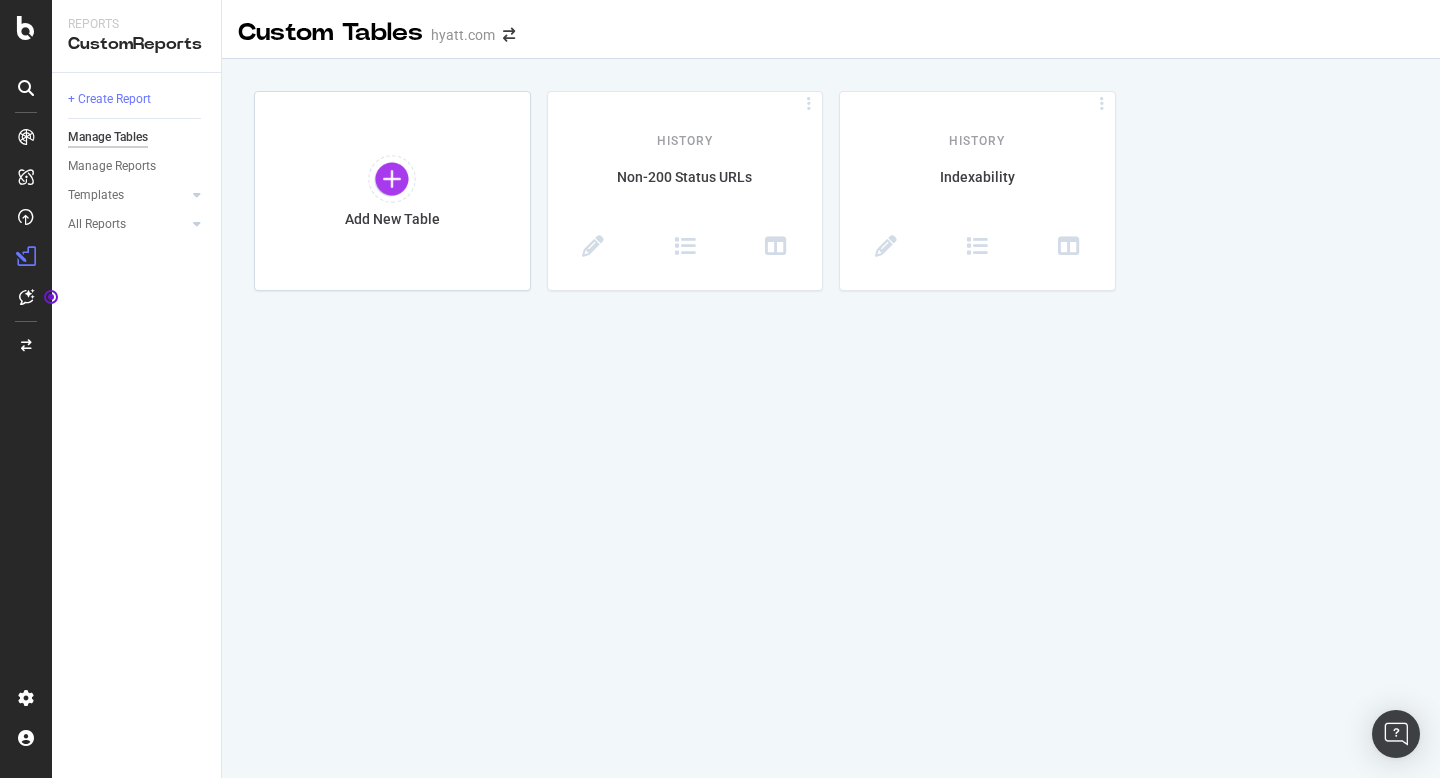 click at bounding box center (26, 88) 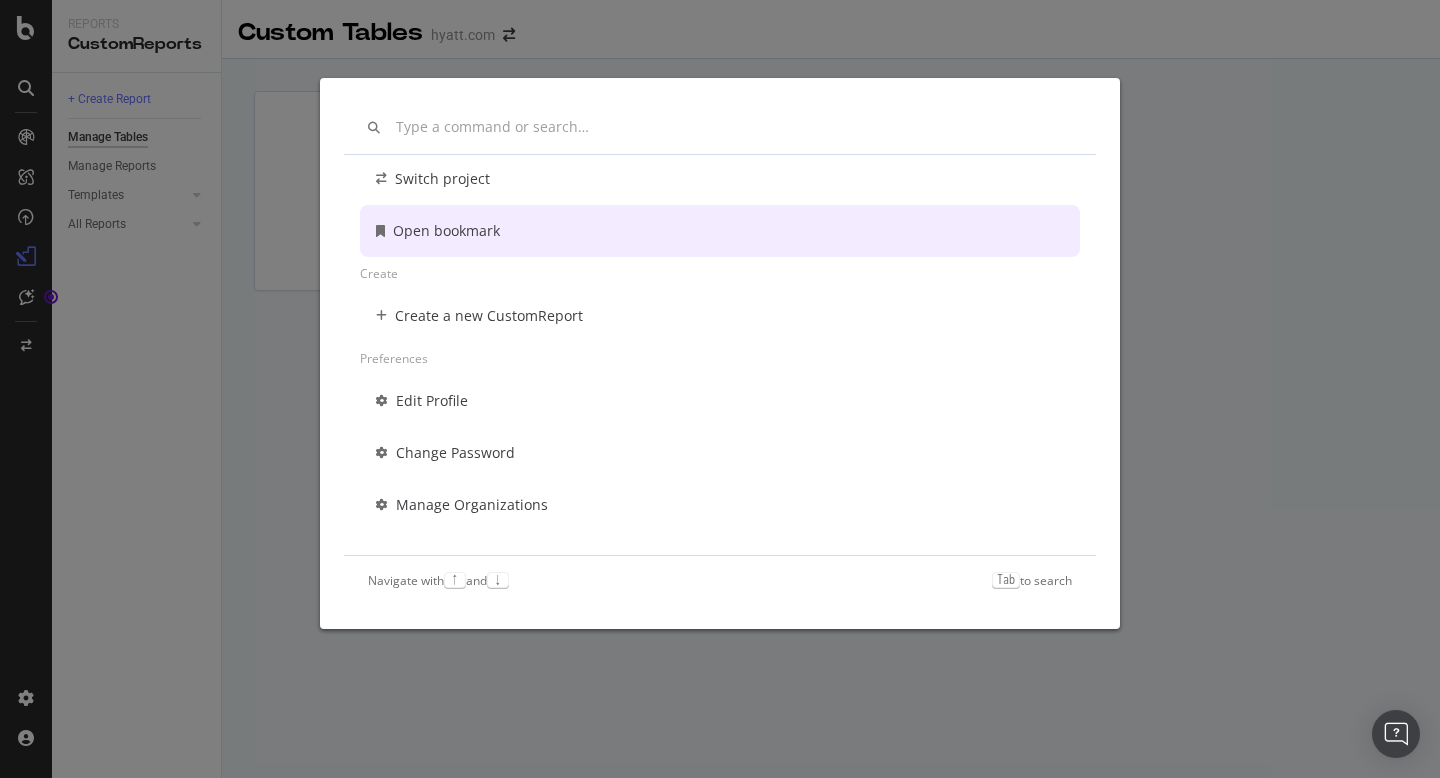 scroll, scrollTop: 0, scrollLeft: 0, axis: both 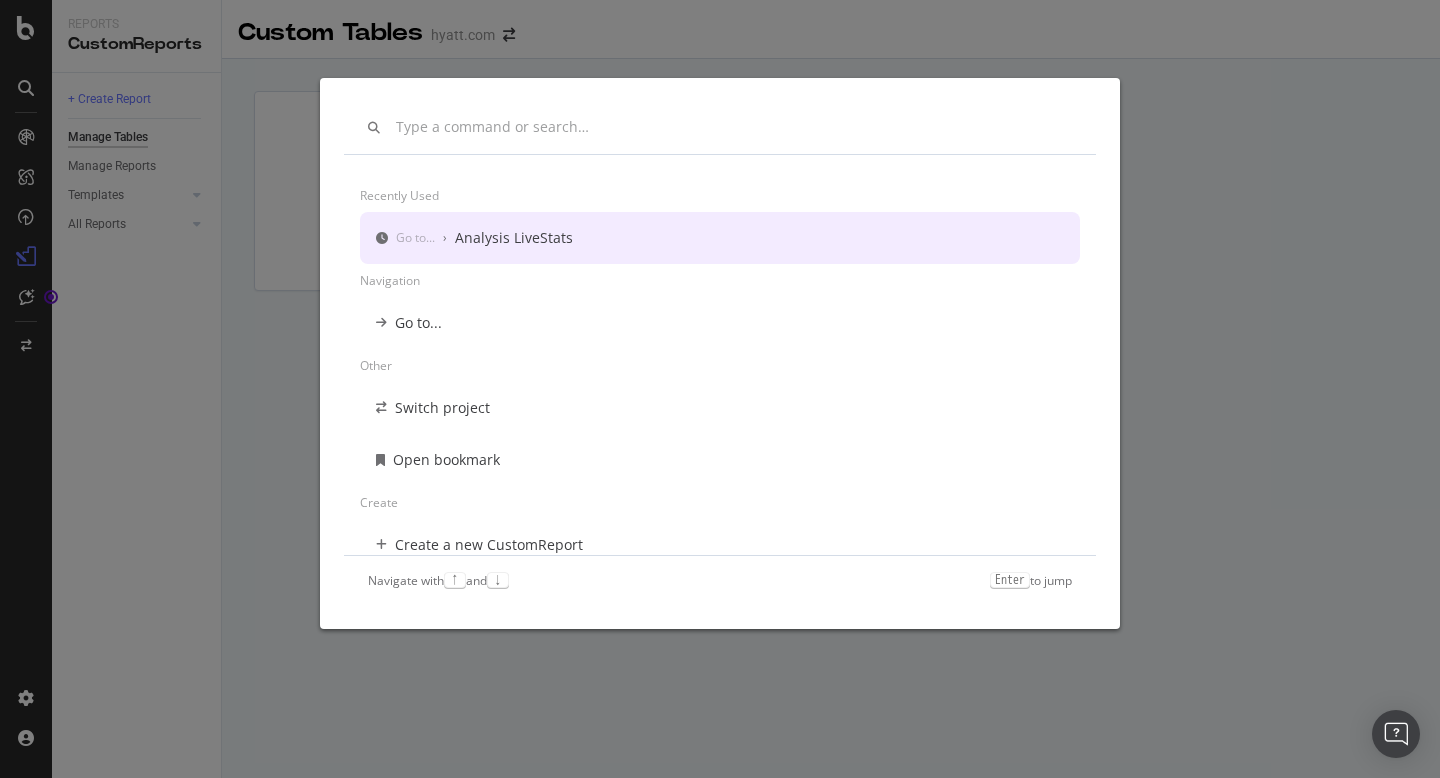 click 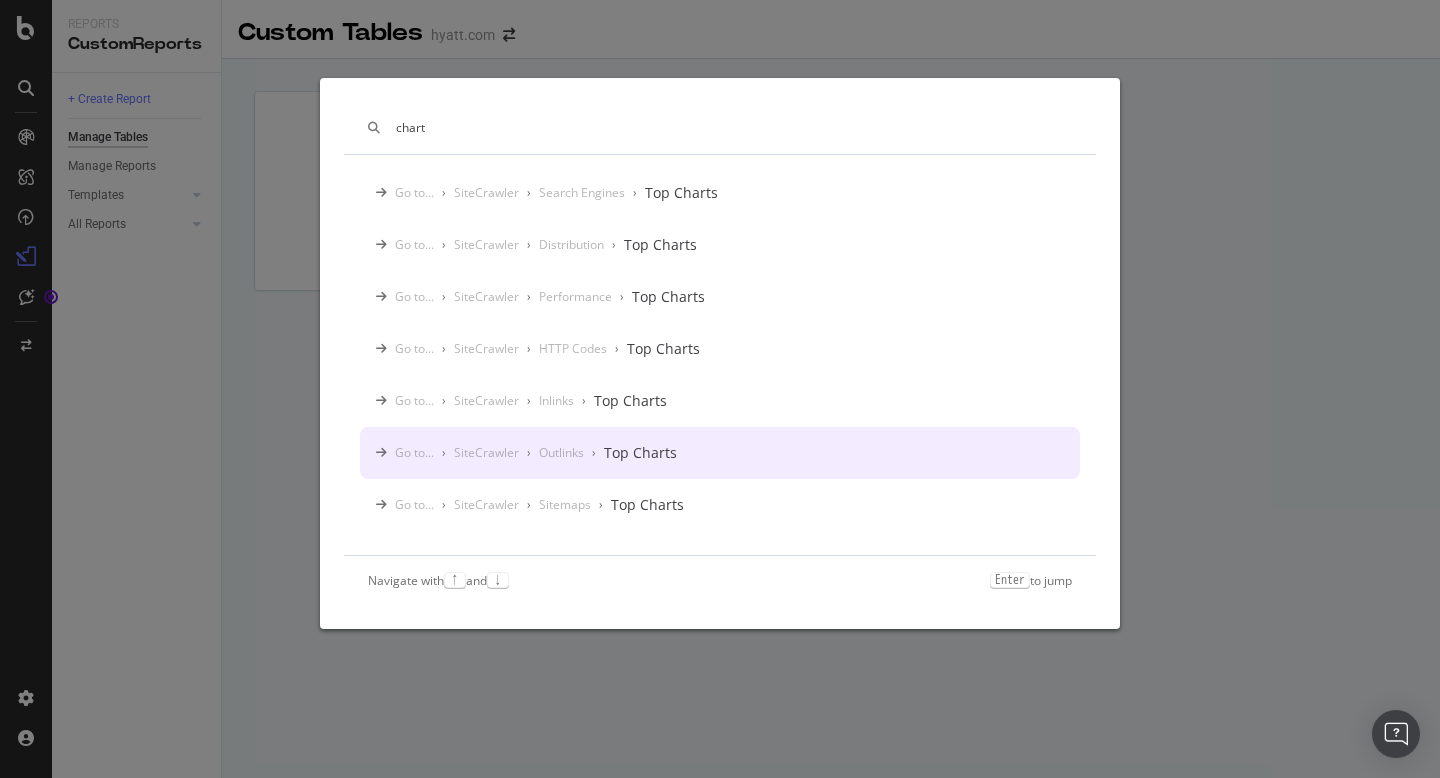 scroll, scrollTop: 0, scrollLeft: 0, axis: both 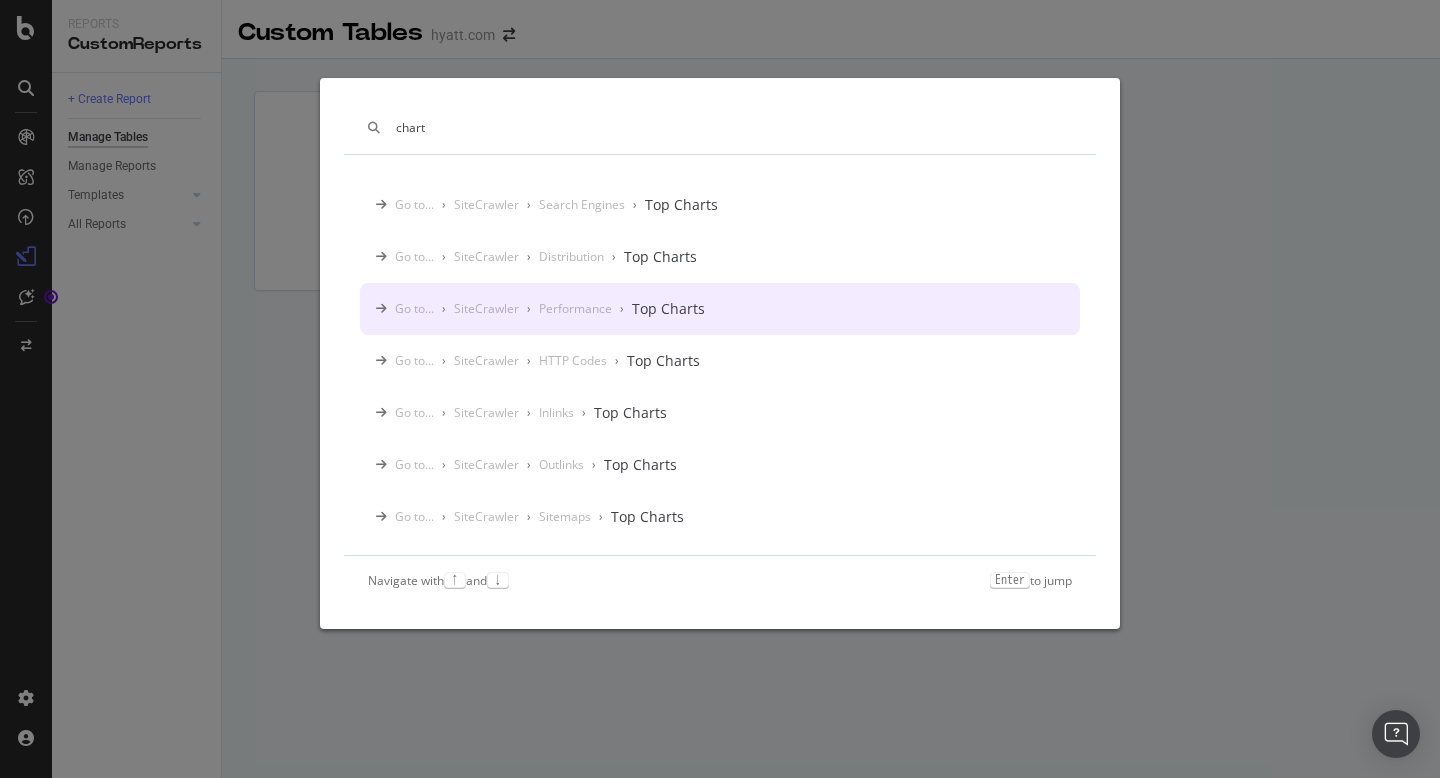 type on "chart" 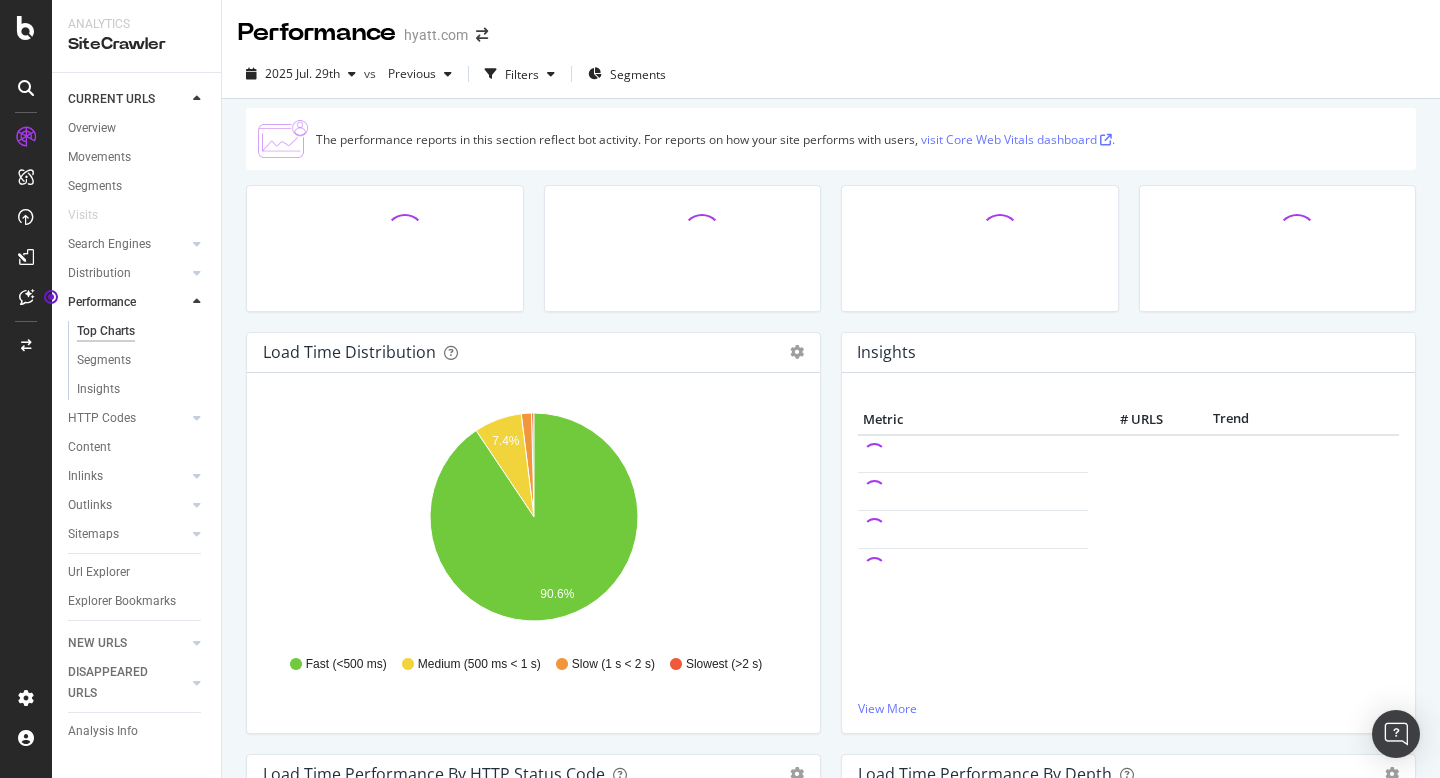 click on "visit Core Web Vitals dashboard   ." at bounding box center (1018, 139) 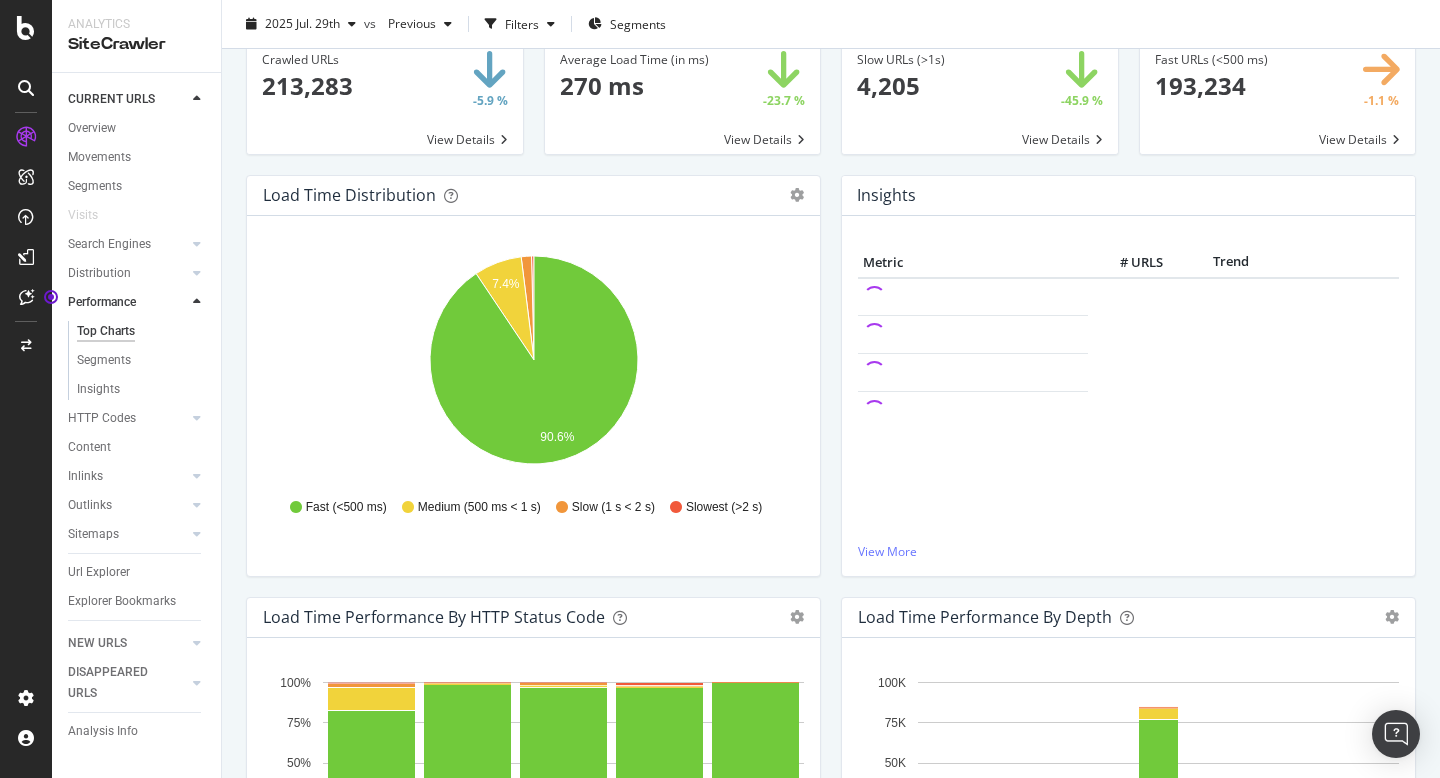 scroll, scrollTop: 0, scrollLeft: 0, axis: both 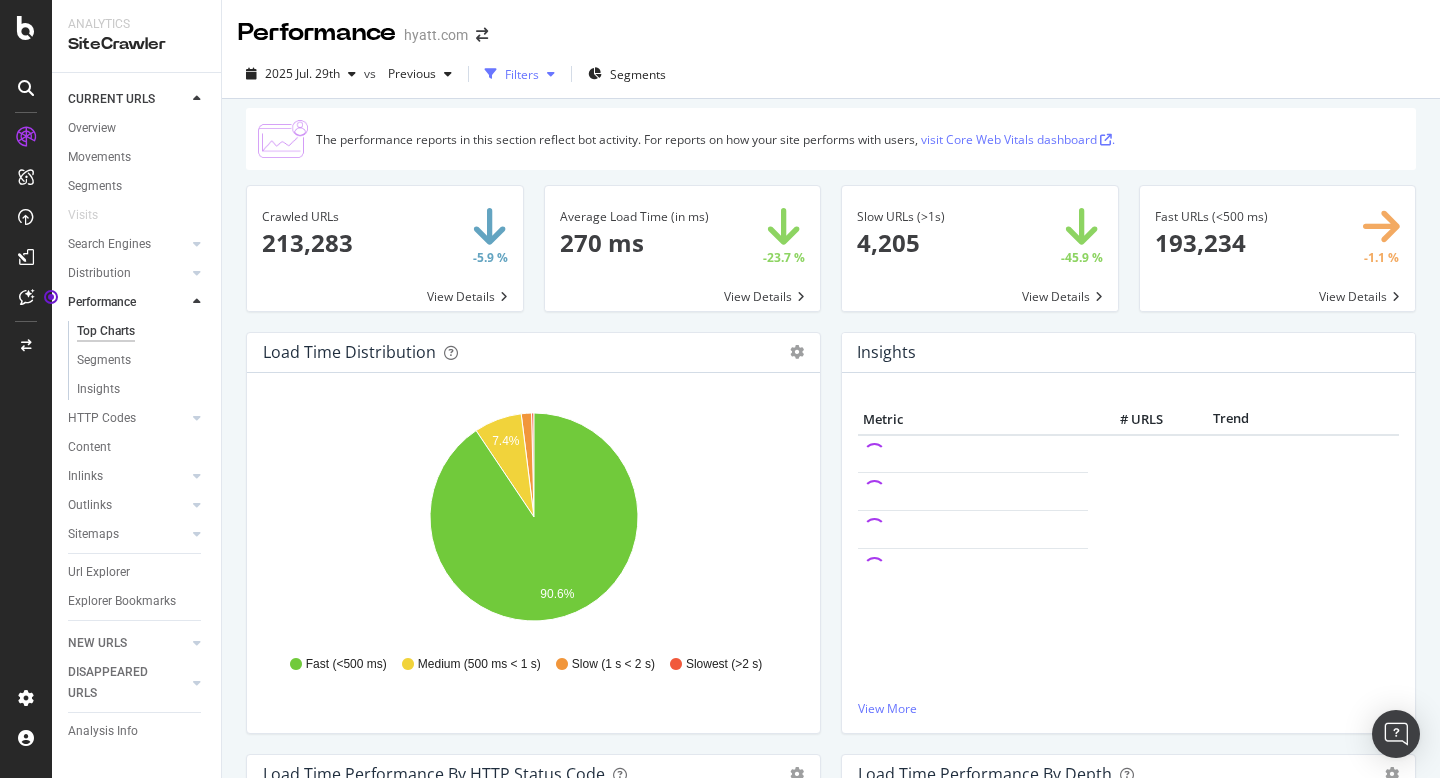 click on "Filters" at bounding box center [522, 74] 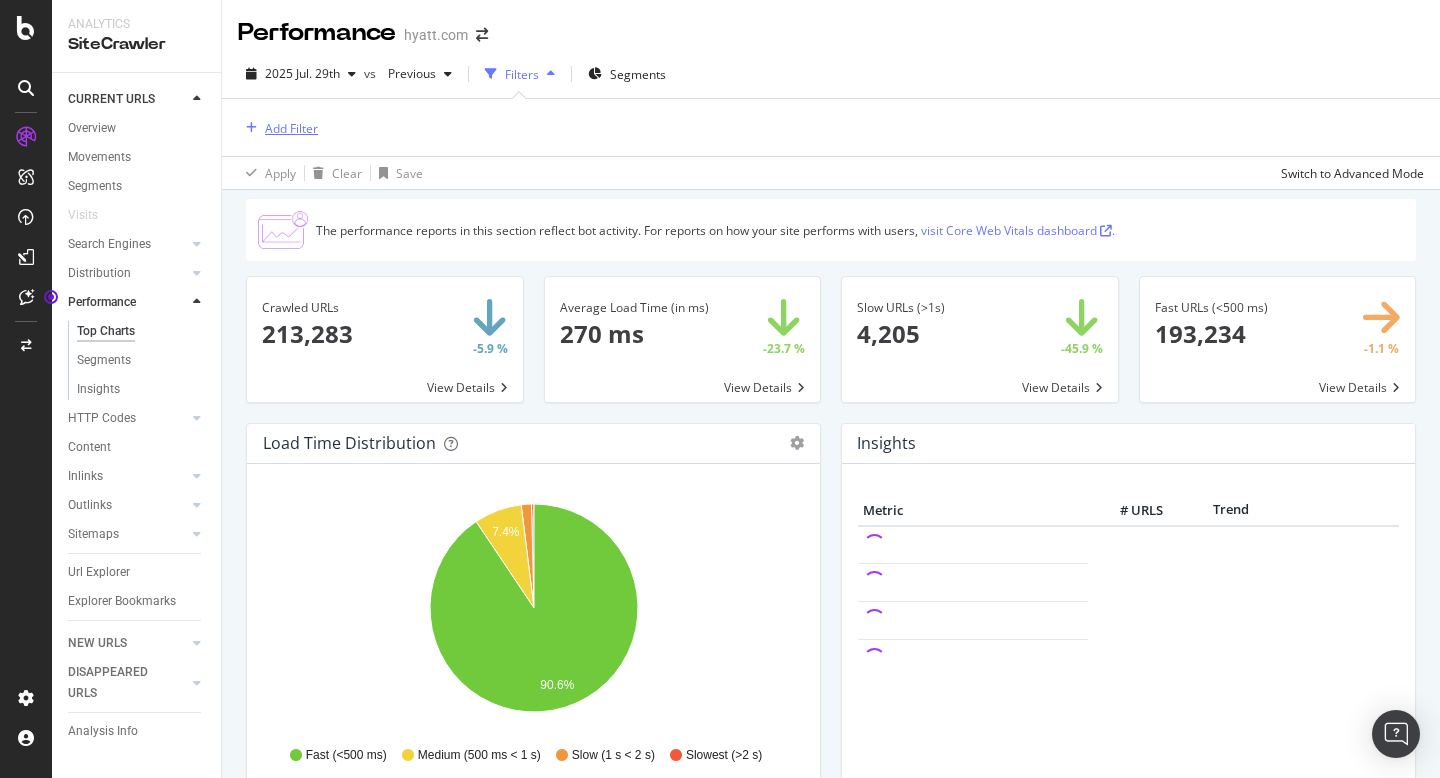 click on "Add Filter" at bounding box center [291, 128] 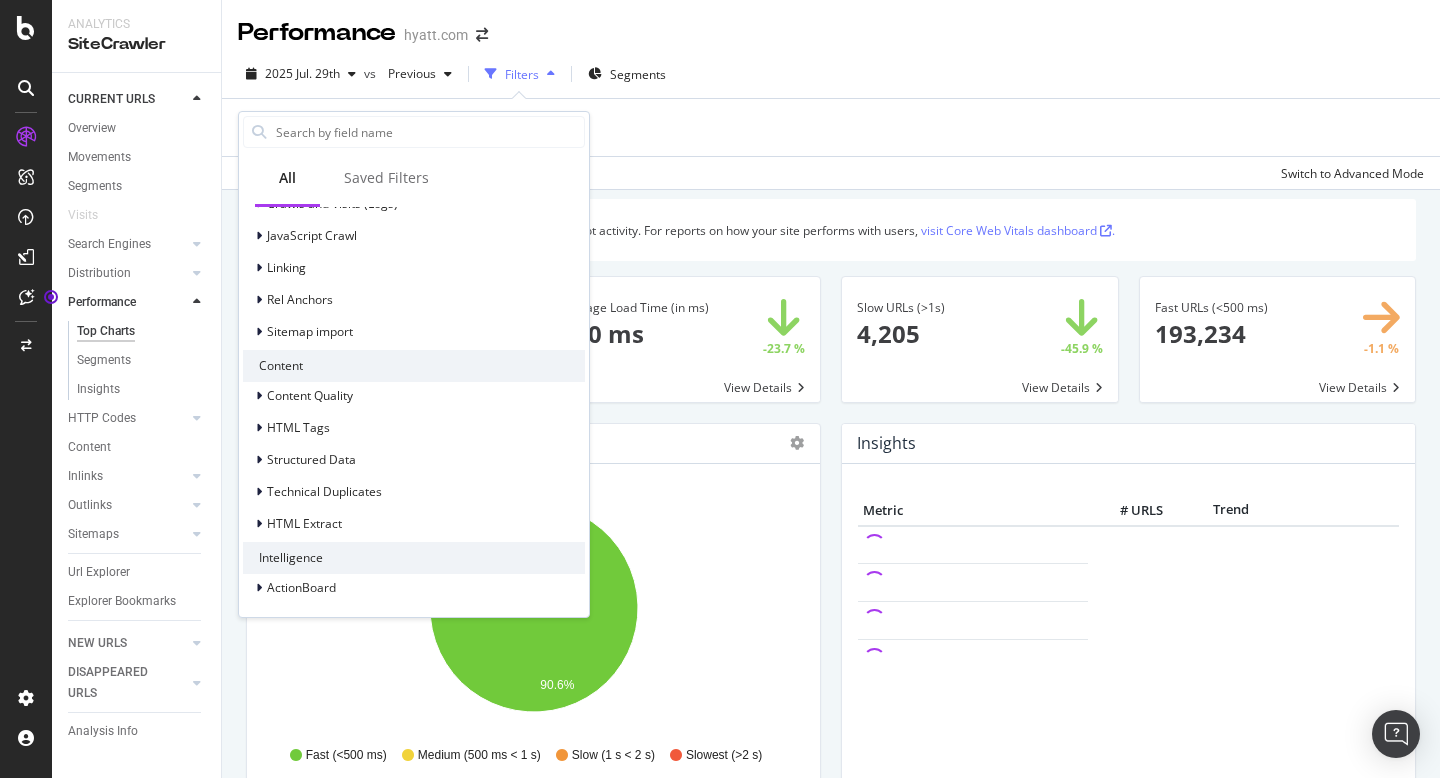 scroll, scrollTop: 0, scrollLeft: 0, axis: both 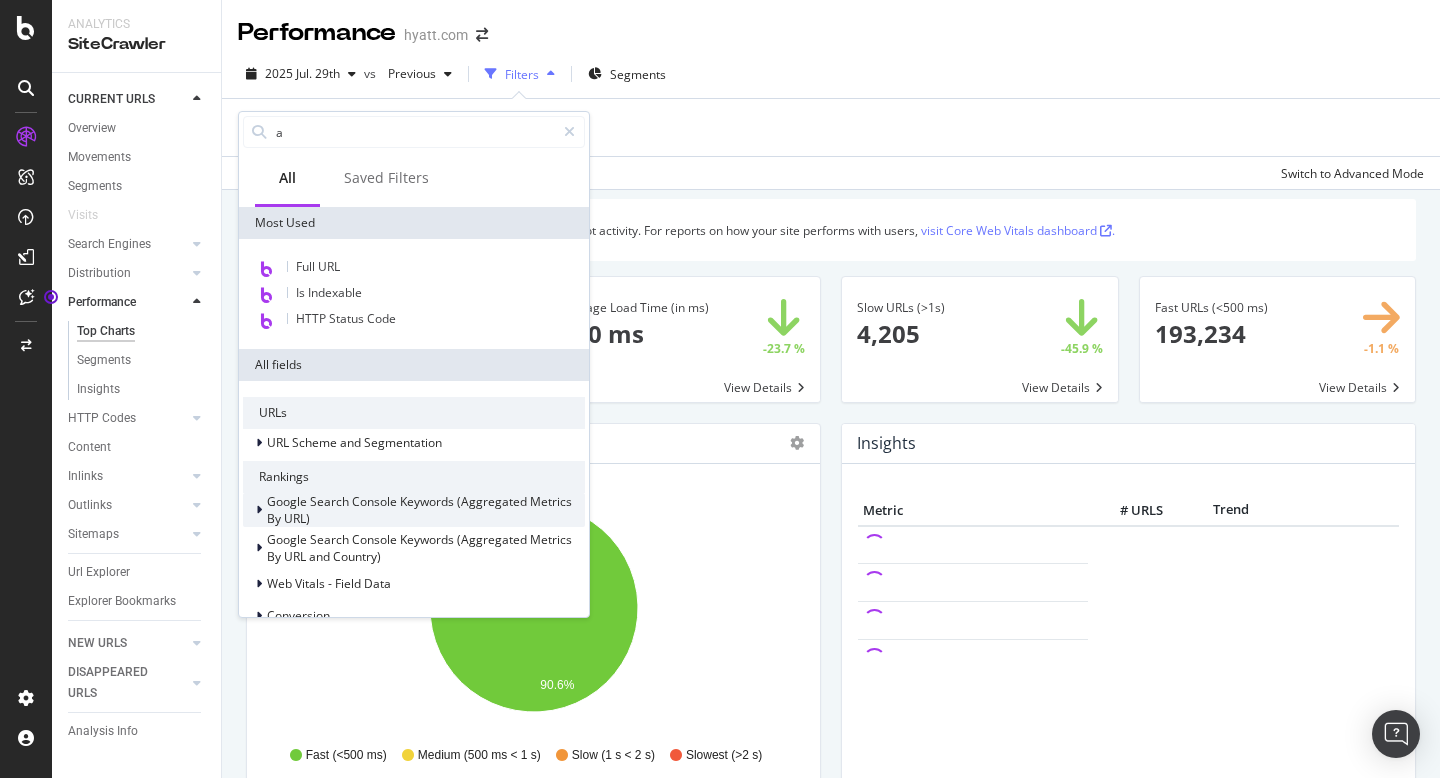type on "ai" 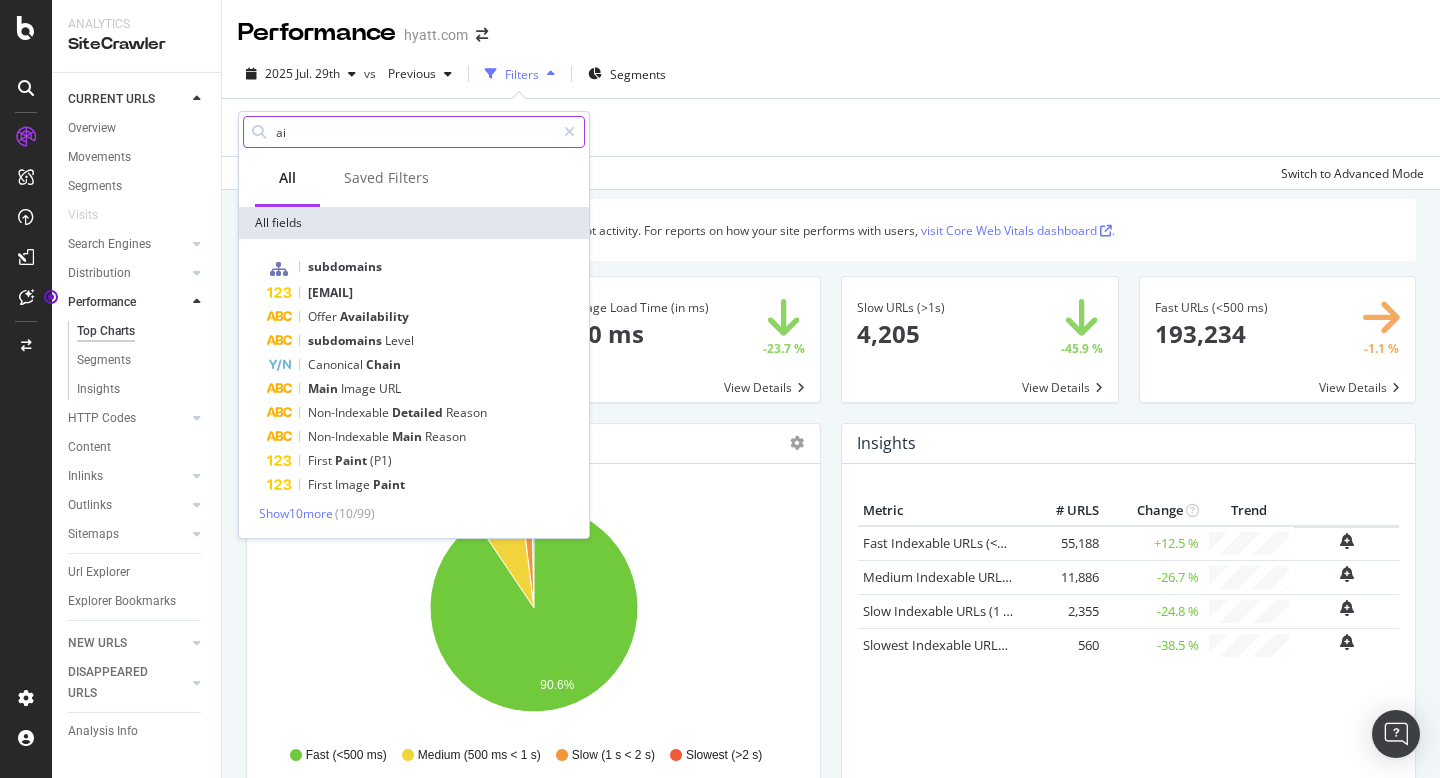 type 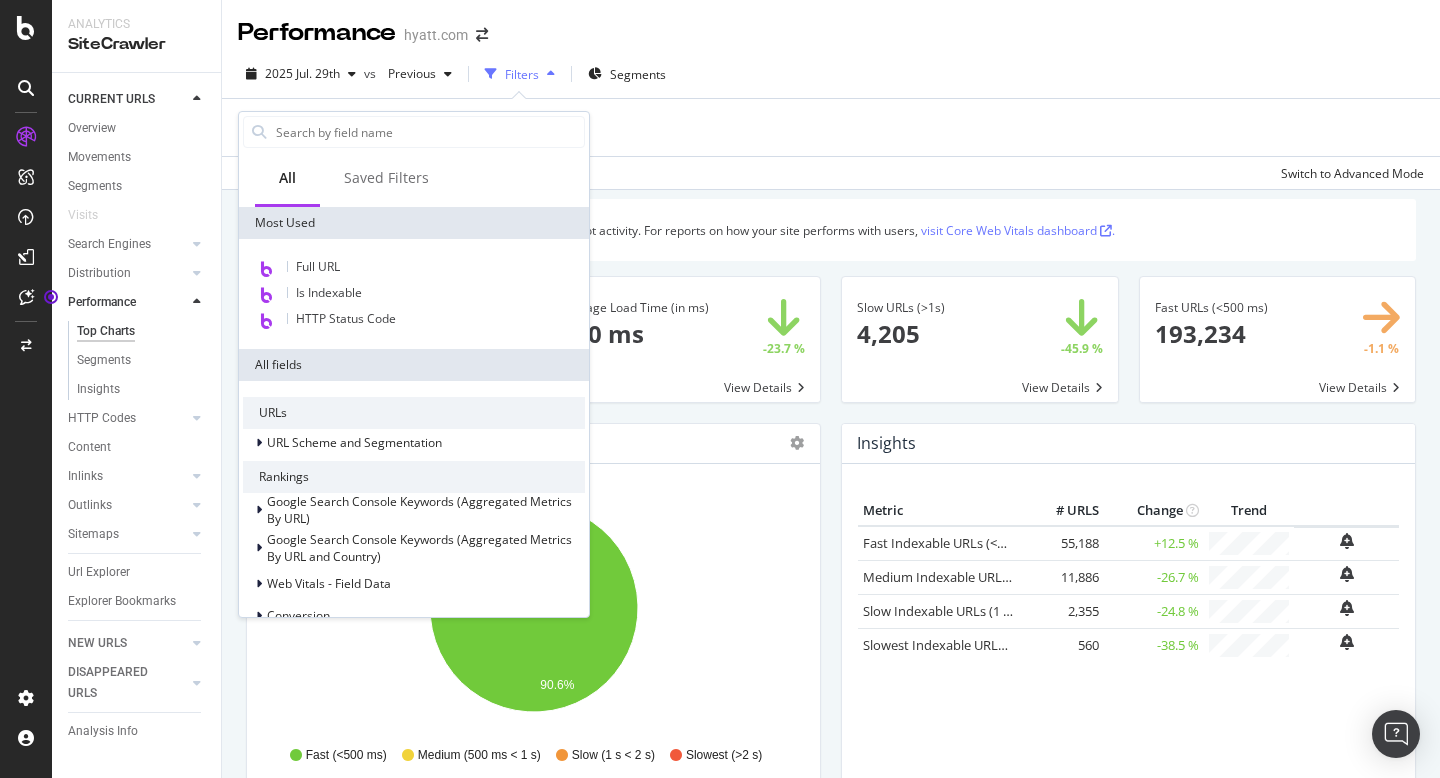 click on "Performance hyatt.com" at bounding box center [831, 25] 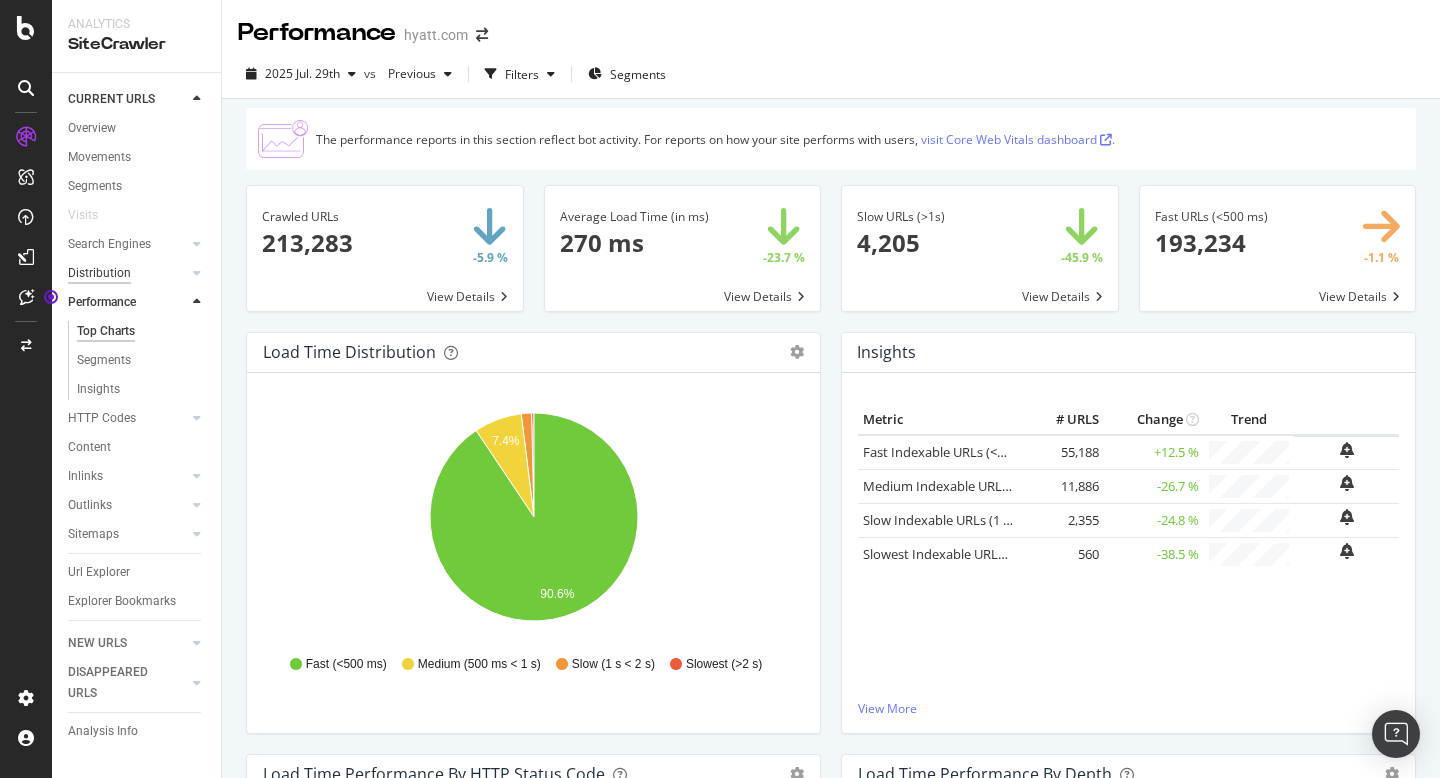 click on "Distribution" at bounding box center (99, 273) 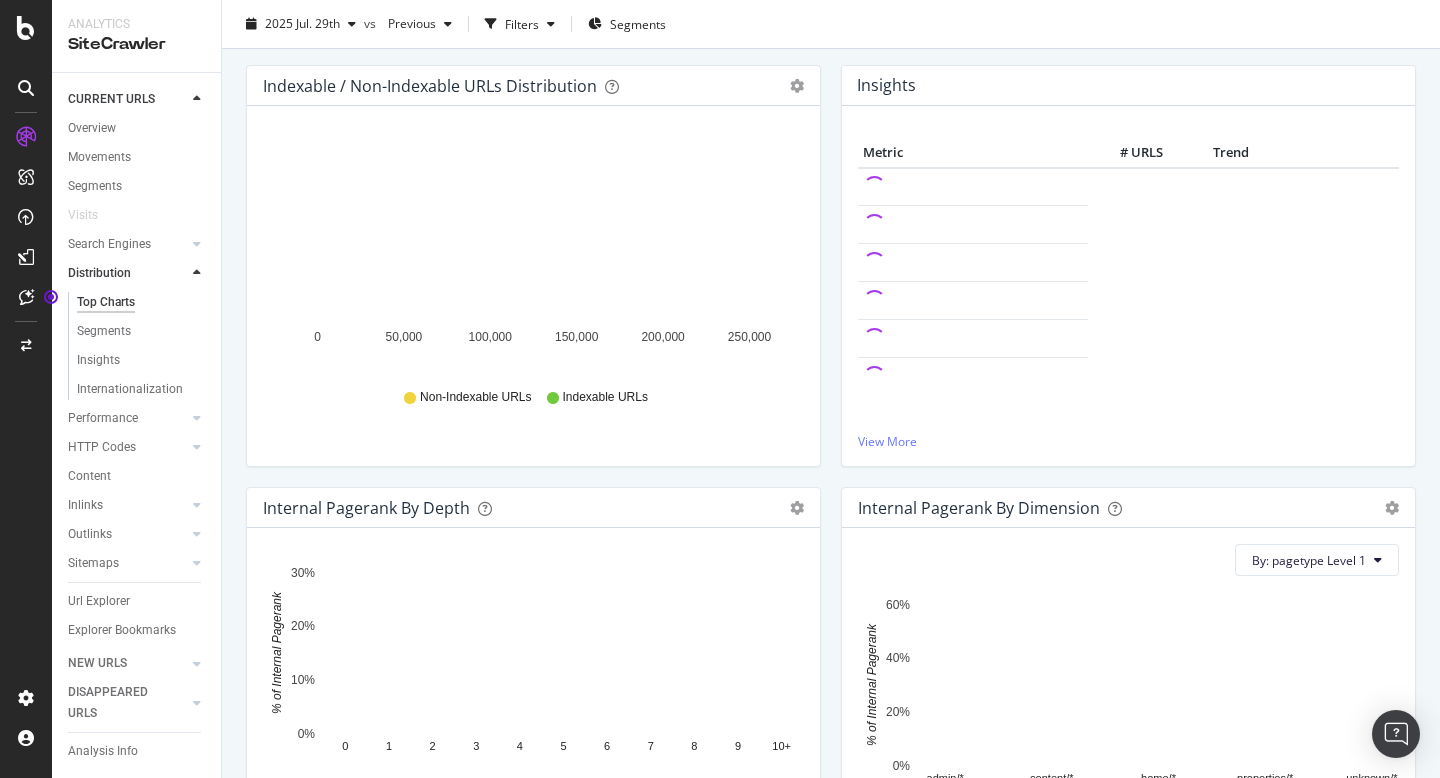 scroll, scrollTop: 0, scrollLeft: 0, axis: both 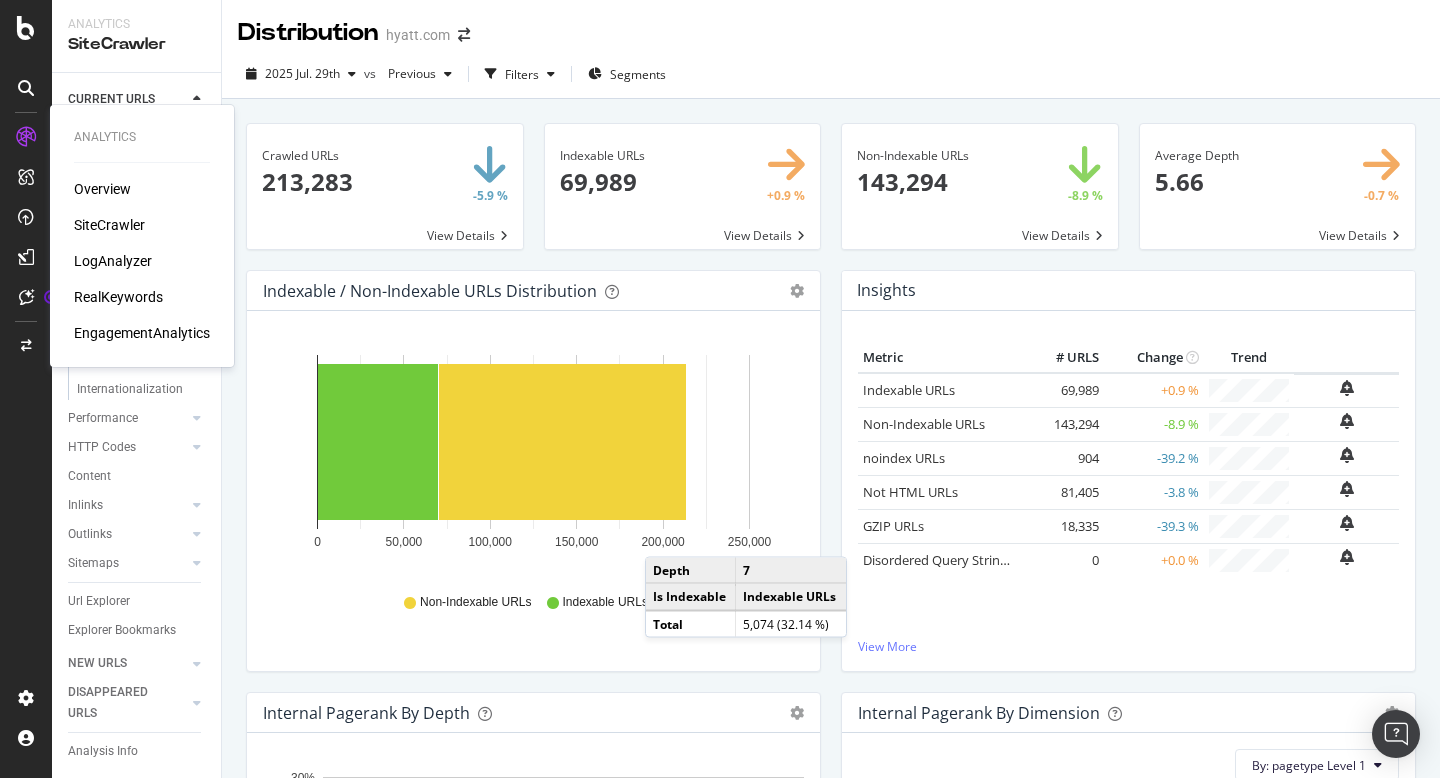 click on "LogAnalyzer" at bounding box center [113, 261] 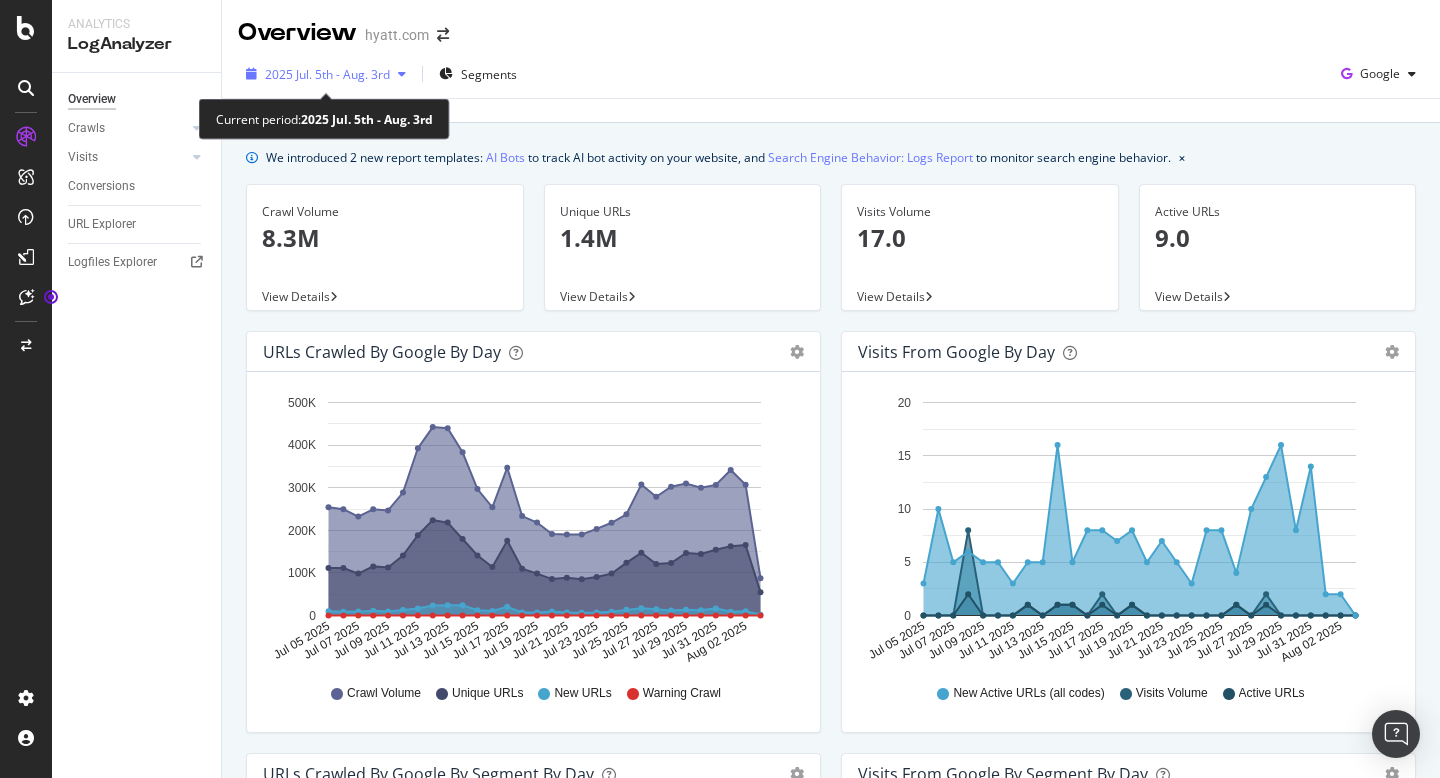 click on "2025 Jul. 5th - Aug. 3rd" at bounding box center [326, 74] 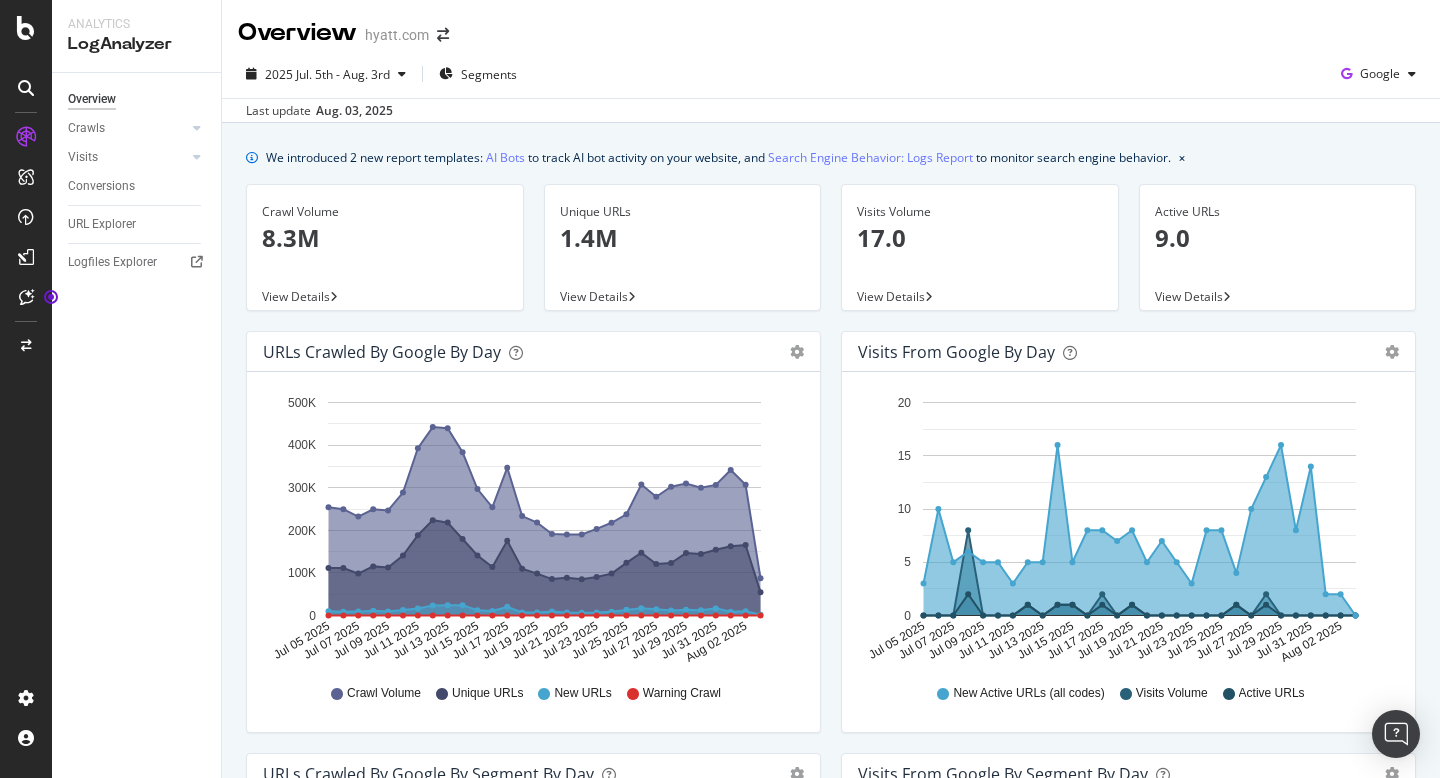 click on "[DATE] - [DATE] [TIMEZONE]" at bounding box center (831, 86) 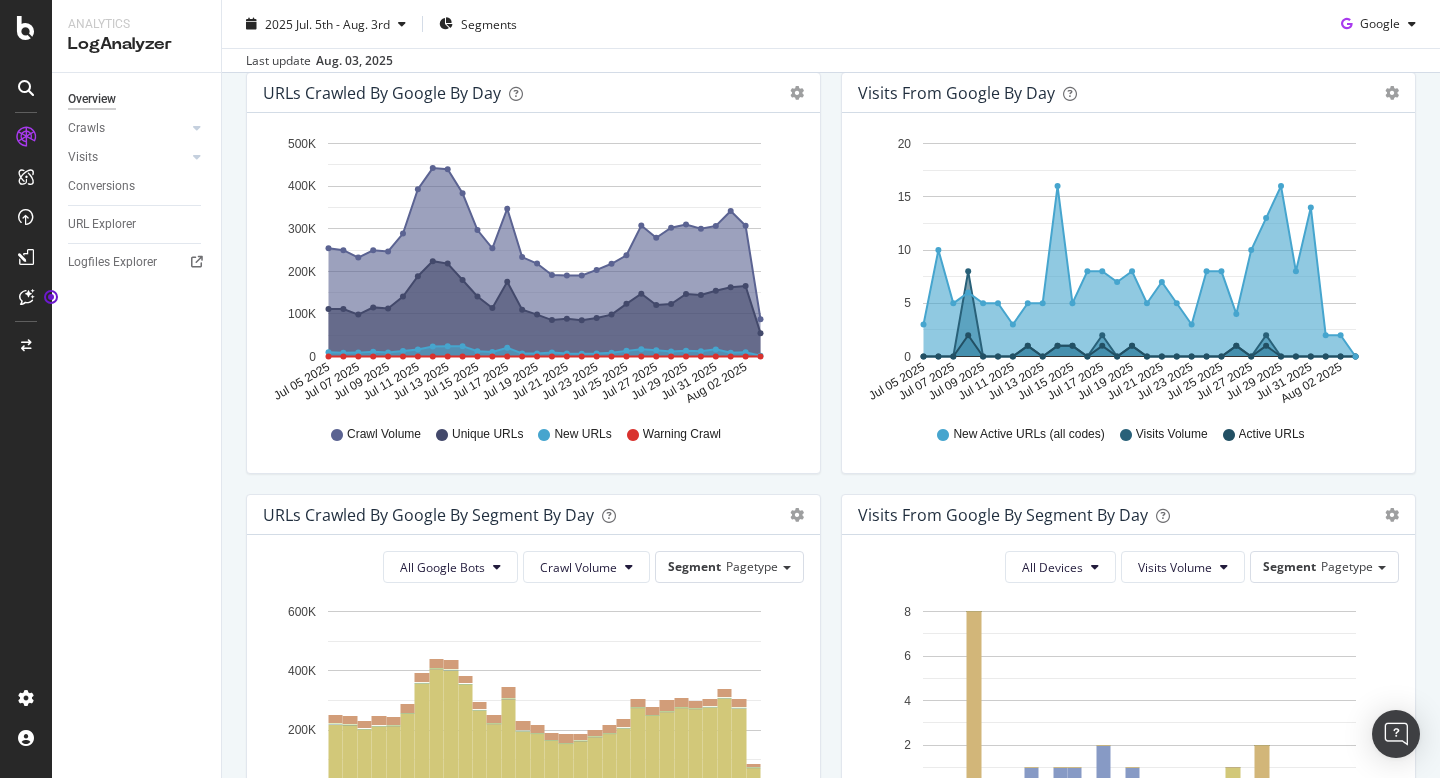 scroll, scrollTop: 0, scrollLeft: 0, axis: both 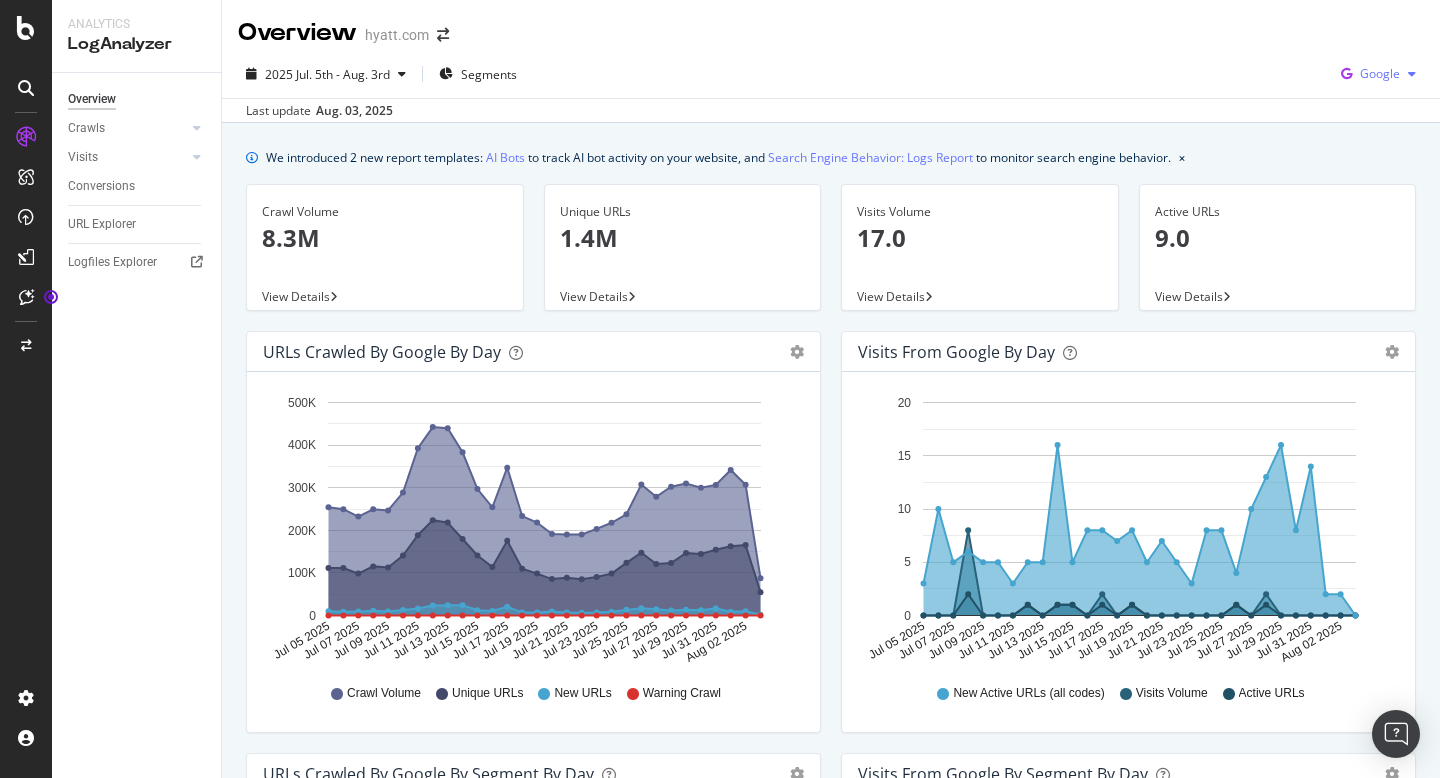 click at bounding box center [1412, 74] 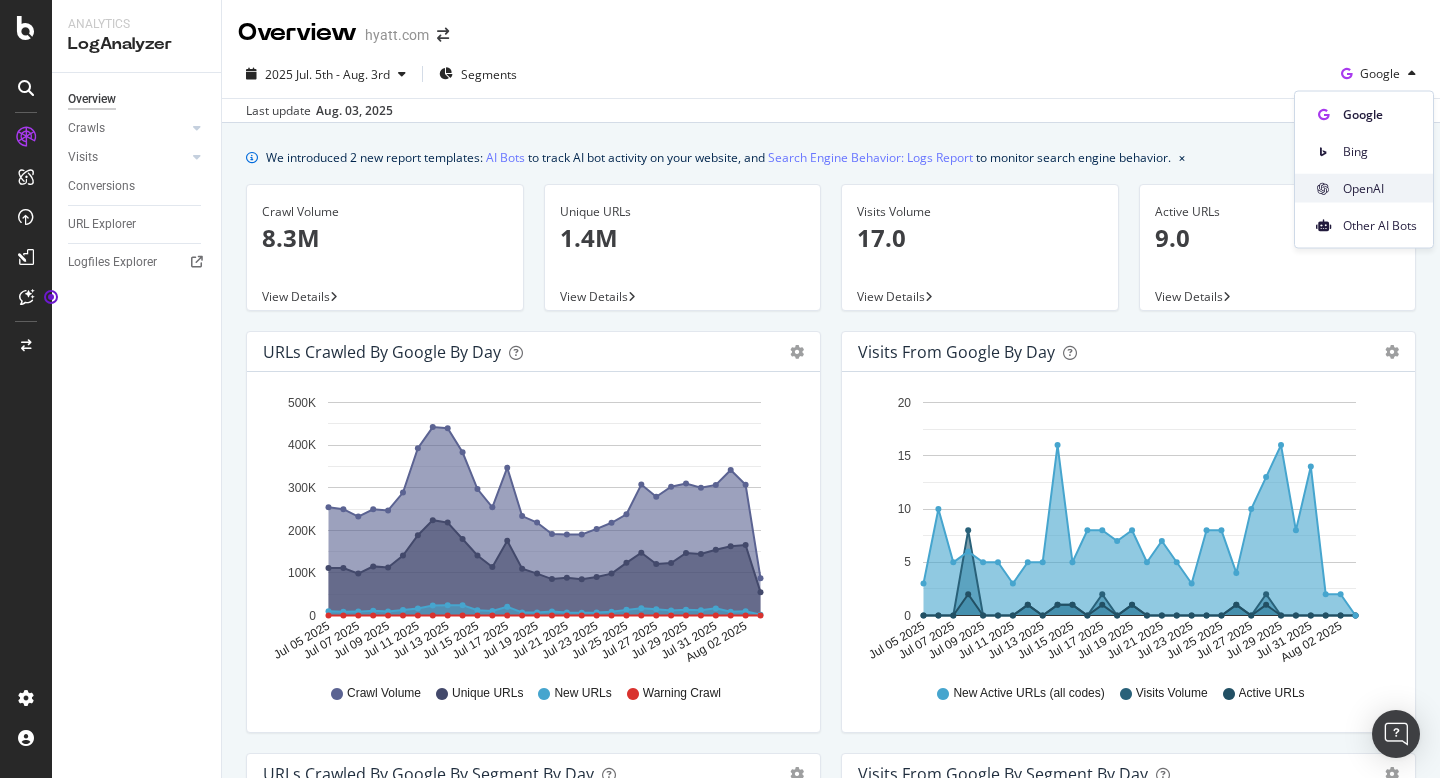 click on "OpenAI" at bounding box center (1380, 188) 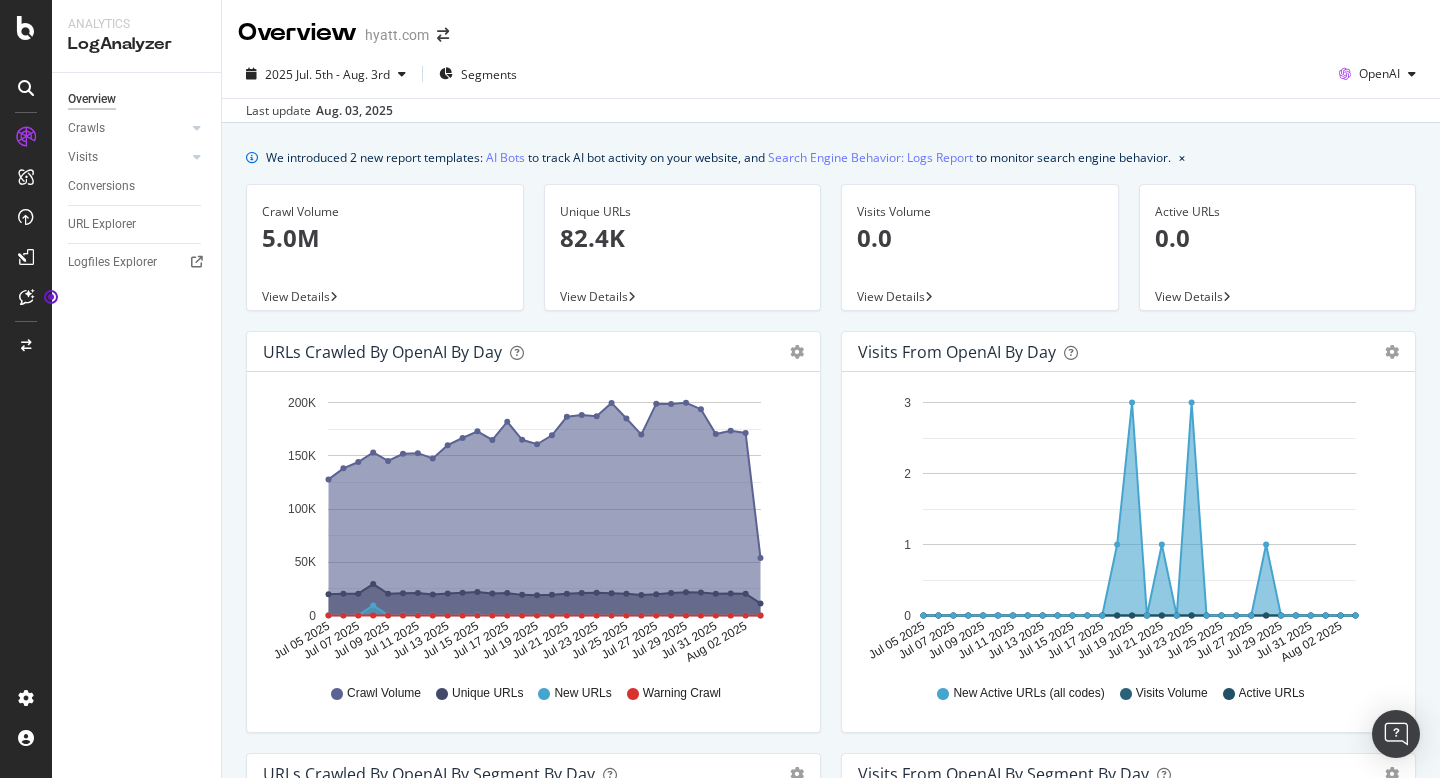 click on "View Details" at bounding box center [891, 296] 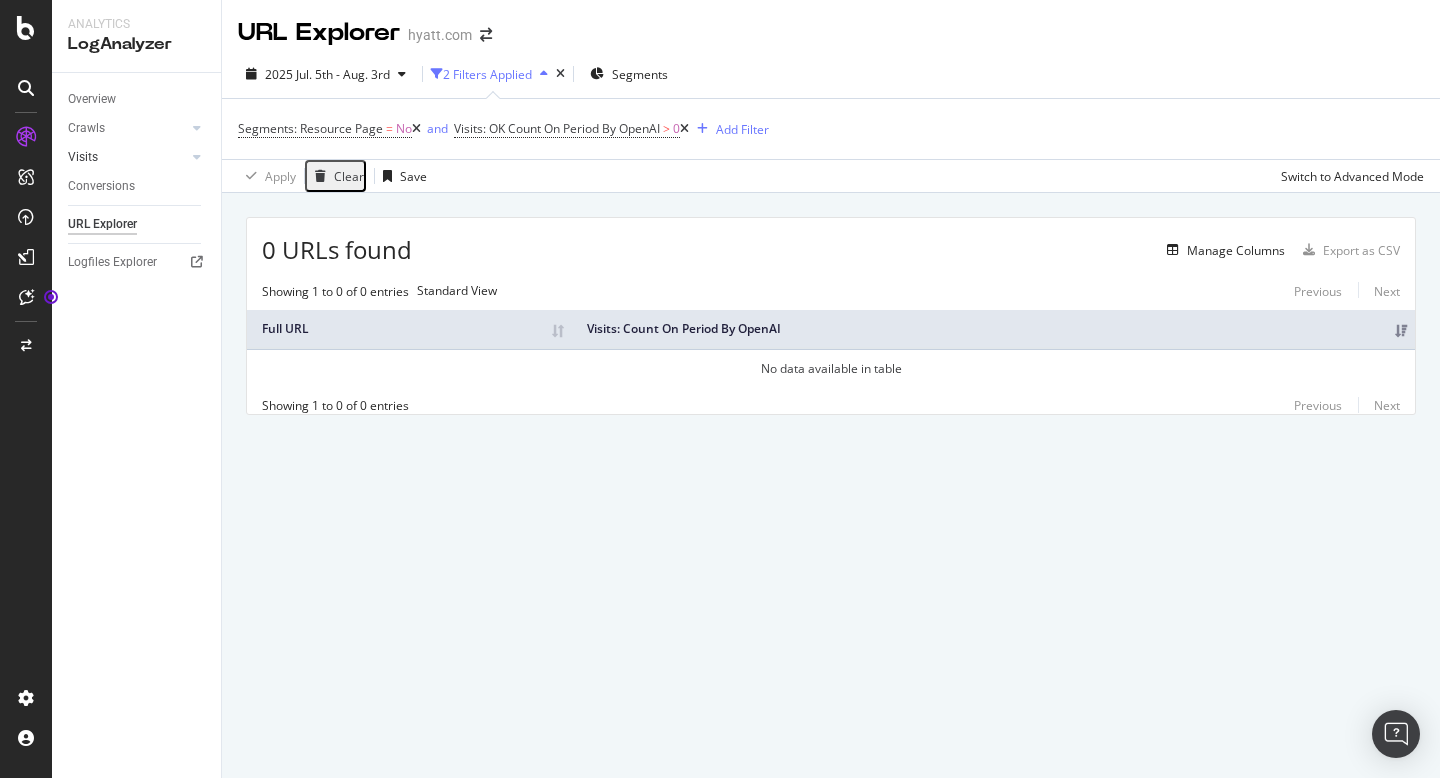 click on "Visits" at bounding box center (127, 157) 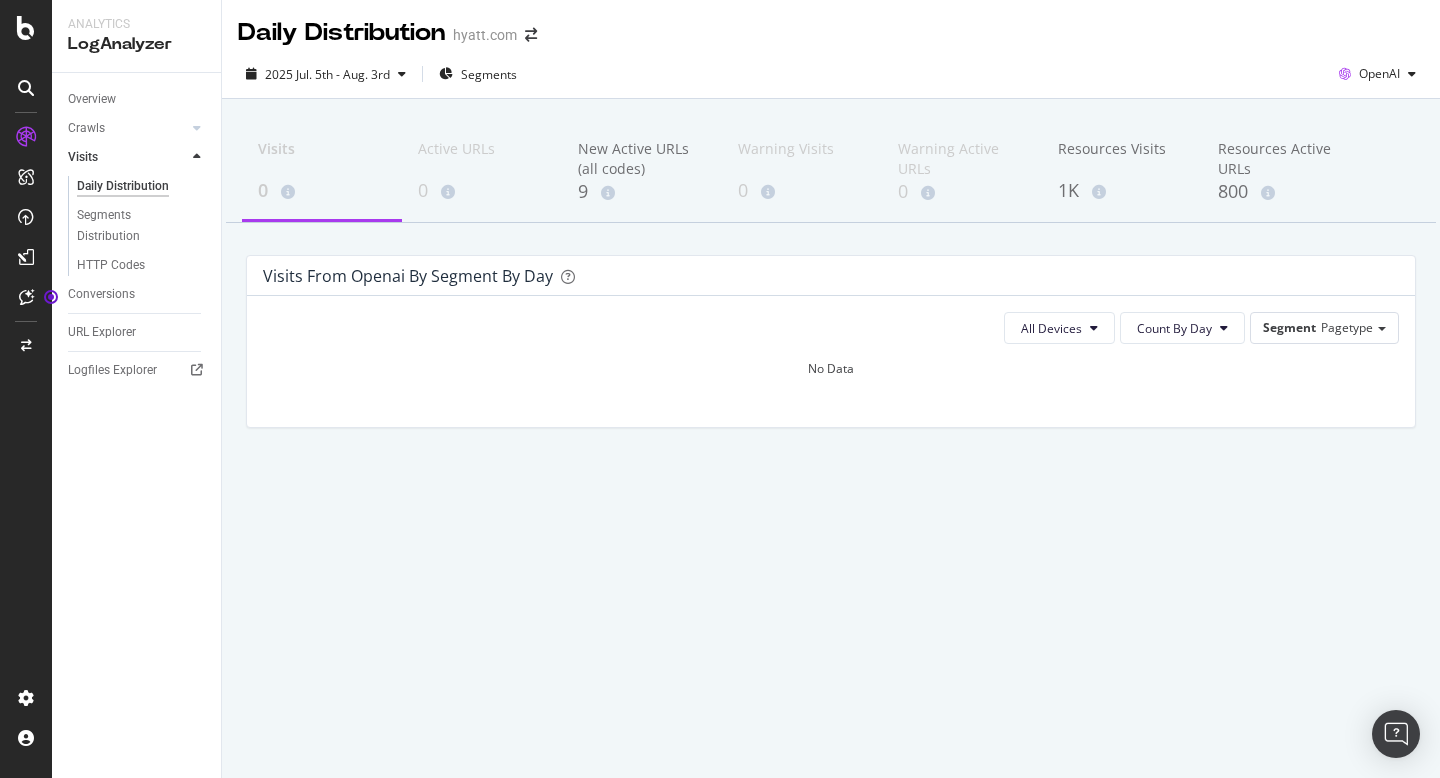 click on "Daily Distribution" at bounding box center [123, 186] 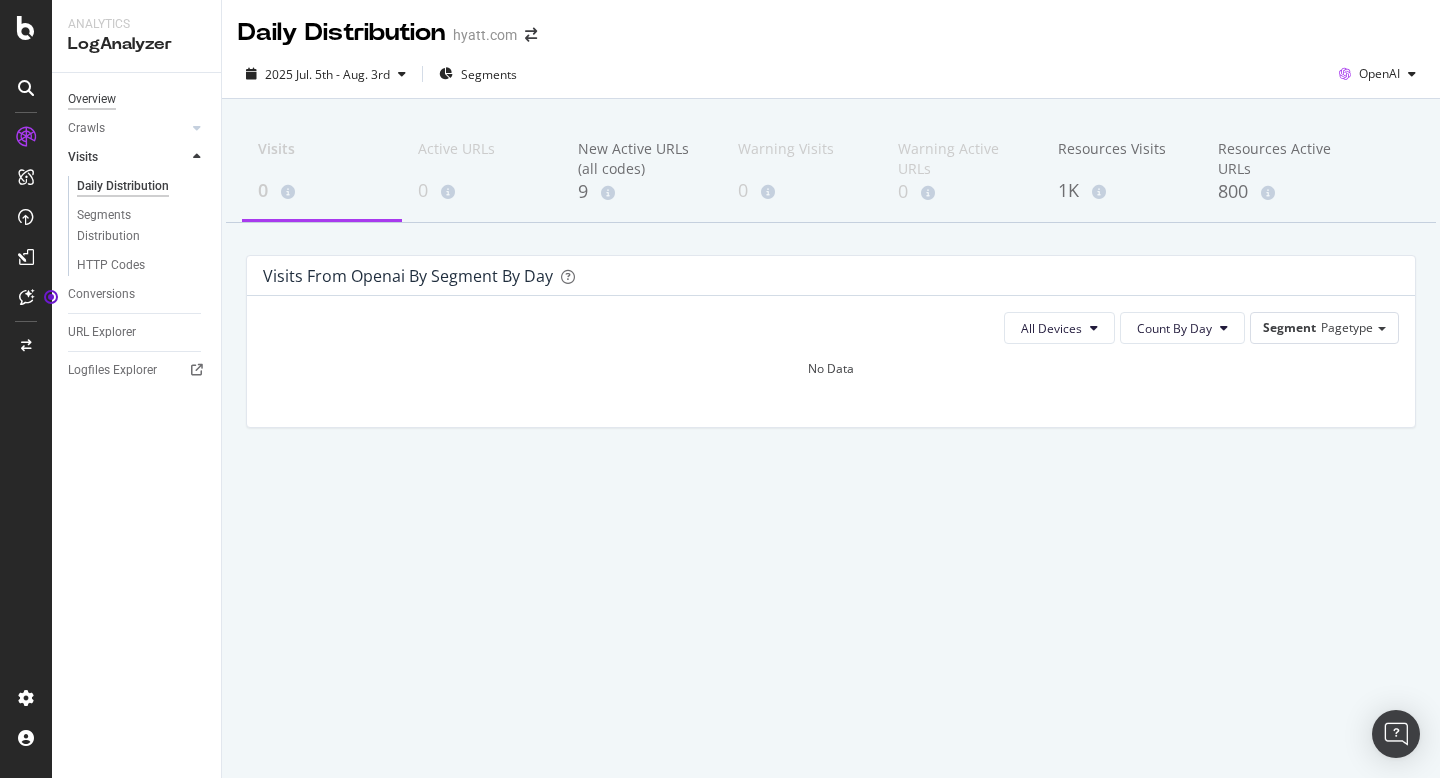 click on "Overview" at bounding box center (92, 99) 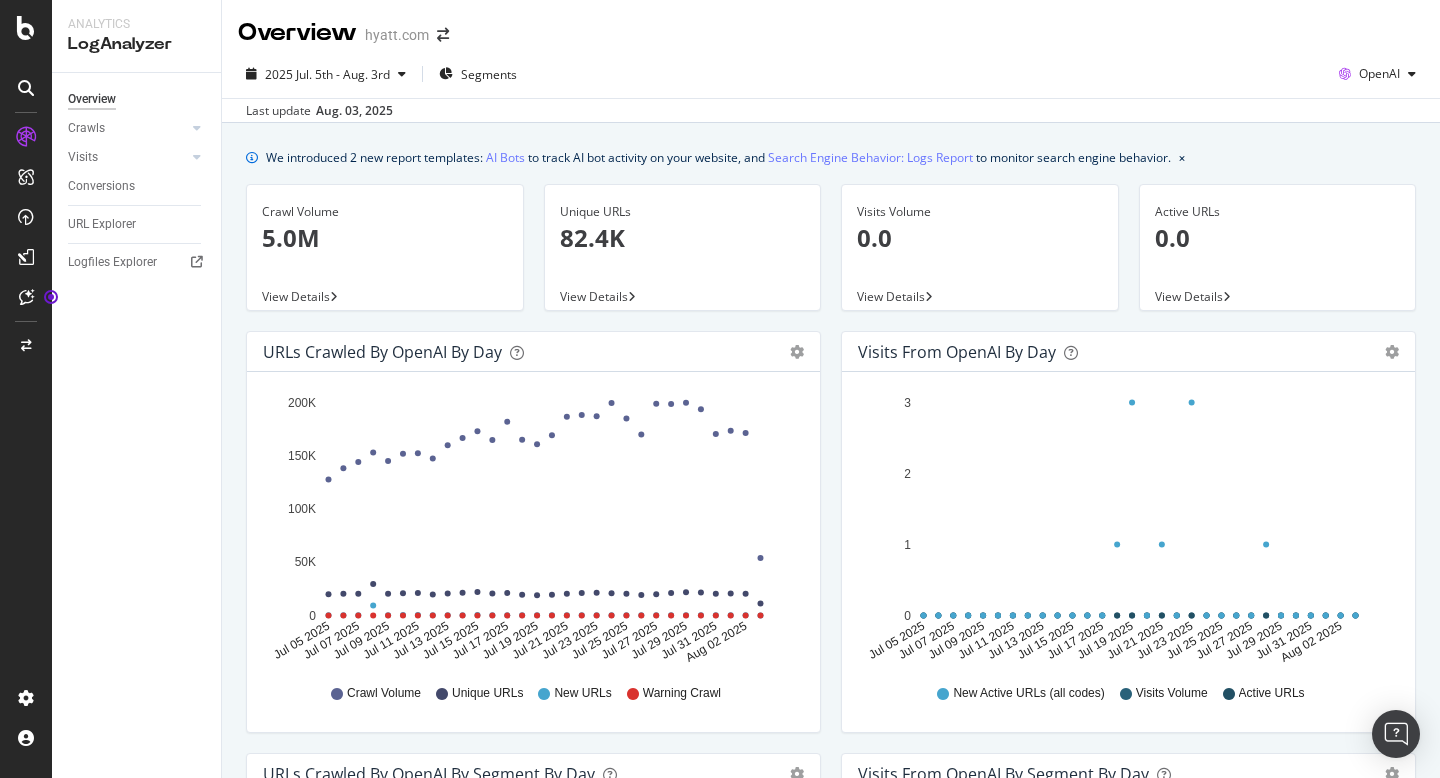 scroll, scrollTop: 1, scrollLeft: 0, axis: vertical 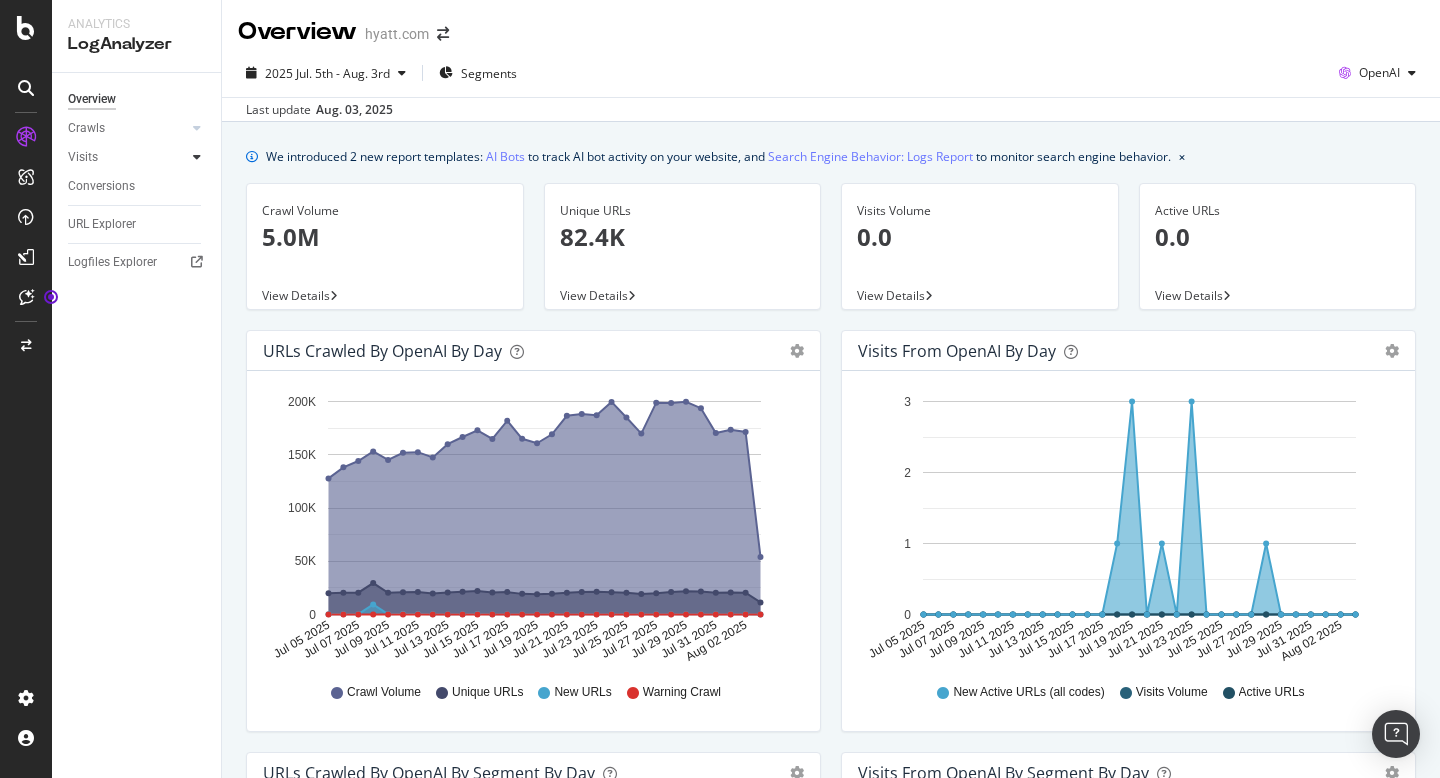 click at bounding box center (197, 157) 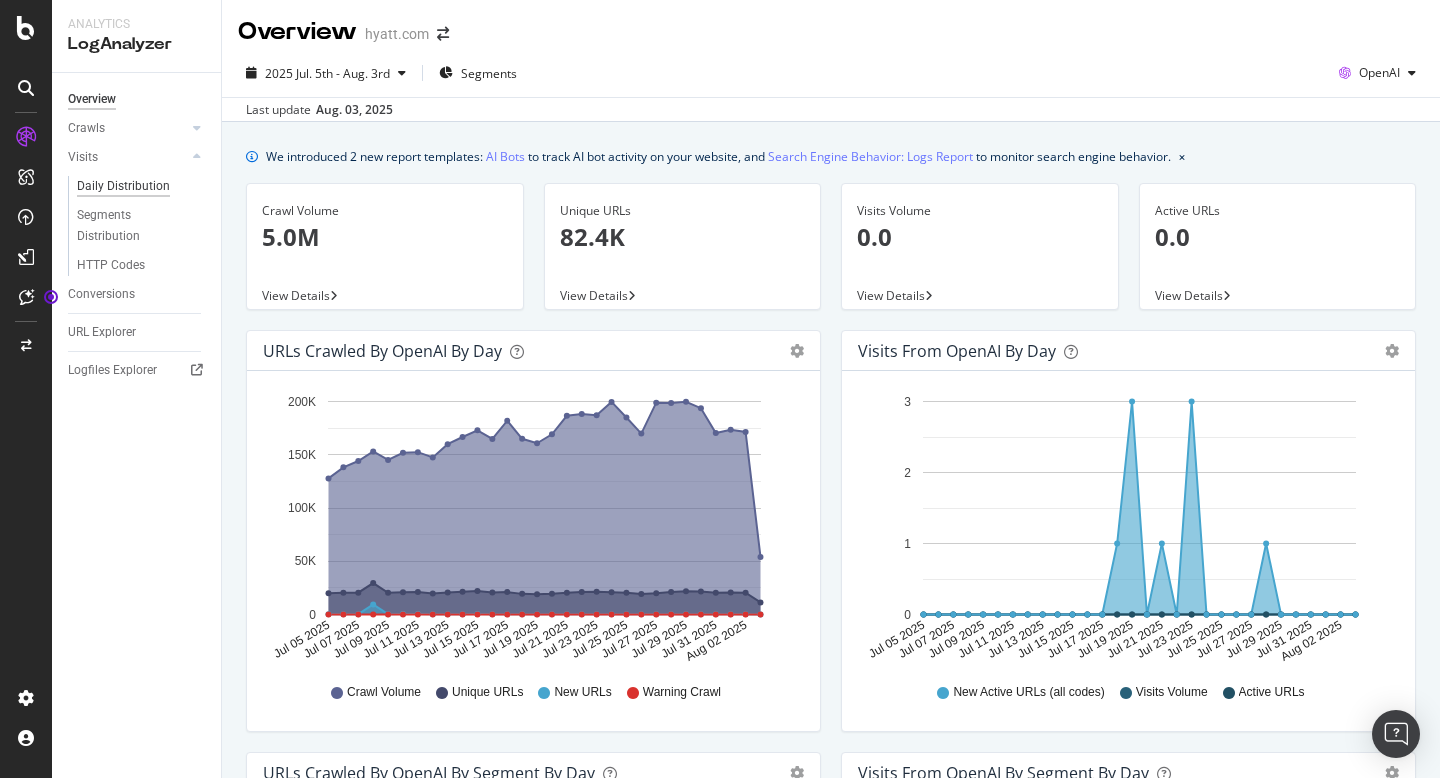 click on "Daily Distribution" at bounding box center (123, 186) 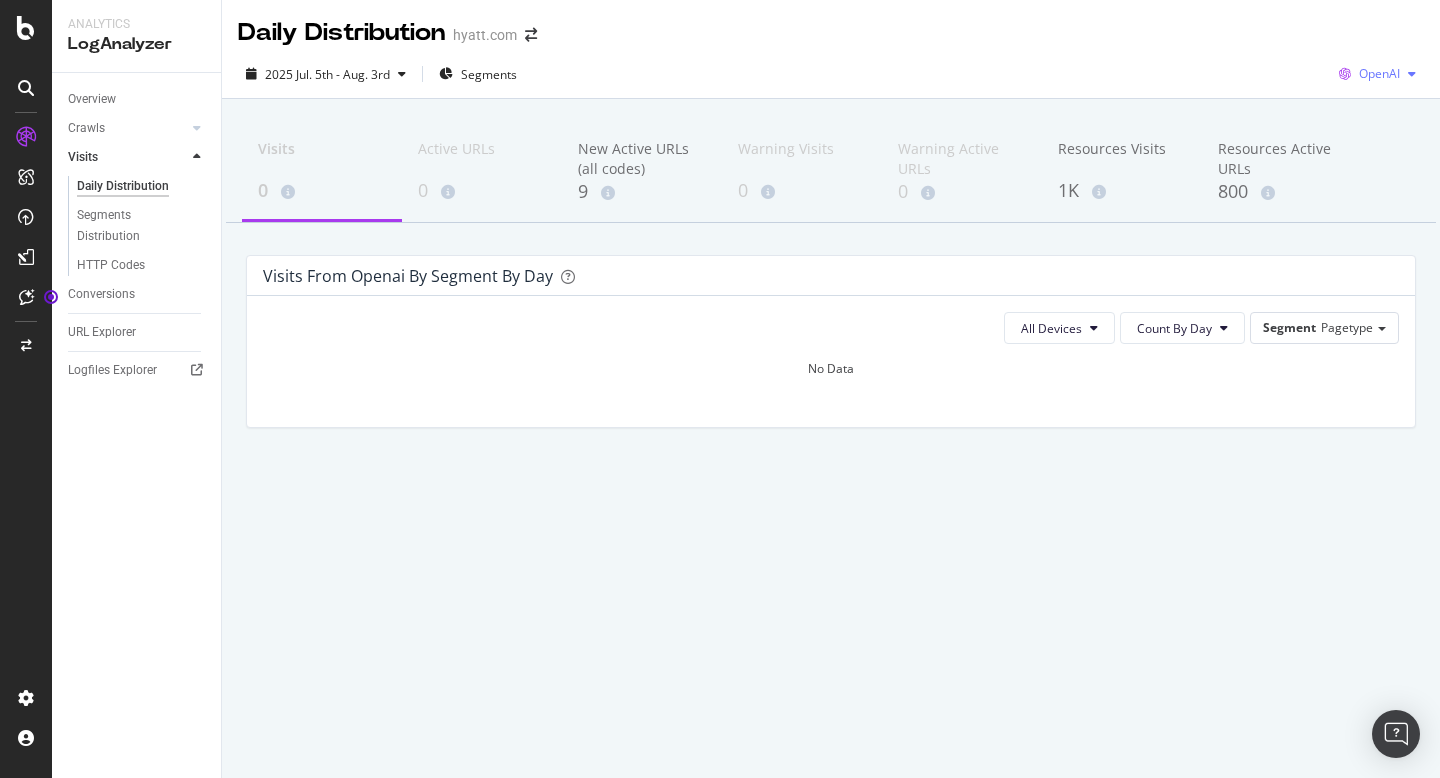 click on "OpenAI" at bounding box center [1379, 73] 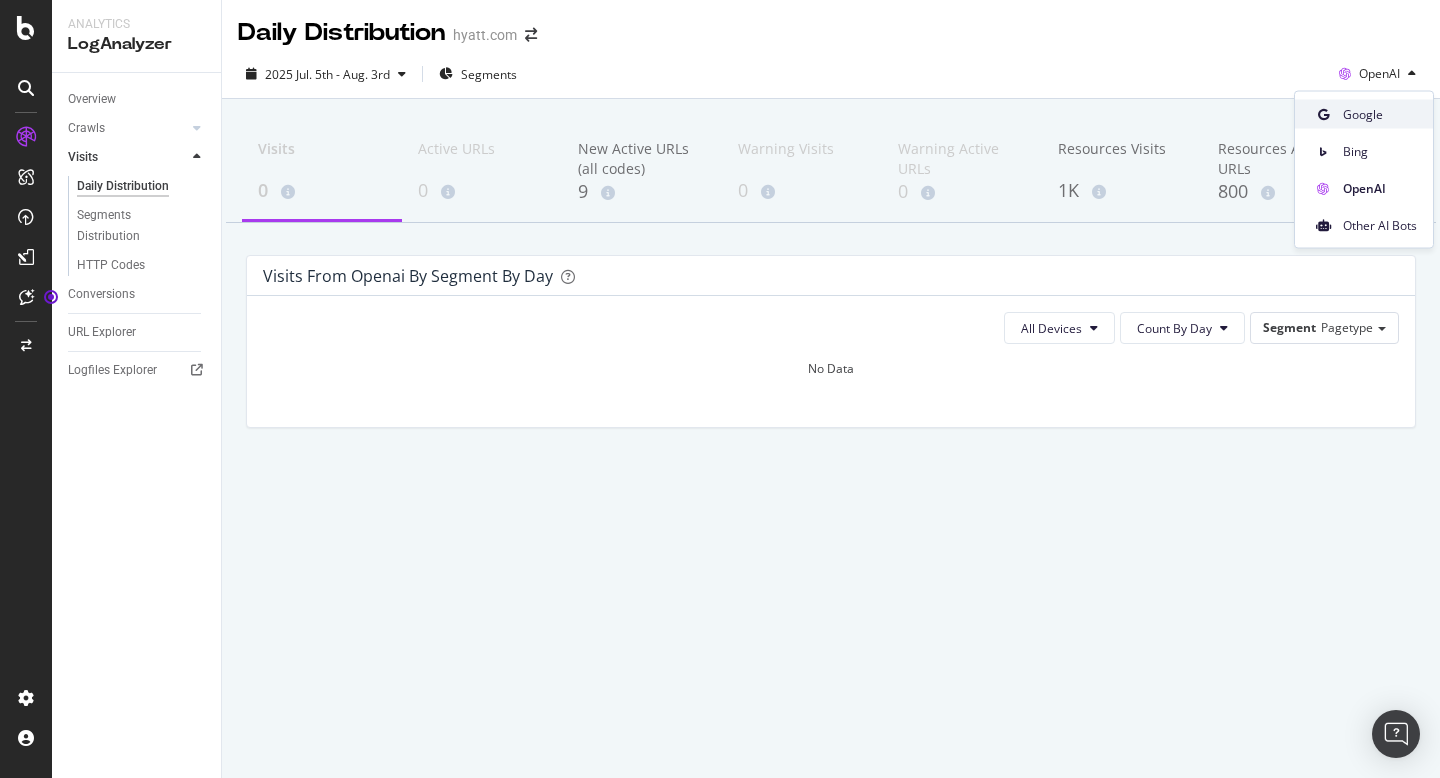 click on "Google" at bounding box center [1380, 114] 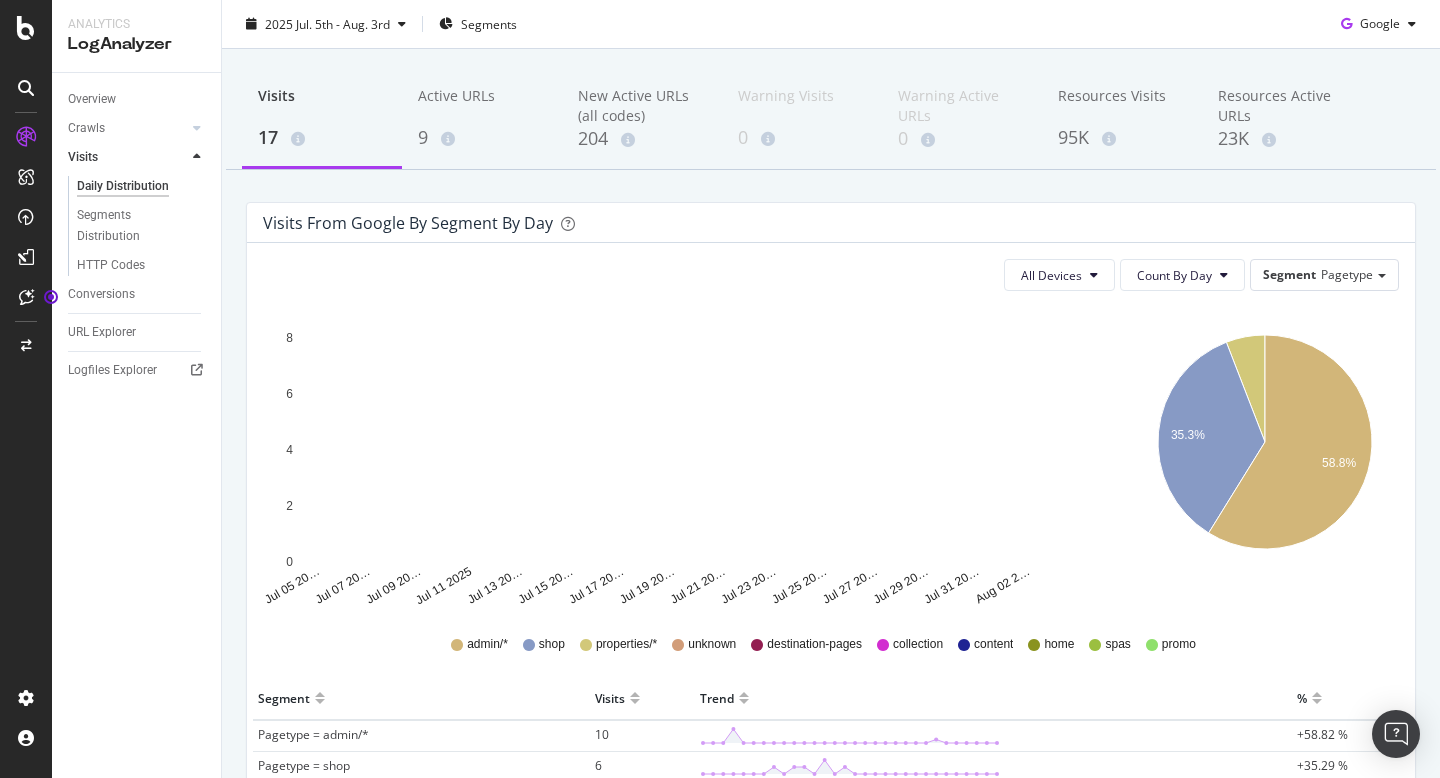 scroll, scrollTop: 56, scrollLeft: 0, axis: vertical 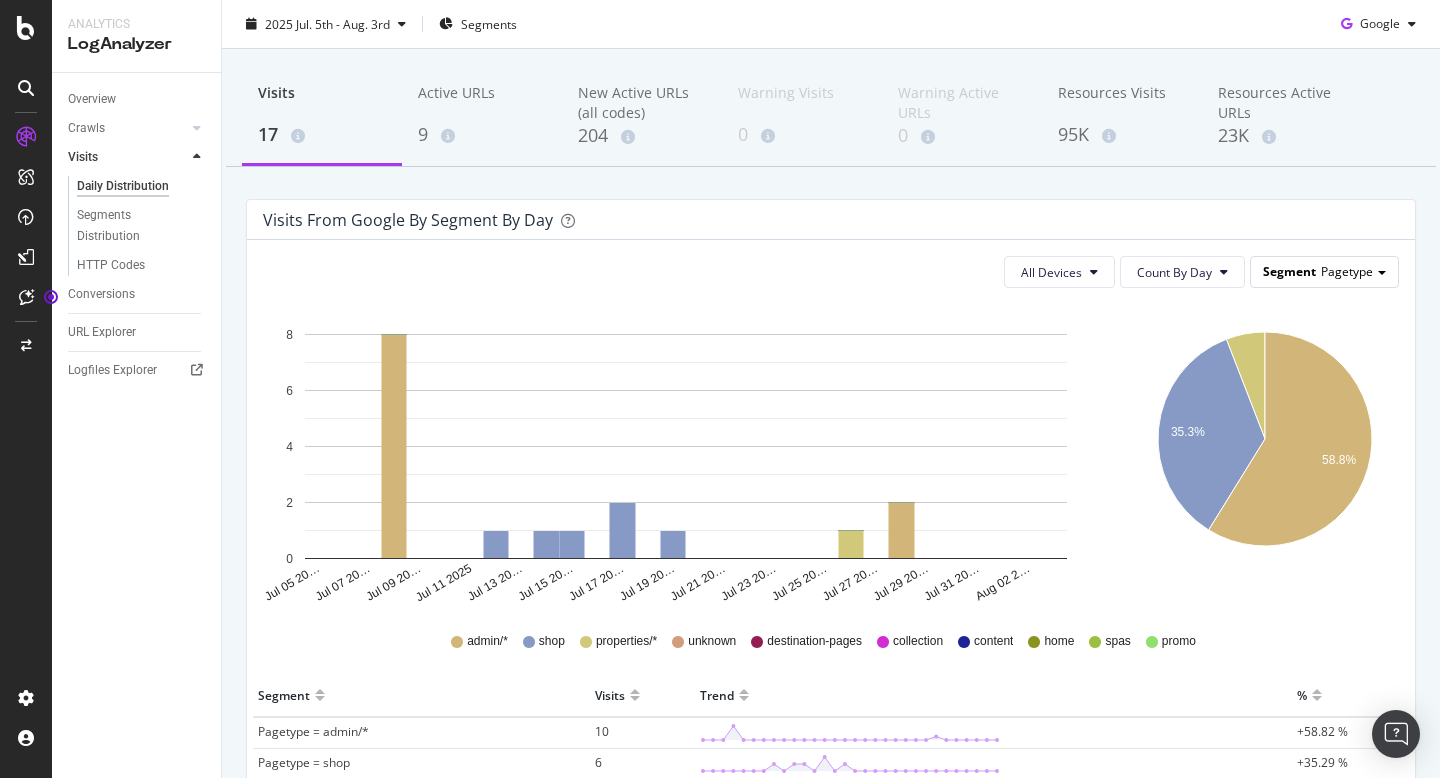click on "Pagetype" at bounding box center (1347, 271) 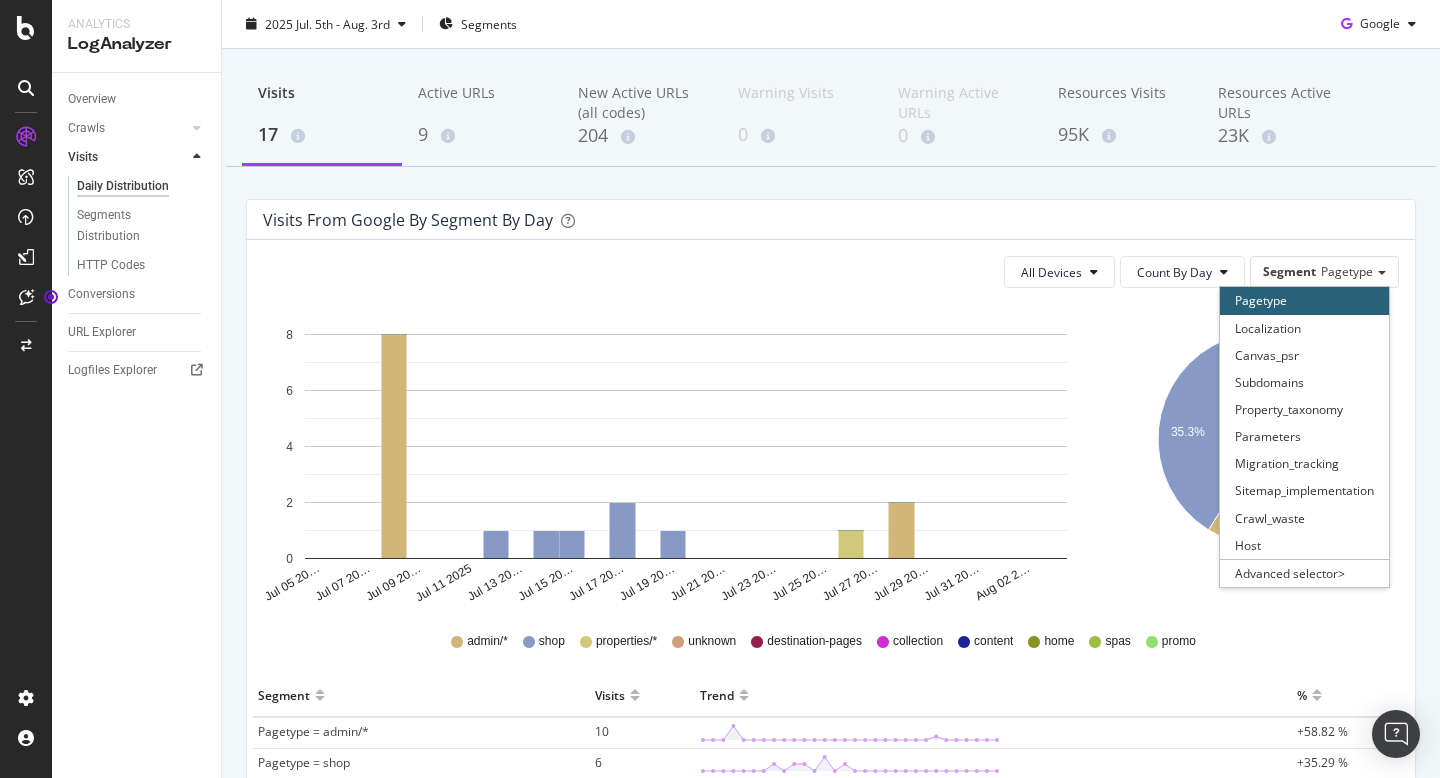 click on "Jul 05 20[YEAR] Jul 07 20[YEAR] Jul 09 20[YEAR] Jul 11 20[YEAR] Jul 13 20[YEAR] Jul 15 20[YEAR] Jul 17 20[YEAR] Jul 19 20[YEAR] Jul 21 20[YEAR] Jul 23 20[YEAR] Jul 25 20[YEAR] Jul 27 20[YEAR] Jul 29 20[YEAR] Jul 31 20[YEAR] Aug 02 20[YEAR]" at bounding box center (831, 615) 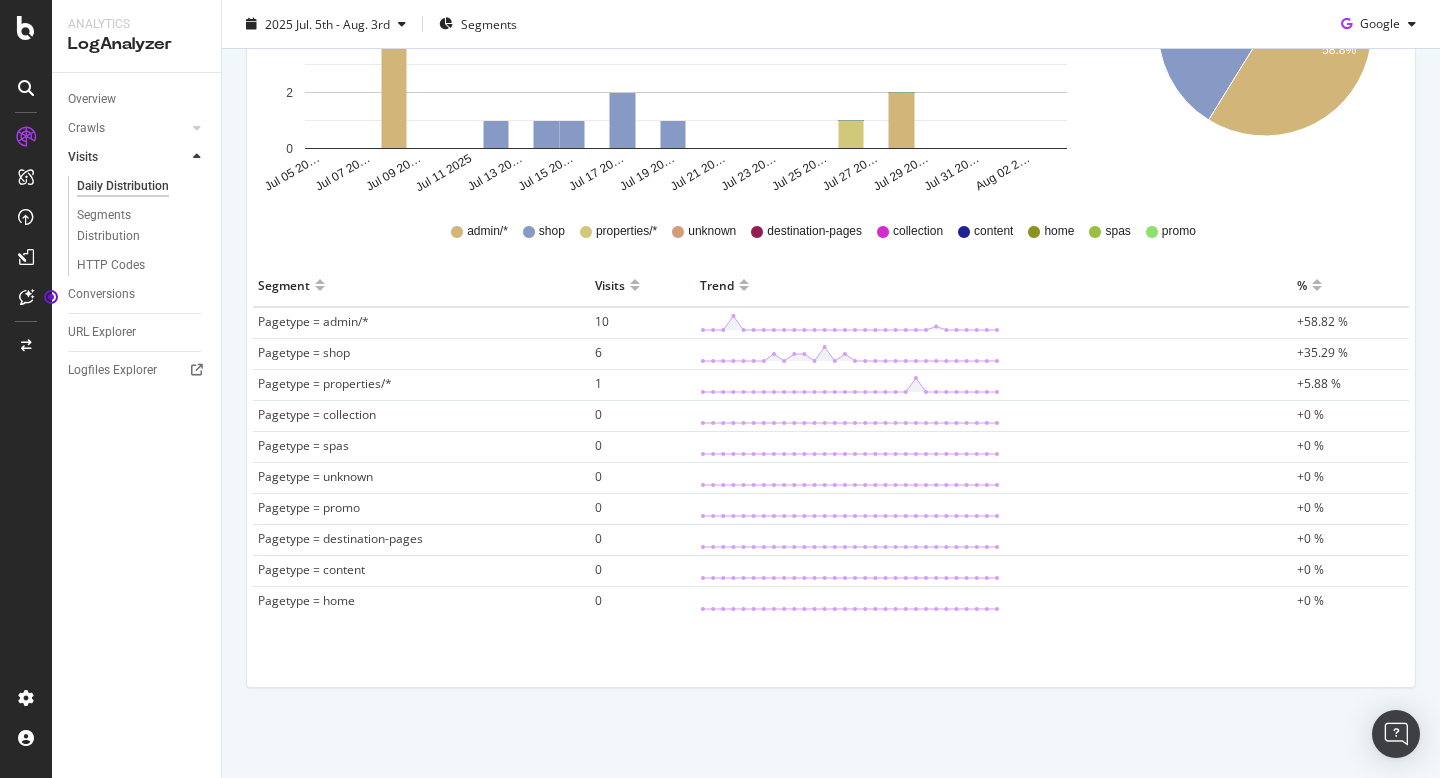 scroll, scrollTop: 0, scrollLeft: 0, axis: both 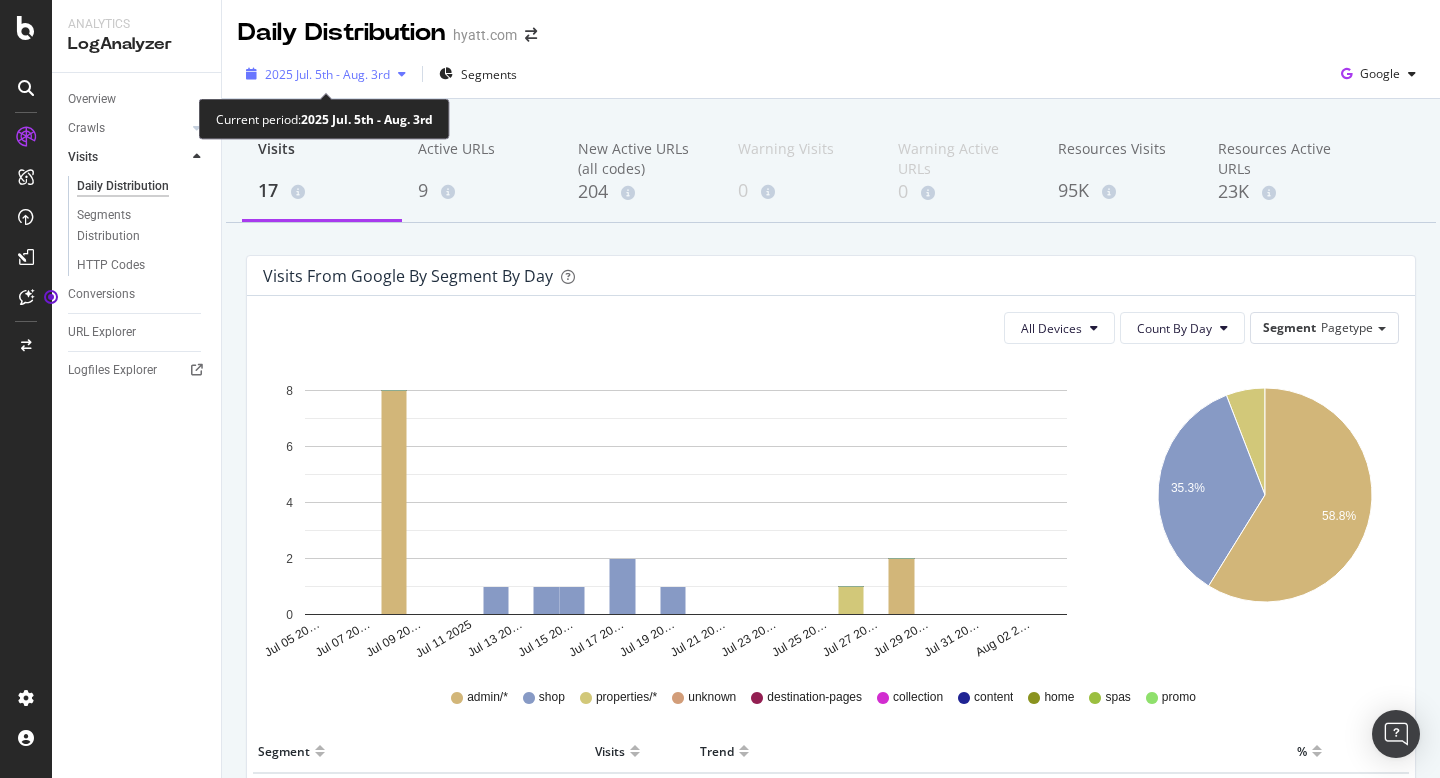 click at bounding box center (402, 74) 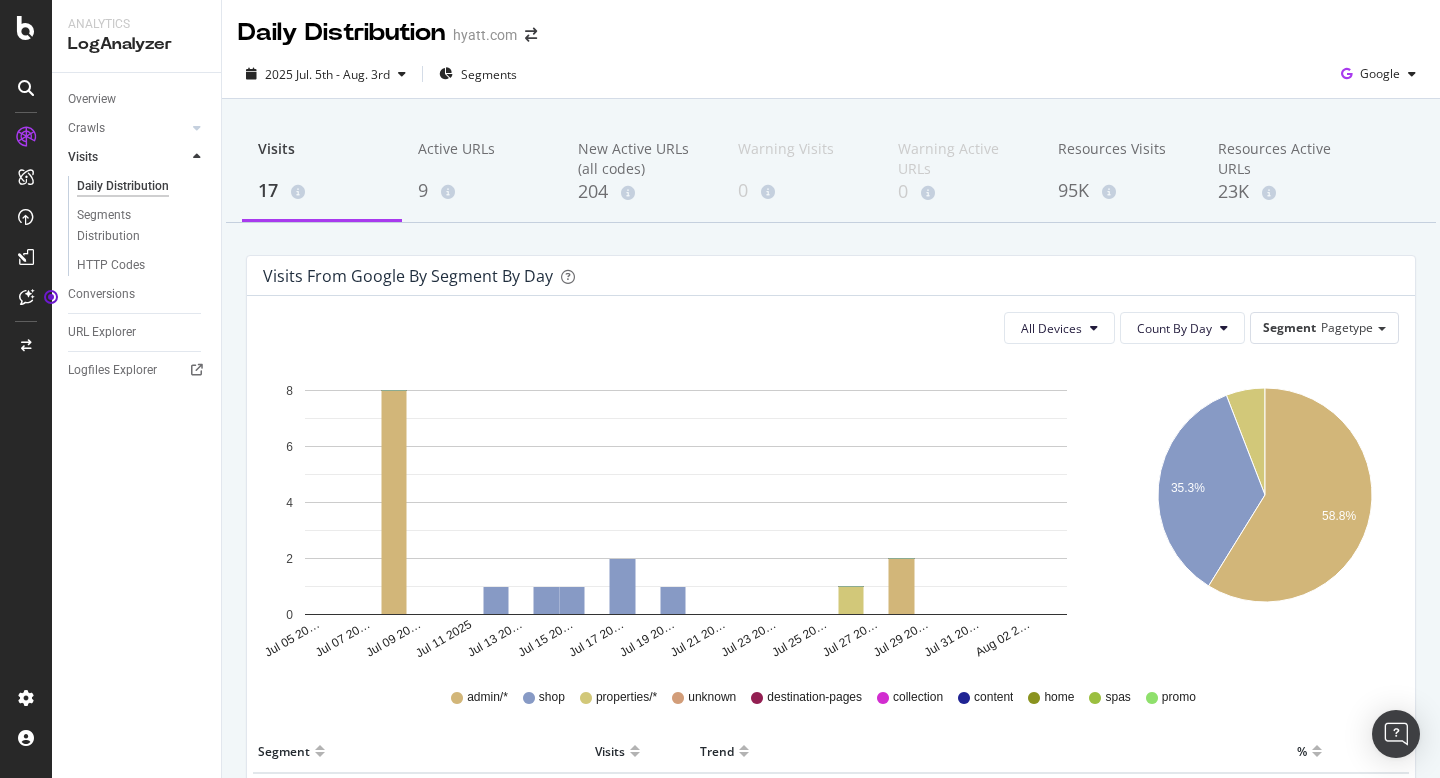 click on "[DATE] Segments [SEARCH_ENGINE]" at bounding box center (831, 74) 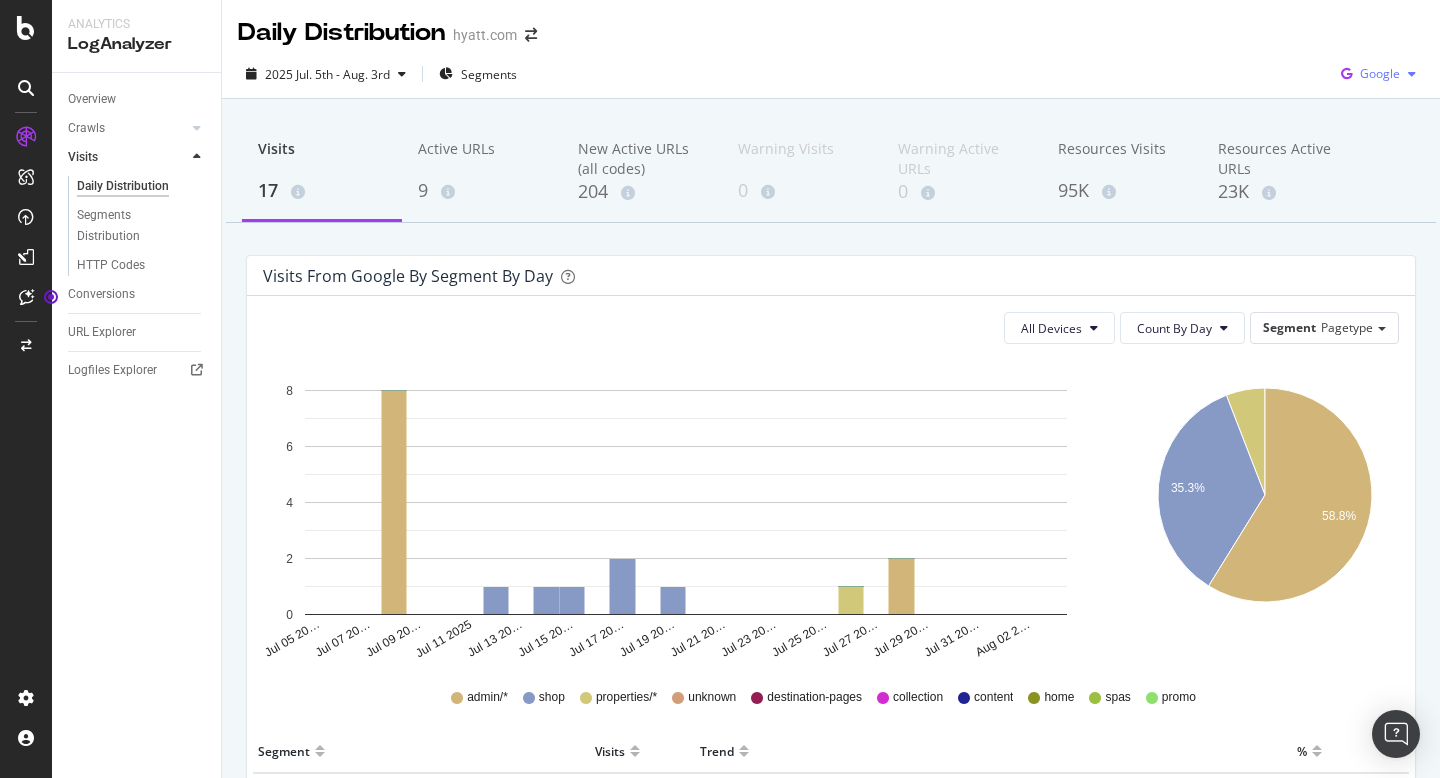 click at bounding box center [1412, 74] 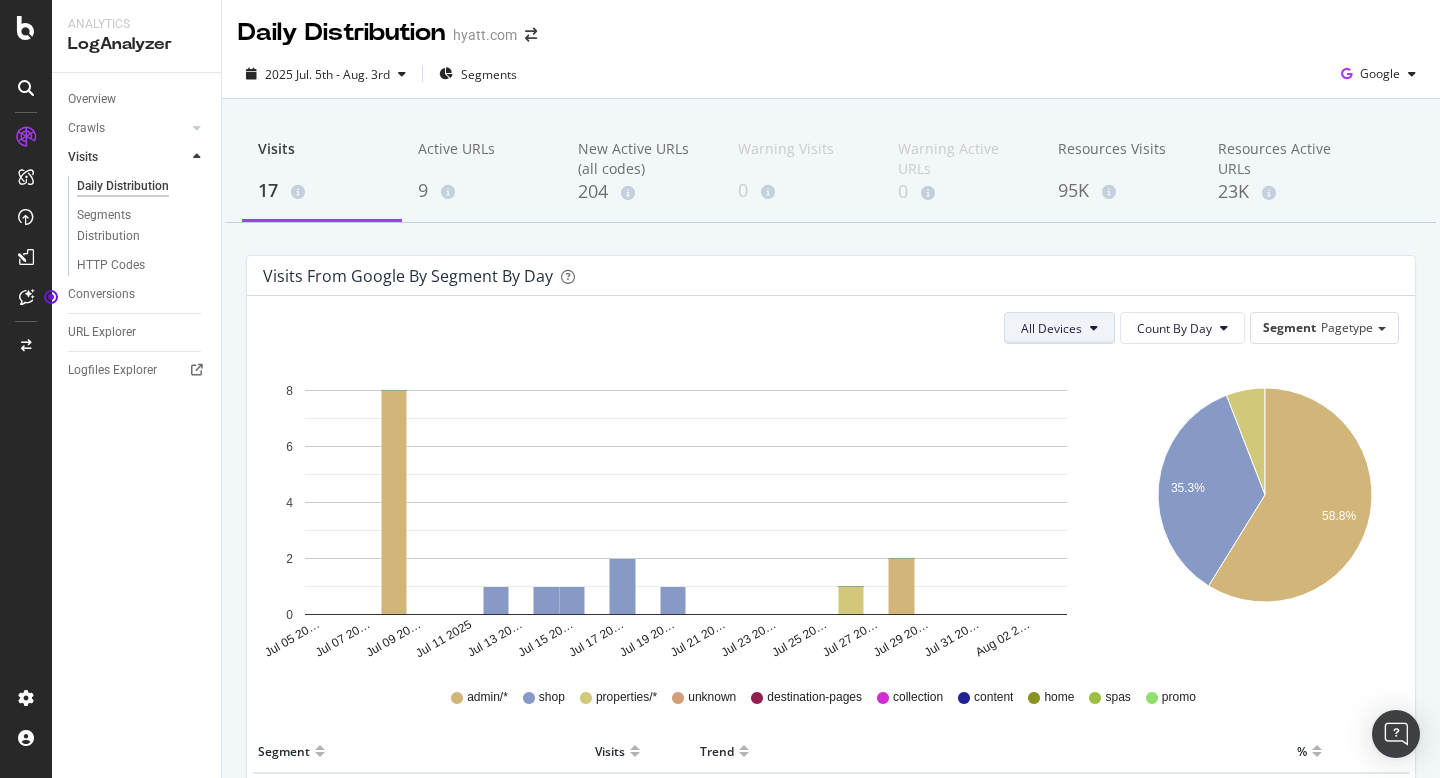click on "All Devices" at bounding box center [1059, 328] 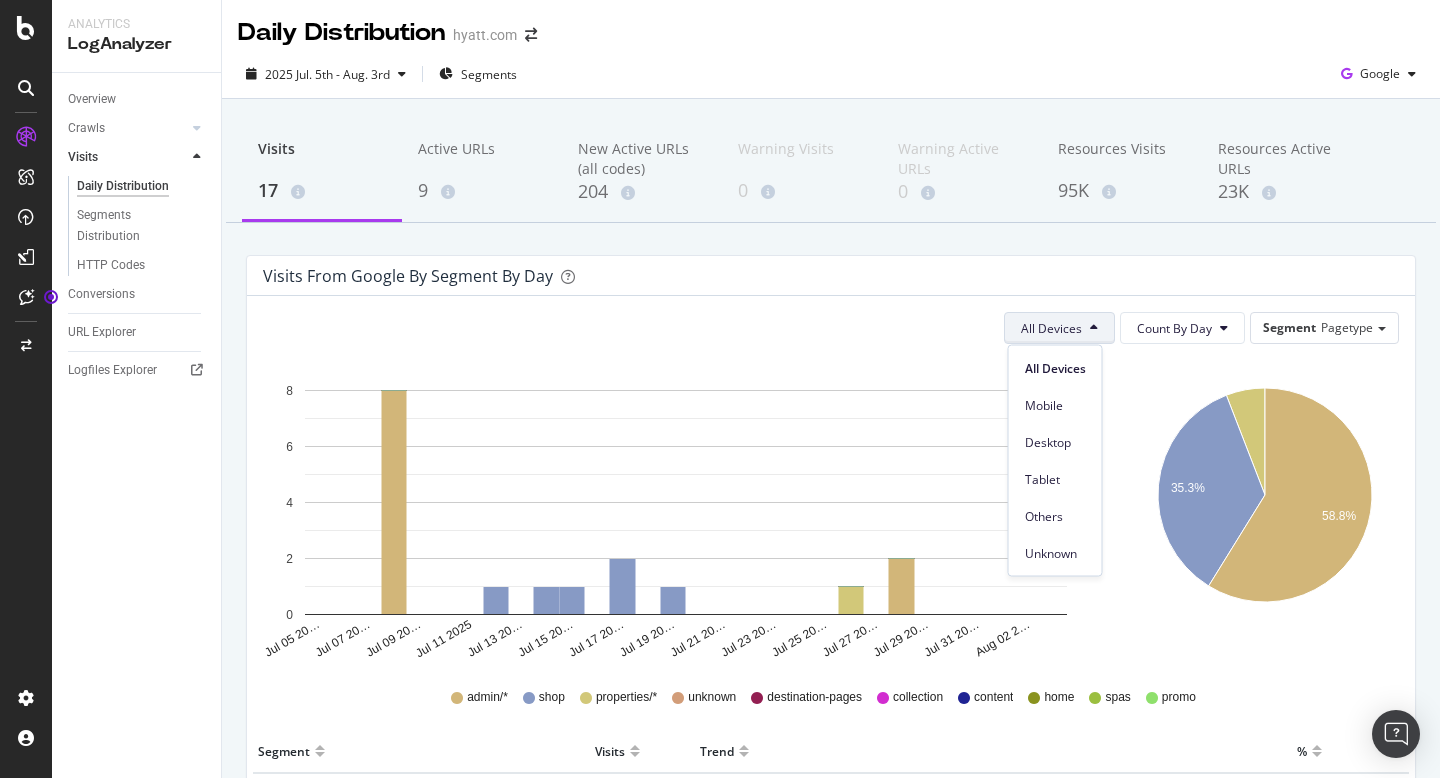 click on "All Devices" at bounding box center (1059, 328) 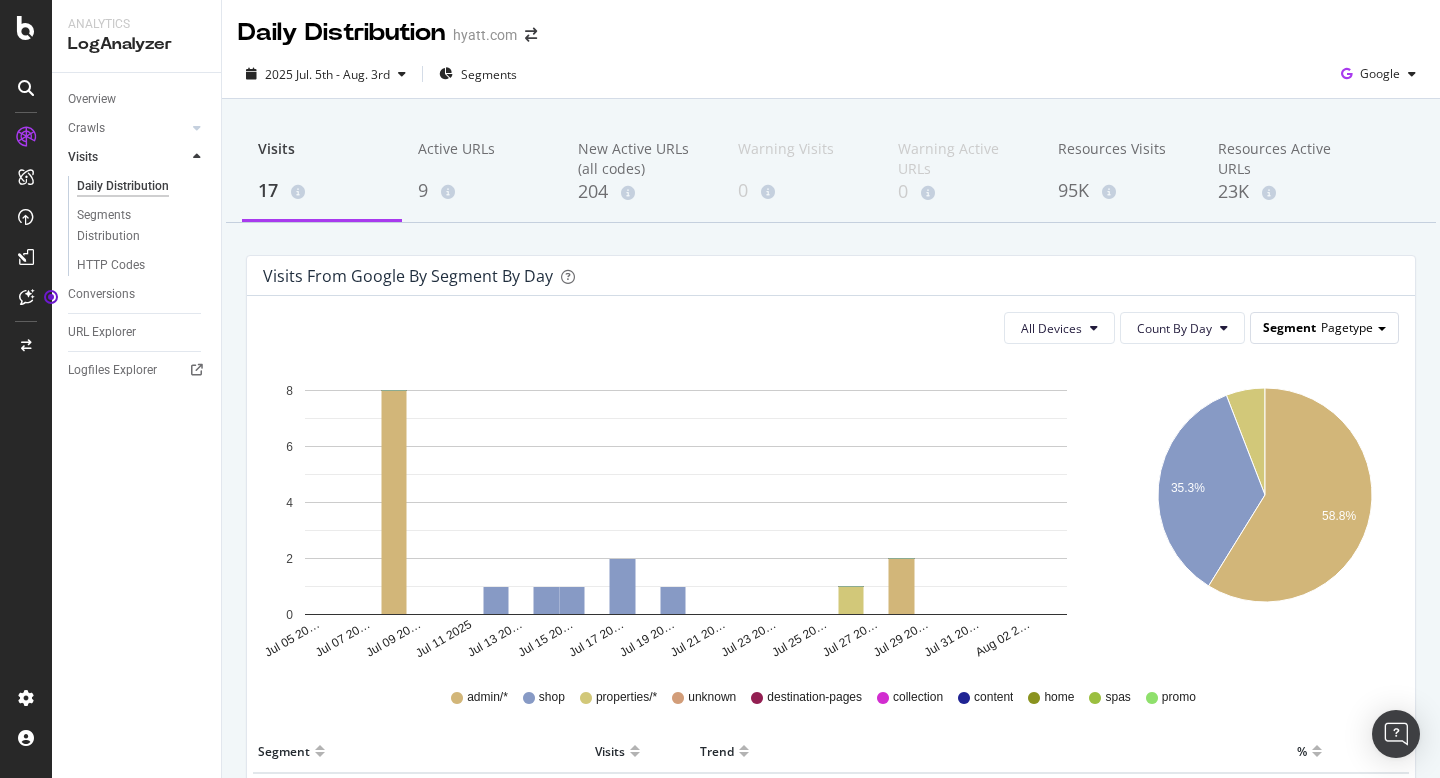 click at bounding box center [1382, 329] 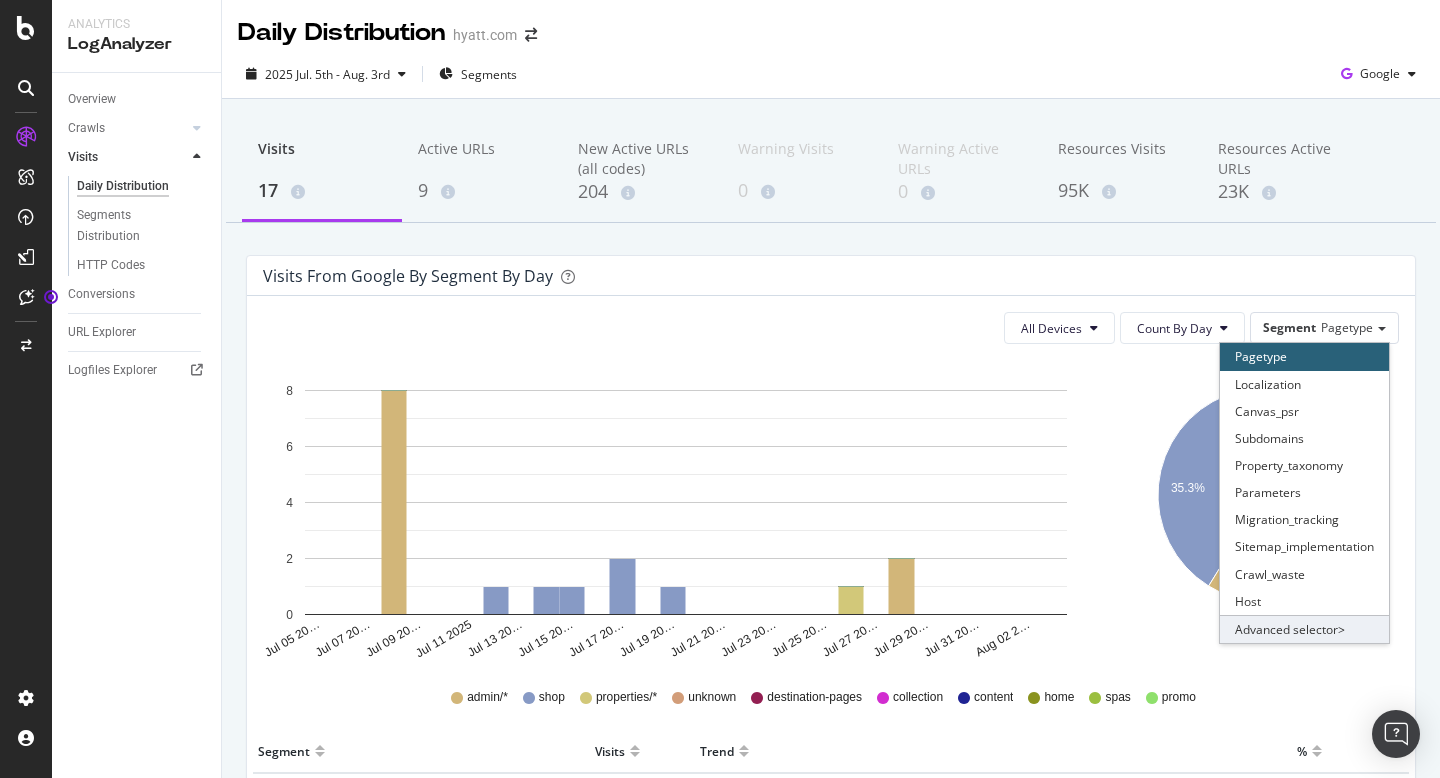 click on "Advanced selector  >" at bounding box center [1304, 629] 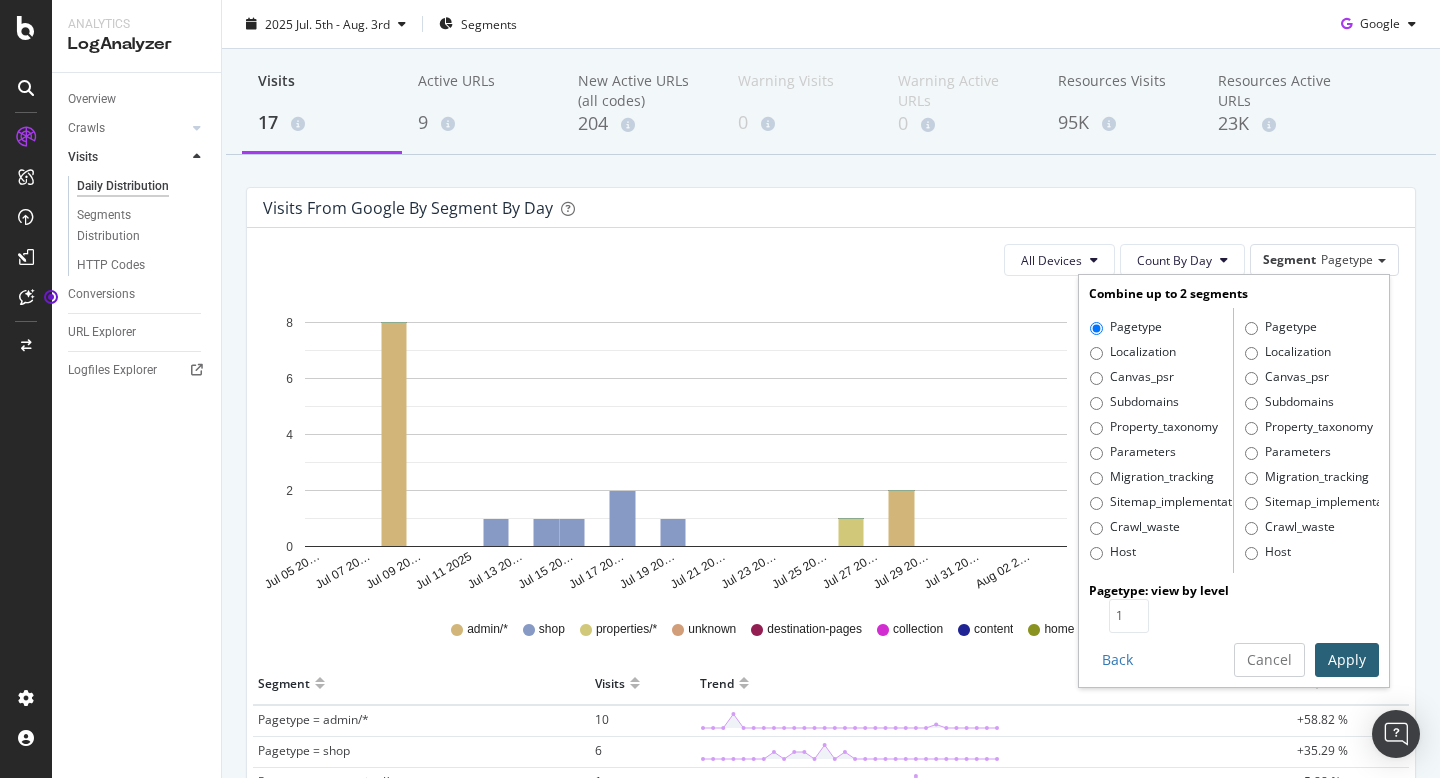 scroll, scrollTop: 76, scrollLeft: 0, axis: vertical 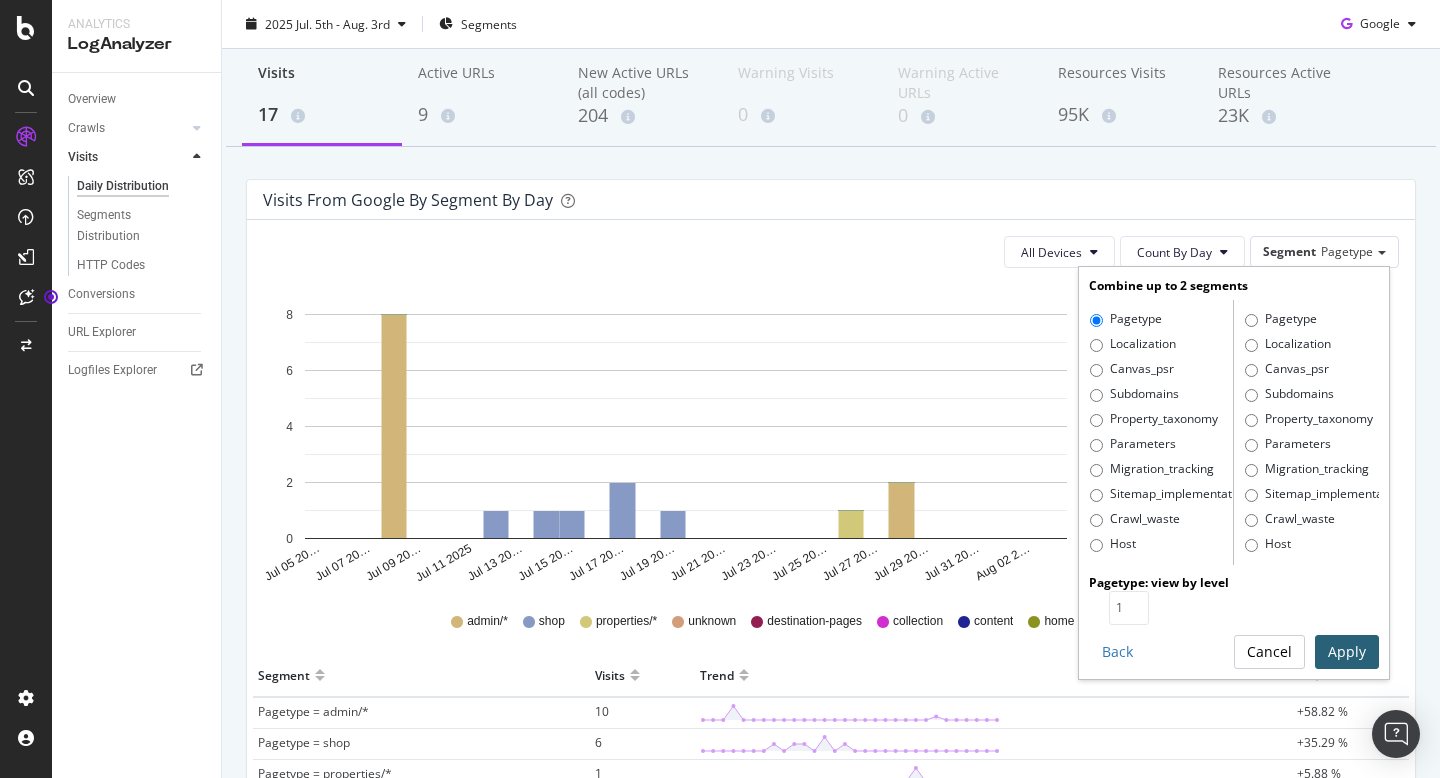 click on "Cancel" at bounding box center [1269, 652] 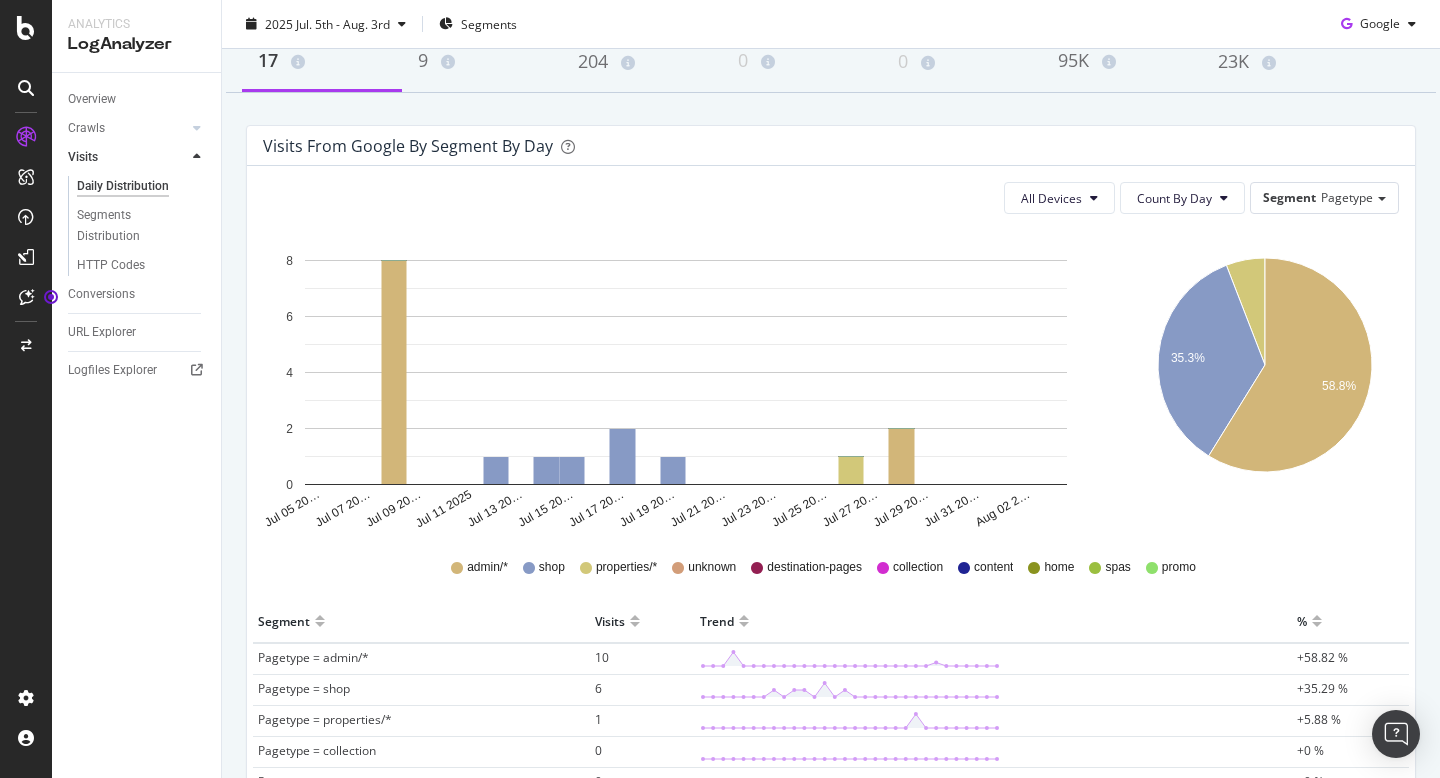 scroll, scrollTop: 0, scrollLeft: 0, axis: both 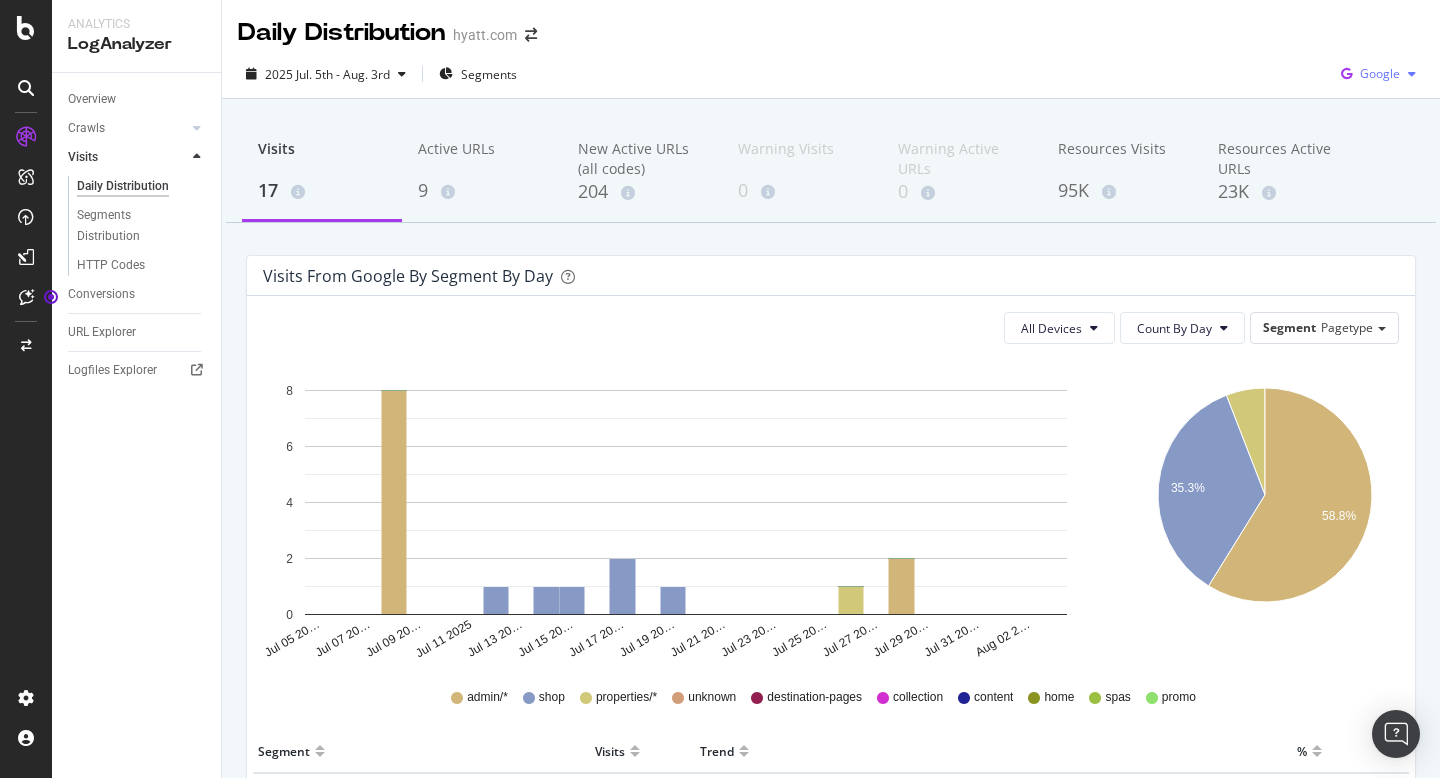 click at bounding box center [1412, 74] 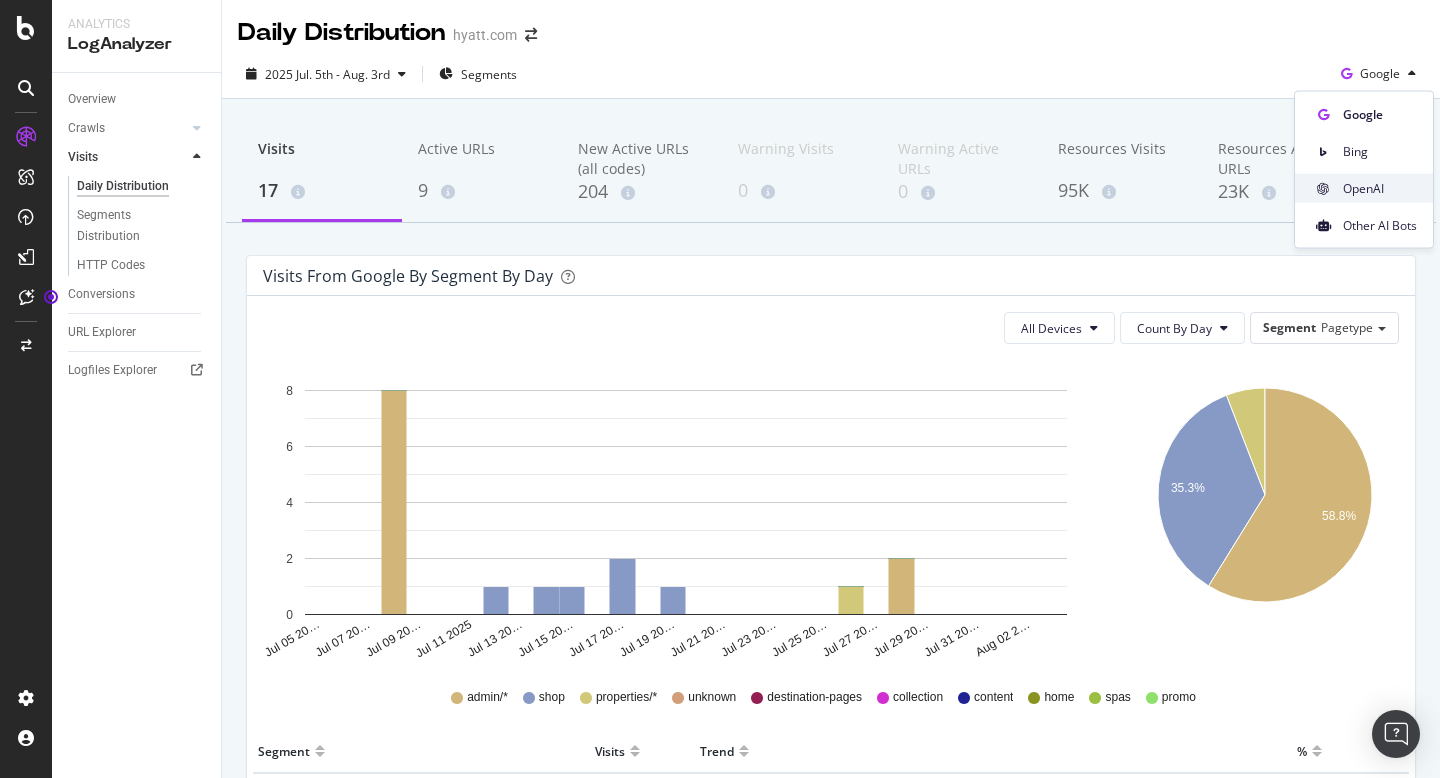click on "OpenAI" at bounding box center [1380, 188] 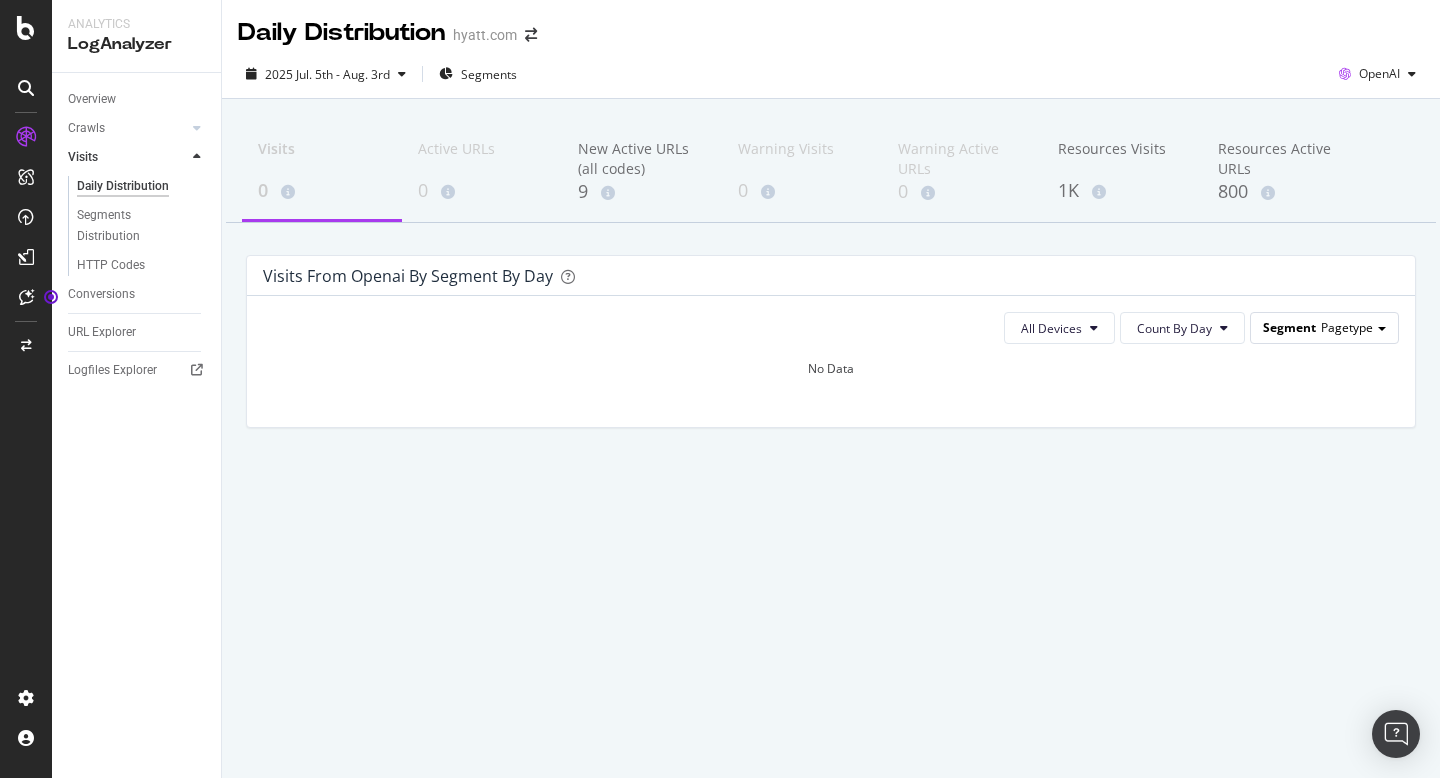 click on "Pagetype" at bounding box center [1347, 327] 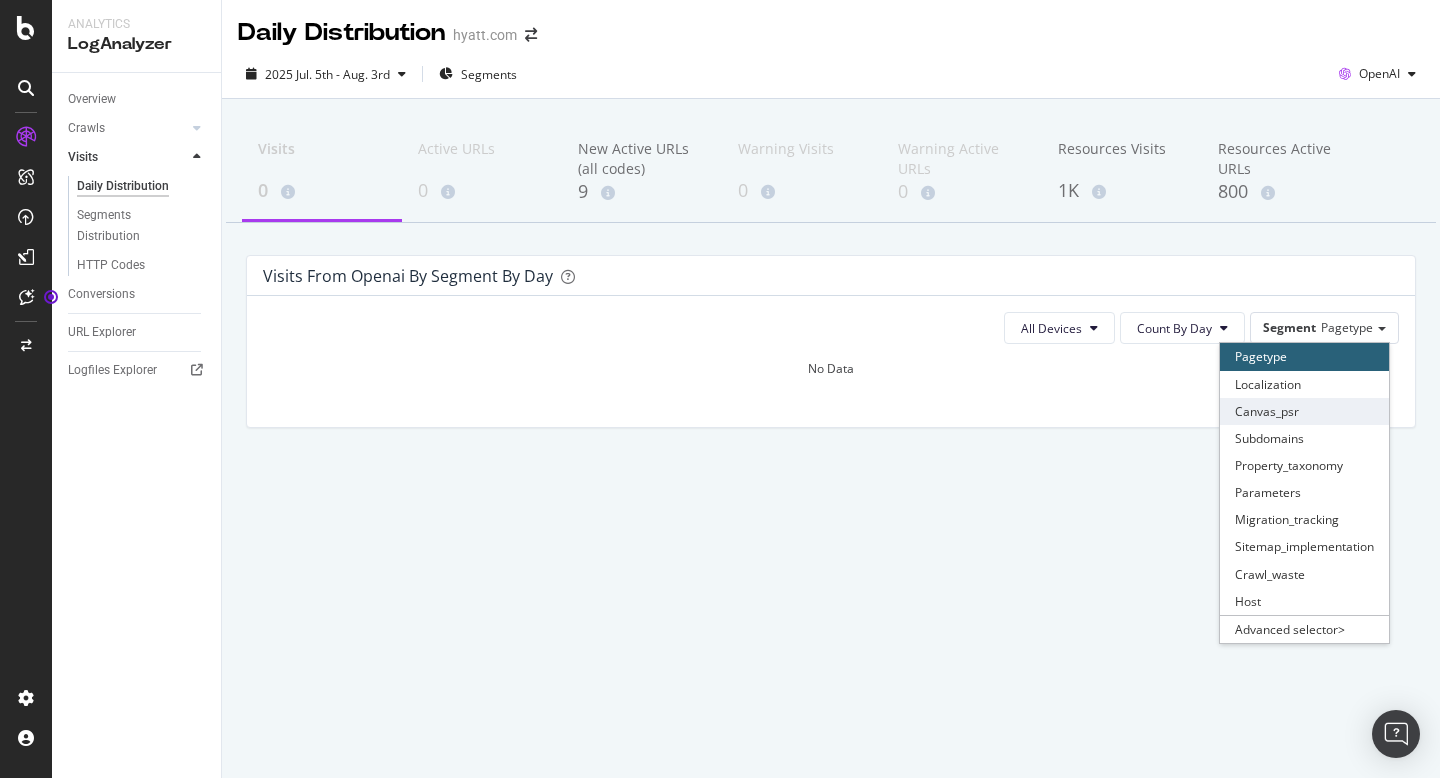 click on "Canvas_psr" at bounding box center (1304, 411) 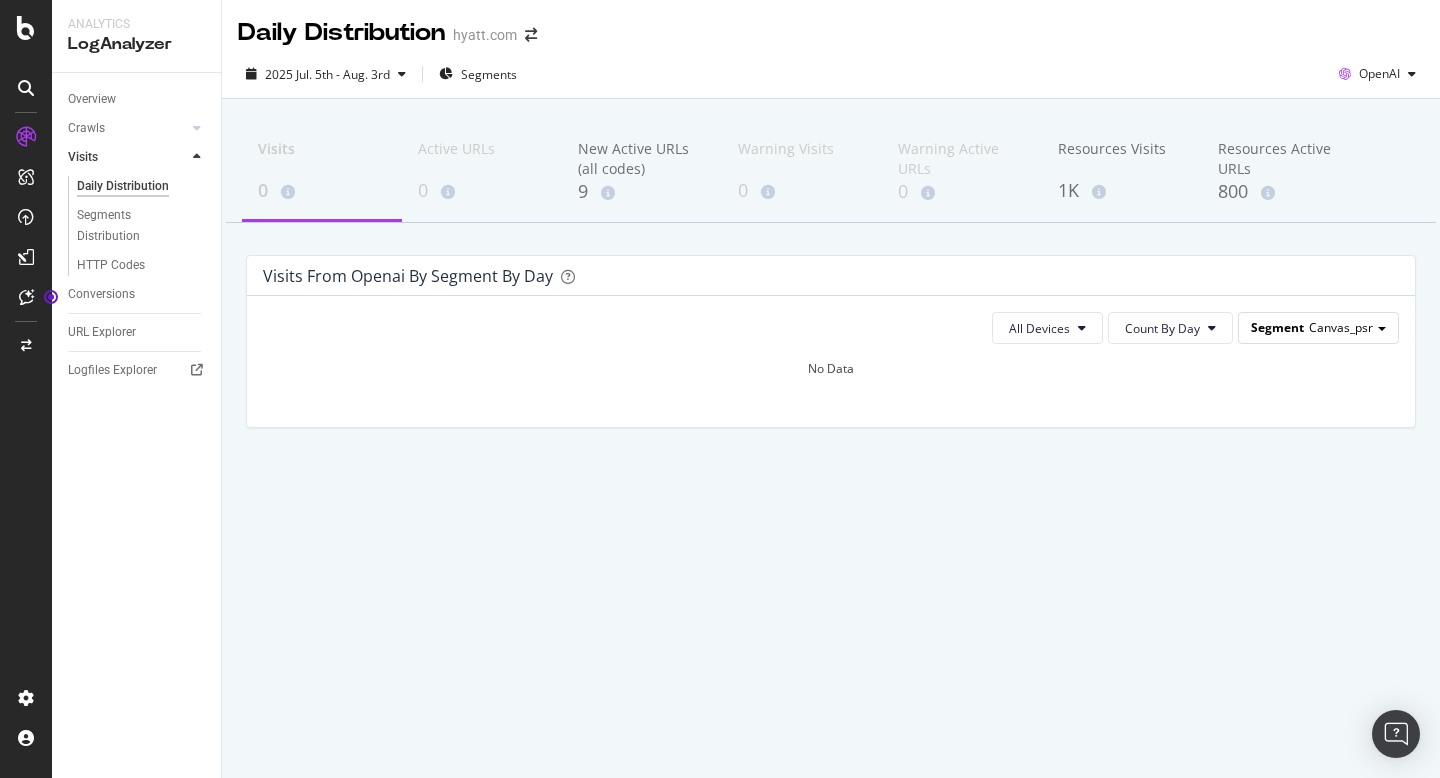 click on "Canvas_psr" at bounding box center (1341, 327) 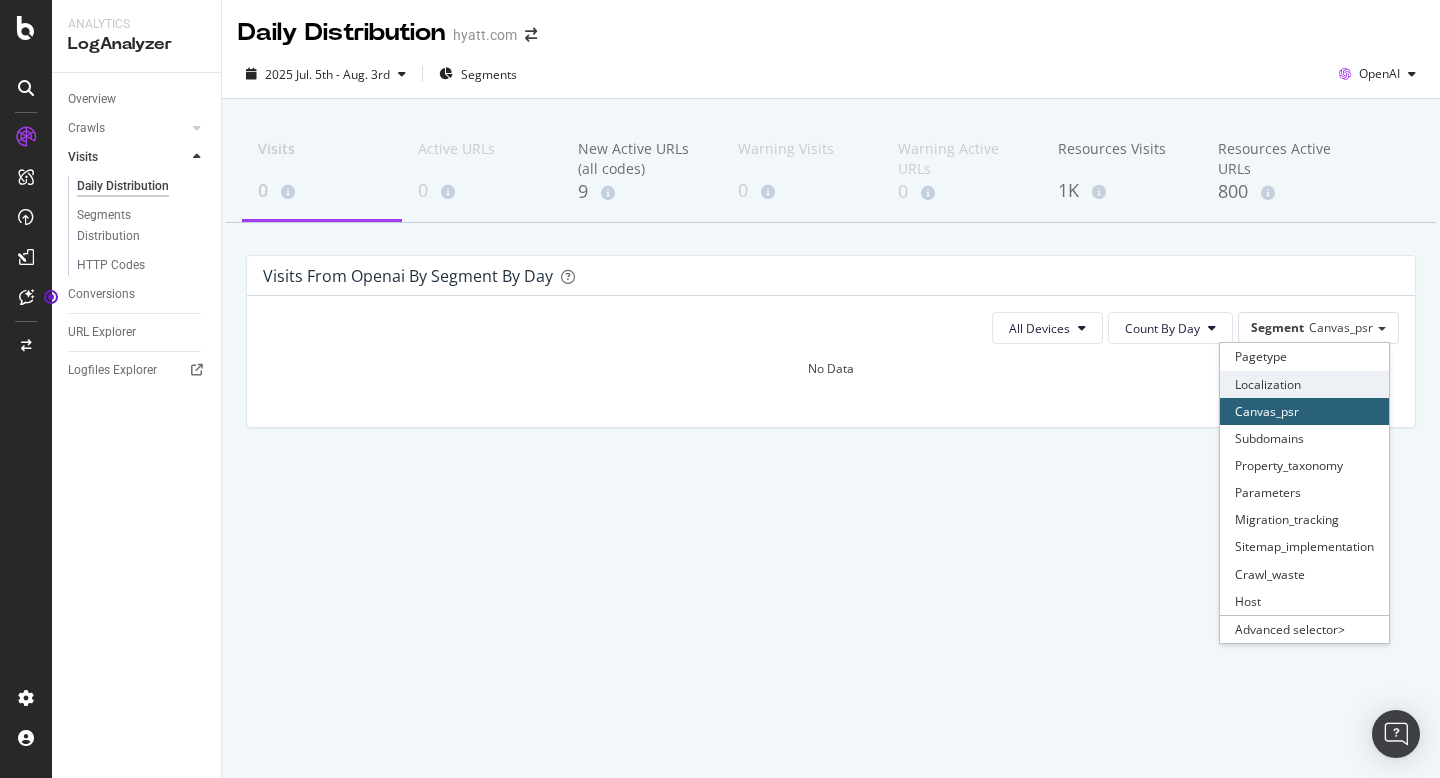 click on "Localization" at bounding box center (1304, 384) 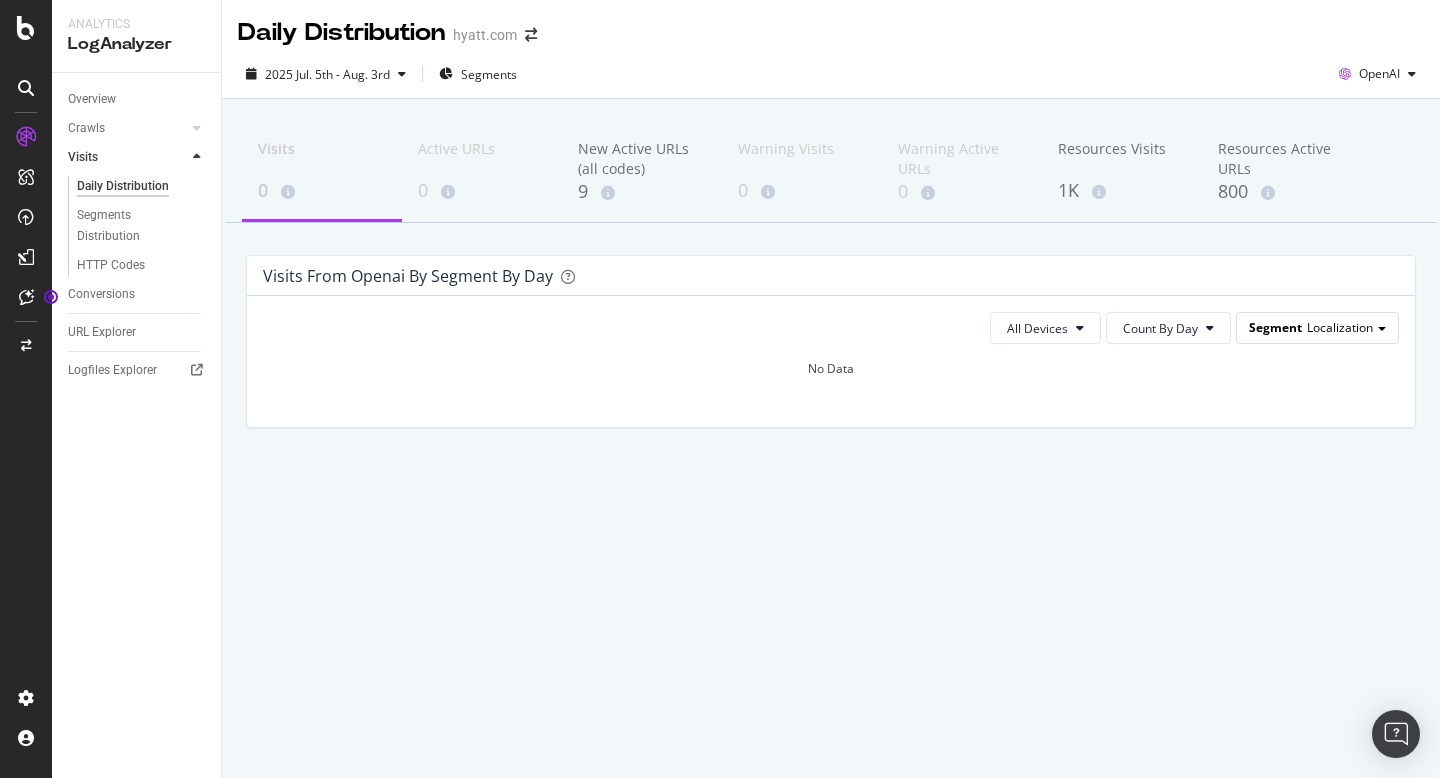 click on "Localization" at bounding box center (1340, 327) 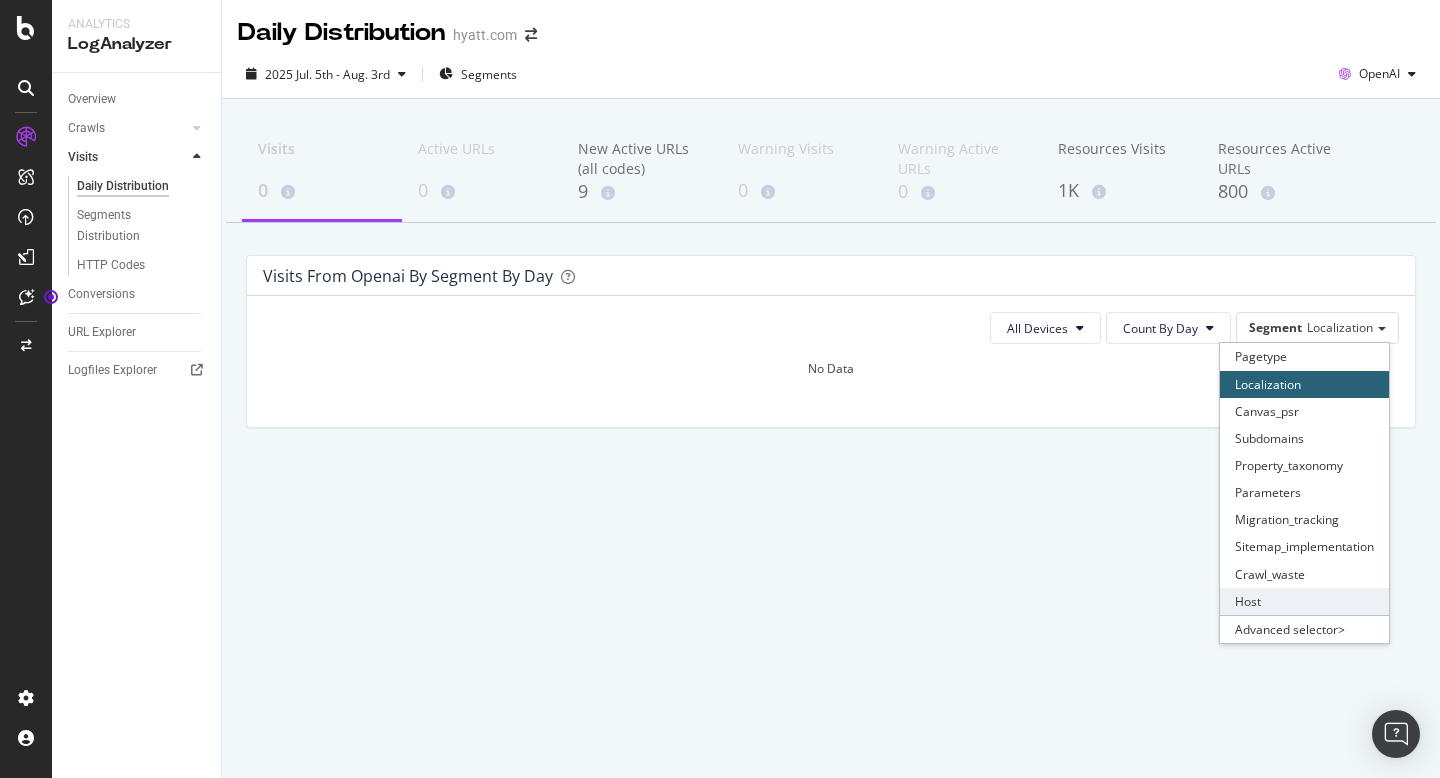 click on "Host" at bounding box center (1304, 601) 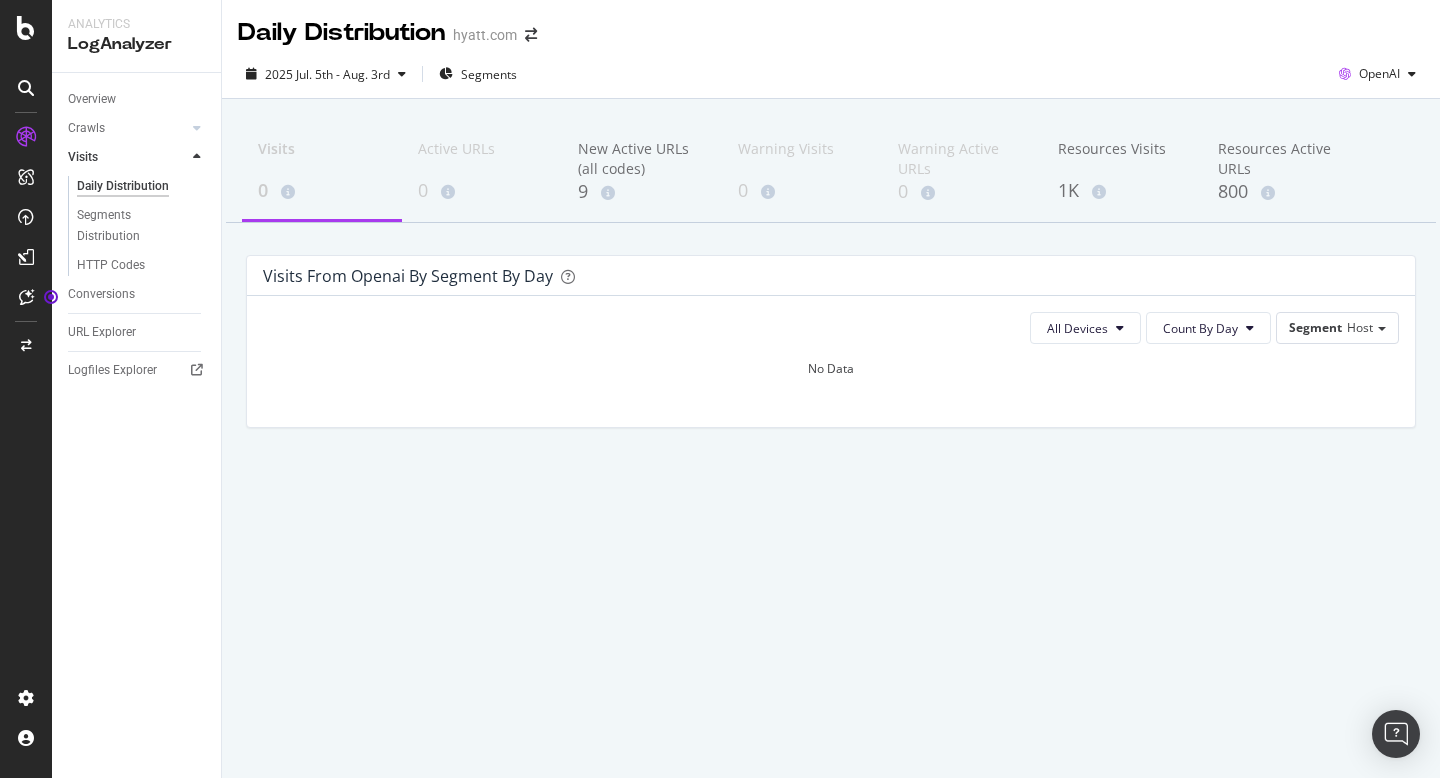 click on "Segment Host" at bounding box center [1337, 327] 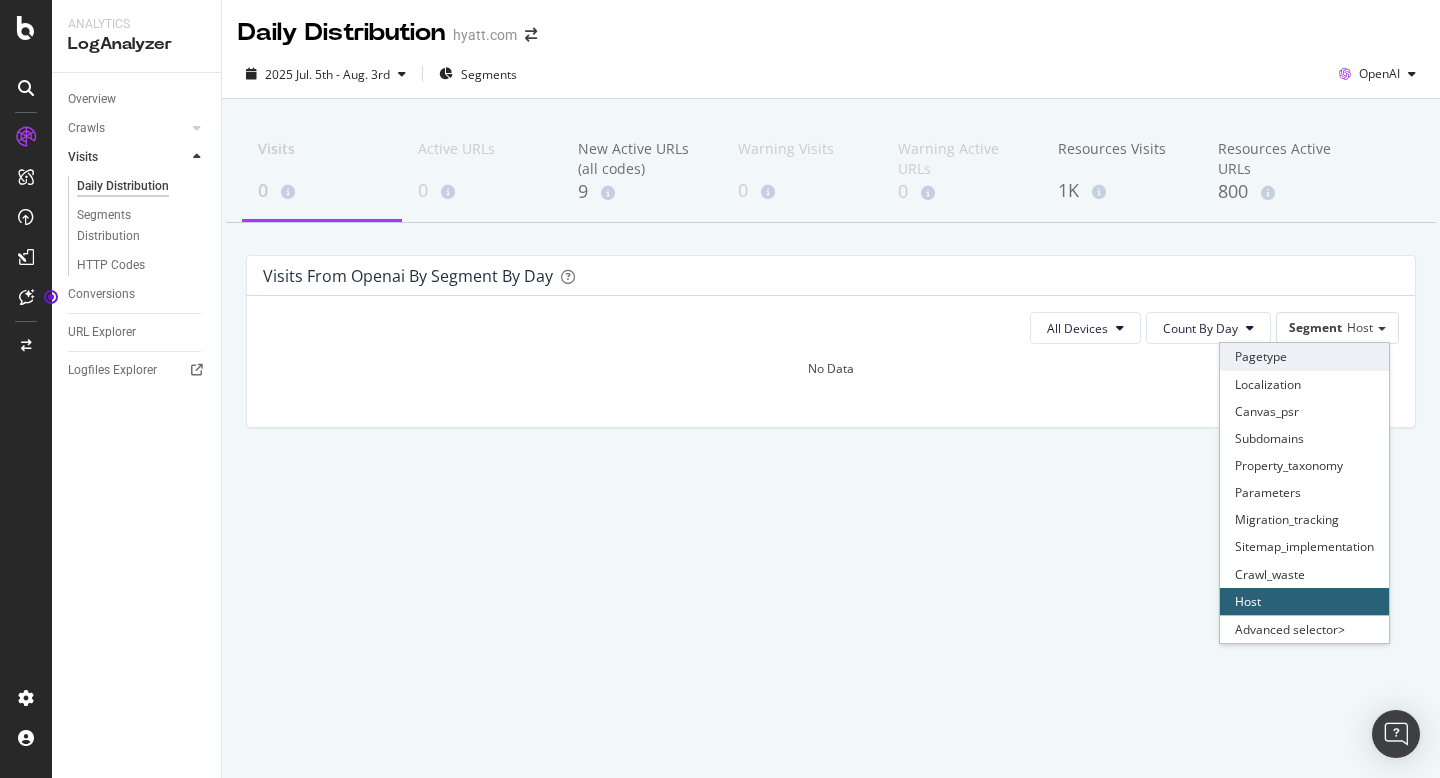 click on "Pagetype" at bounding box center (1304, 356) 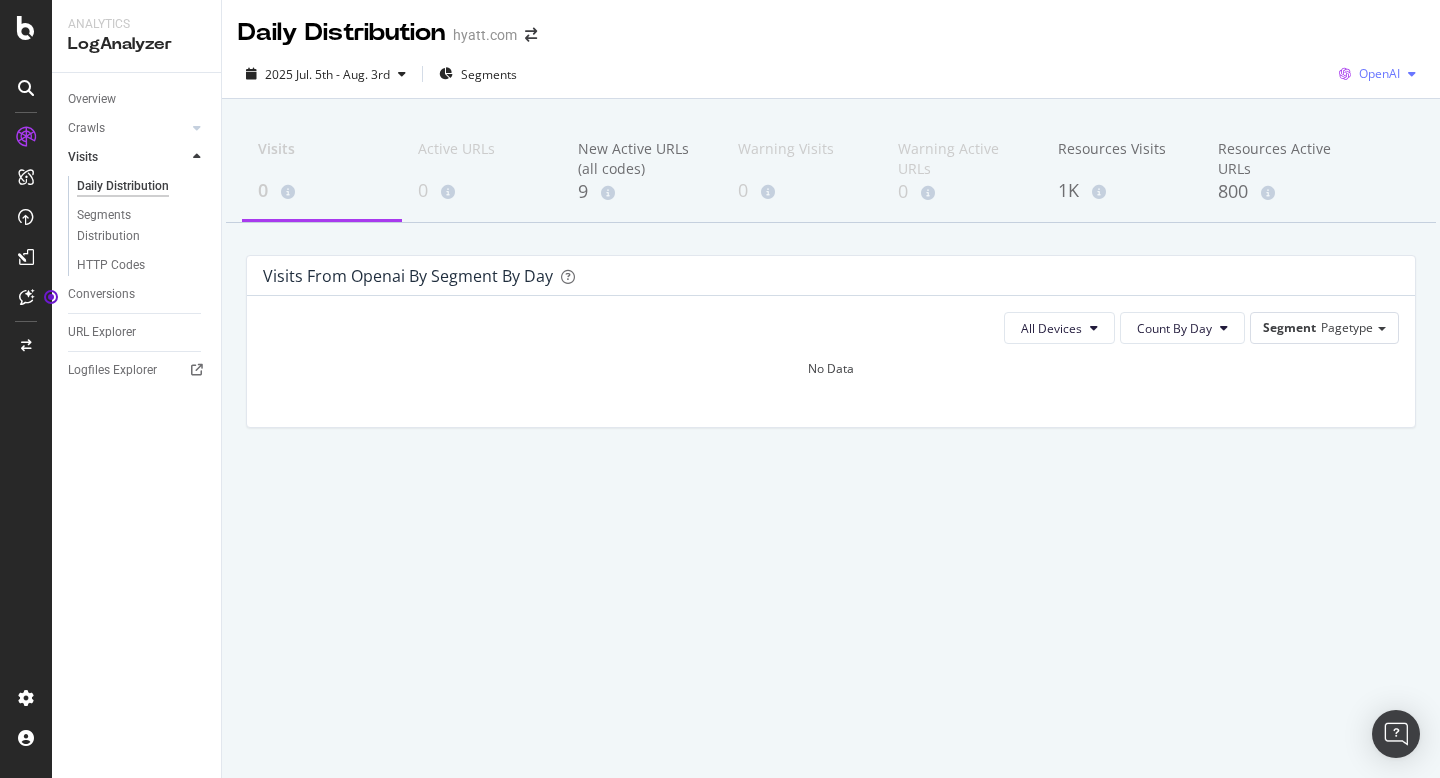 click on "OpenAI" at bounding box center (1379, 73) 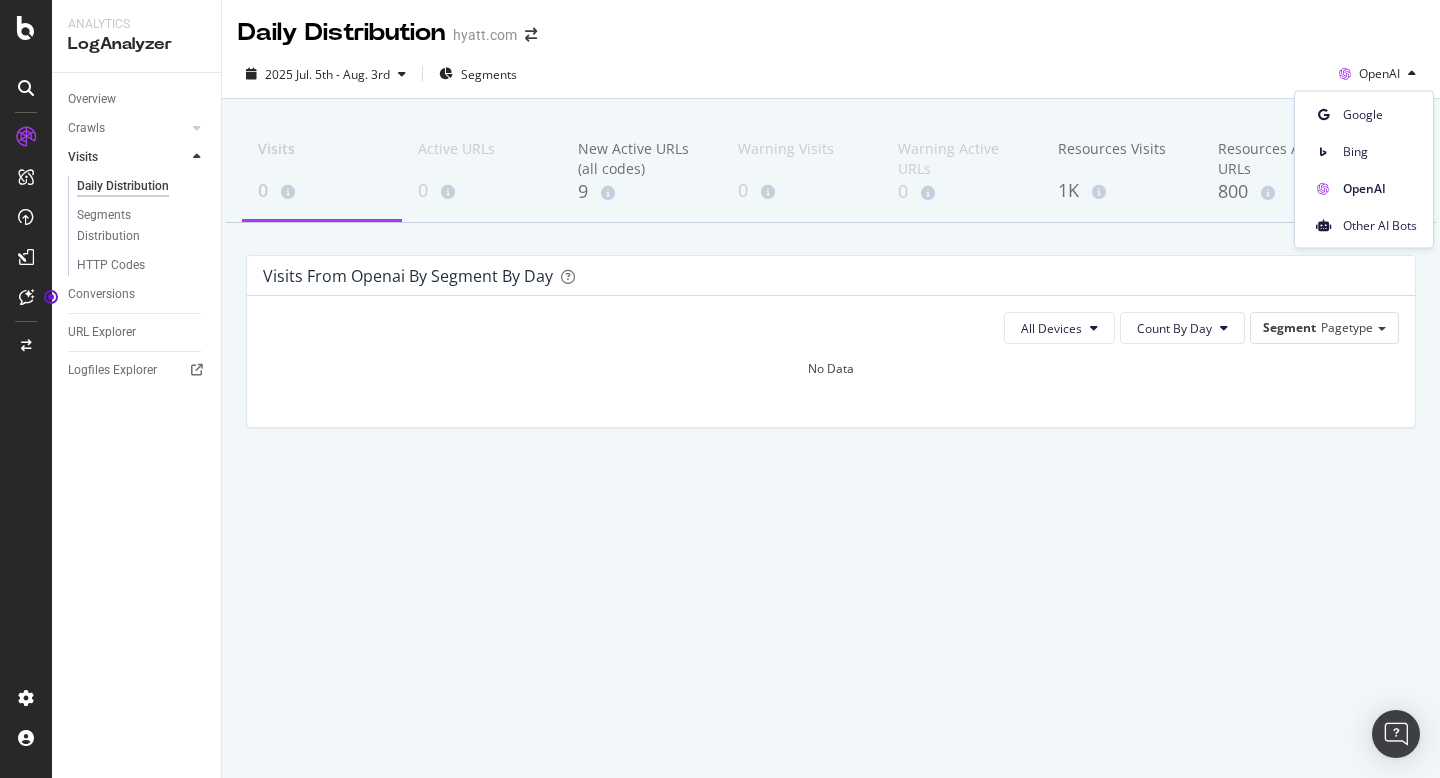 click on "2025 Jul. 5th - Aug. 3rd Segments OpenAI" at bounding box center [831, 78] 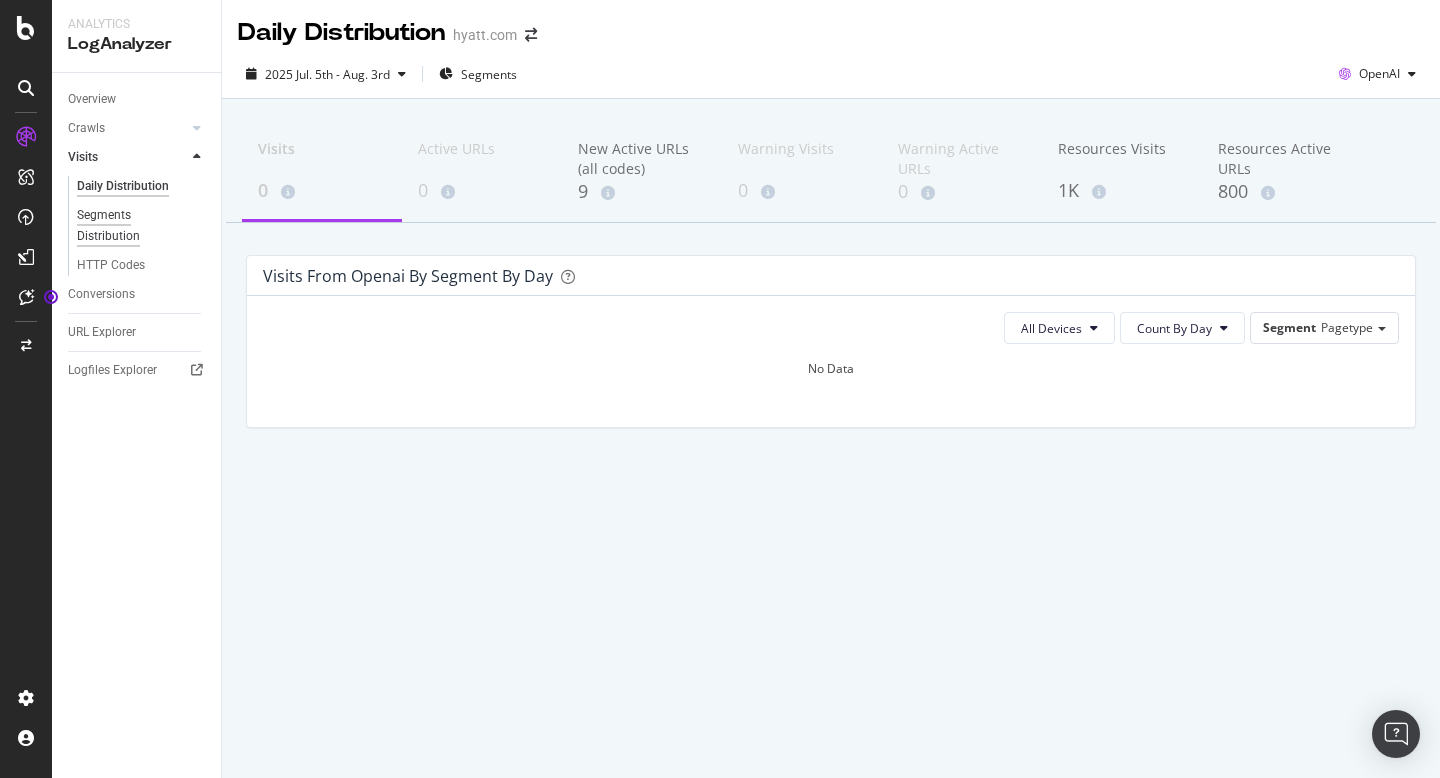 click on "Segments Distribution" at bounding box center [132, 226] 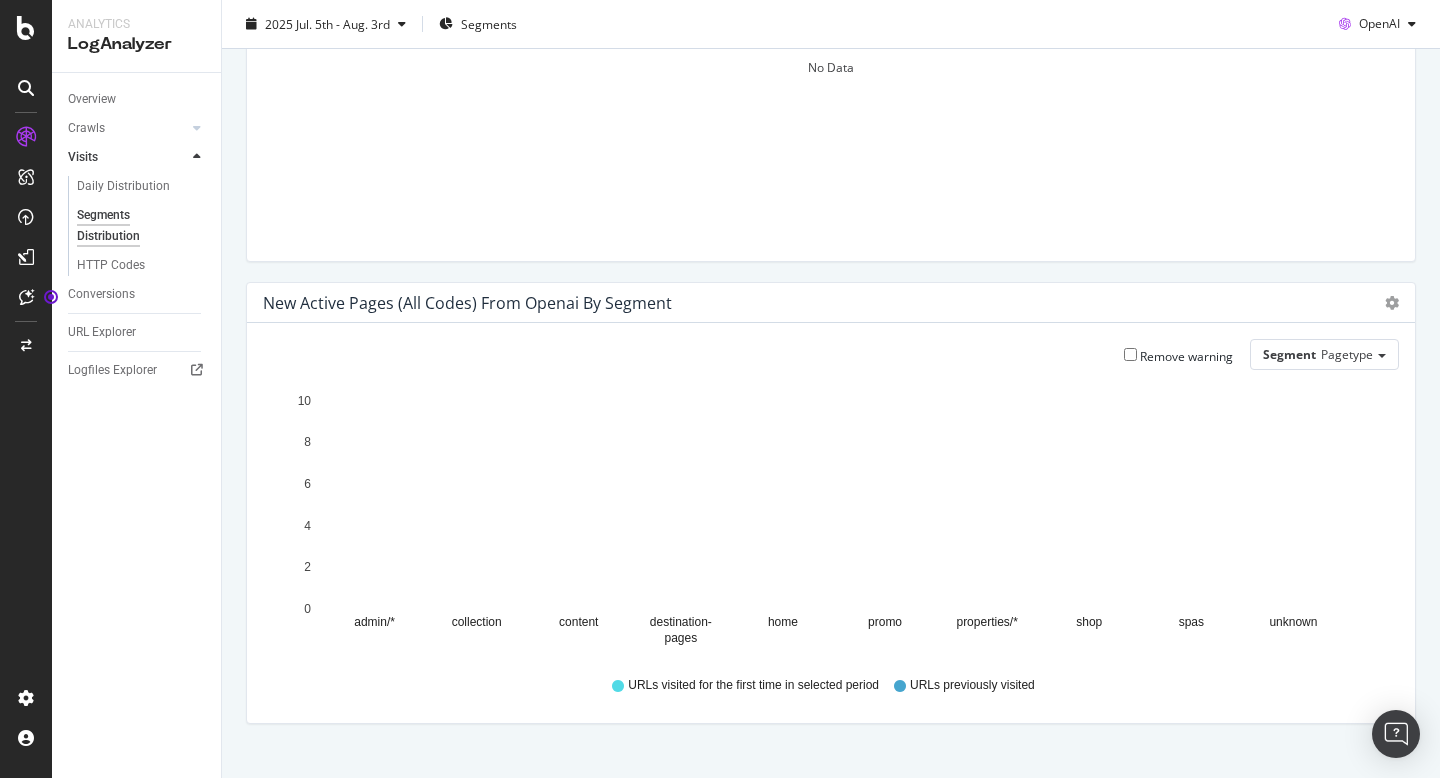 scroll, scrollTop: 0, scrollLeft: 0, axis: both 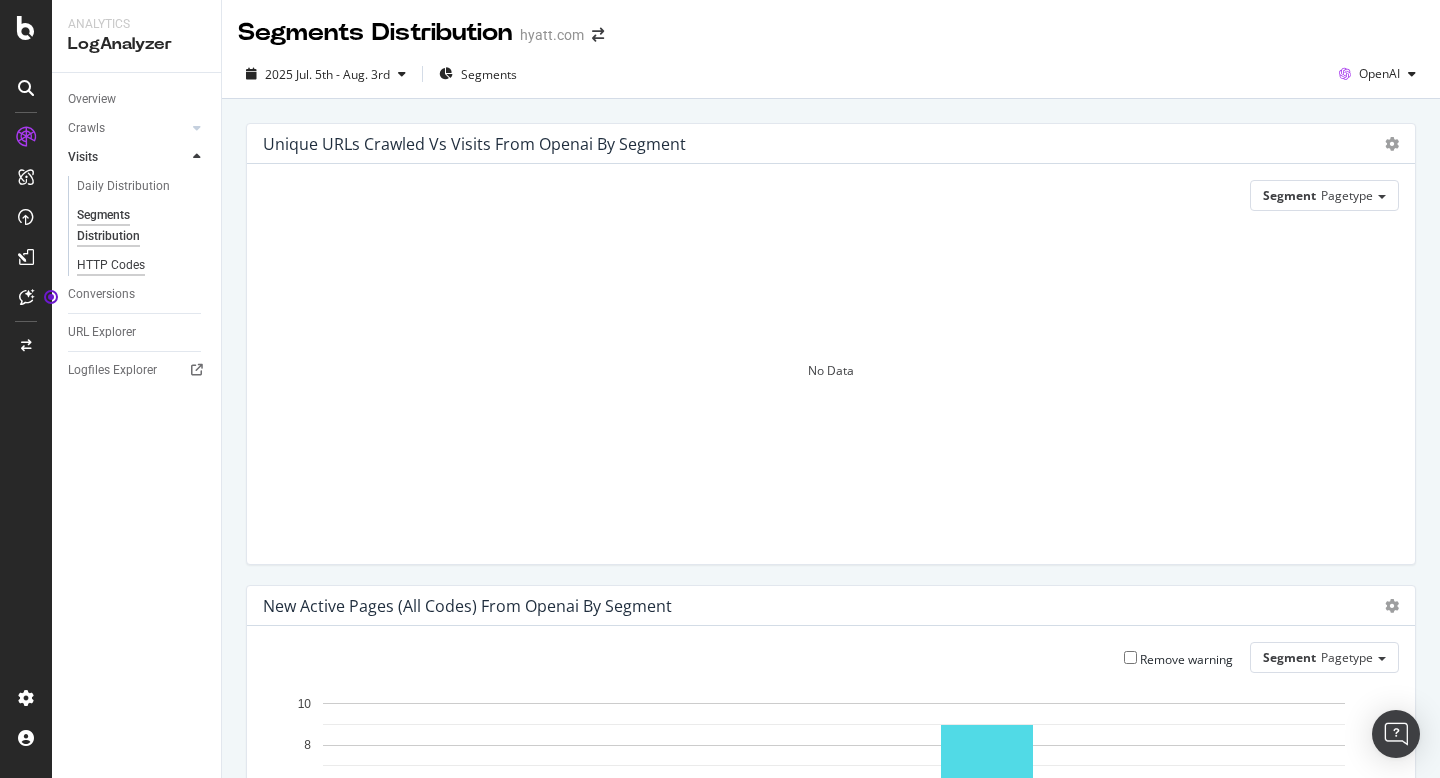 click on "HTTP Codes" at bounding box center (111, 265) 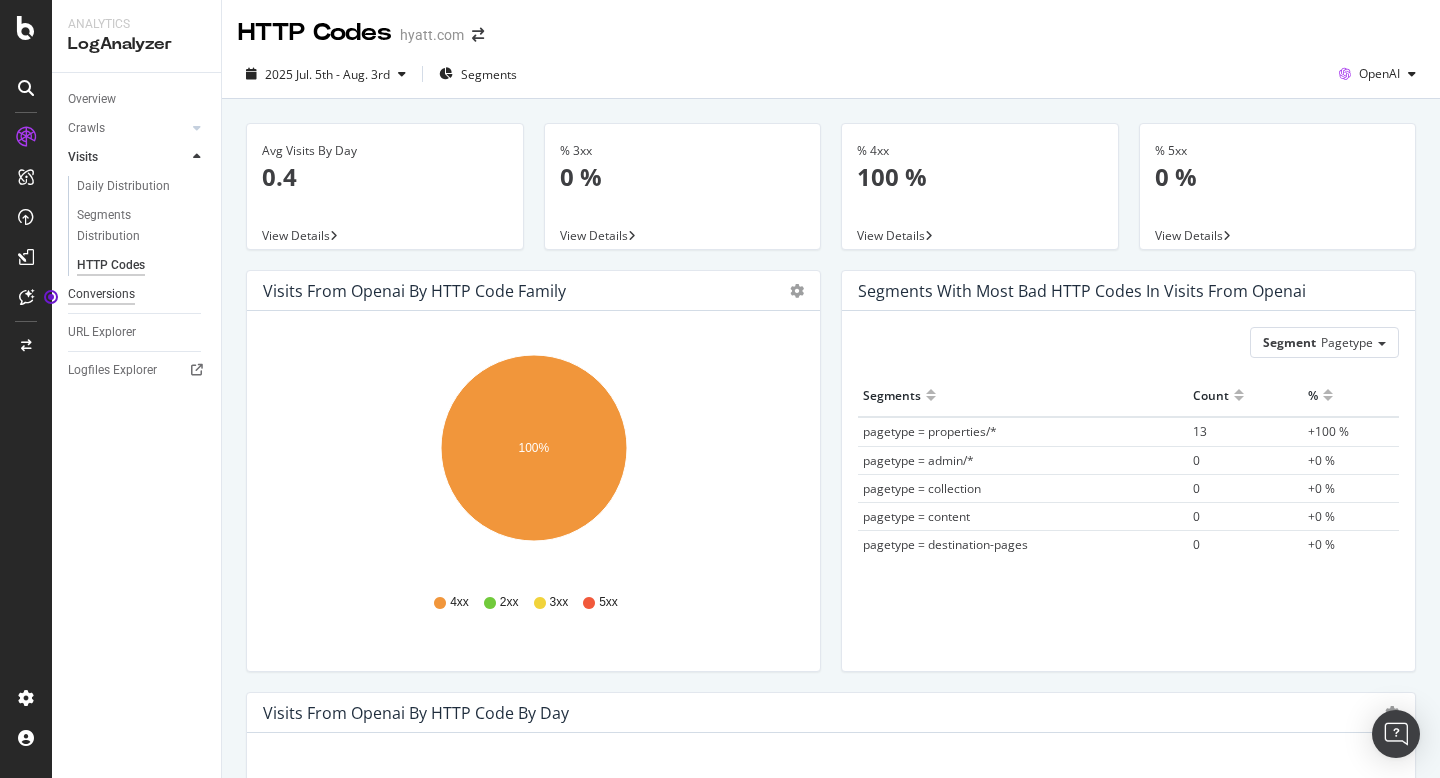 click on "Conversions" at bounding box center (101, 294) 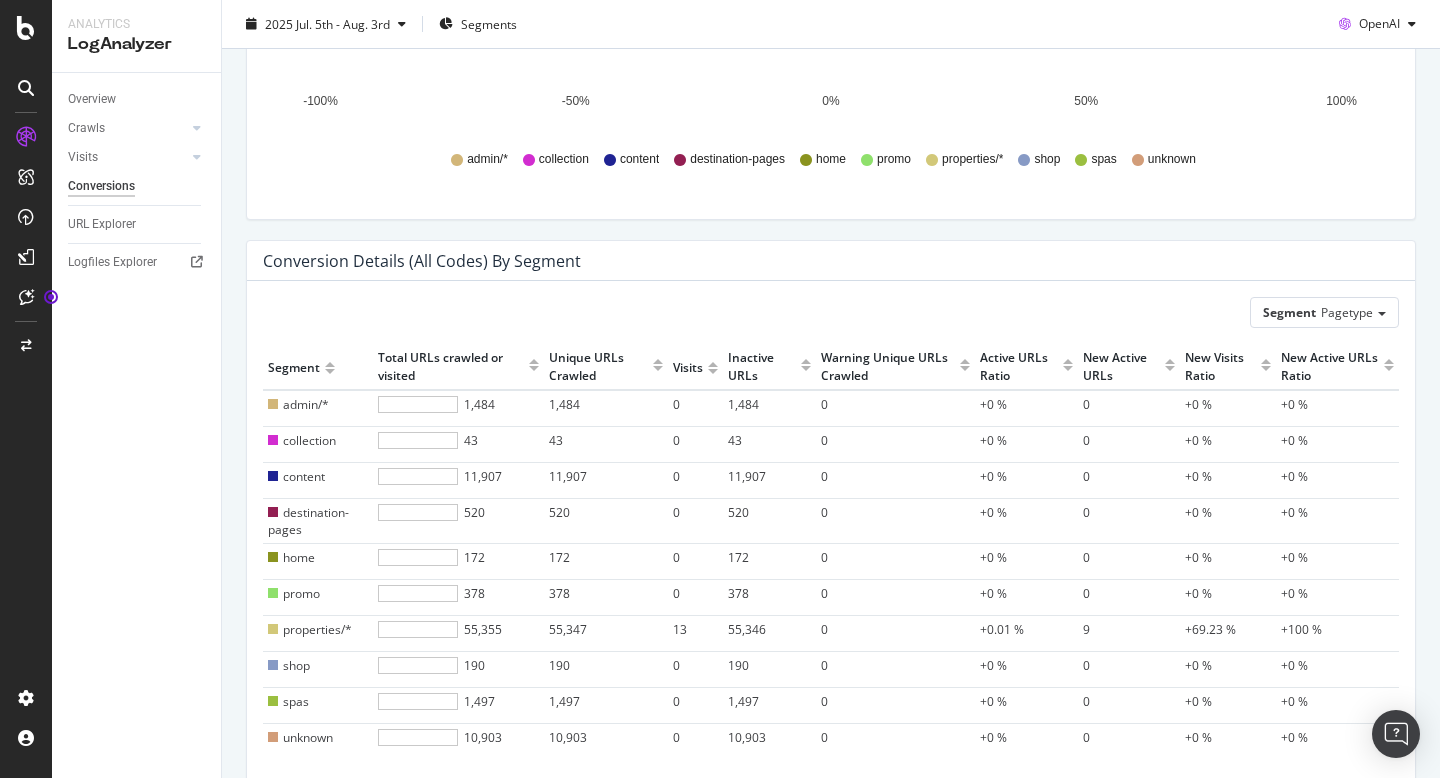scroll, scrollTop: 574, scrollLeft: 0, axis: vertical 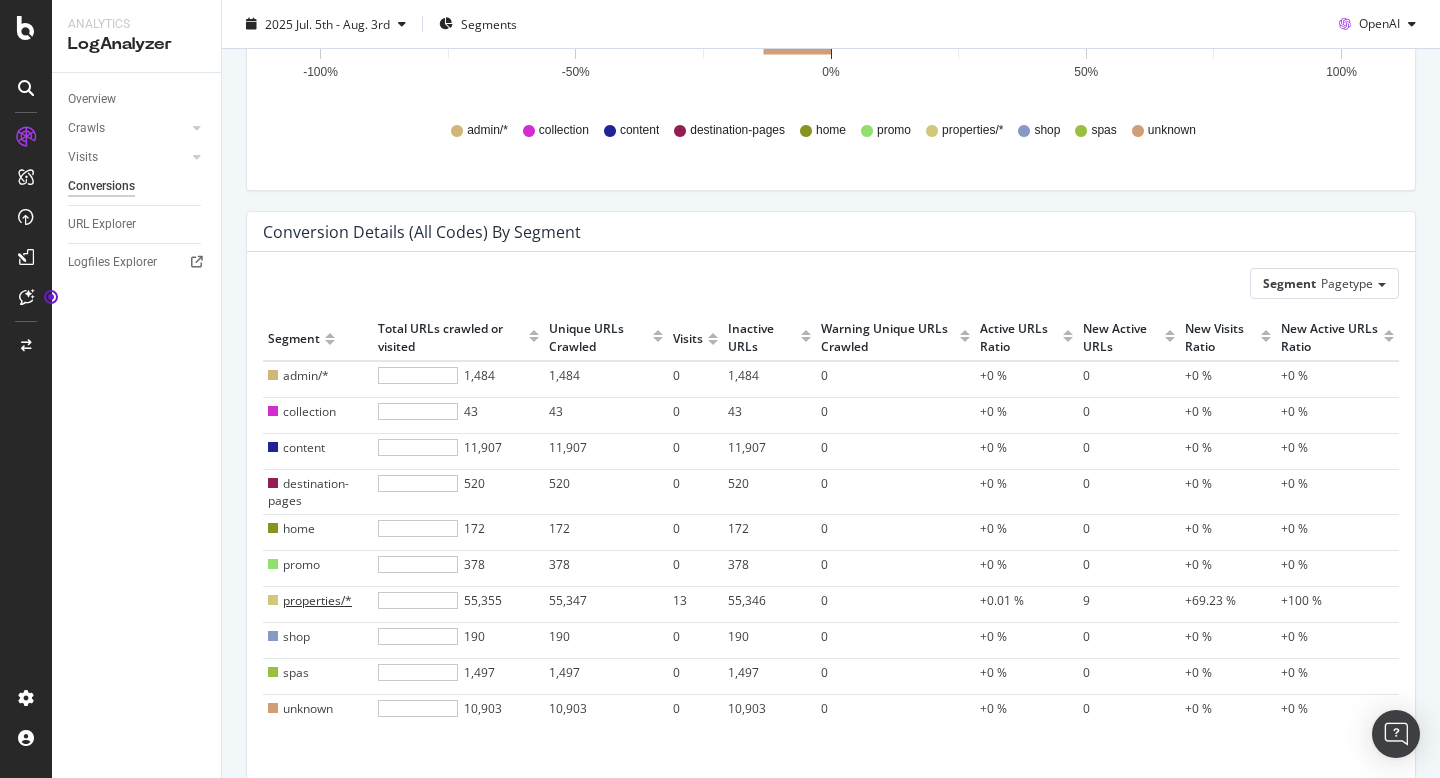 click on "properties/*" at bounding box center (317, 600) 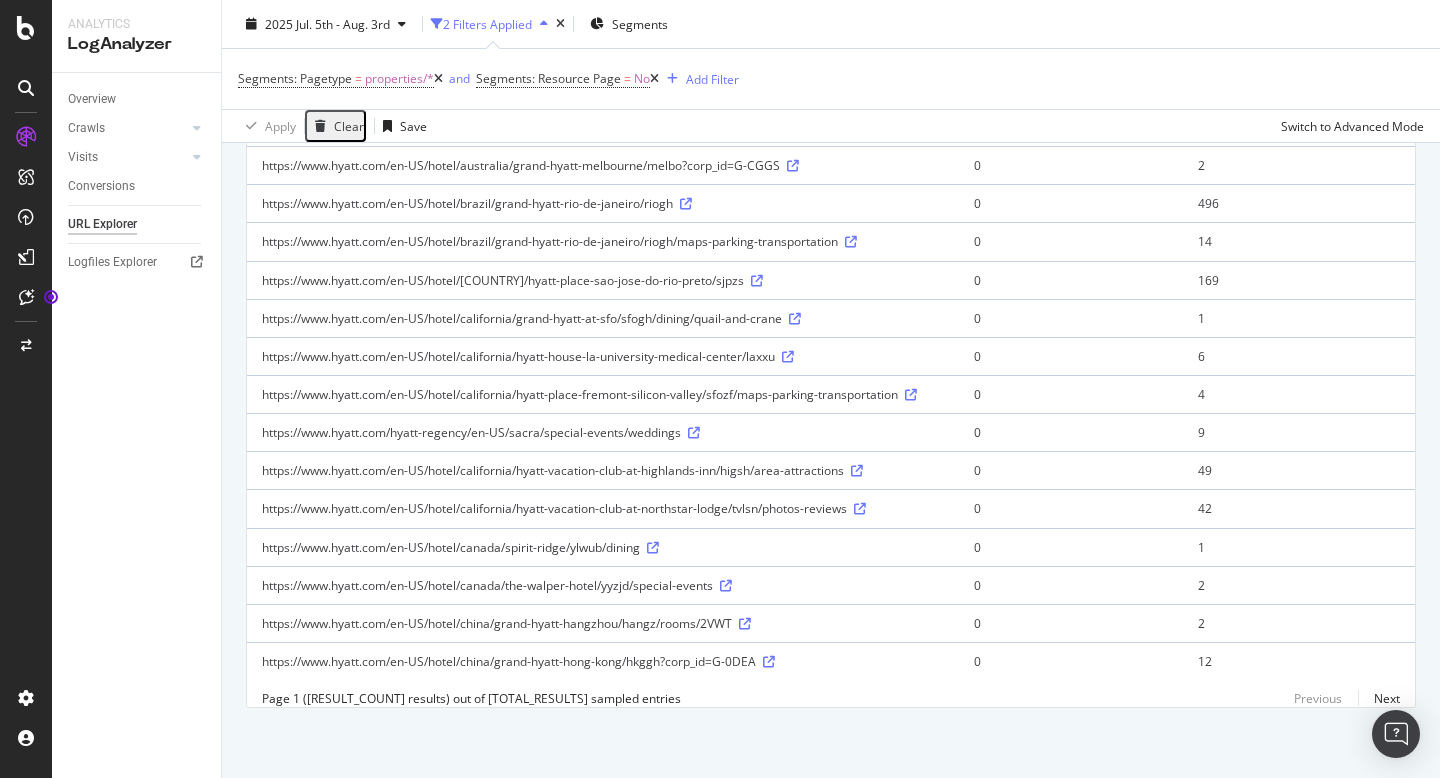 scroll, scrollTop: 0, scrollLeft: 0, axis: both 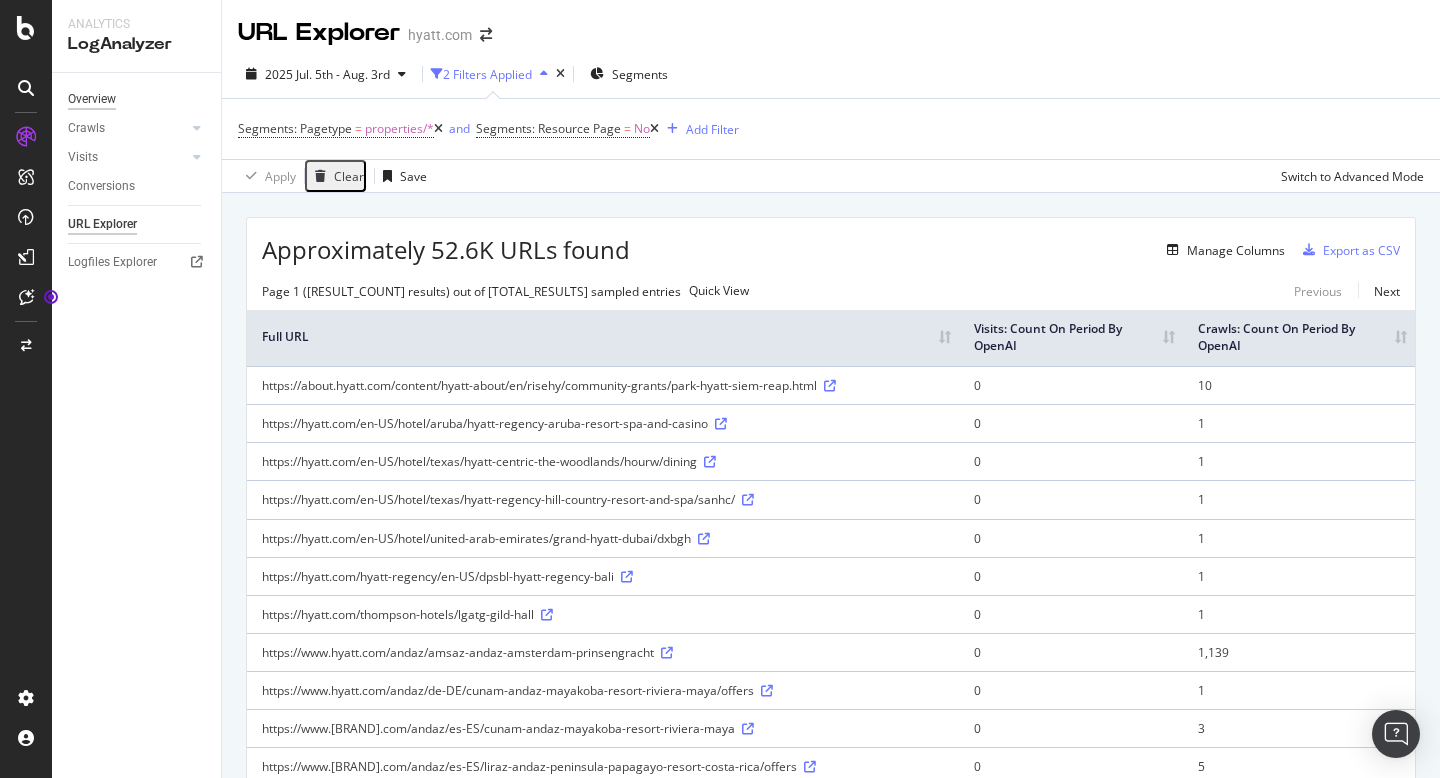 click on "Overview" at bounding box center (92, 99) 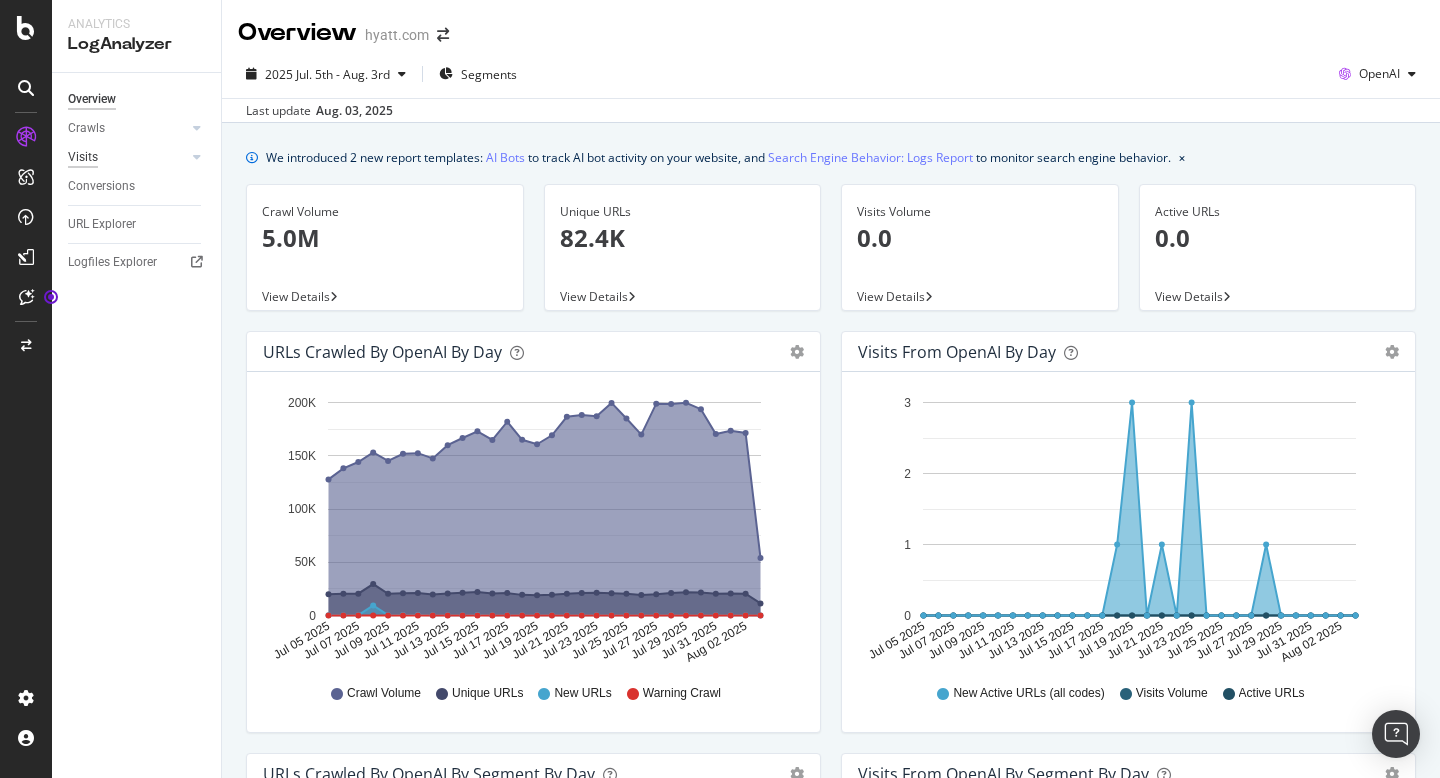 click on "Visits" at bounding box center [83, 157] 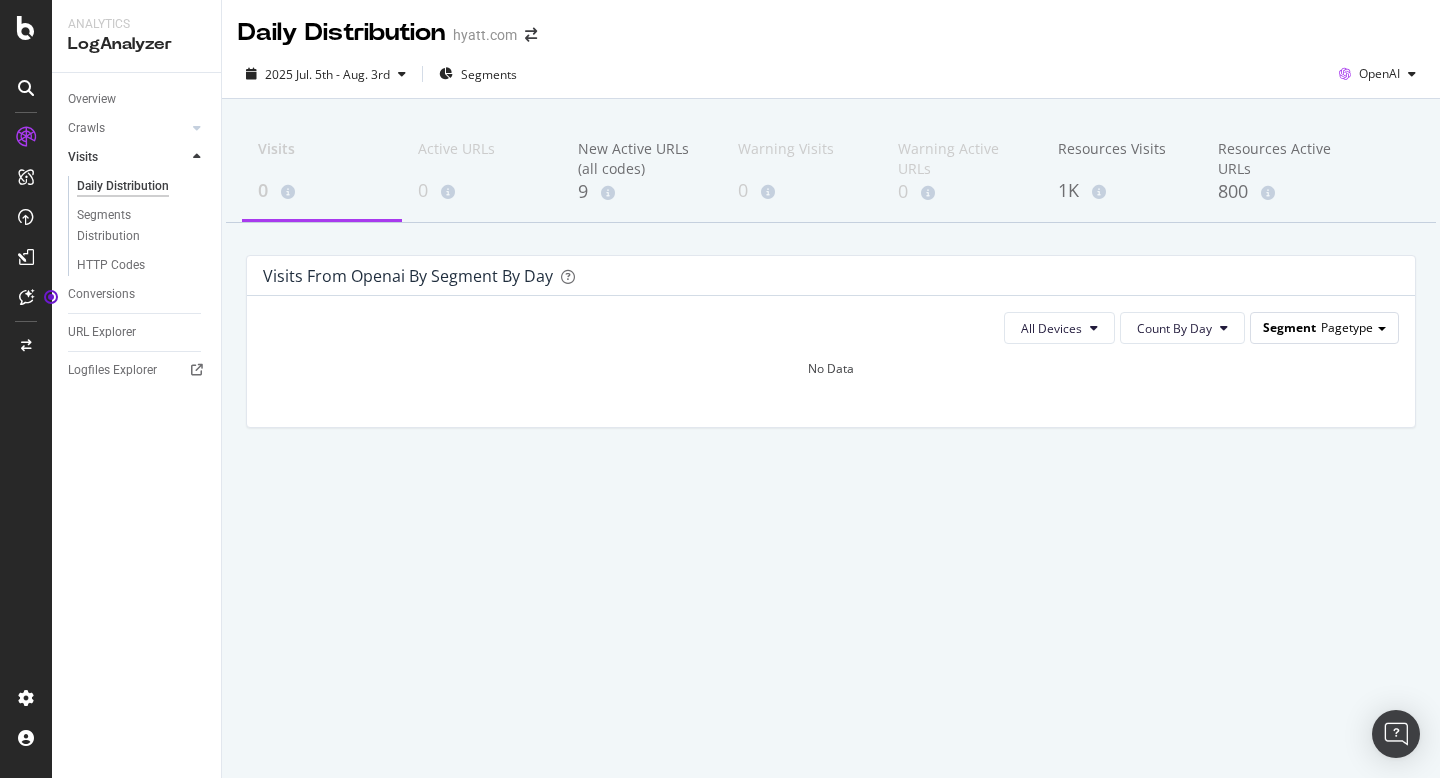 click on "Segment Pagetype" at bounding box center [1324, 327] 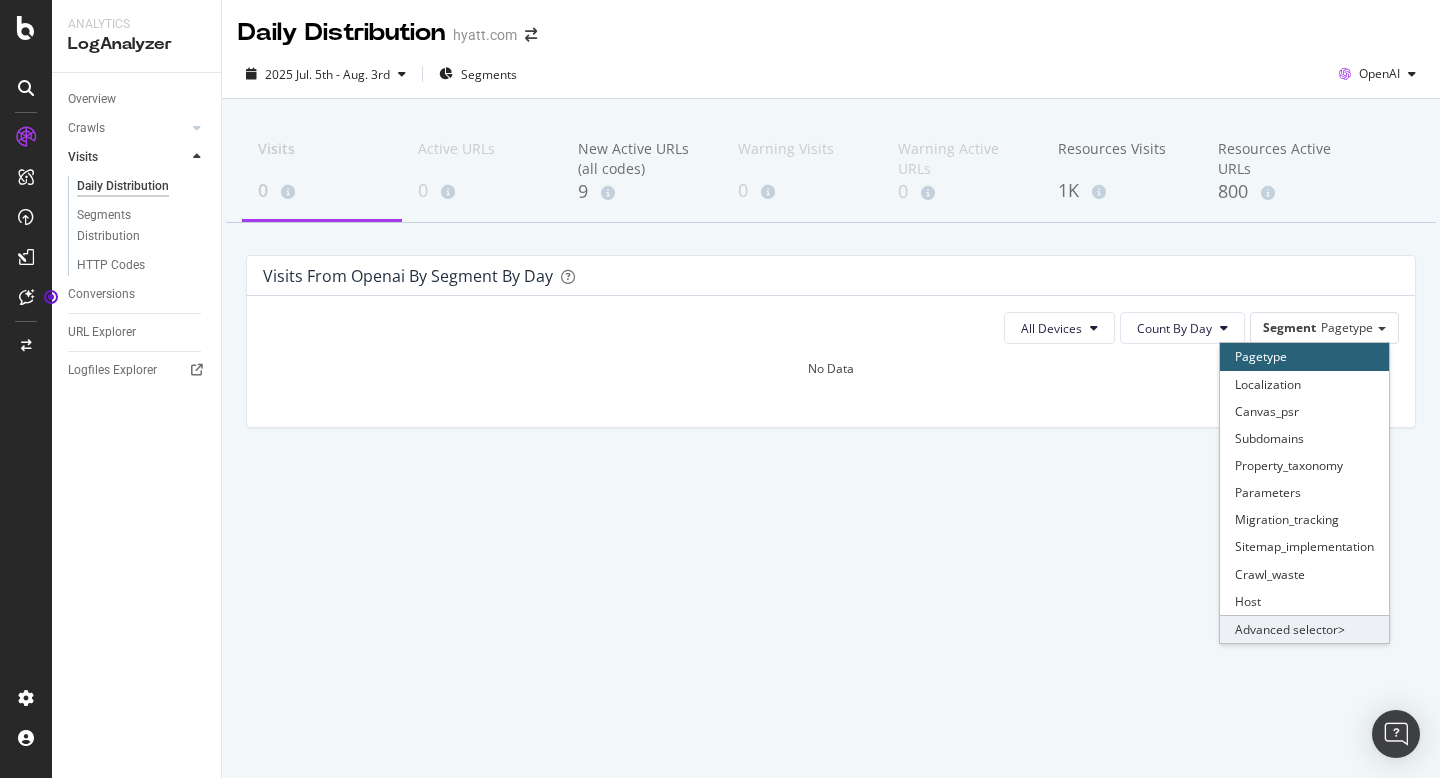 click on "Advanced selector  >" at bounding box center [1304, 629] 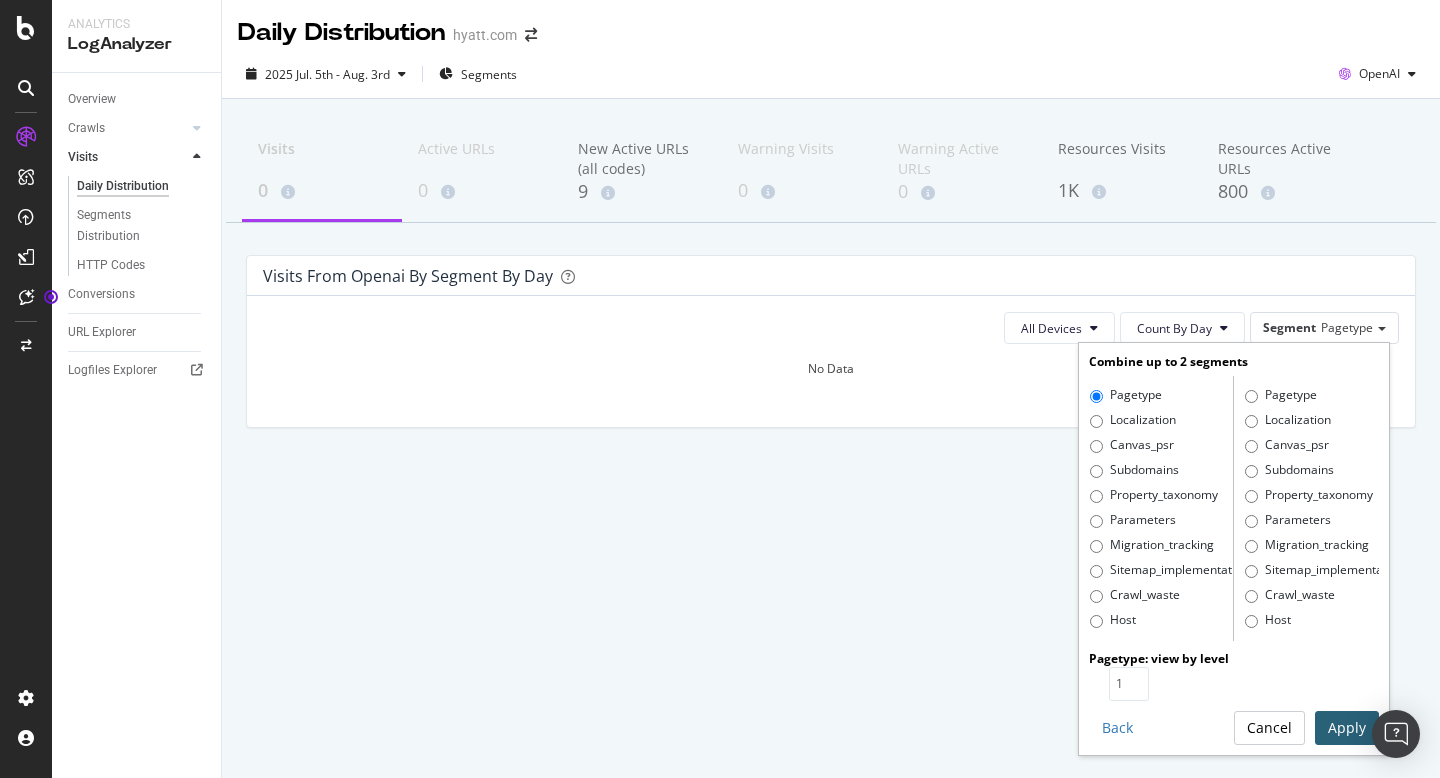 click on "Cancel" at bounding box center (1269, 728) 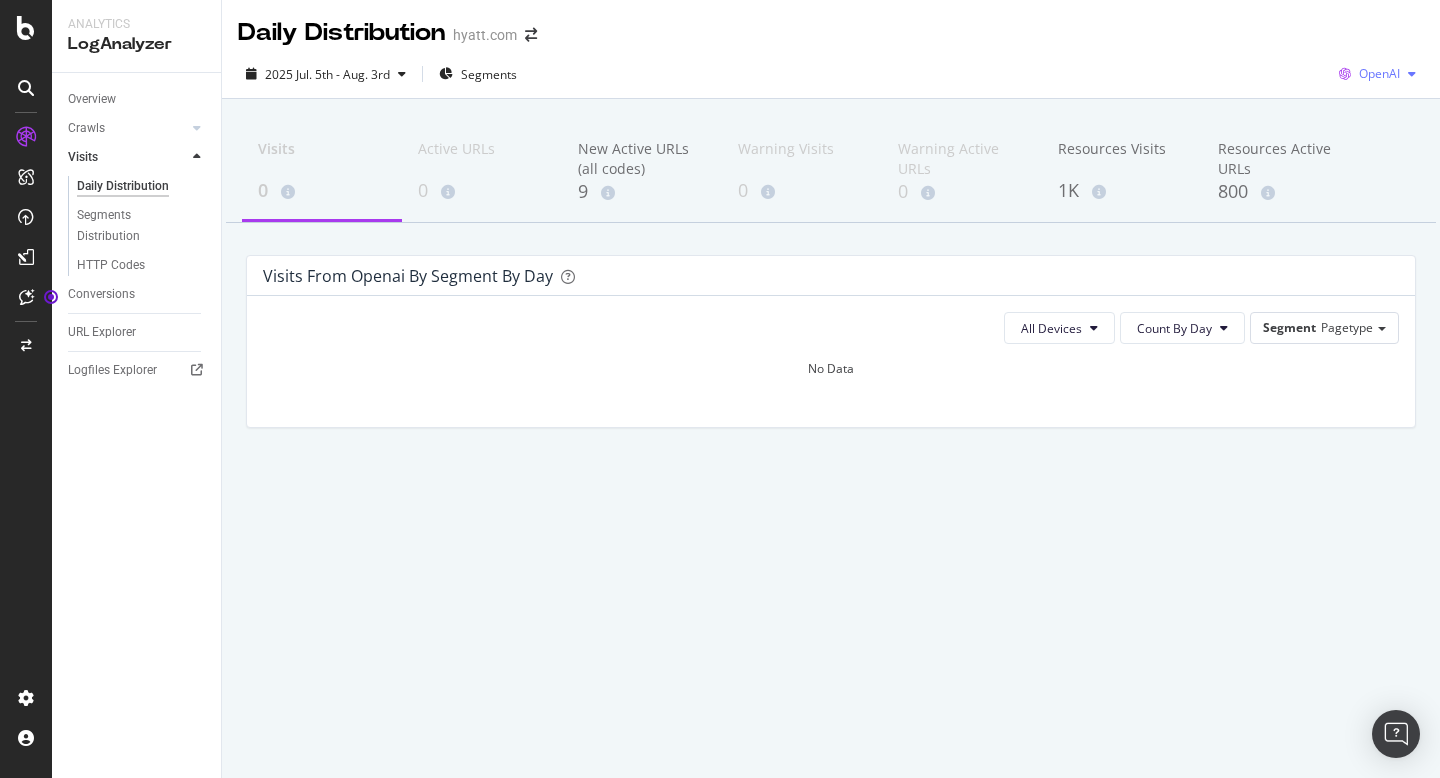 click on "OpenAI" at bounding box center [1377, 74] 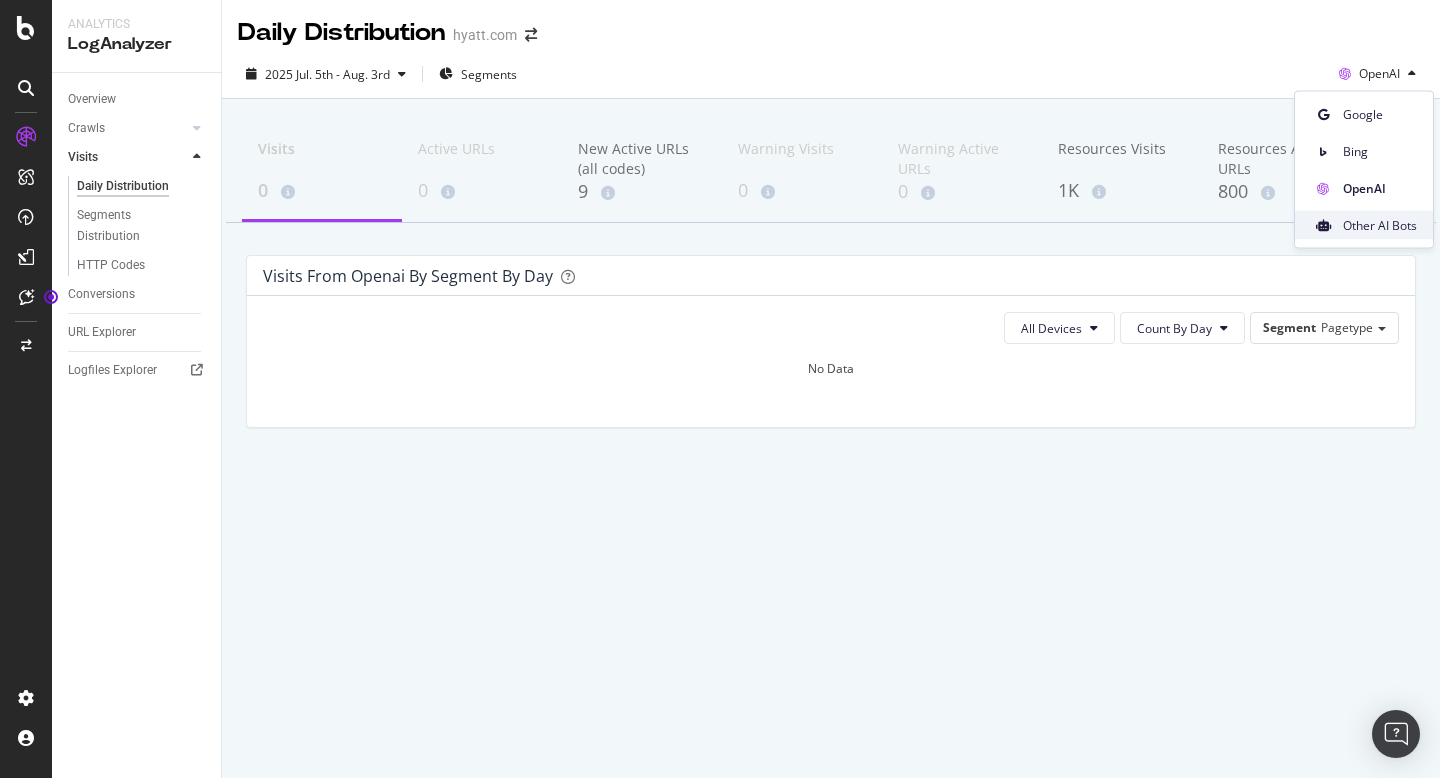 click on "Other AI Bots" at bounding box center [1380, 225] 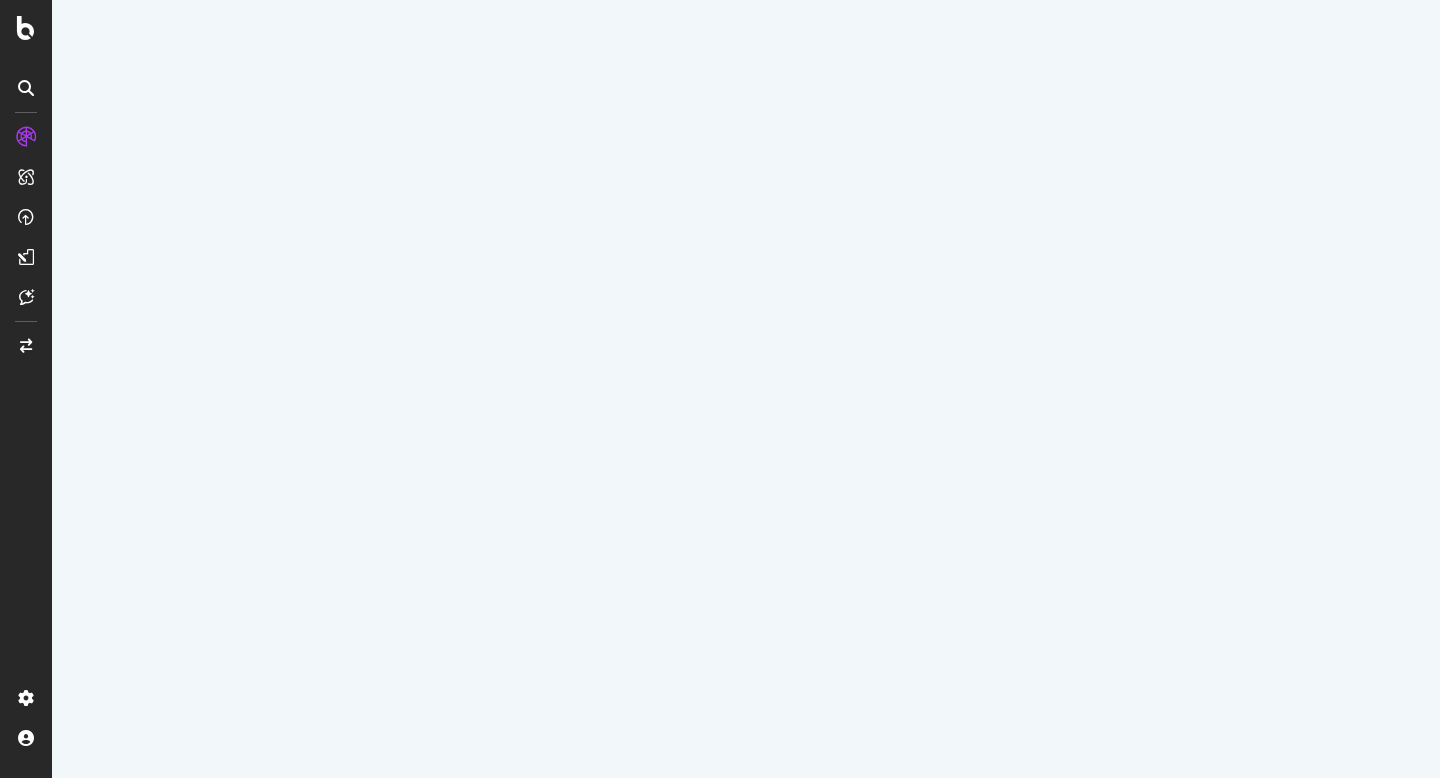 scroll, scrollTop: 0, scrollLeft: 0, axis: both 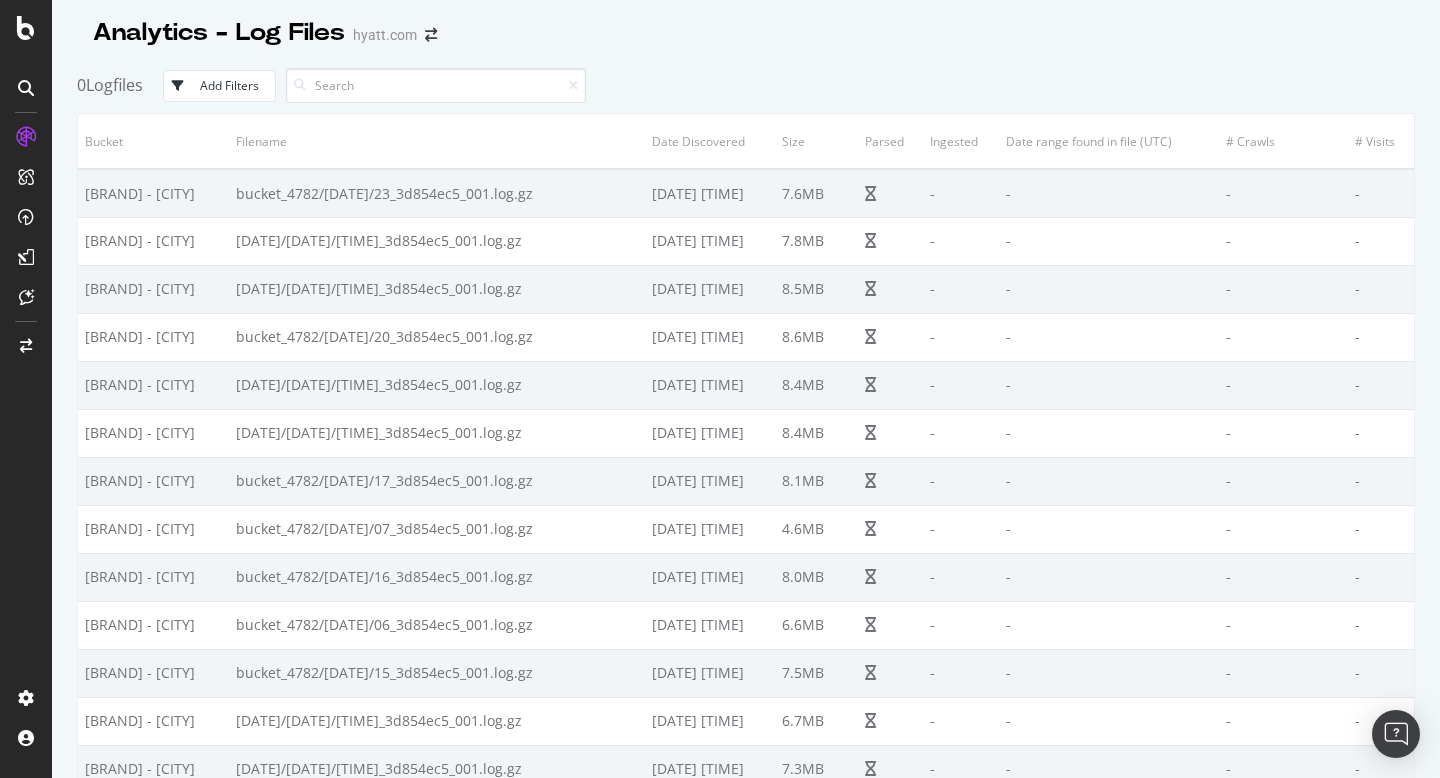 click on "Add Filters" at bounding box center (229, 85) 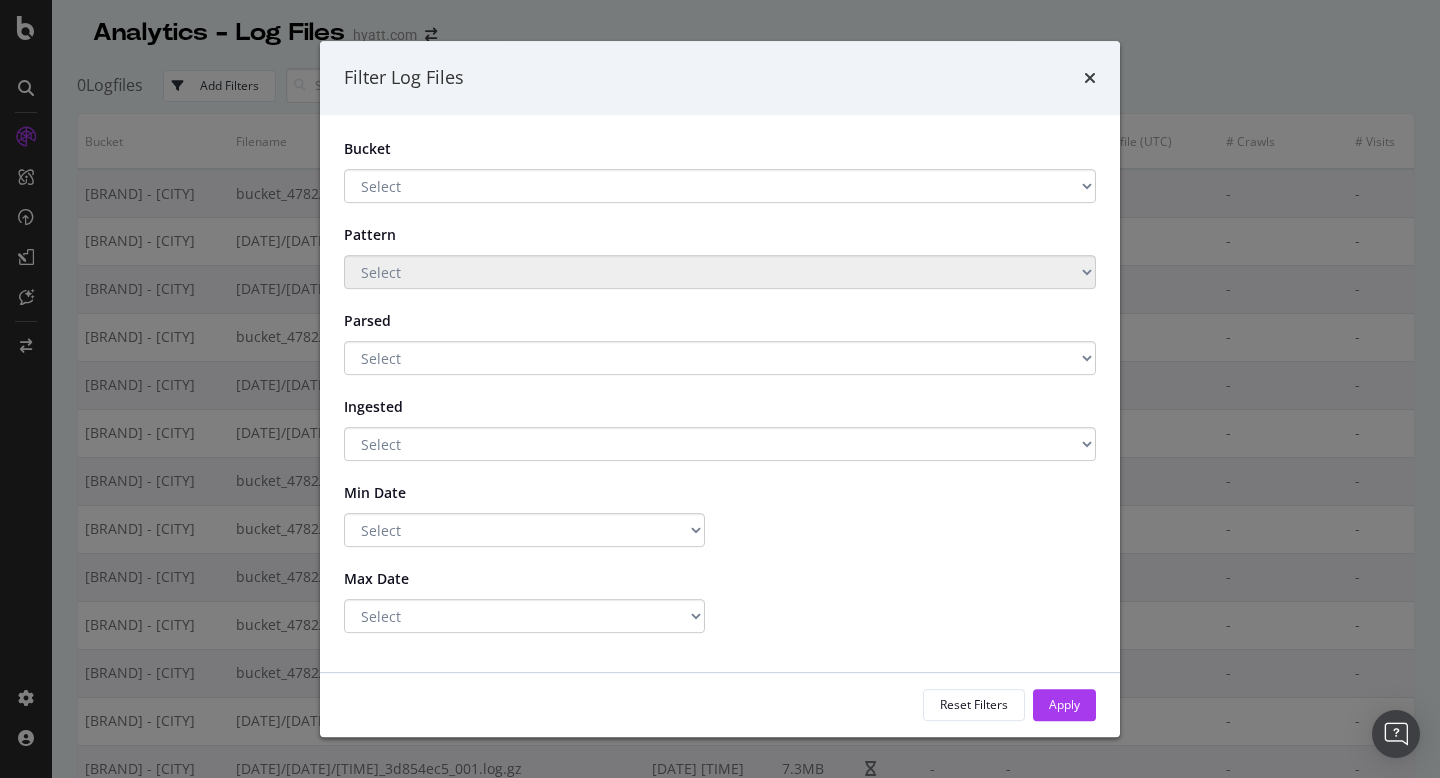 click 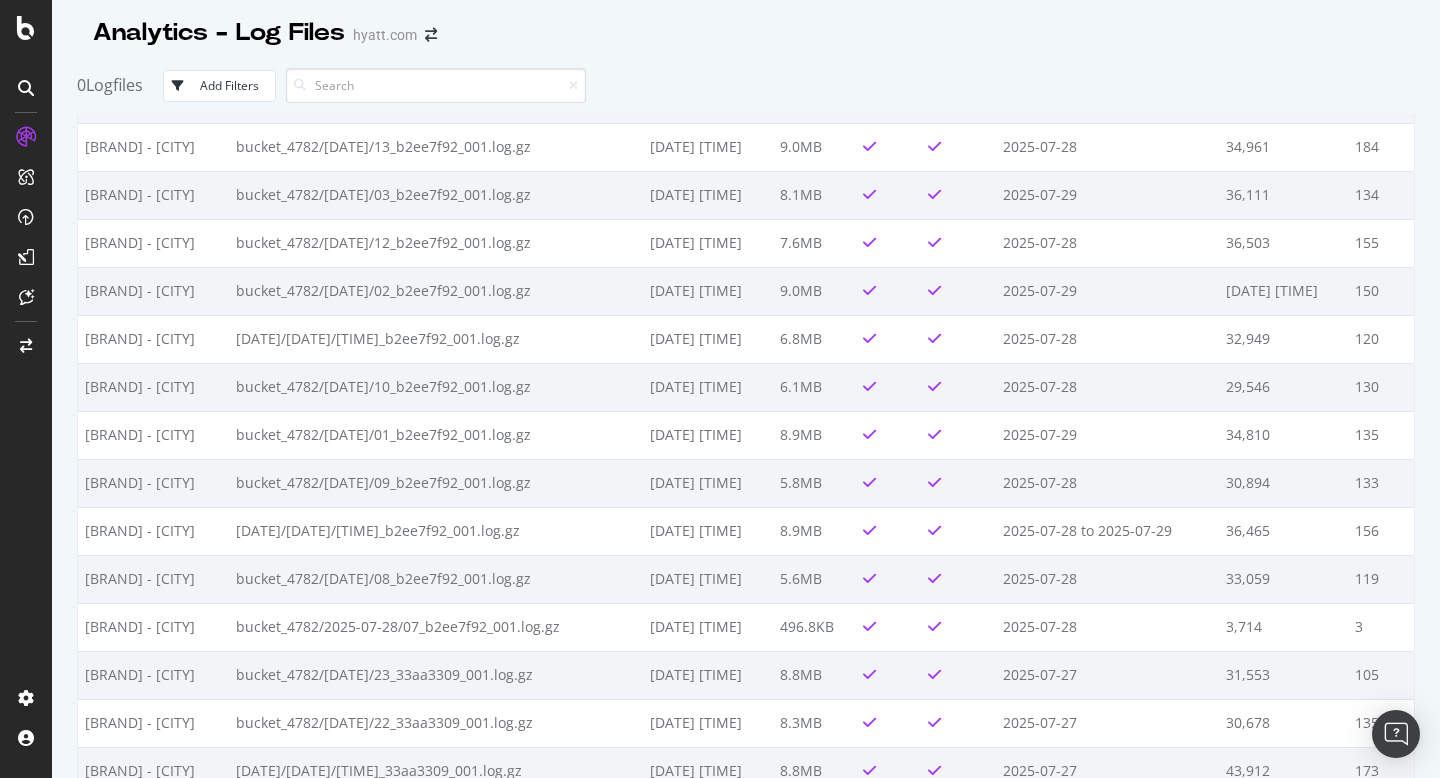 scroll, scrollTop: 9023, scrollLeft: 0, axis: vertical 